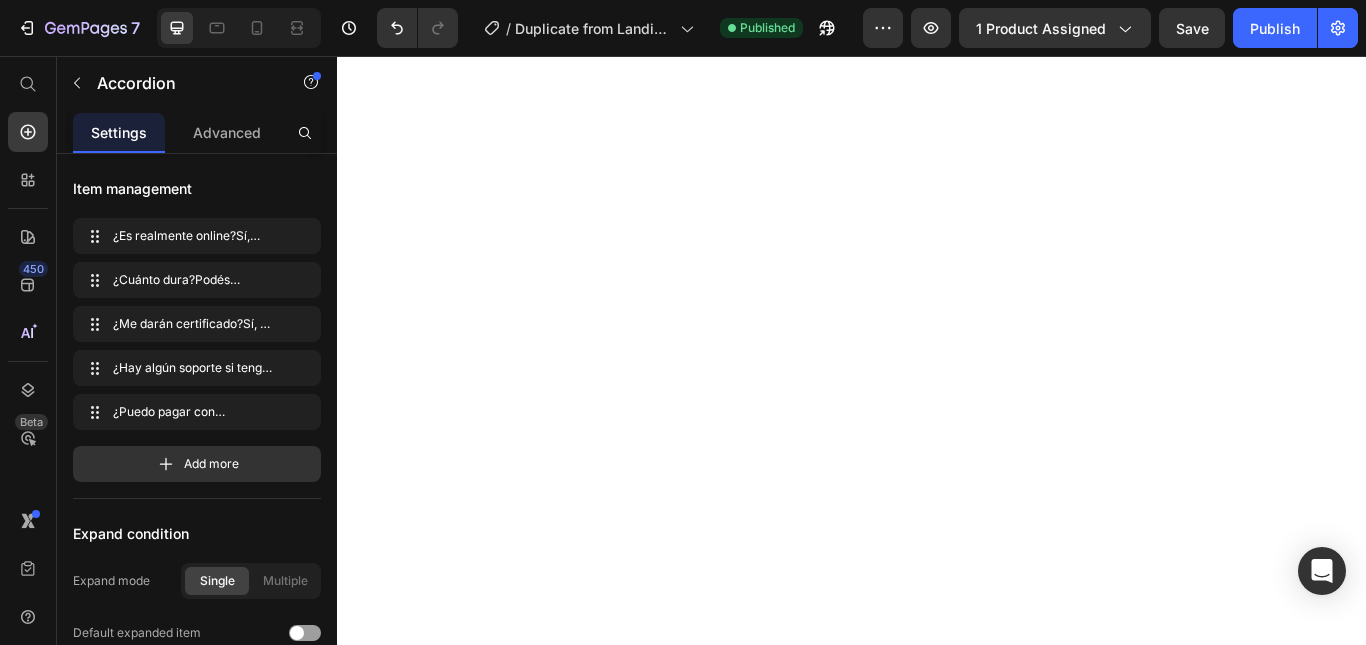 scroll, scrollTop: 0, scrollLeft: 0, axis: both 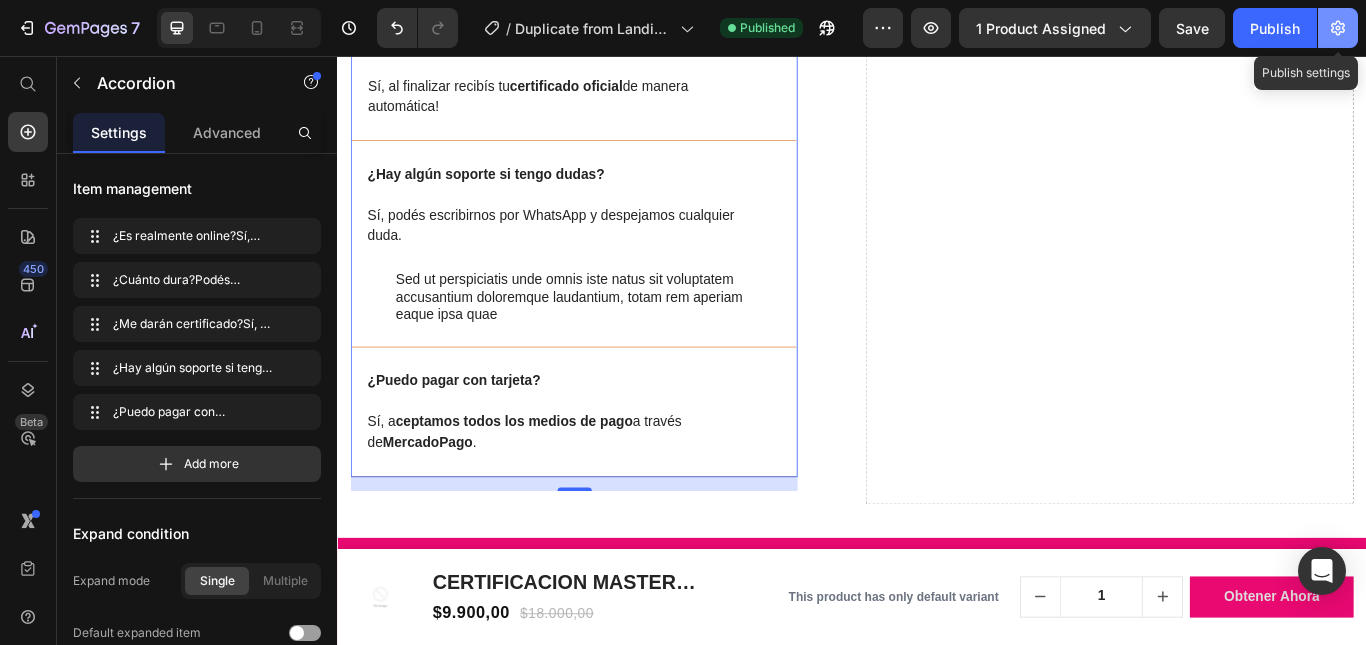 click 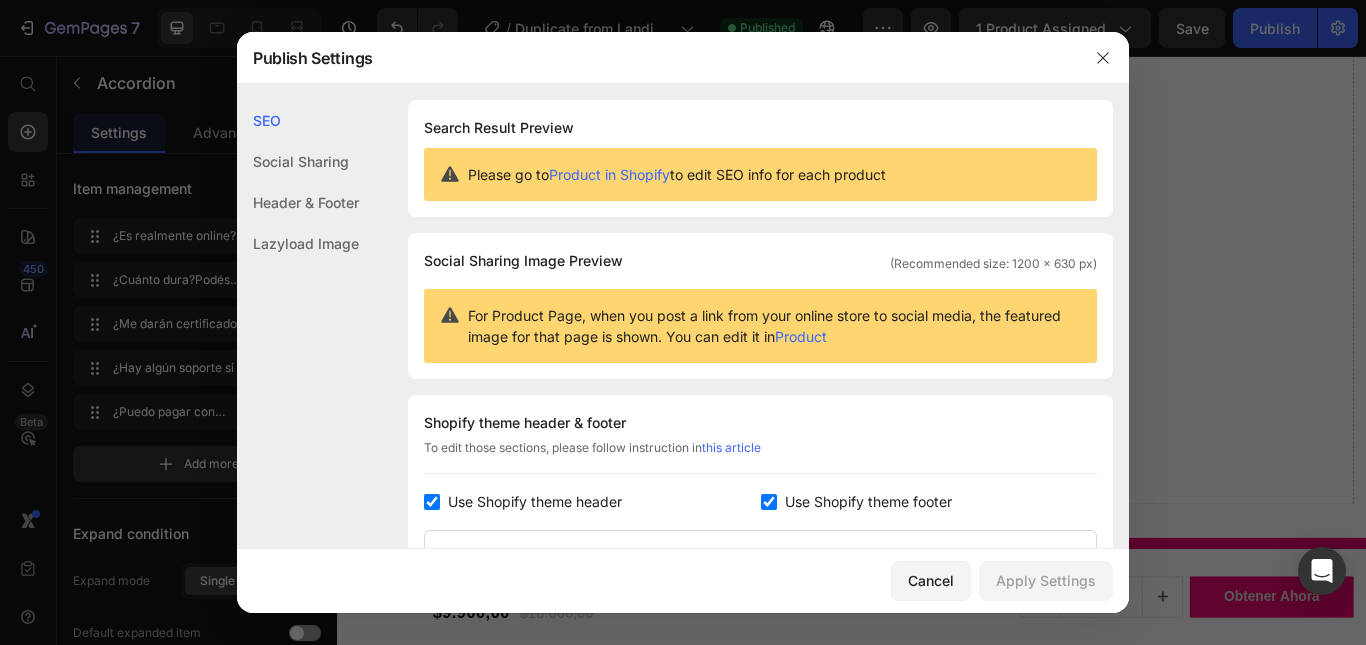 click on "Header & Footer" 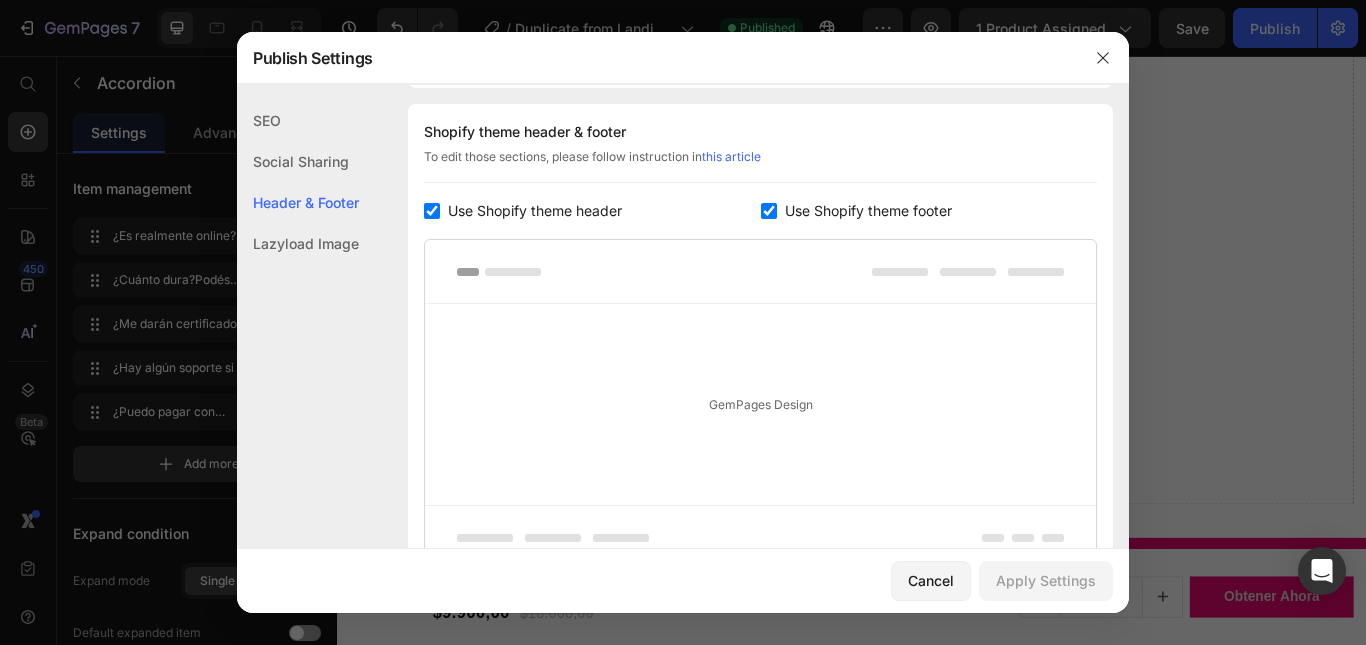 click on "Use Shopify theme header" at bounding box center (535, 211) 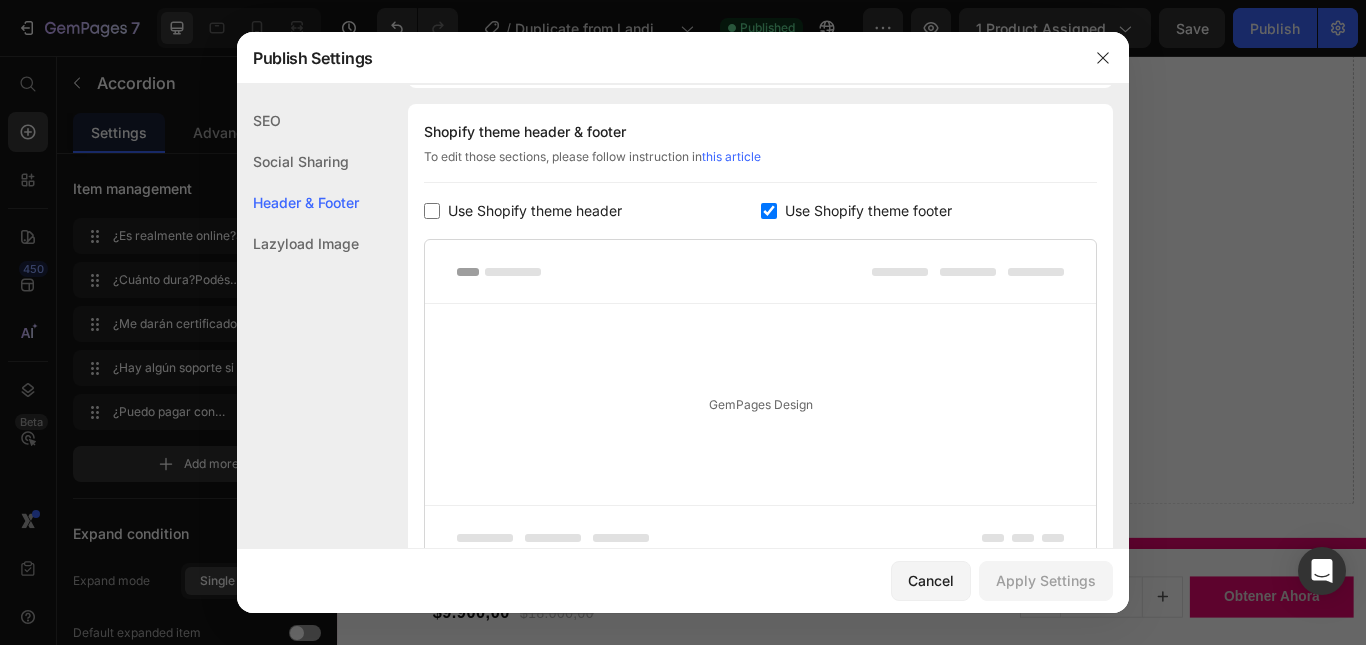 checkbox on "false" 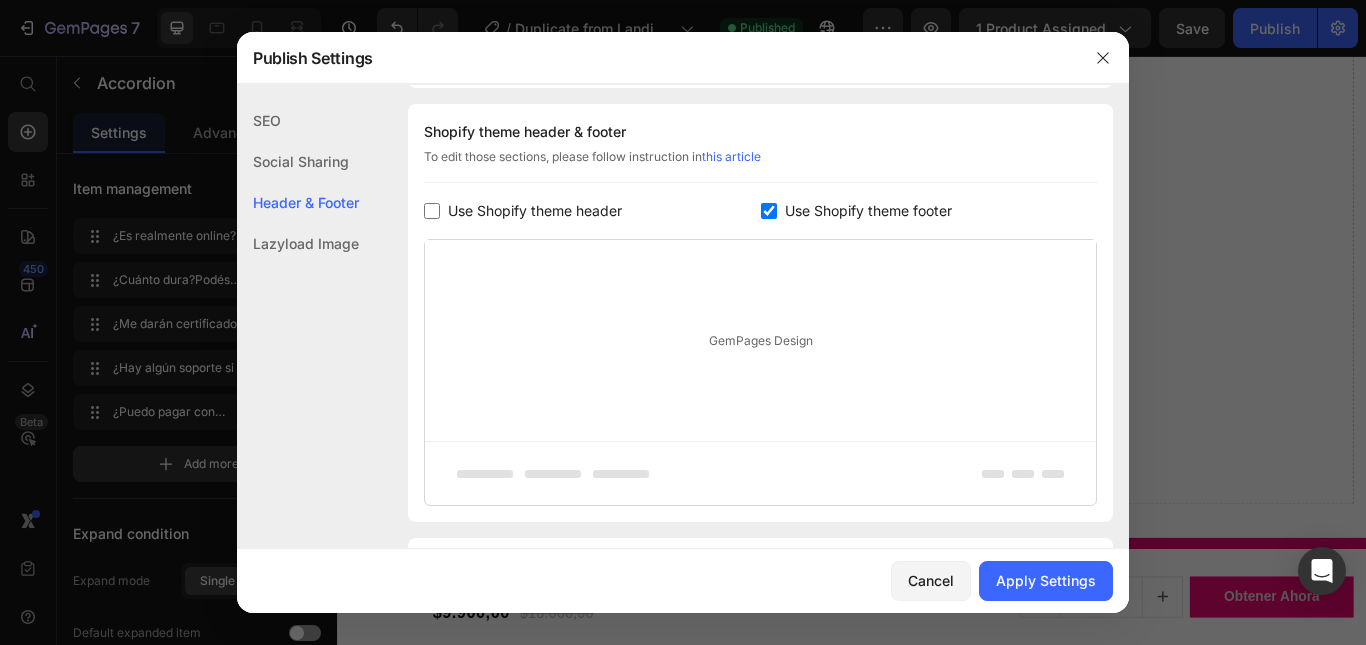 click on "Use Shopify theme footer" at bounding box center (929, 211) 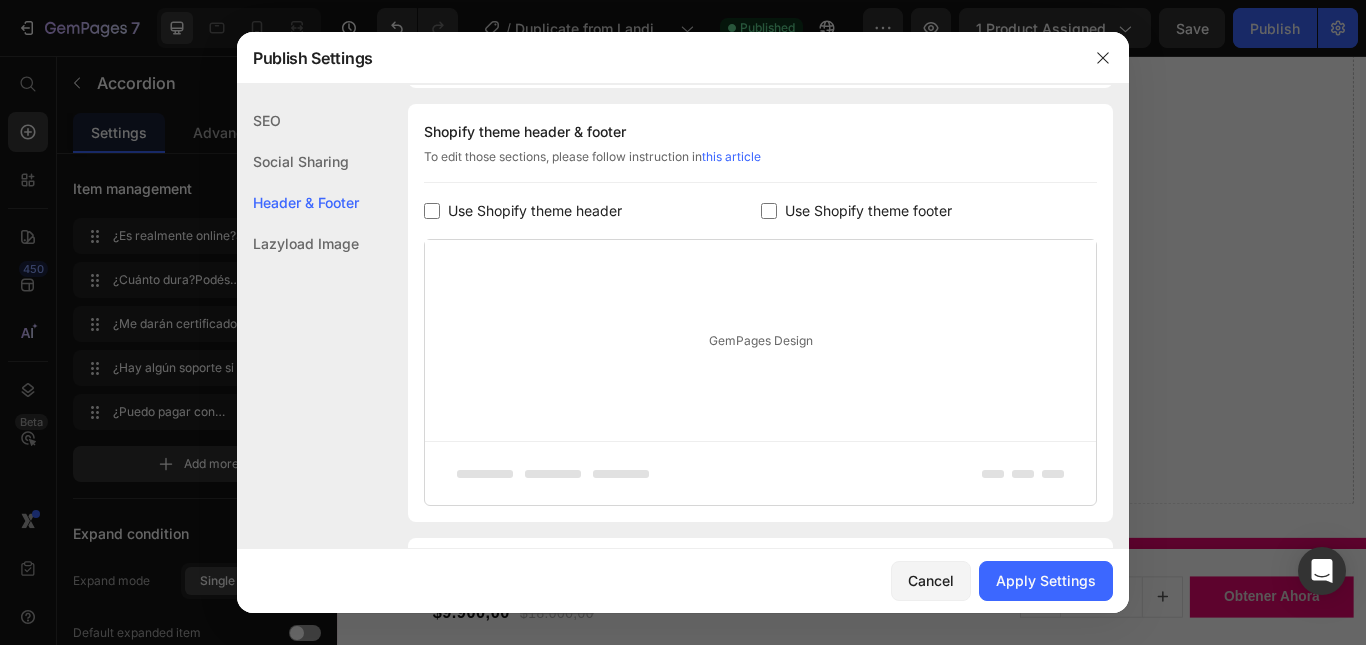 checkbox on "false" 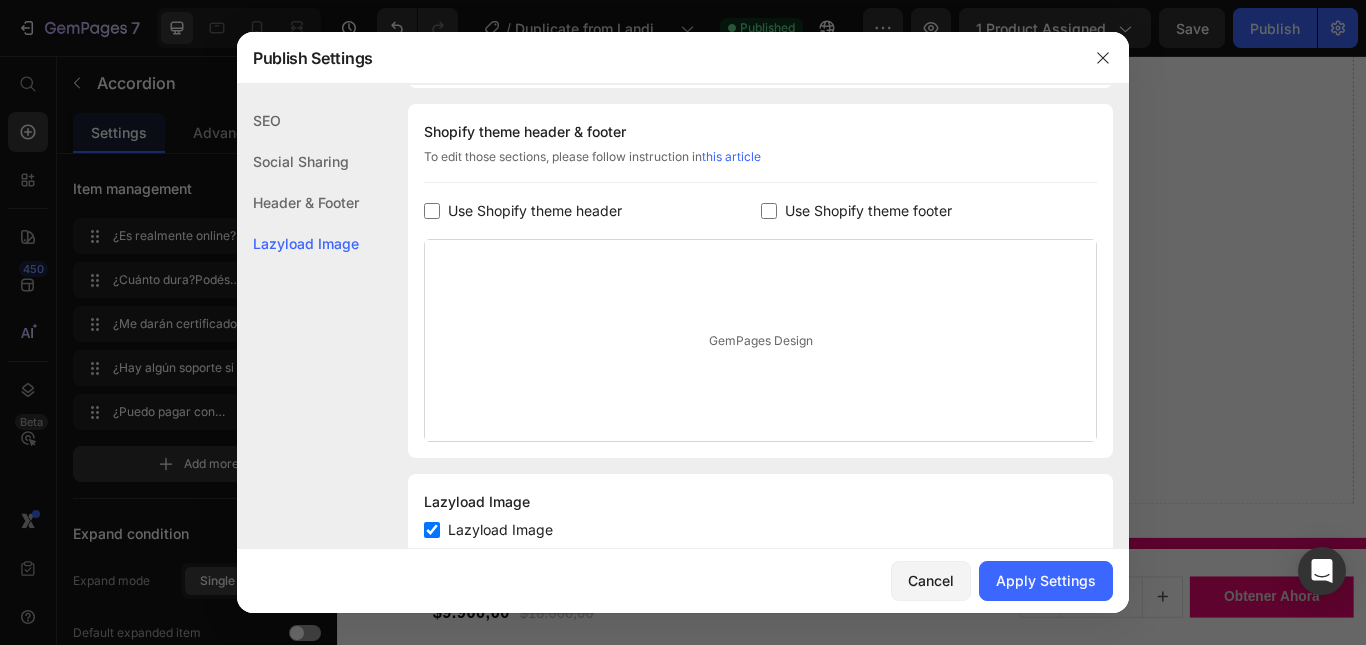 scroll, scrollTop: 348, scrollLeft: 0, axis: vertical 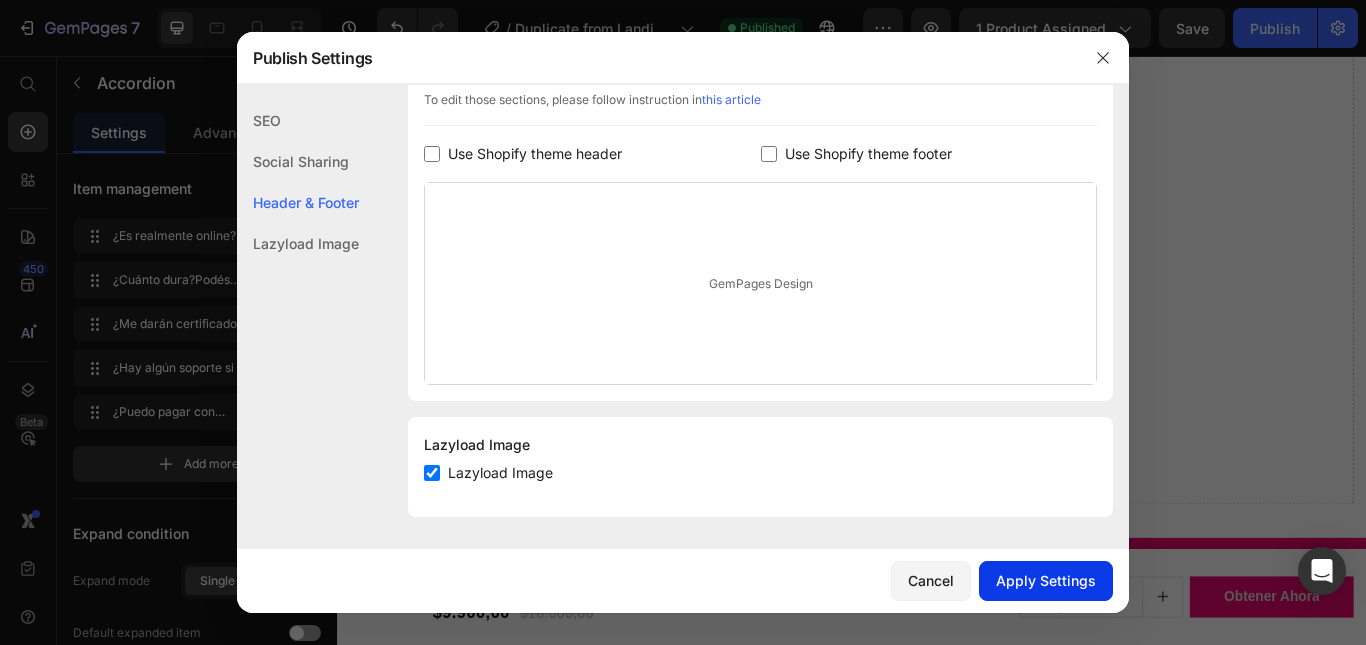 click on "Apply Settings" 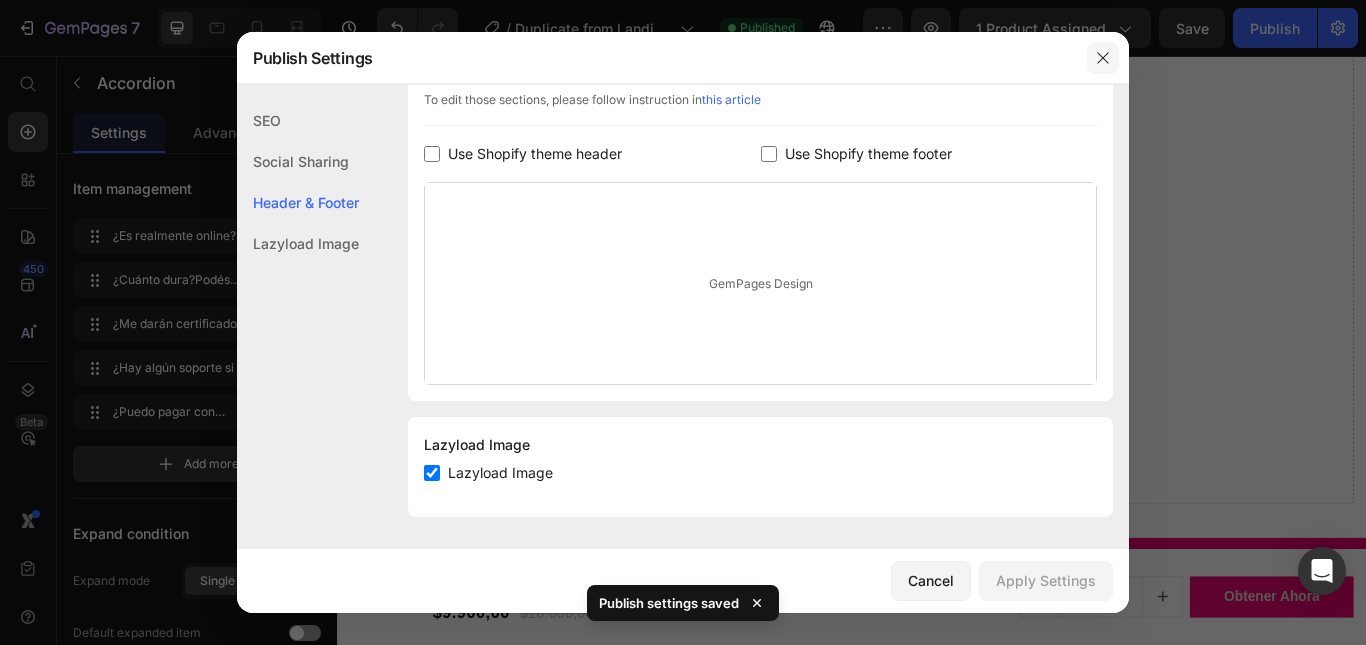 click at bounding box center (1103, 58) 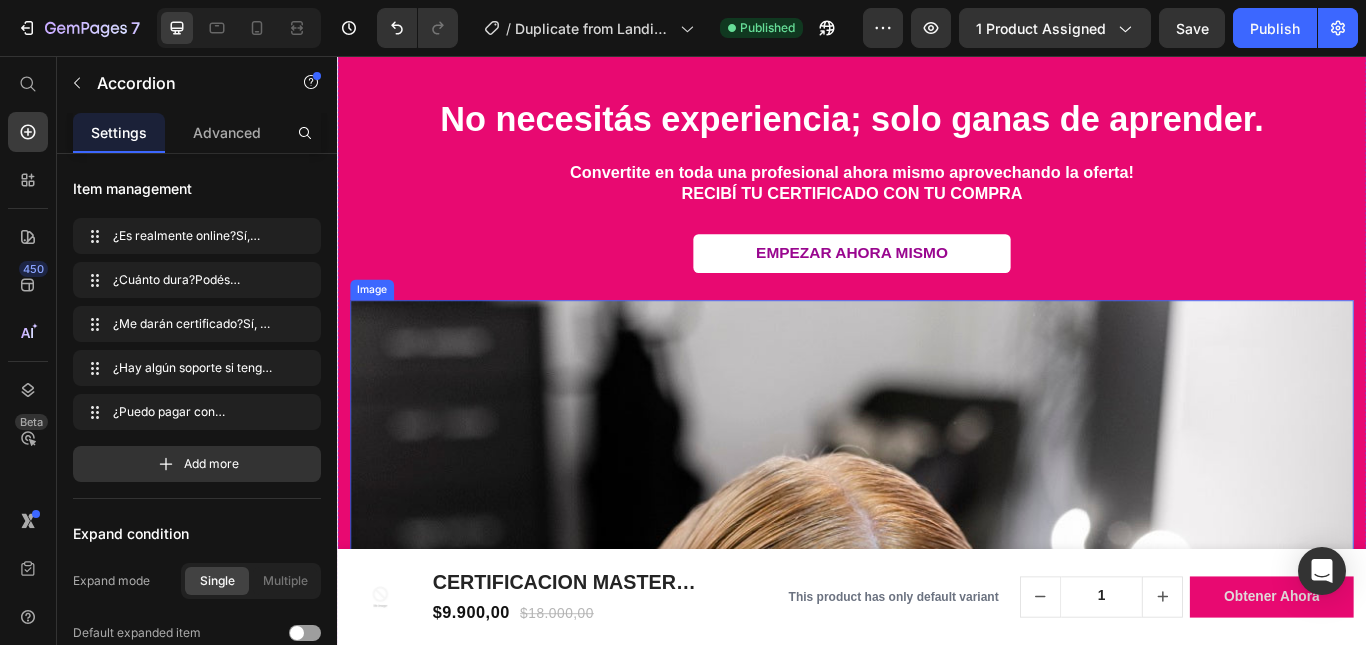 scroll, scrollTop: 6616, scrollLeft: 0, axis: vertical 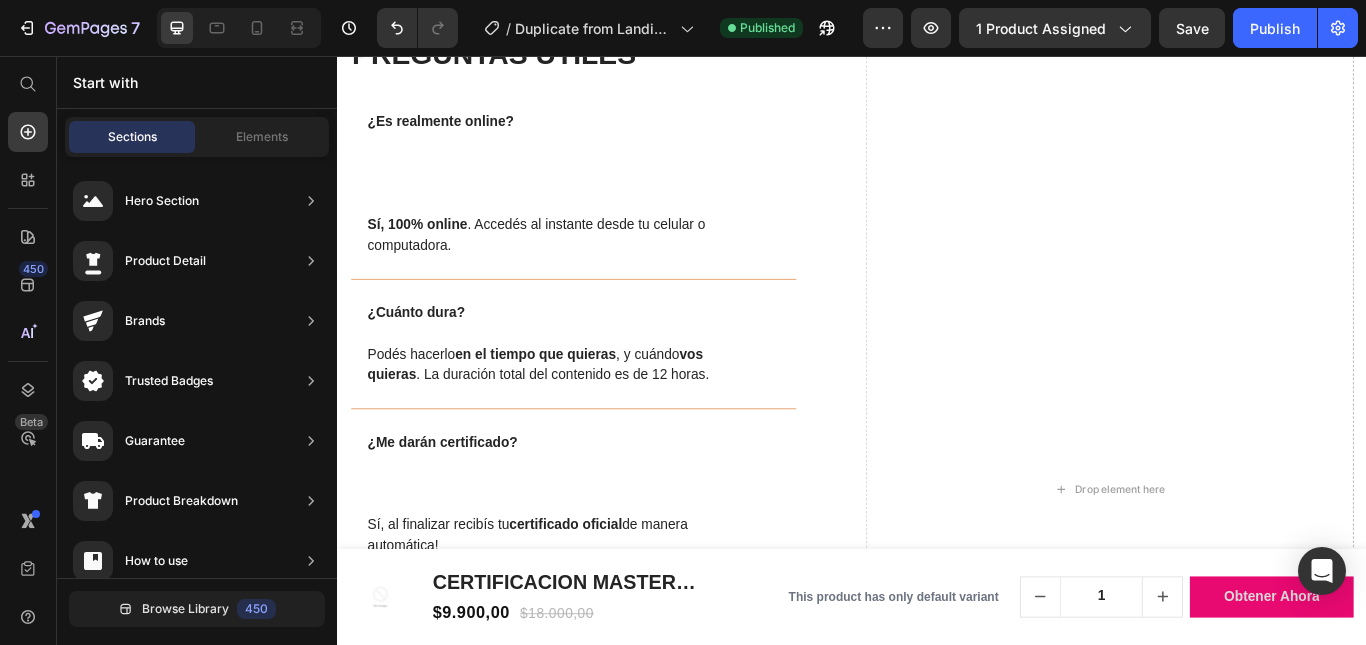 click at bounding box center [937, -601] 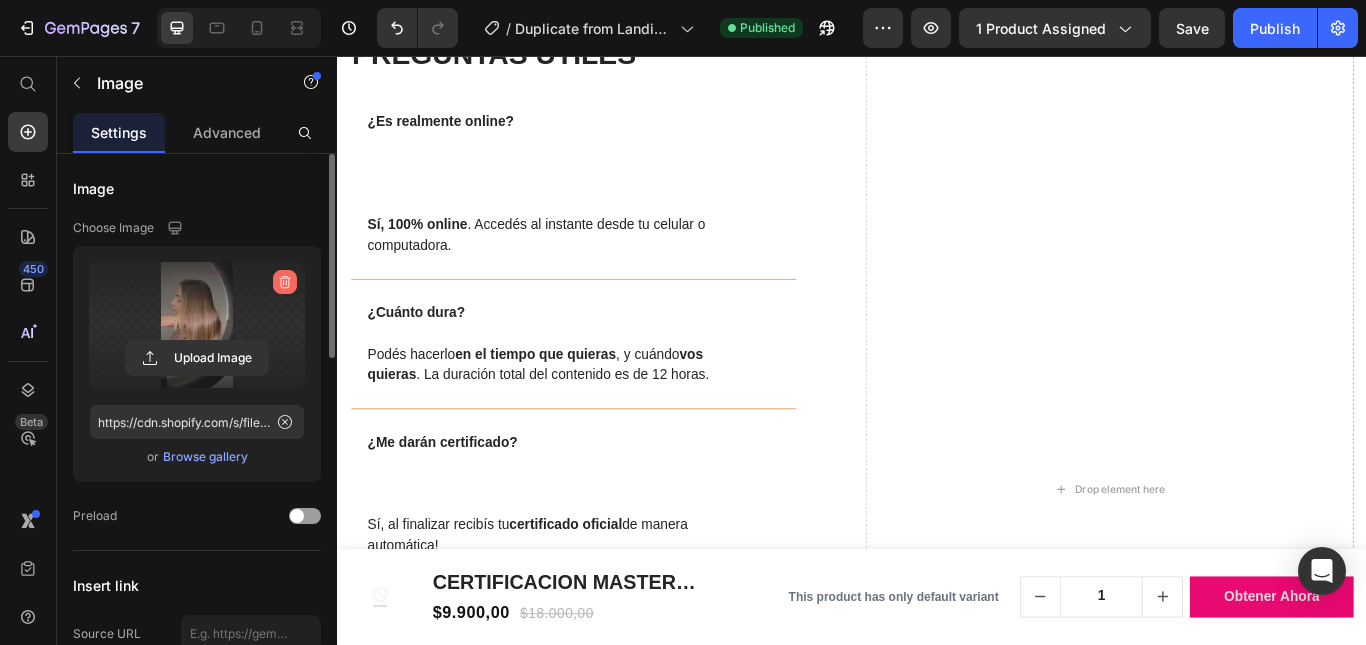 drag, startPoint x: 283, startPoint y: 278, endPoint x: 419, endPoint y: 291, distance: 136.6199 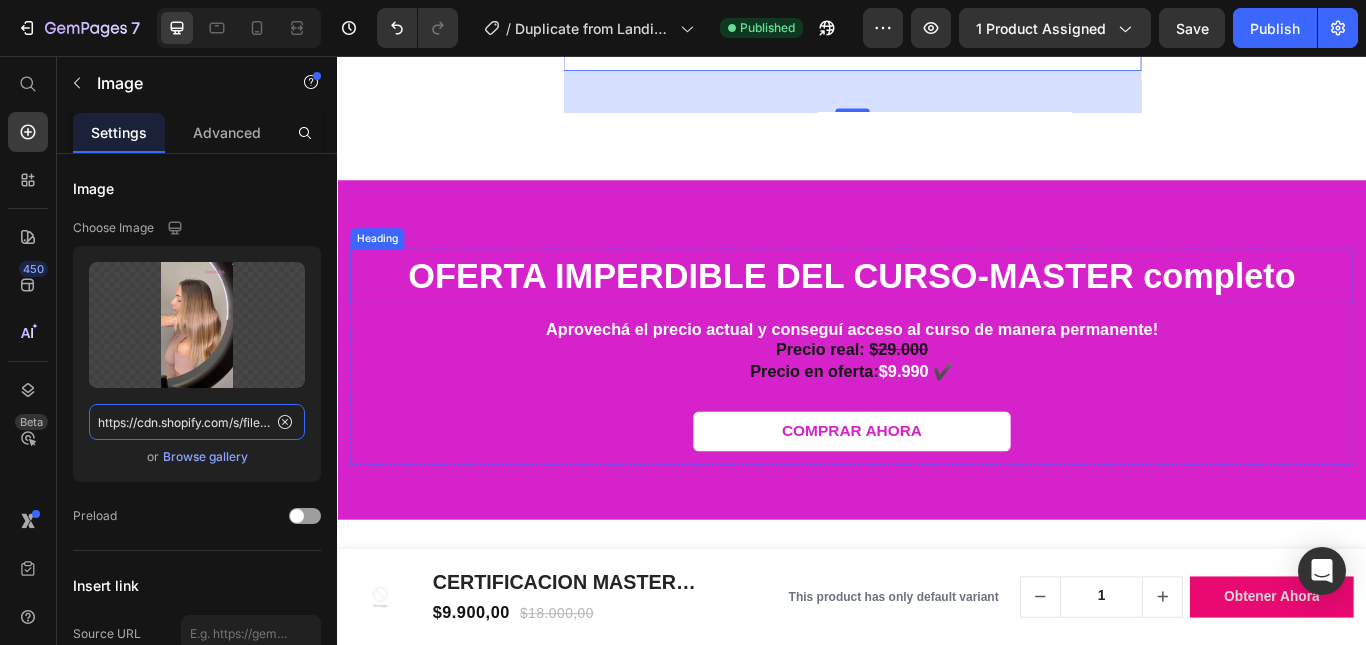type 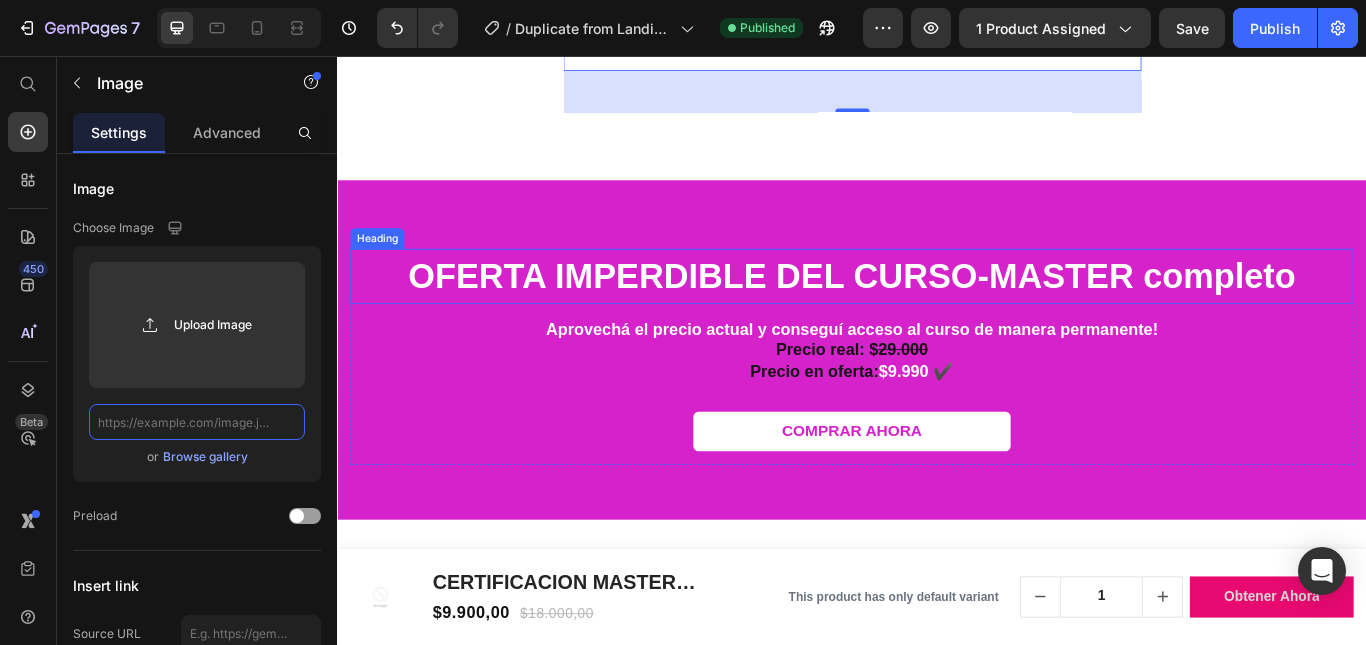 scroll, scrollTop: 0, scrollLeft: 0, axis: both 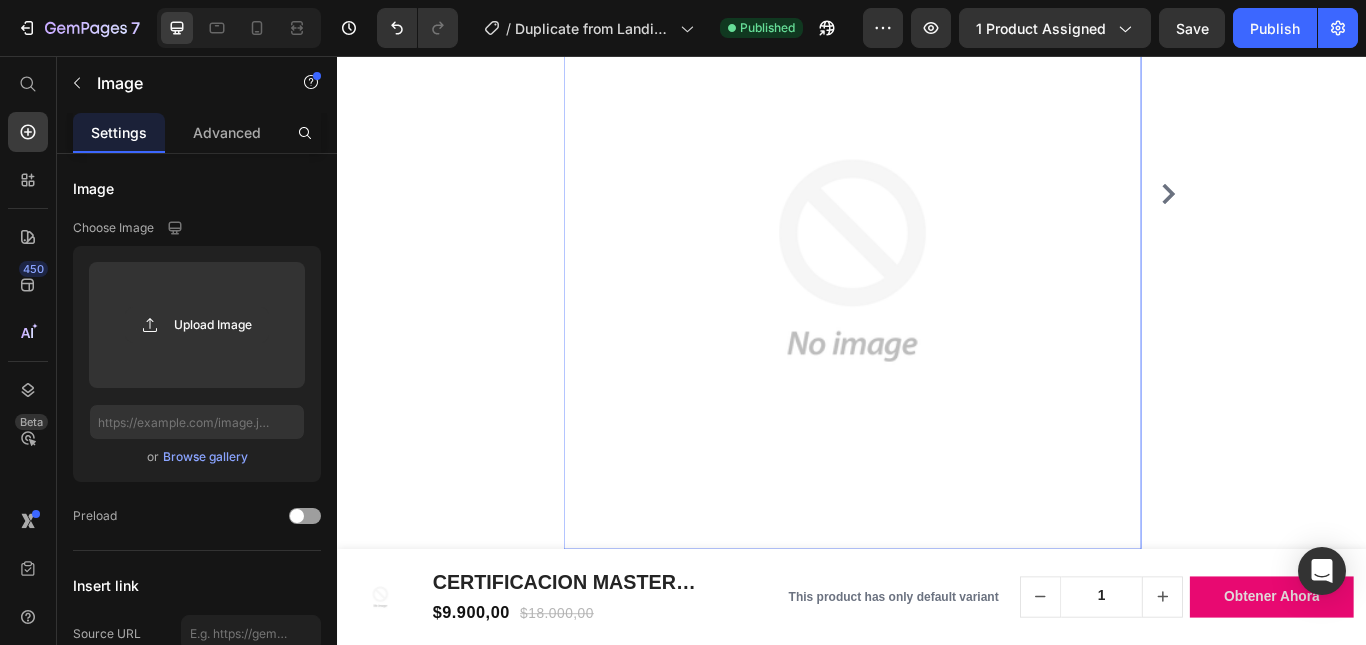 click at bounding box center (937, 295) 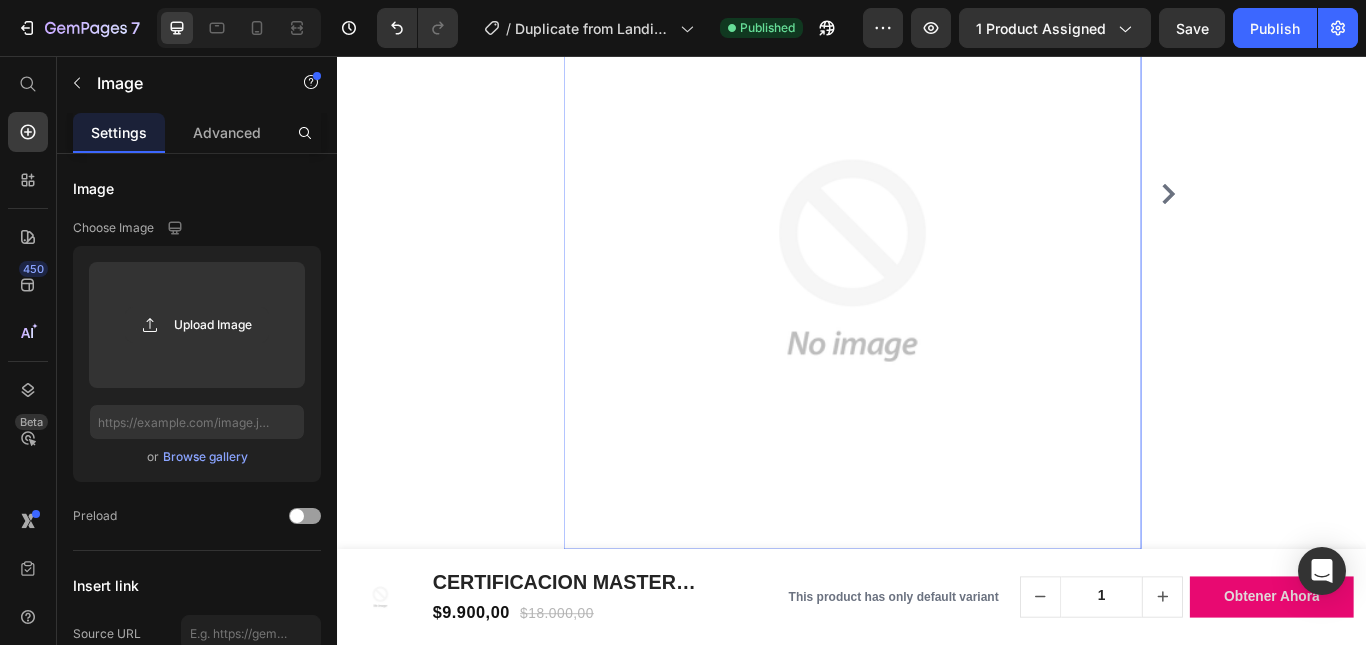 click 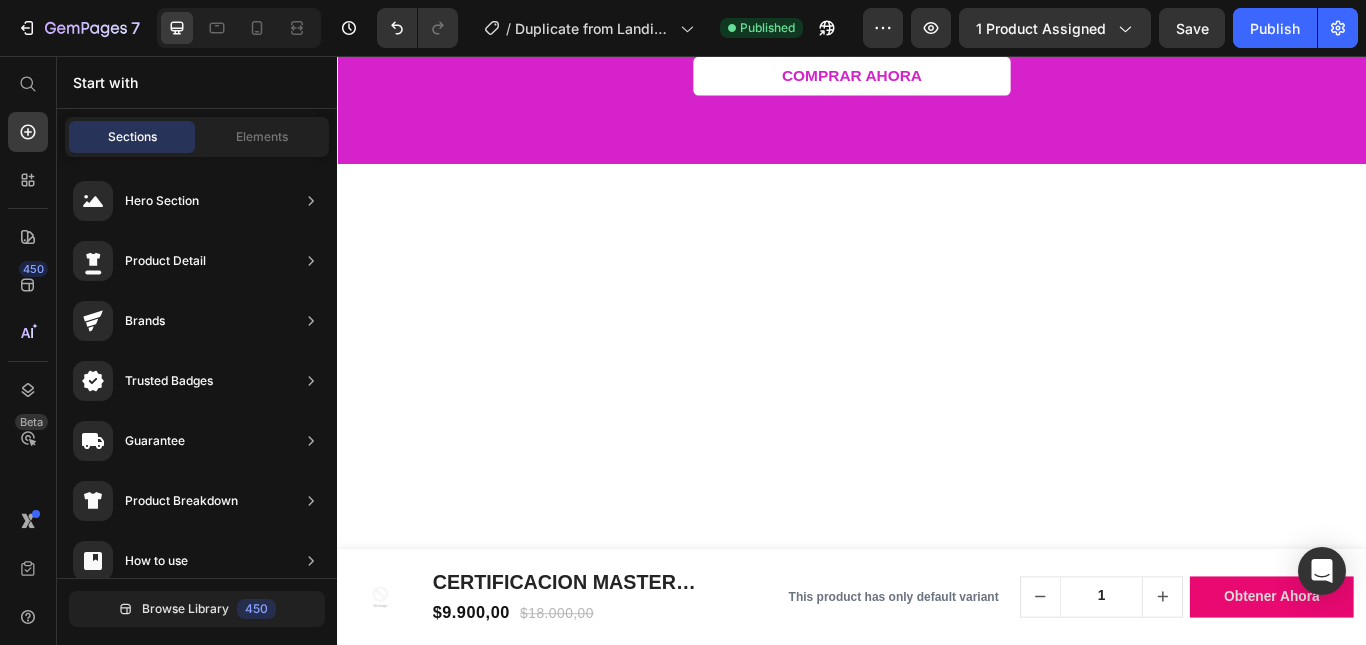 scroll, scrollTop: 3103, scrollLeft: 0, axis: vertical 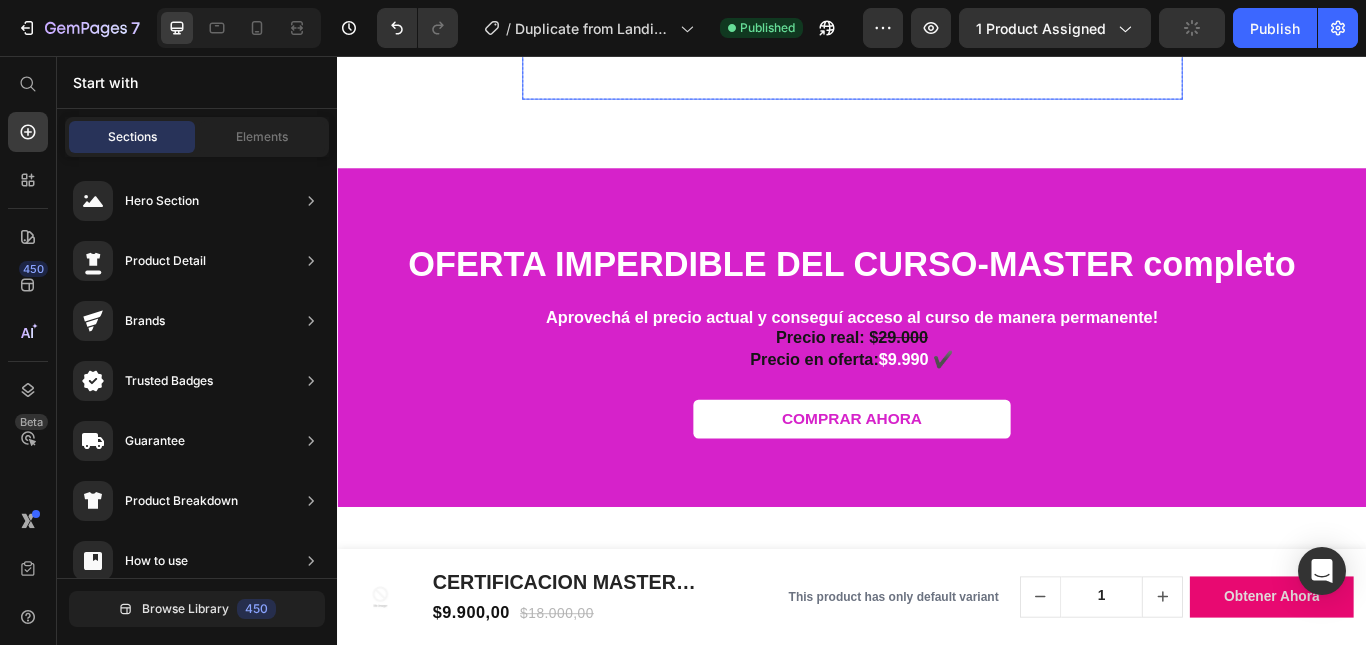 click 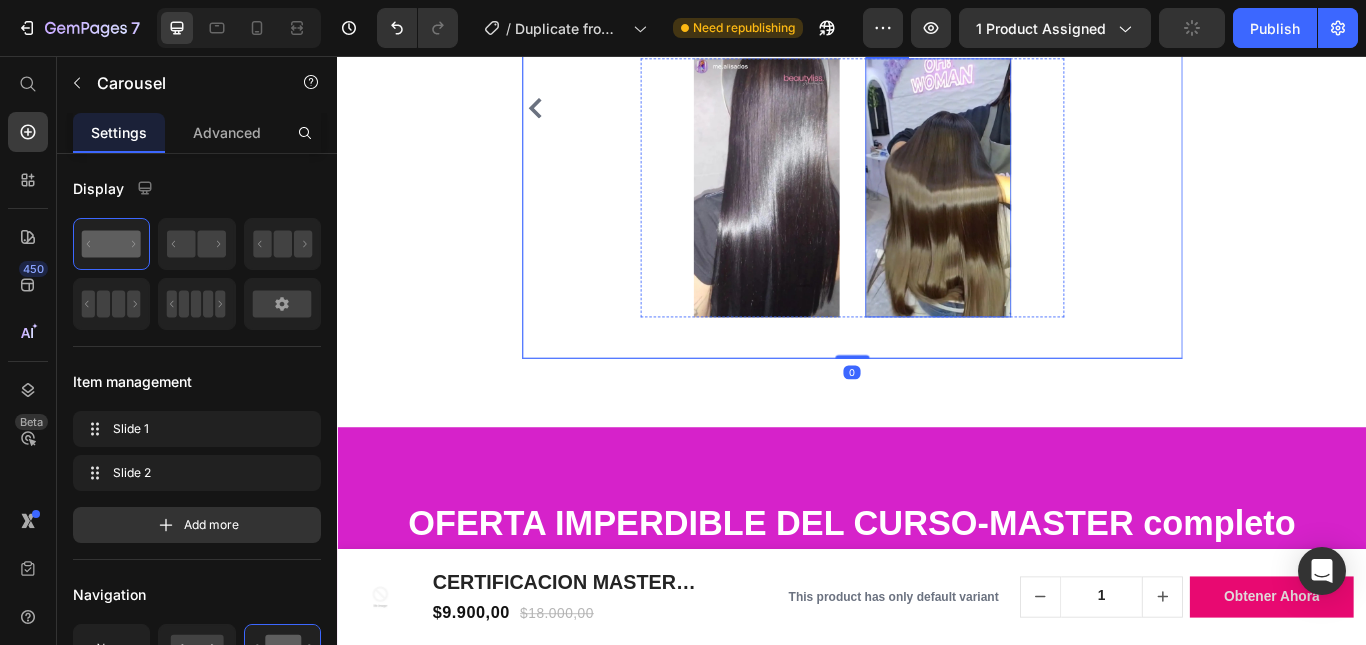 click at bounding box center [1037, 210] 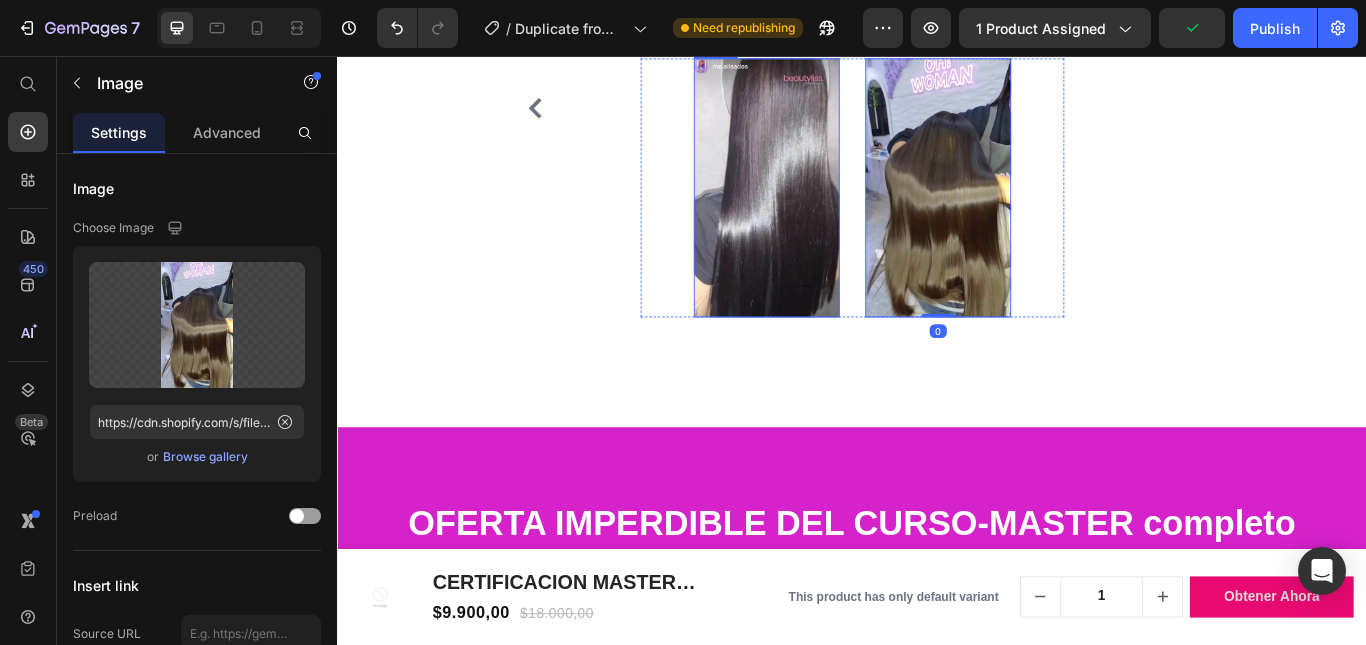 click at bounding box center (837, 210) 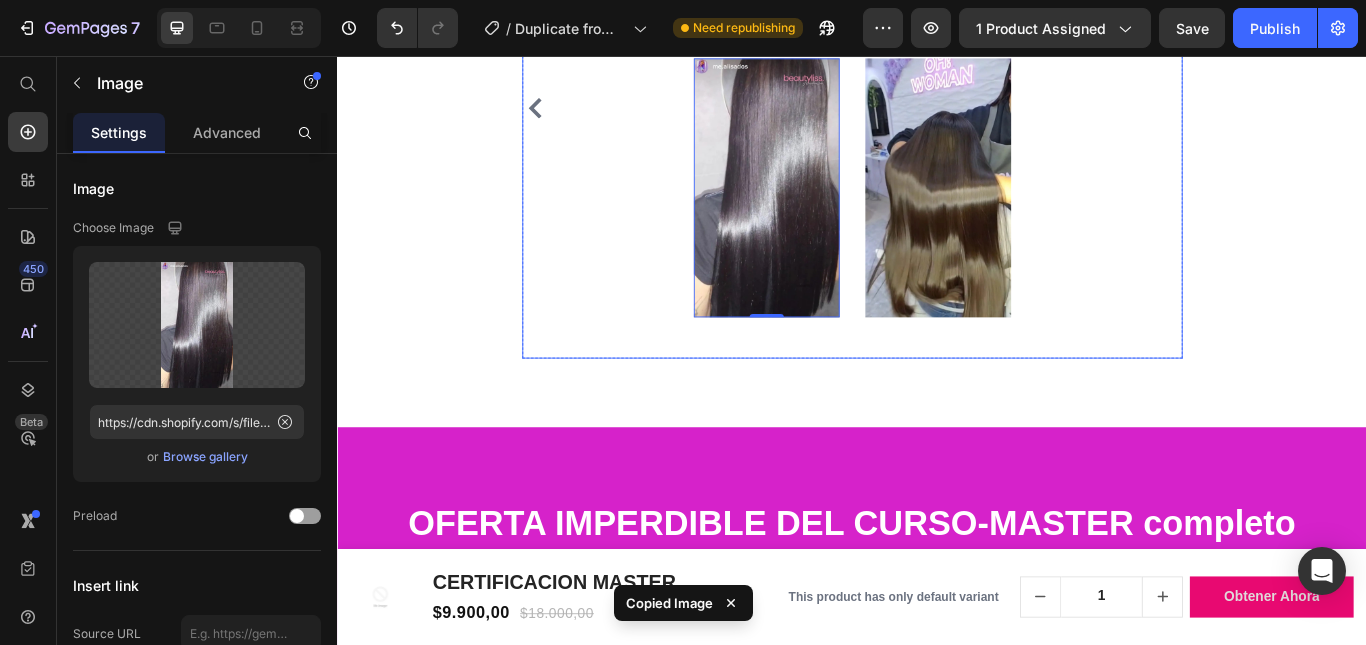 click 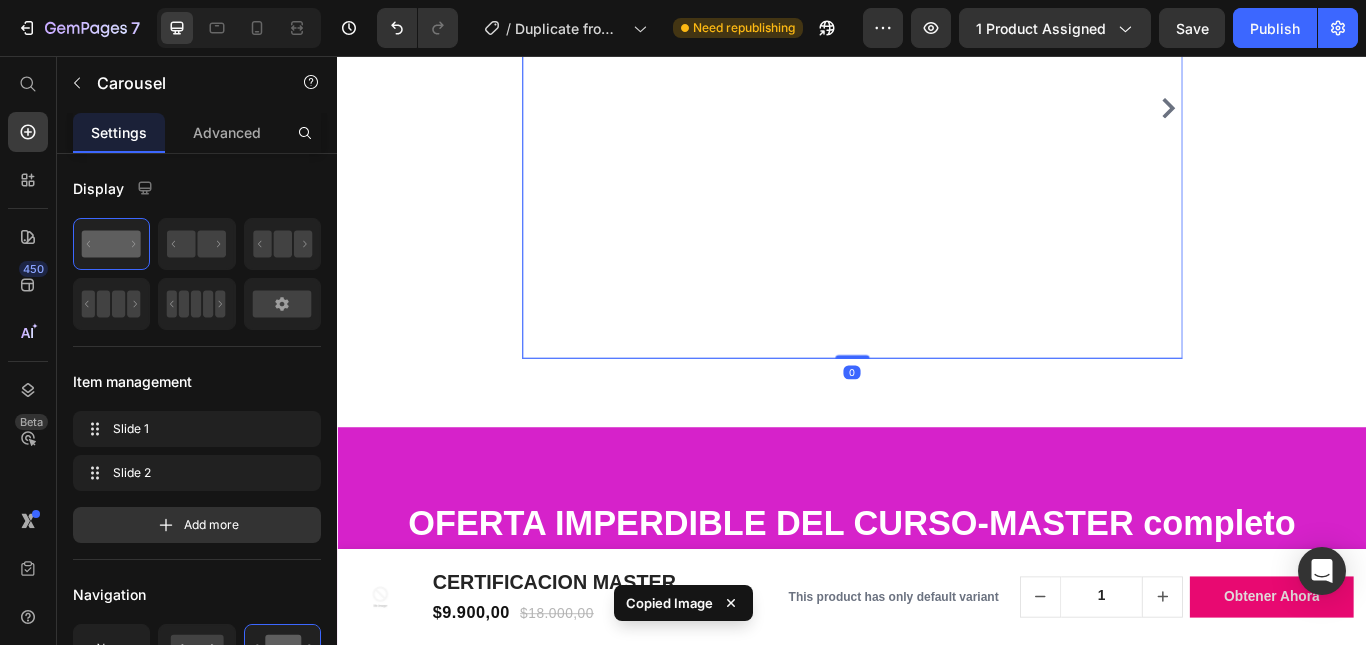 click on ""El precio es súper económico y tiene un montón de módulos muy útiles. Yo ya tenía cierta experiencia, pero me vino muy bien el tema de "vender" el emprendimiento. Gracias!! Text block Image Carina - peluquera (Mendoza) Text block                Icon                Icon                Icon                Icon
Icon Icon List Hoz" at bounding box center [937, 117] 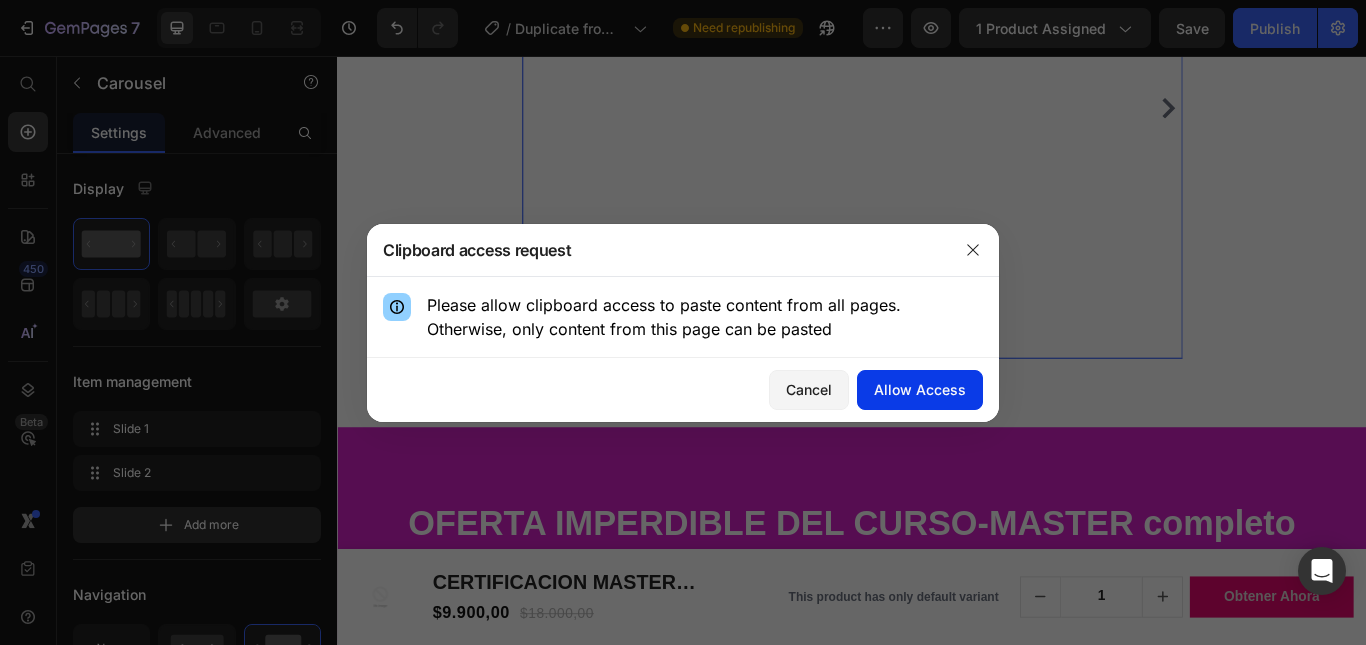 click on "Allow Access" at bounding box center [920, 389] 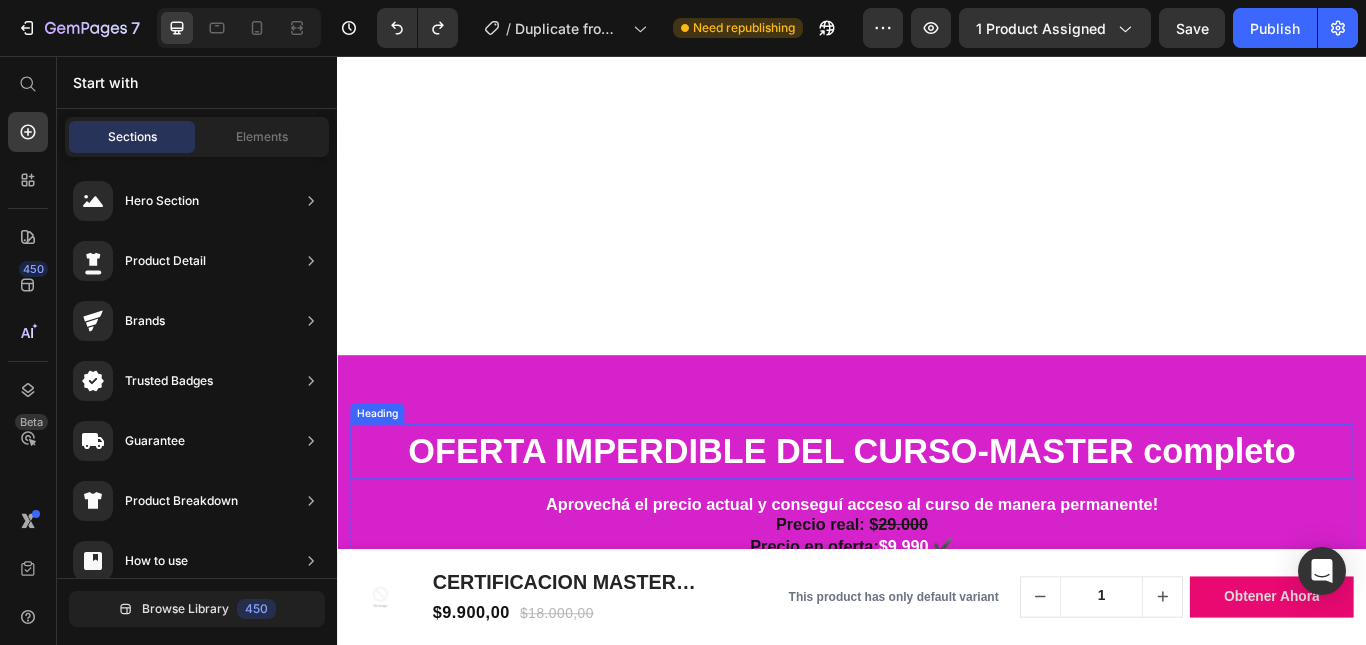 scroll, scrollTop: 3087, scrollLeft: 0, axis: vertical 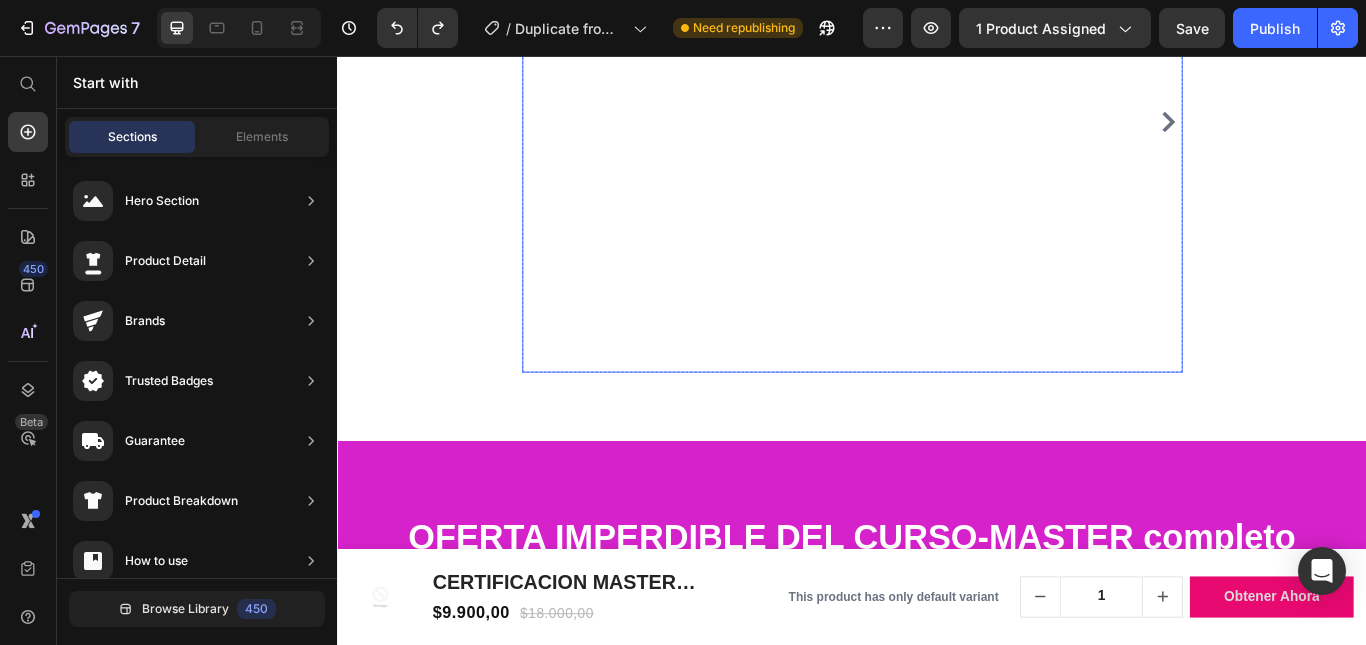 click on ""El precio es súper económico y tiene un montón de módulos muy útiles. Yo ya tenía cierta experiencia, pero me vino muy bien el tema de "vender" el emprendimiento. Gracias!! Text block Image Carina - peluquera (Mendoza) Text block                Icon                Icon                Icon                Icon
Icon Icon List Hoz" at bounding box center (937, 133) 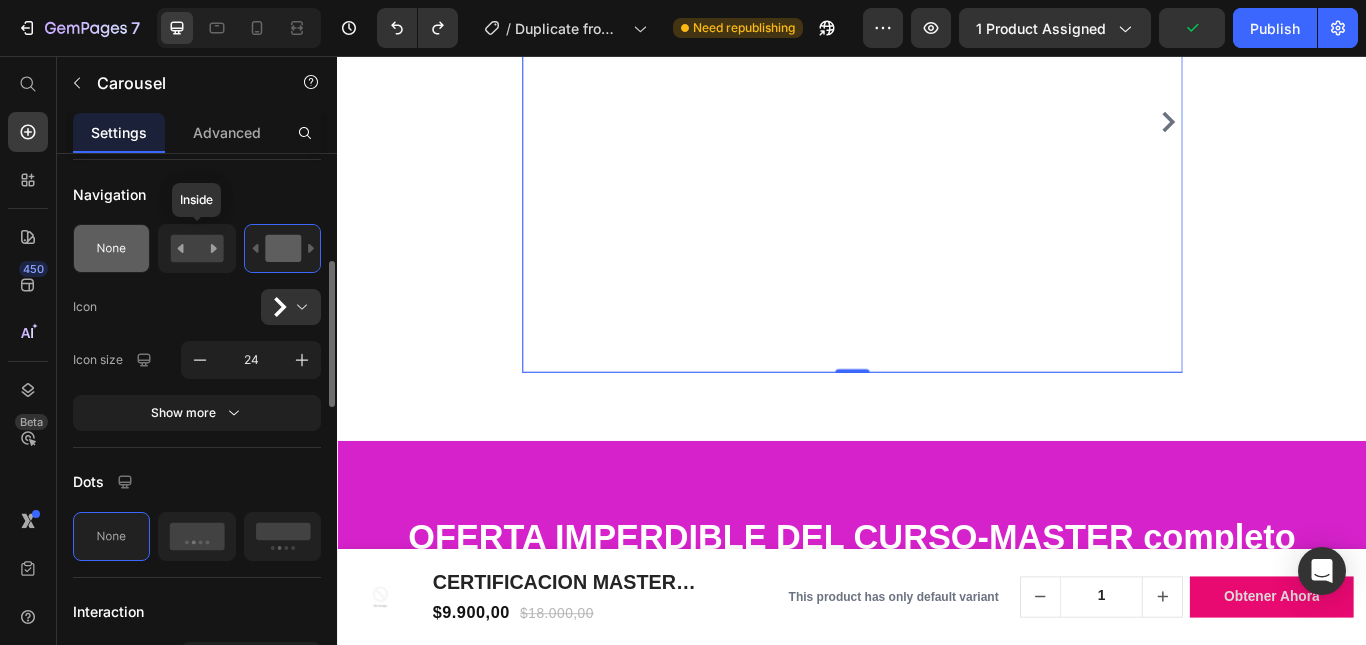 scroll, scrollTop: 400, scrollLeft: 0, axis: vertical 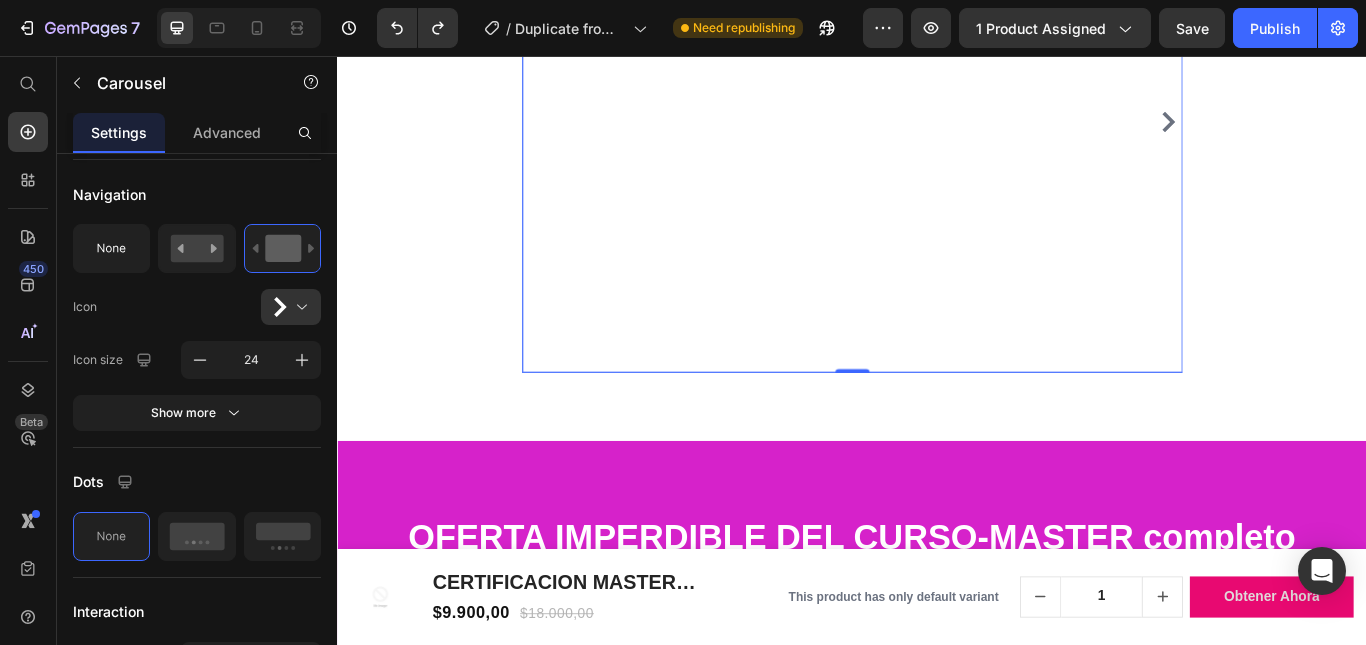 click 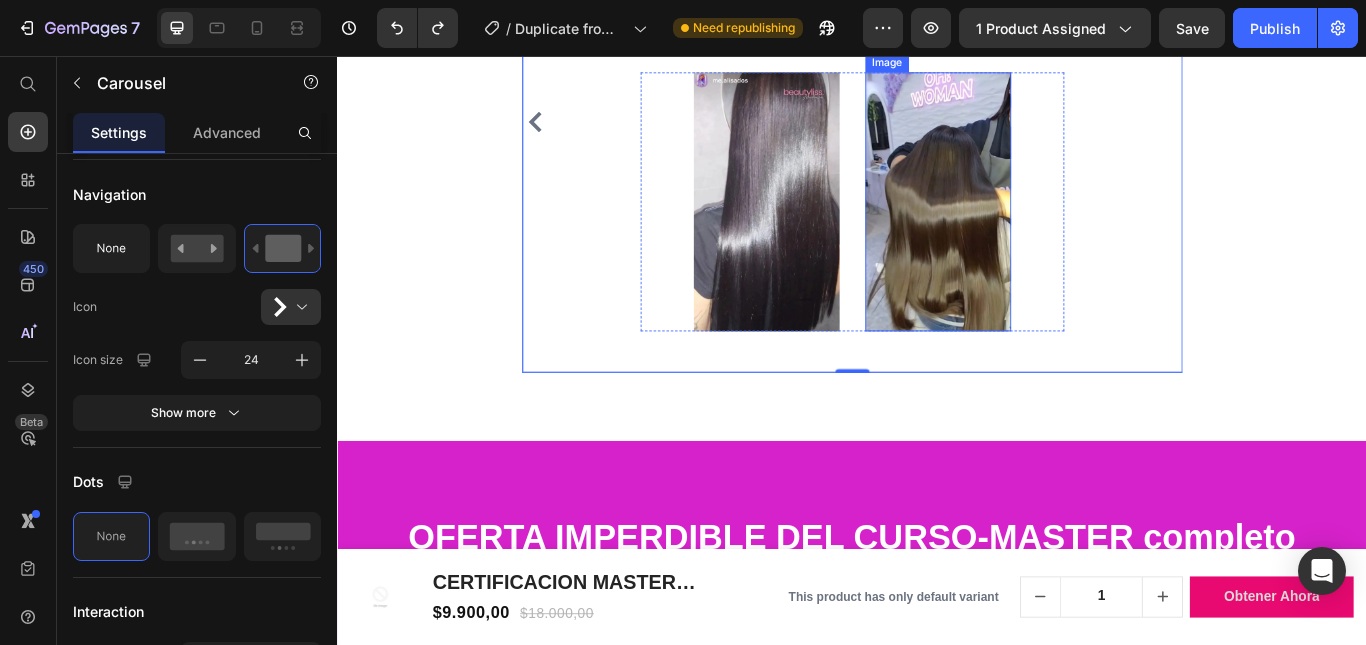 click at bounding box center [1037, 226] 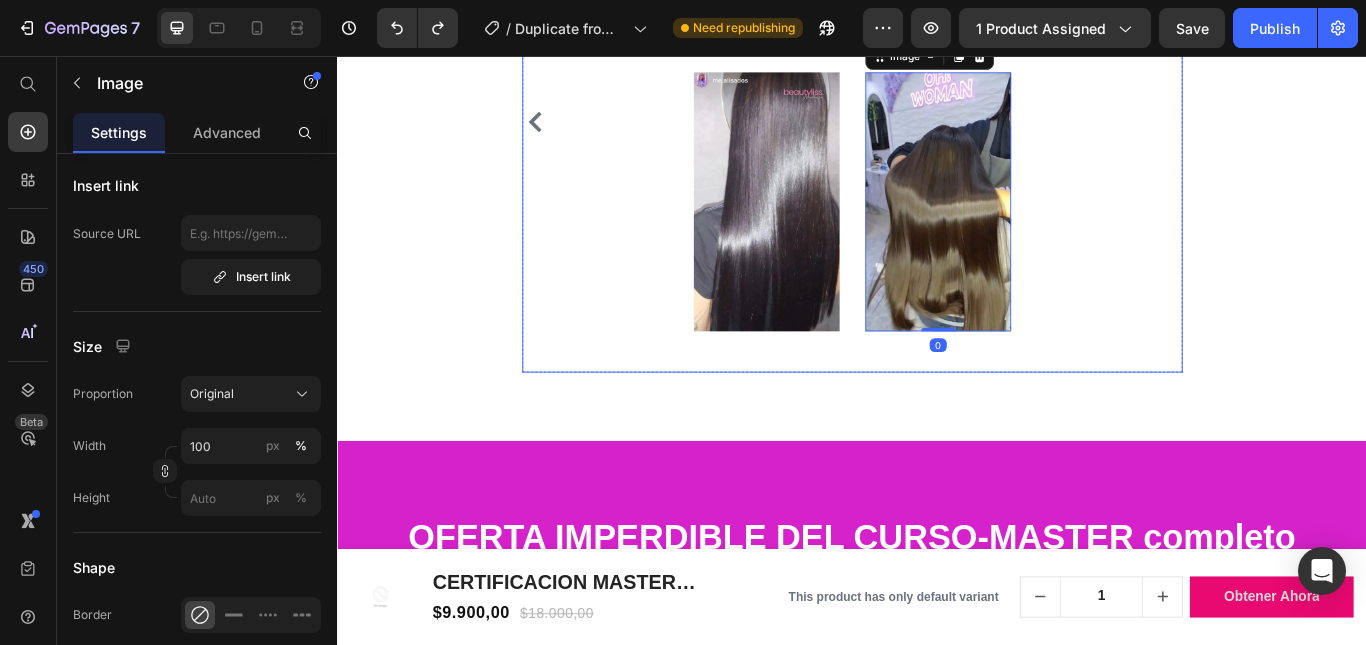 scroll, scrollTop: 3387, scrollLeft: 0, axis: vertical 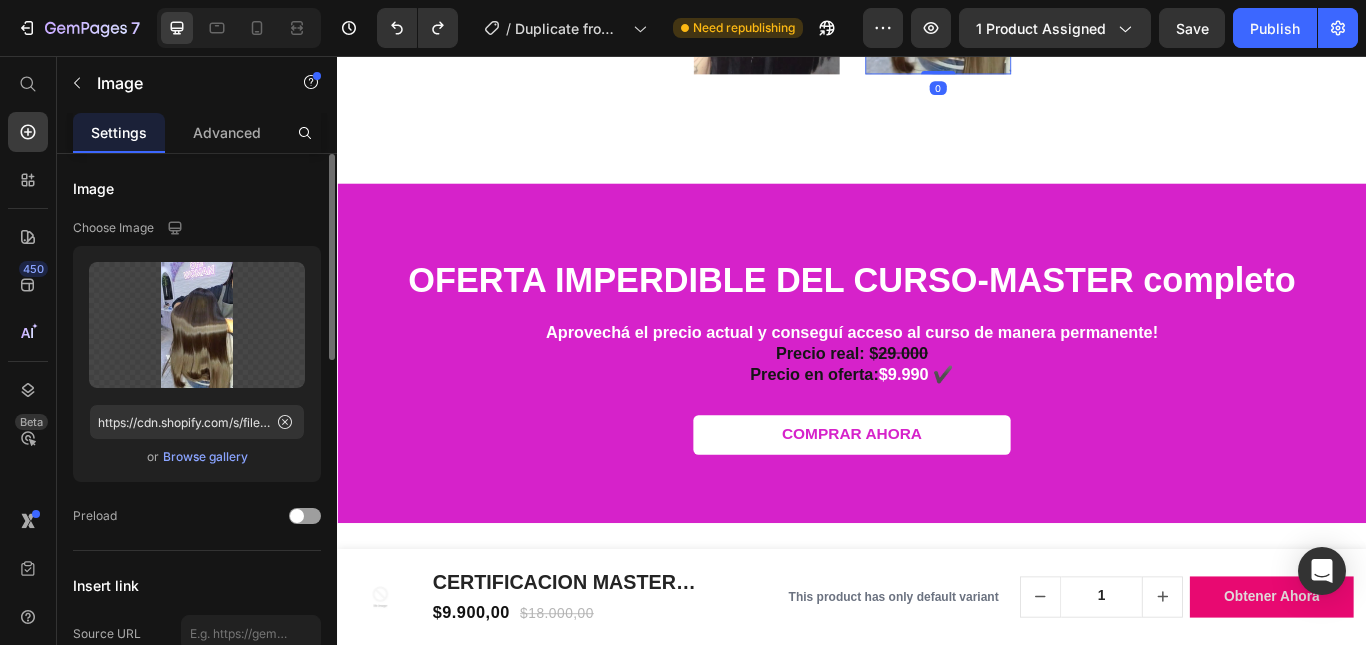 click 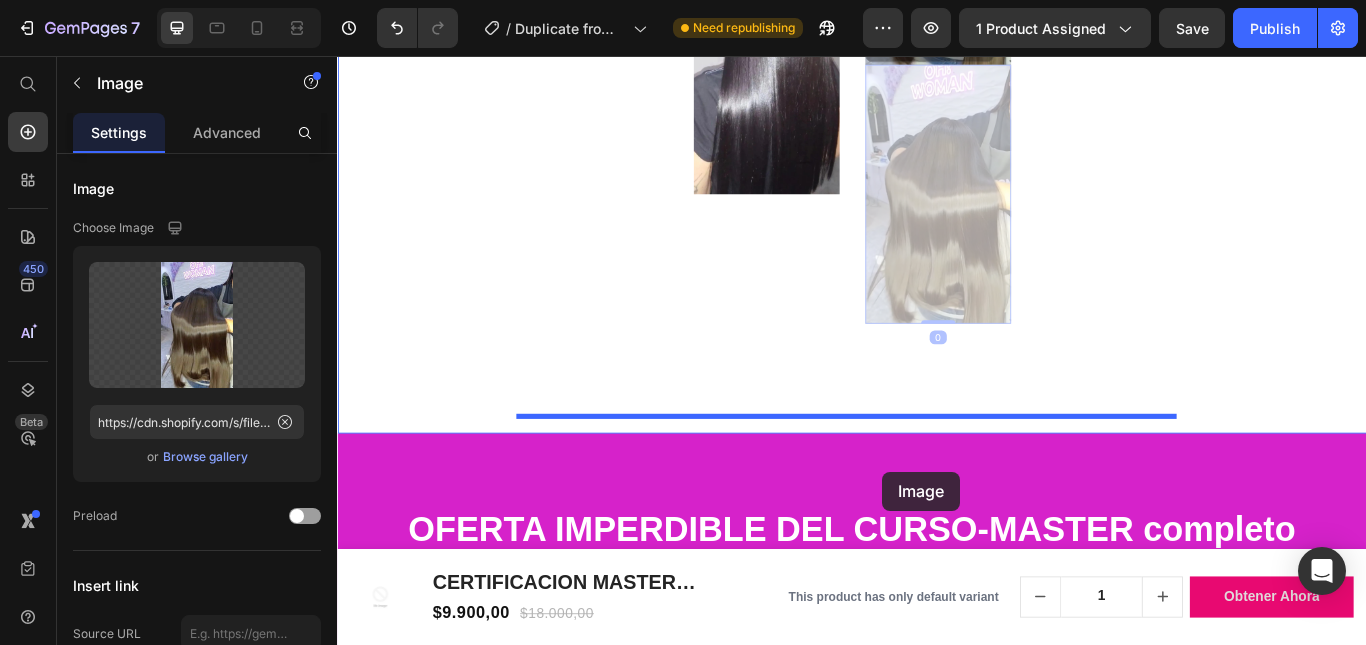 scroll, scrollTop: 3839, scrollLeft: 0, axis: vertical 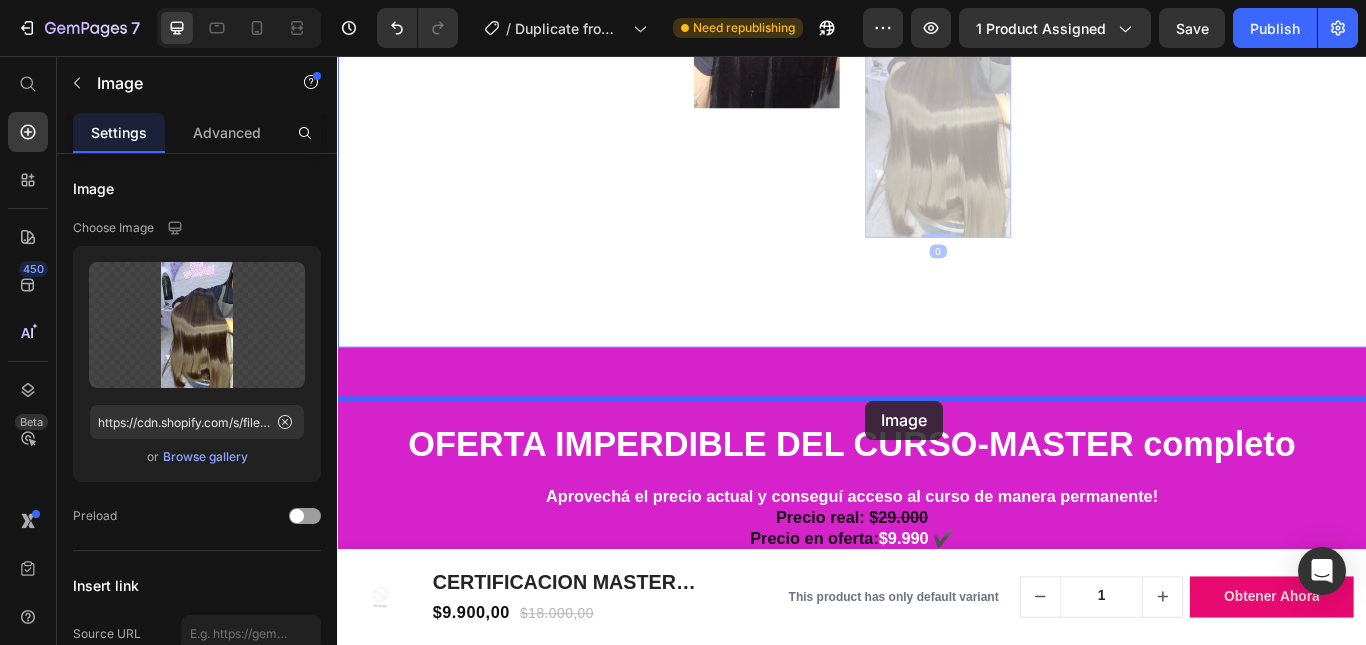 drag, startPoint x: 1022, startPoint y: 404, endPoint x: 953, endPoint y: 458, distance: 87.61849 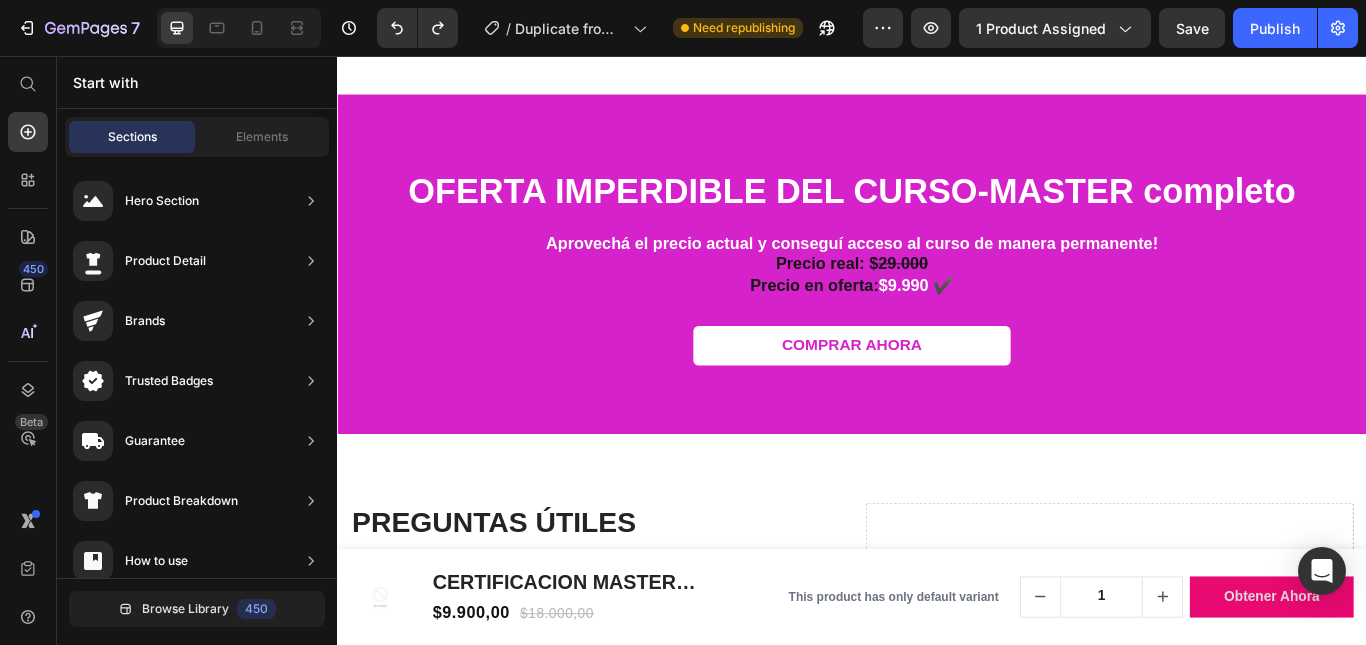 scroll, scrollTop: 3339, scrollLeft: 0, axis: vertical 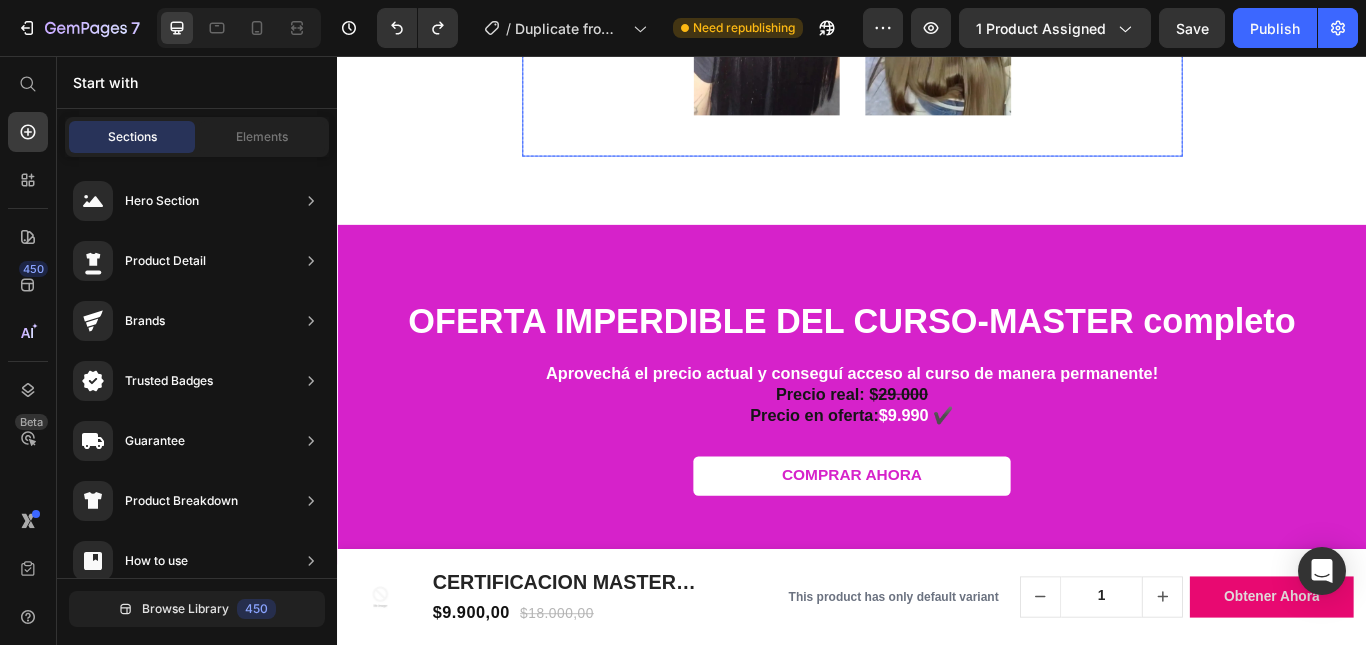 click 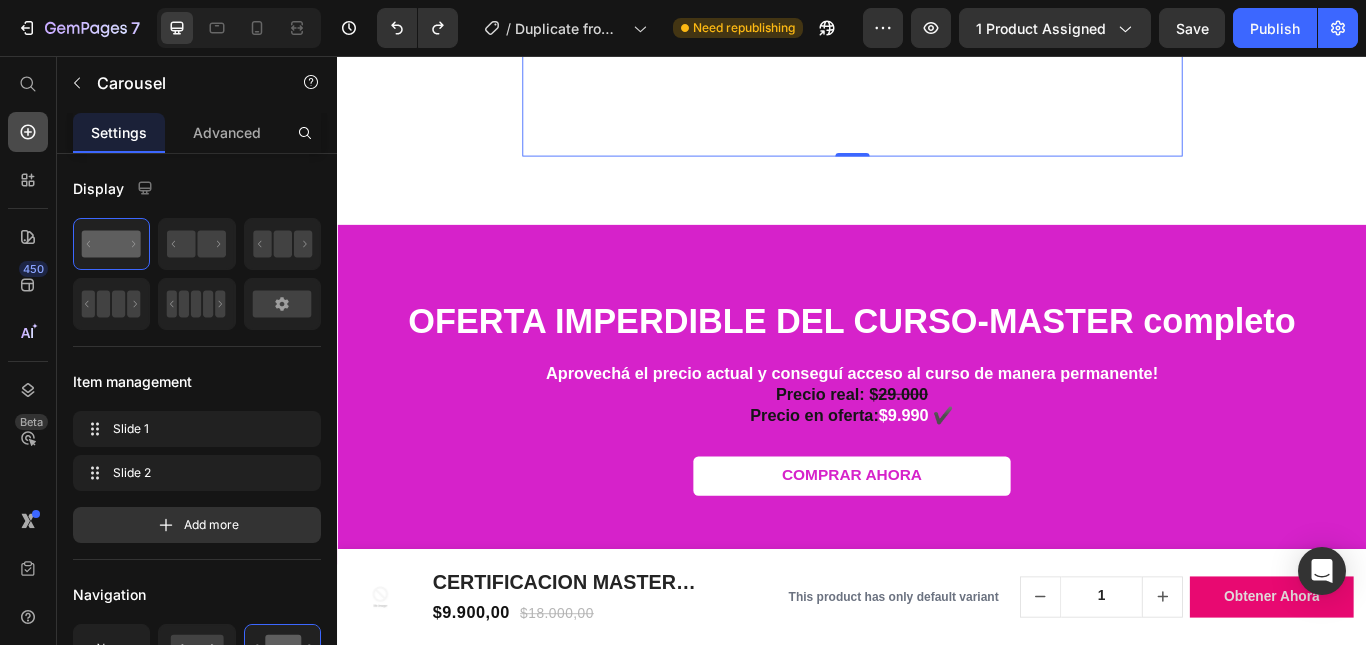 click 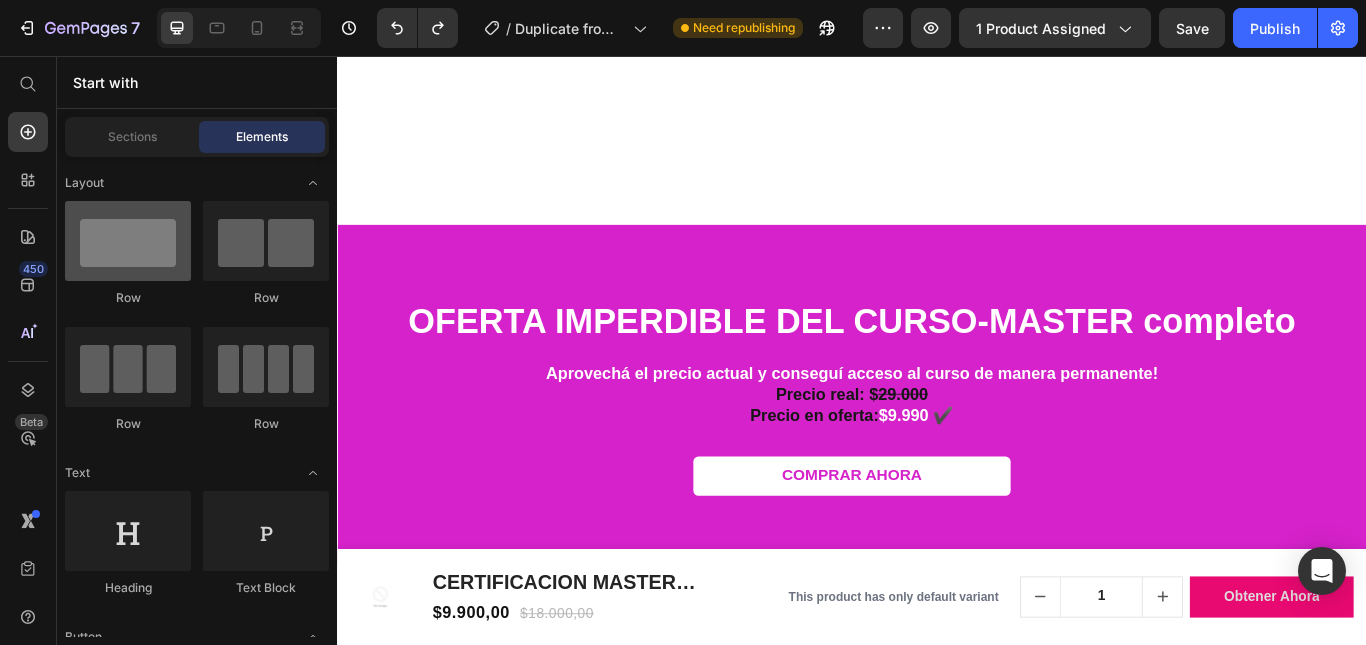scroll, scrollTop: 100, scrollLeft: 0, axis: vertical 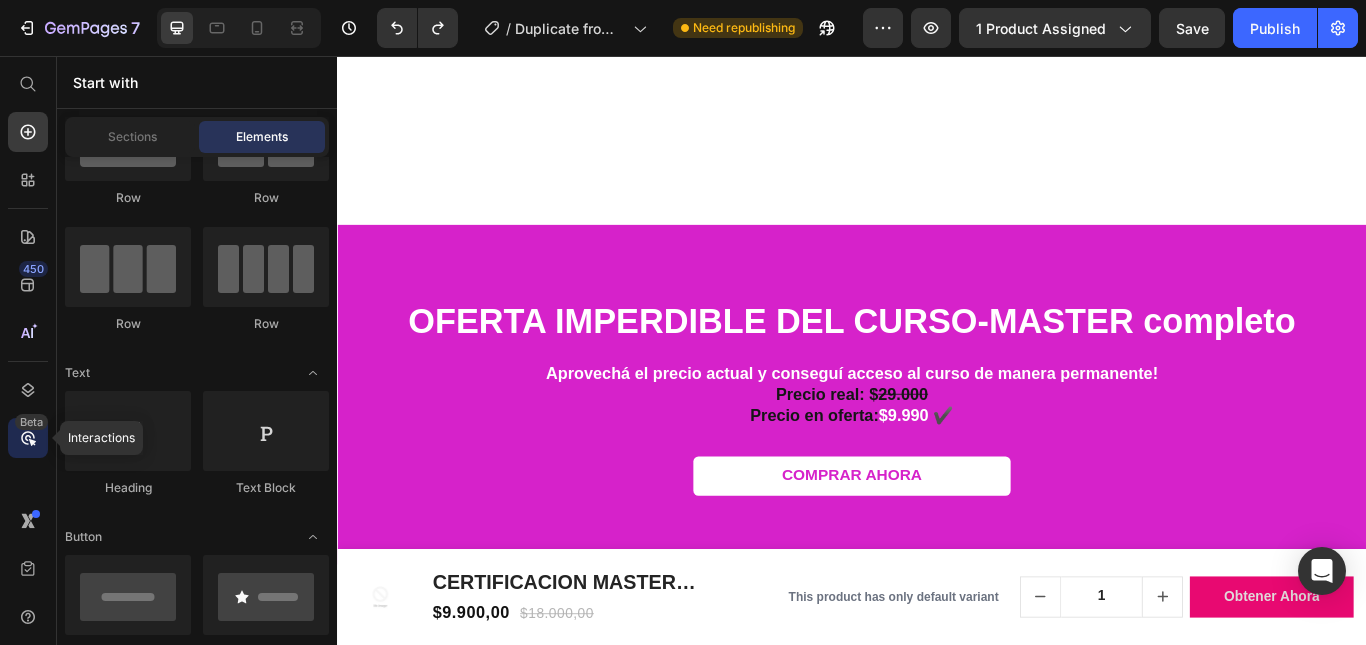 click 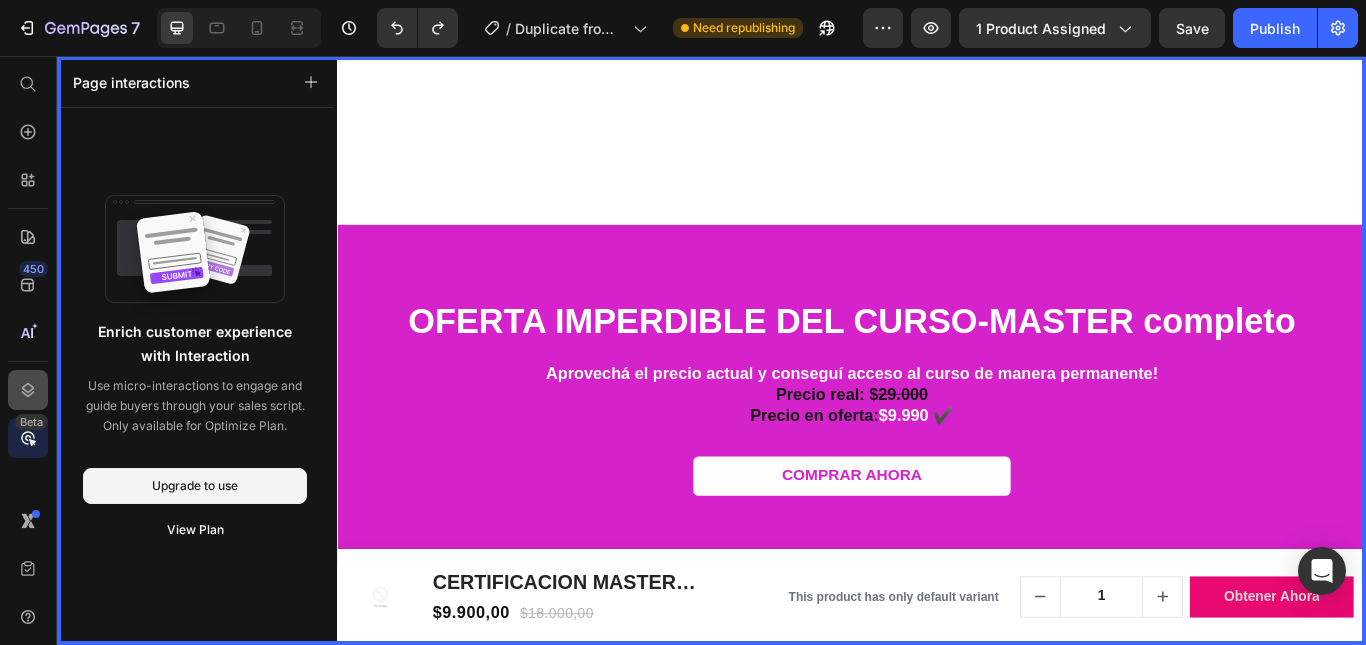 click 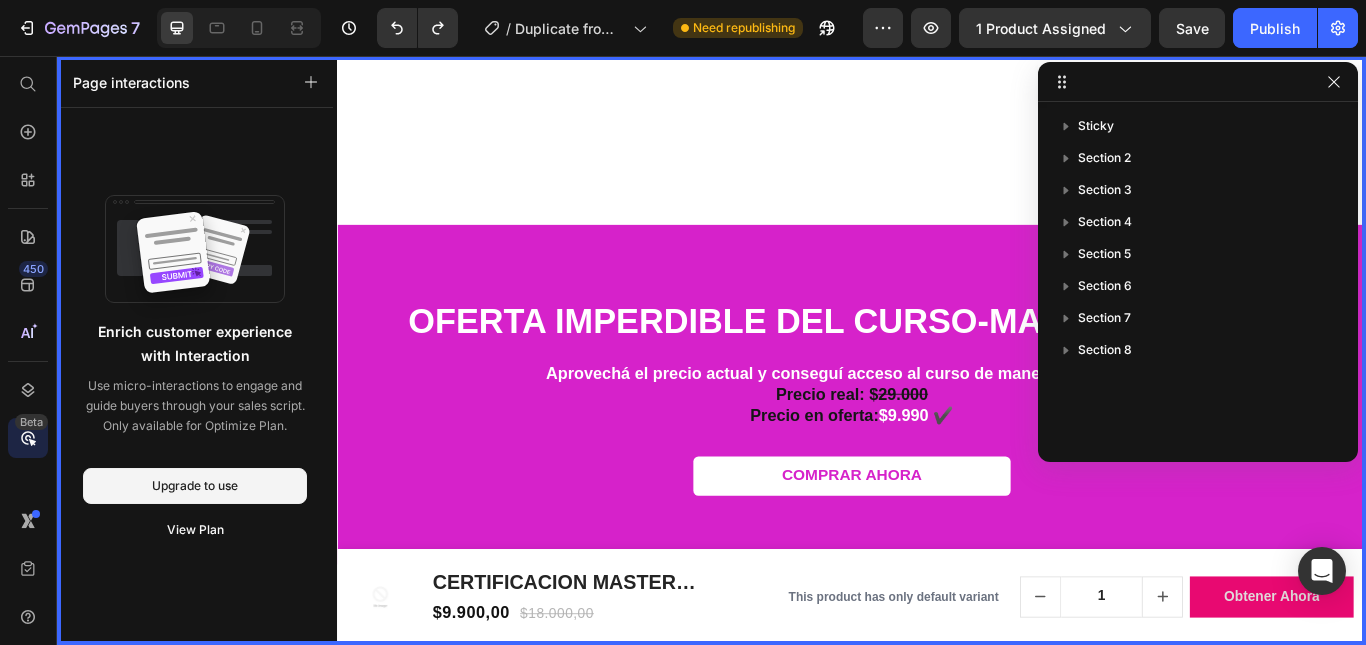 click at bounding box center [937, 399] 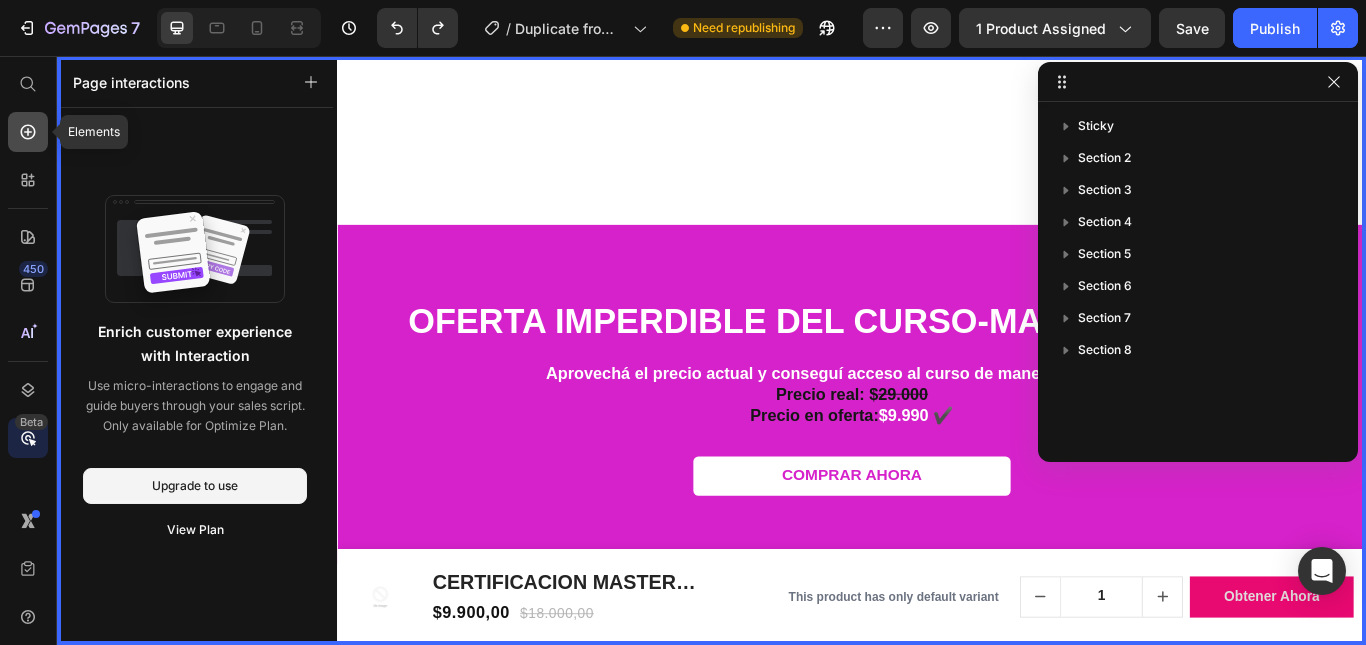 click 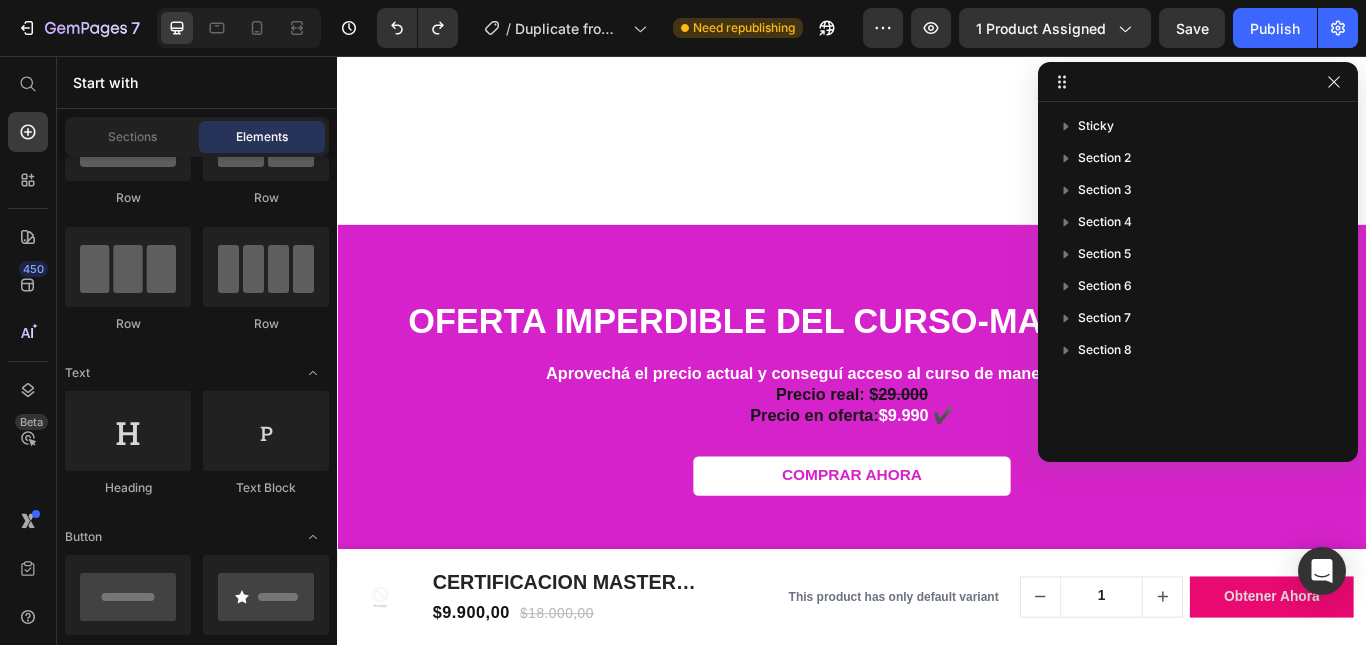 scroll, scrollTop: 0, scrollLeft: 0, axis: both 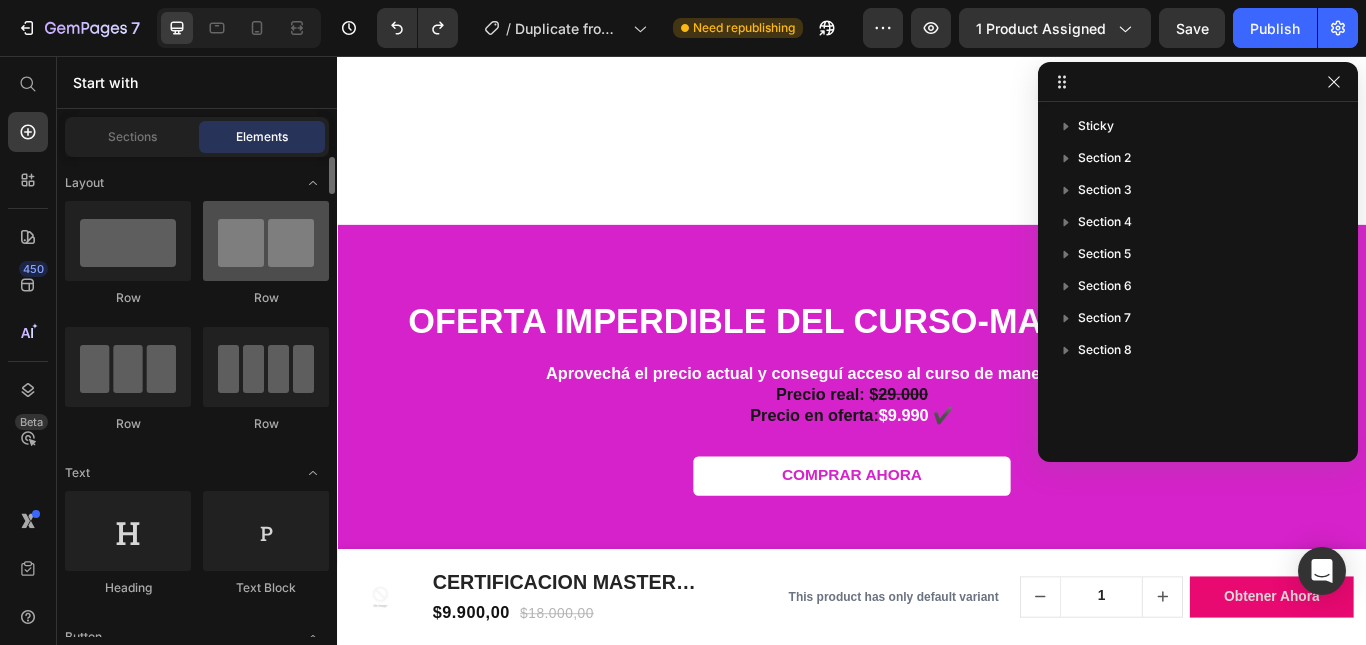 click at bounding box center [266, 241] 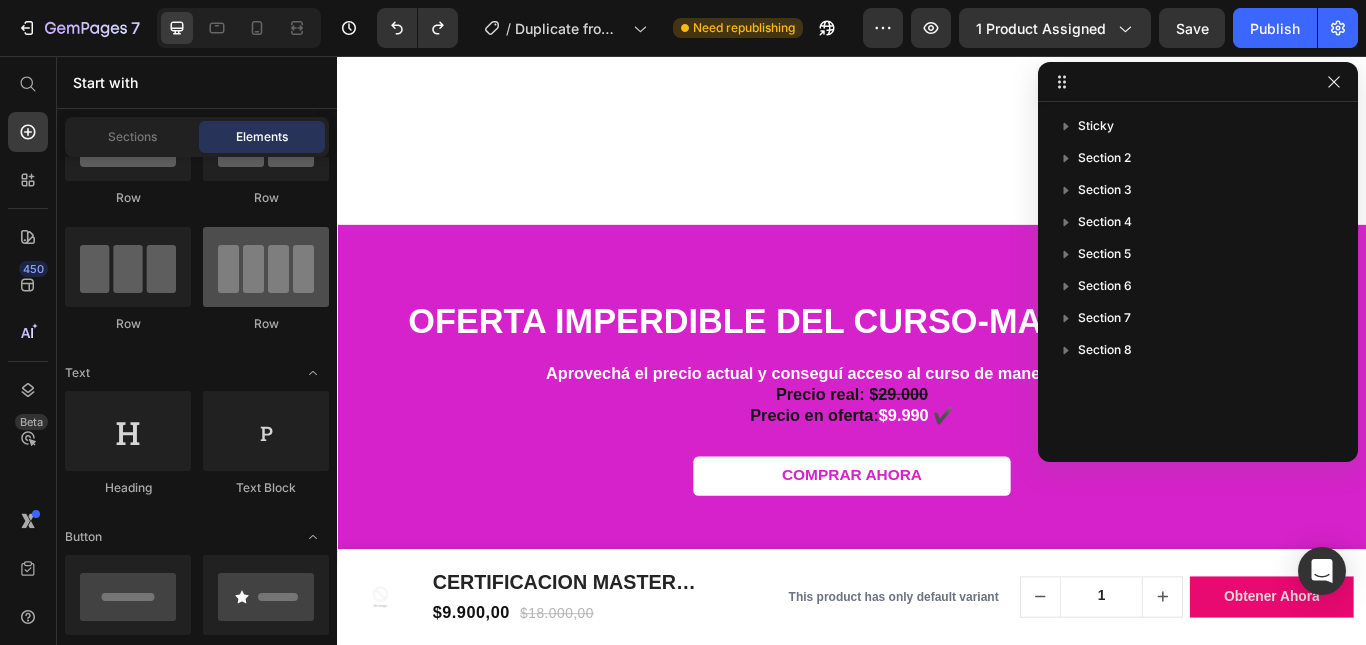 scroll, scrollTop: 0, scrollLeft: 0, axis: both 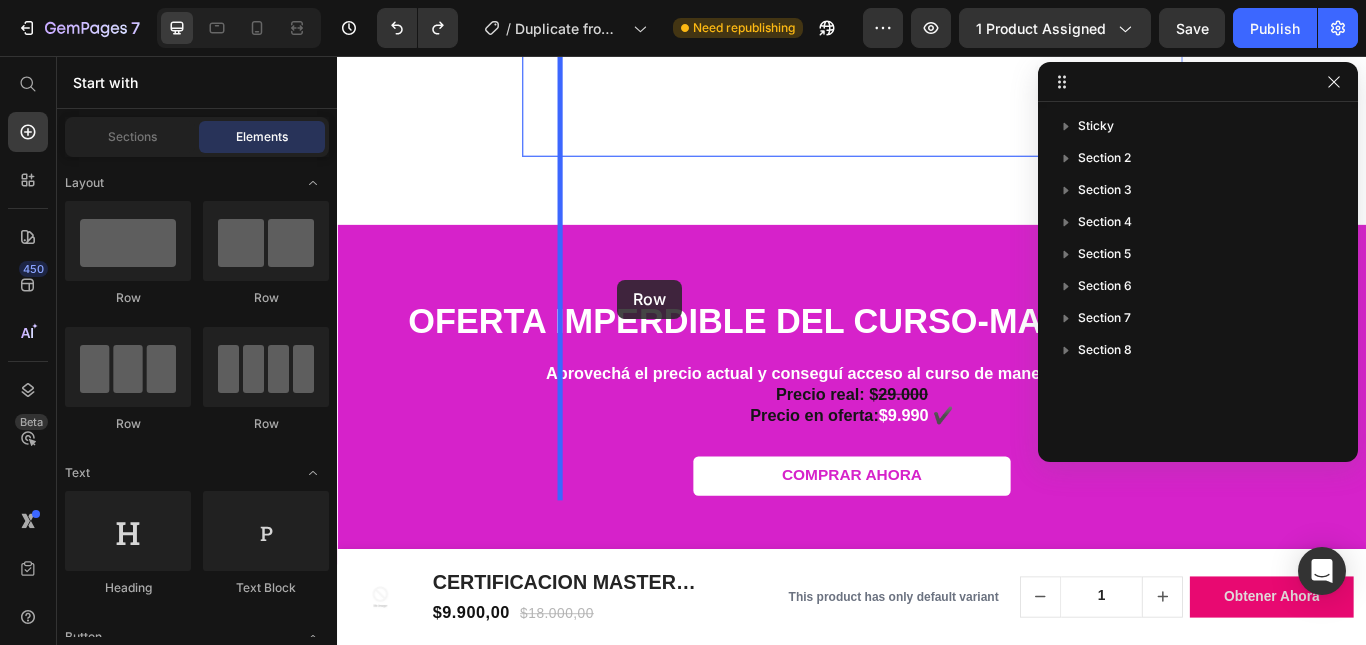 drag, startPoint x: 732, startPoint y: 314, endPoint x: 663, endPoint y: 317, distance: 69.065186 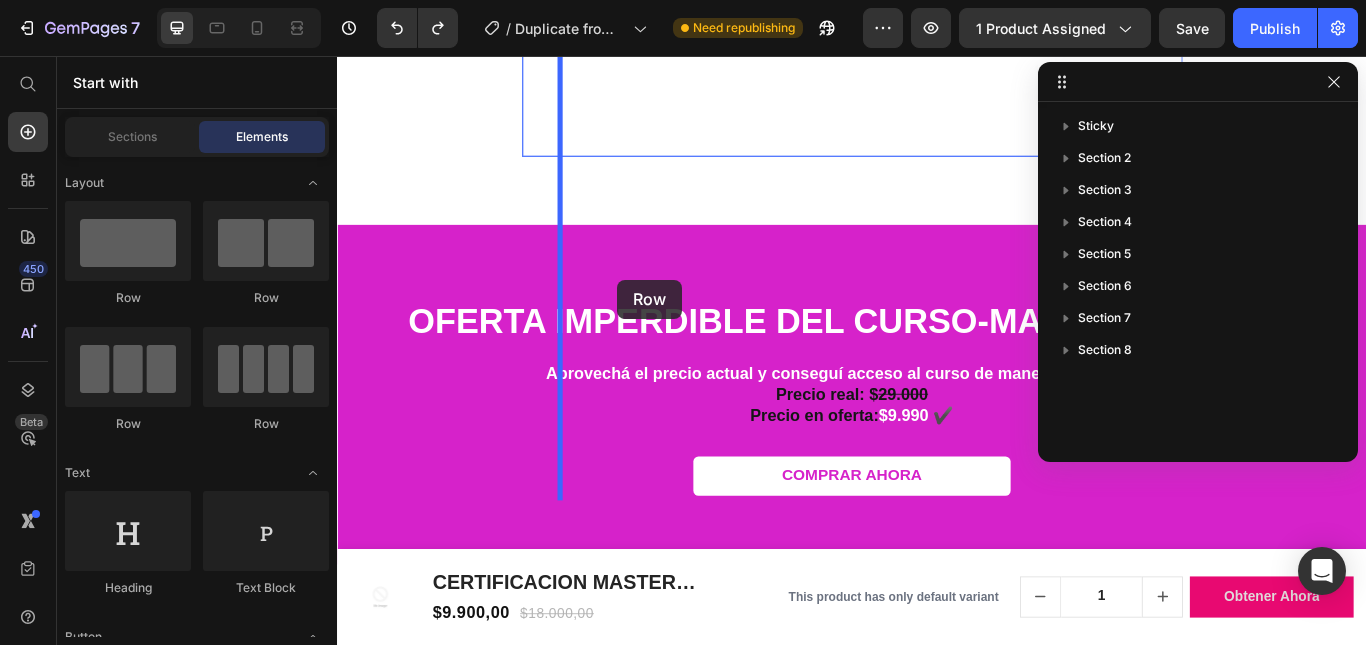 scroll, scrollTop: 3666, scrollLeft: 0, axis: vertical 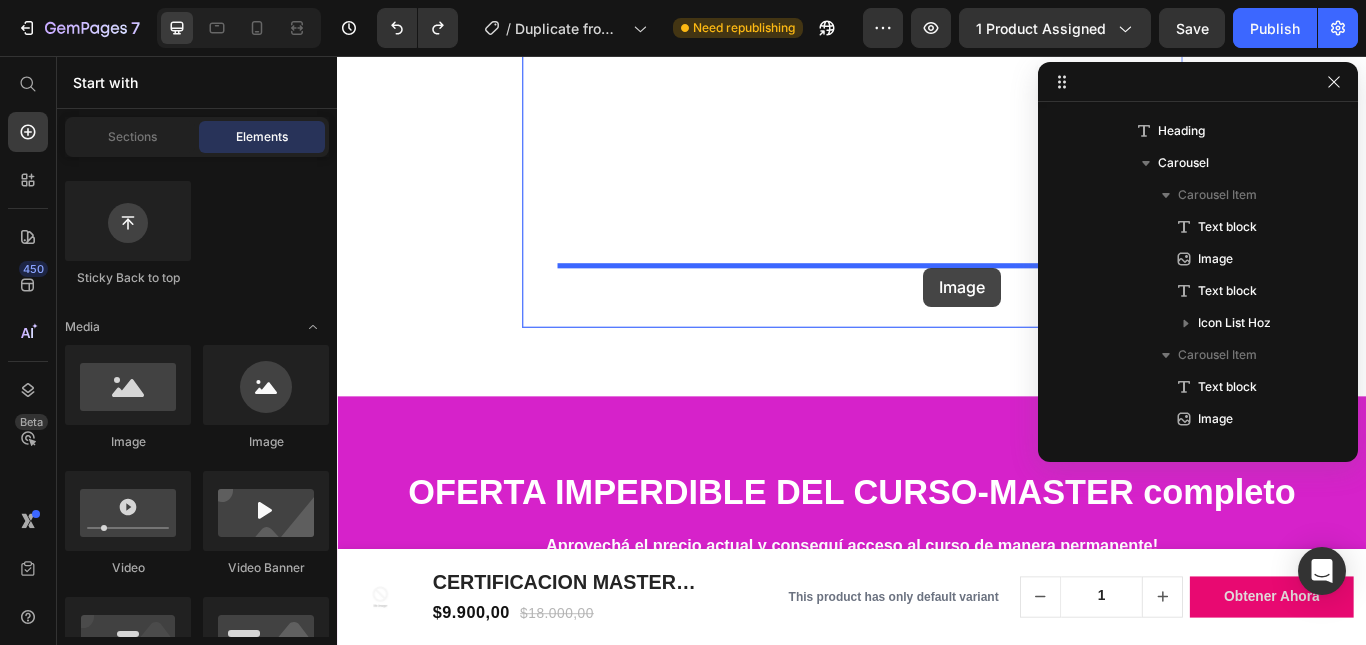 drag, startPoint x: 470, startPoint y: 475, endPoint x: 1020, endPoint y: 303, distance: 576.2673 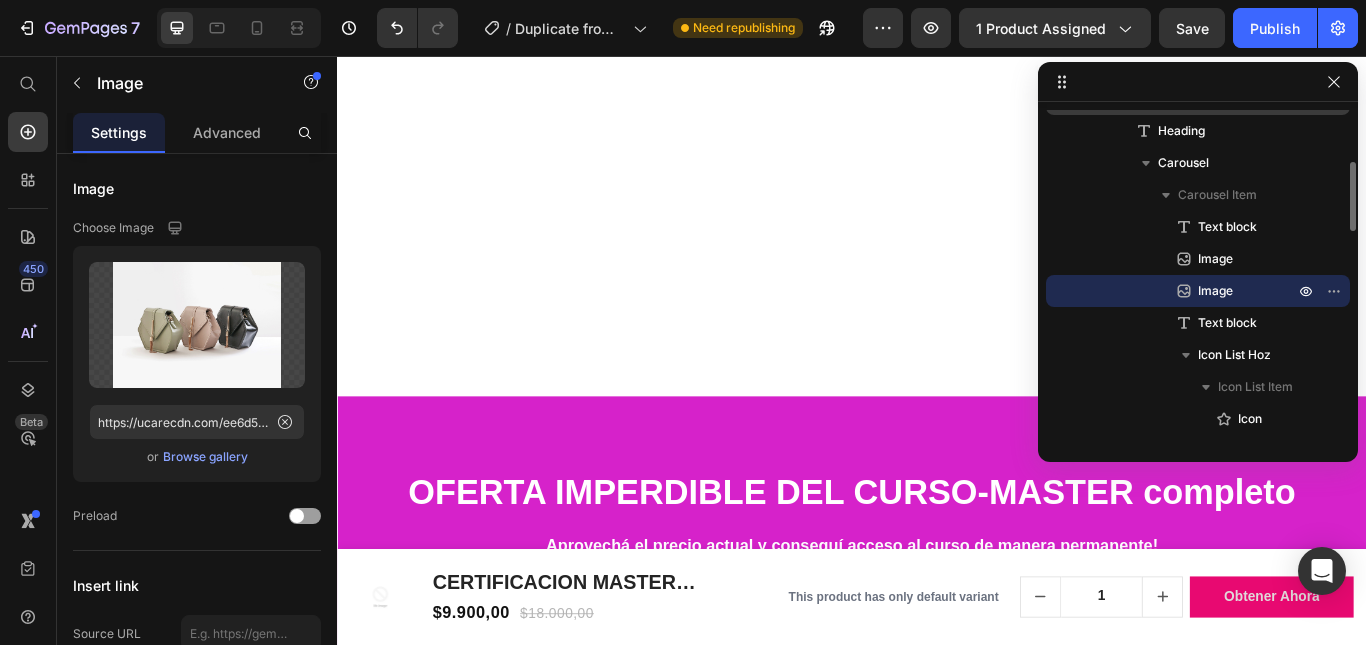scroll, scrollTop: 3211, scrollLeft: 0, axis: vertical 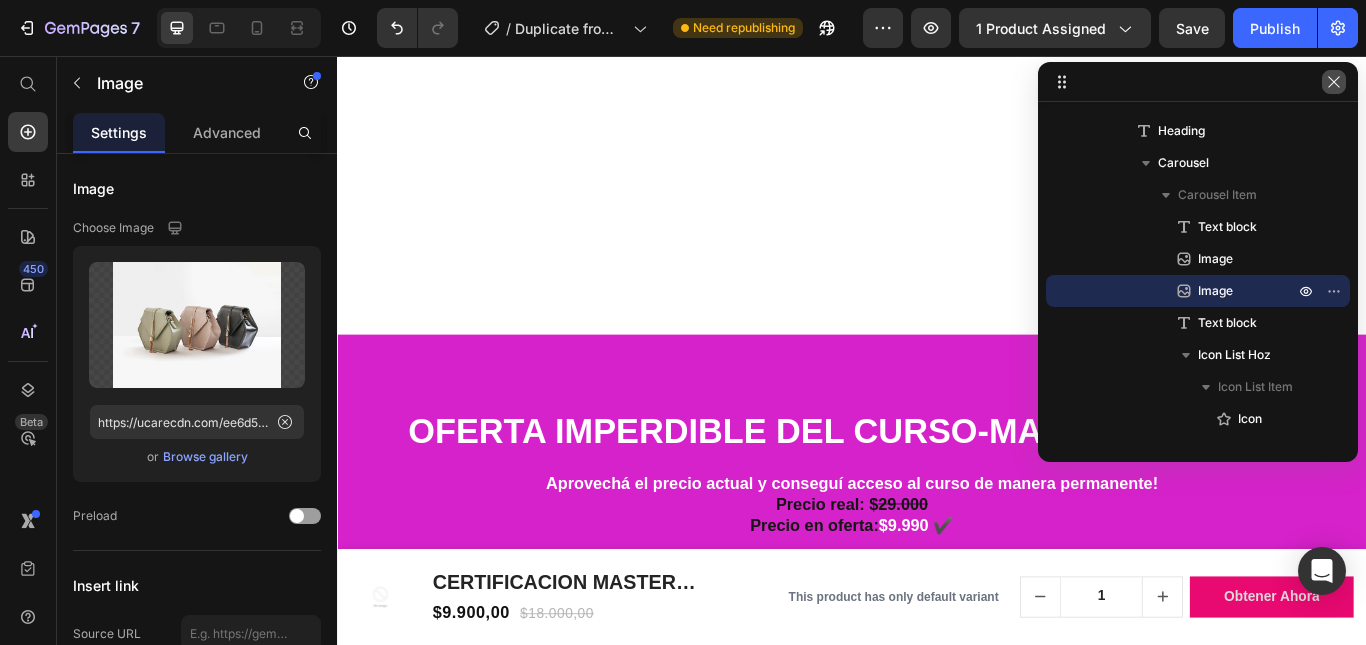 click 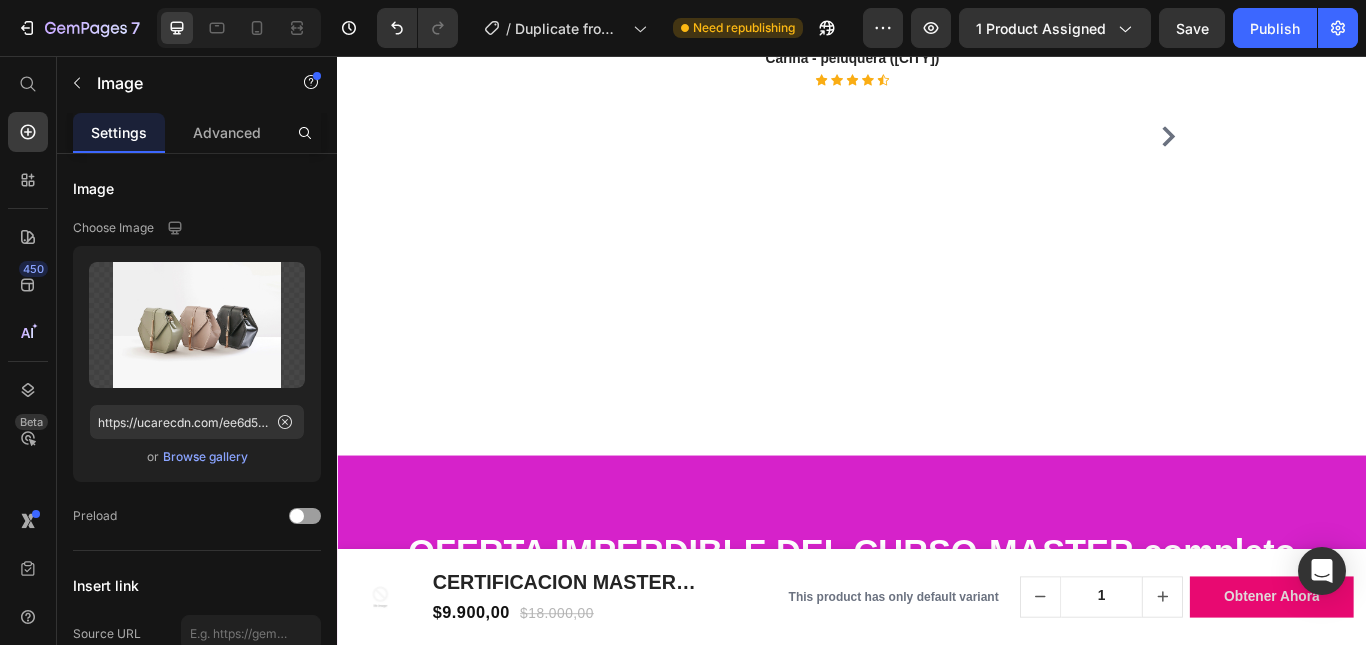 scroll, scrollTop: 3611, scrollLeft: 0, axis: vertical 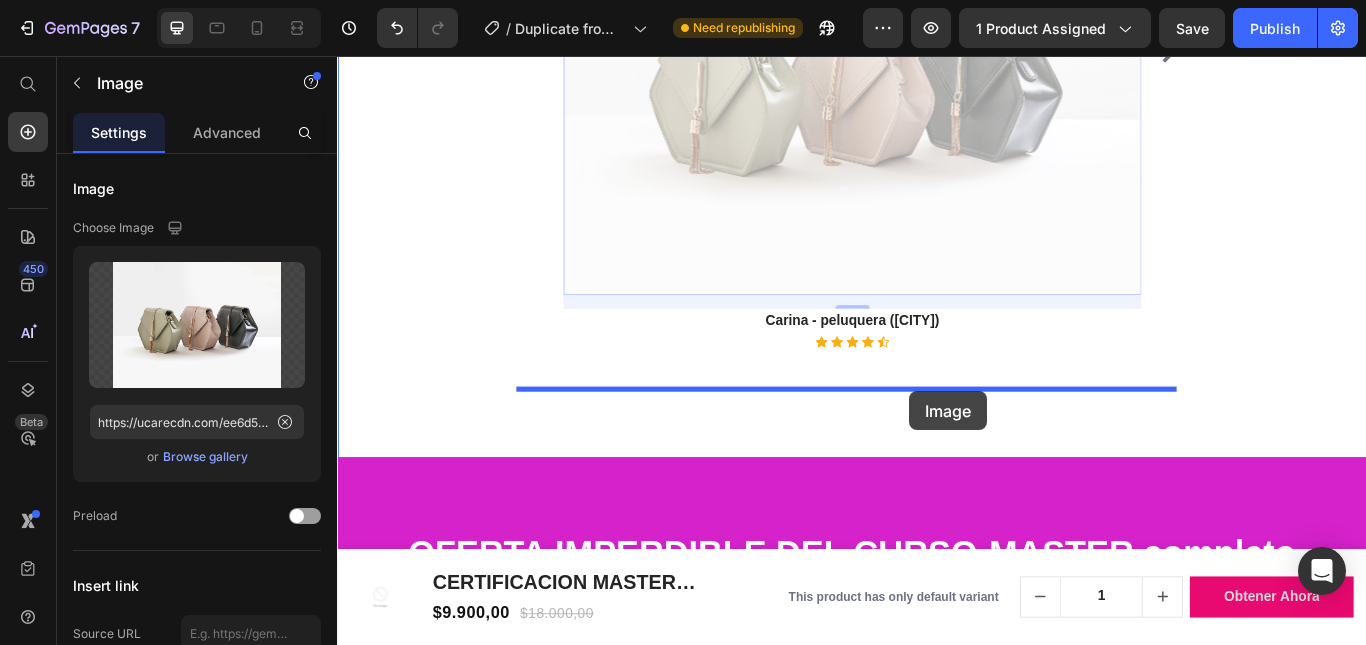 drag, startPoint x: 967, startPoint y: 235, endPoint x: 1004, endPoint y: 447, distance: 215.20456 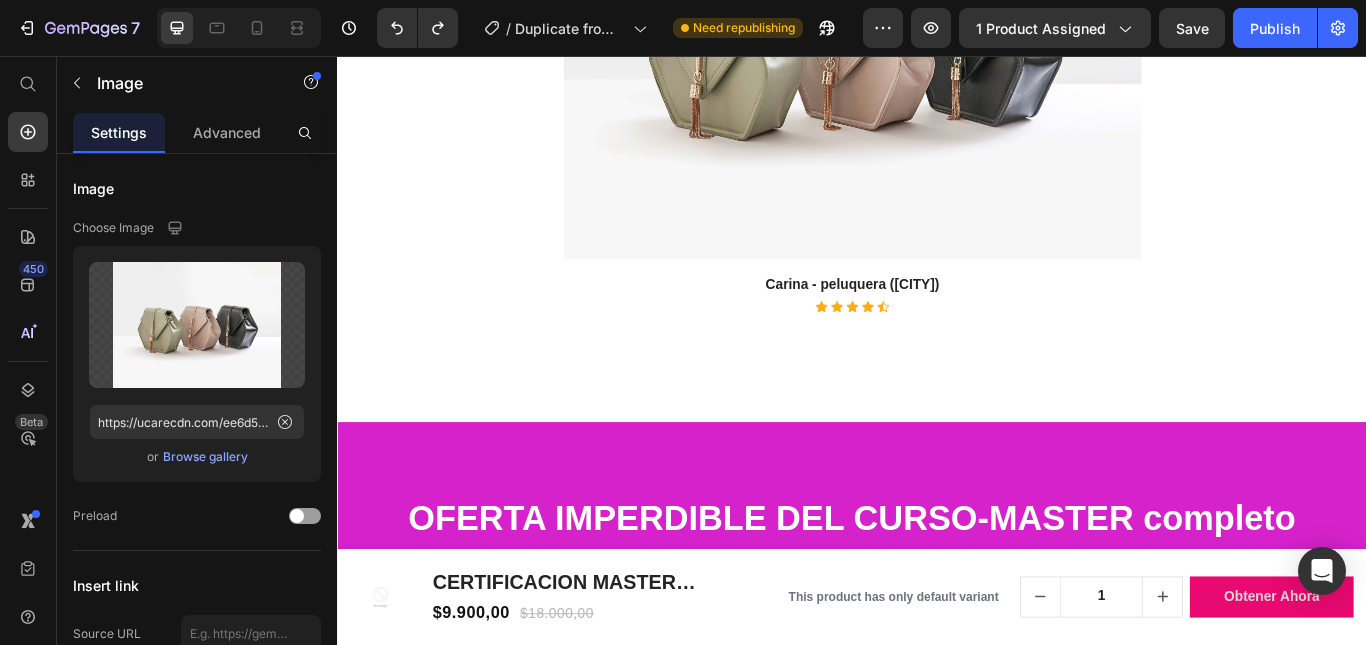 scroll, scrollTop: 3111, scrollLeft: 0, axis: vertical 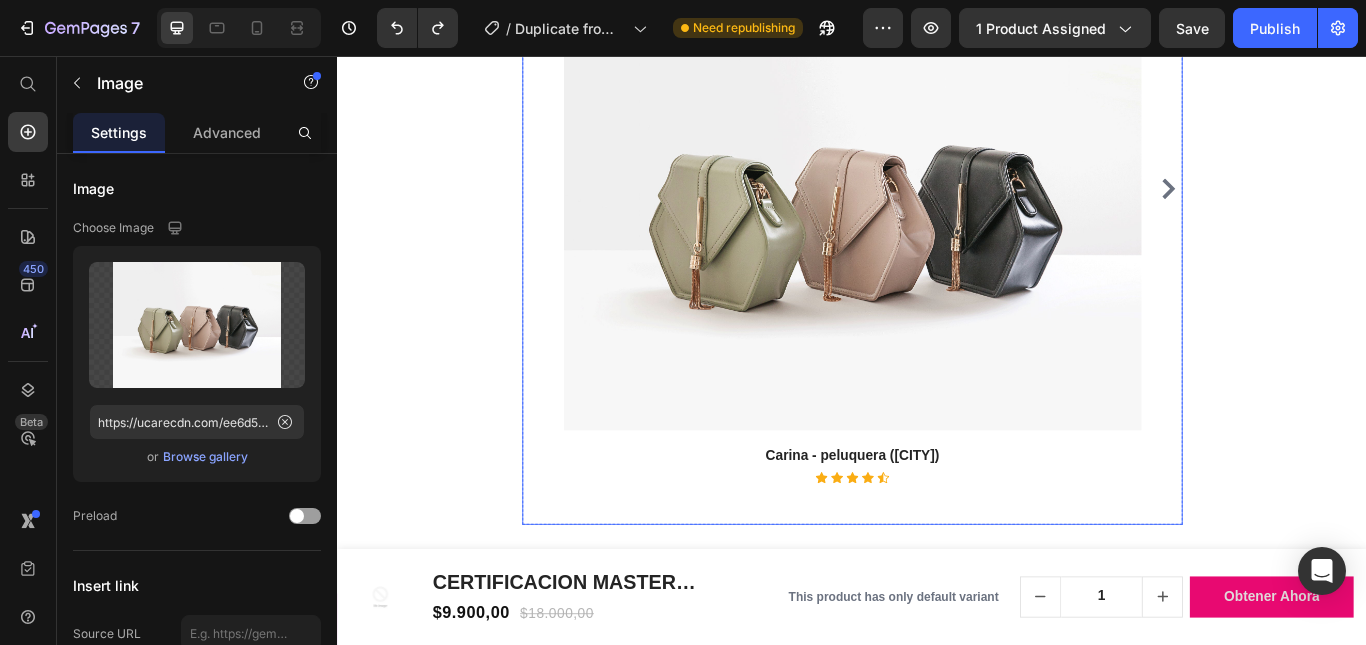 click 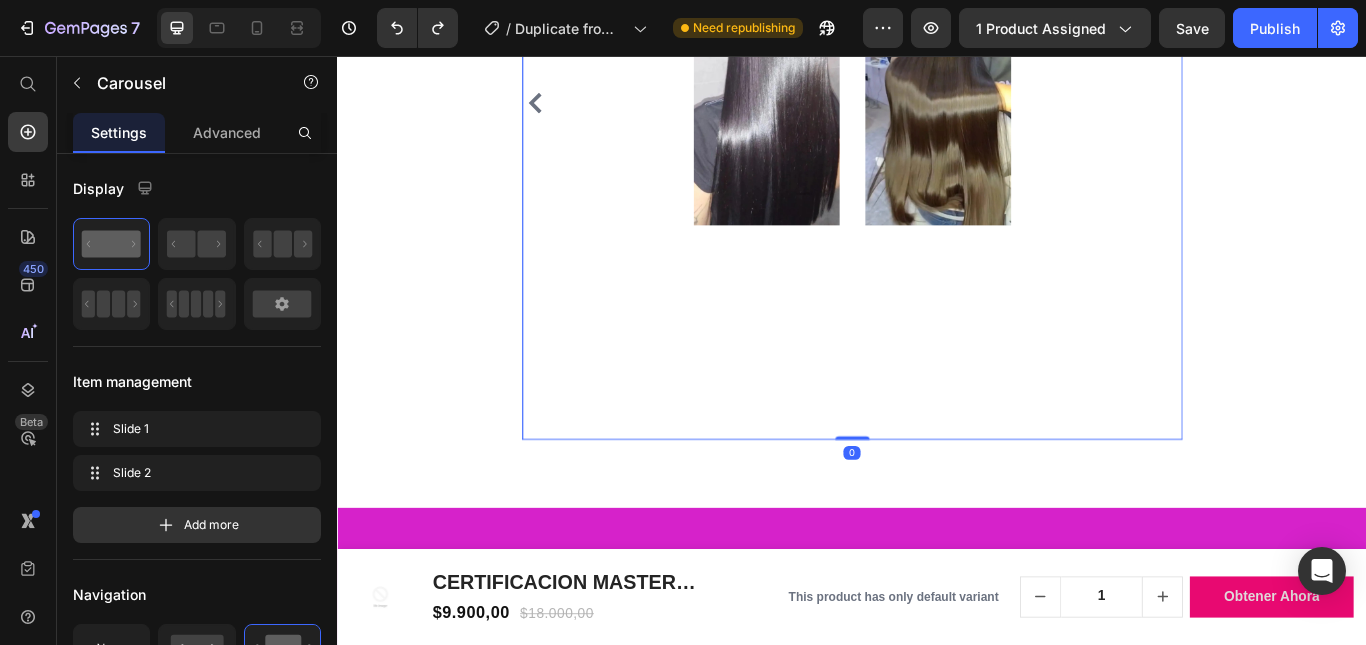 scroll, scrollTop: 3411, scrollLeft: 0, axis: vertical 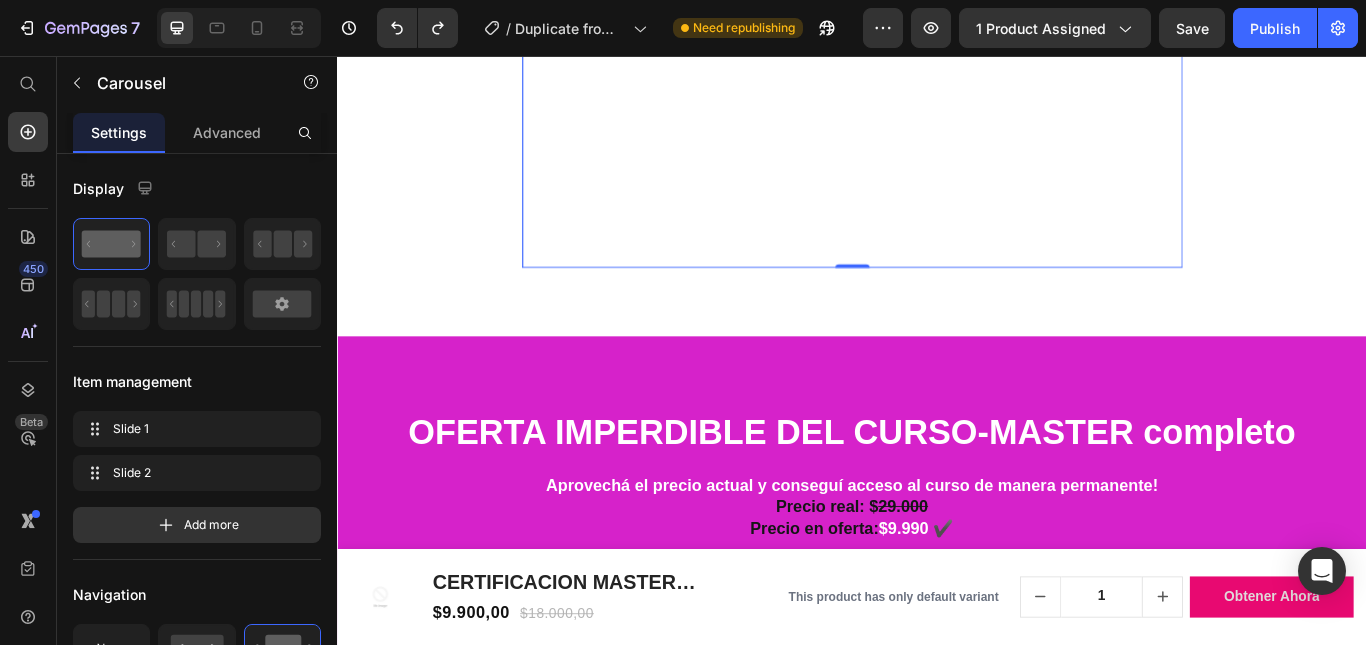 click 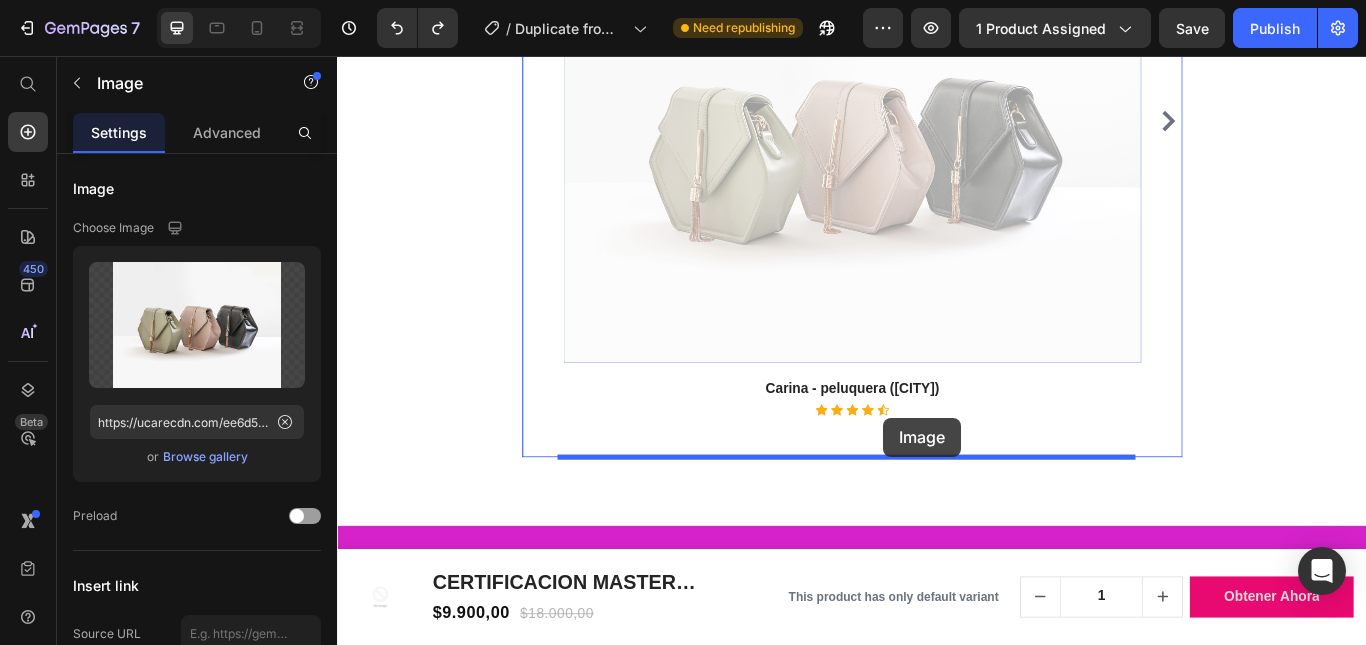 scroll, scrollTop: 3563, scrollLeft: 0, axis: vertical 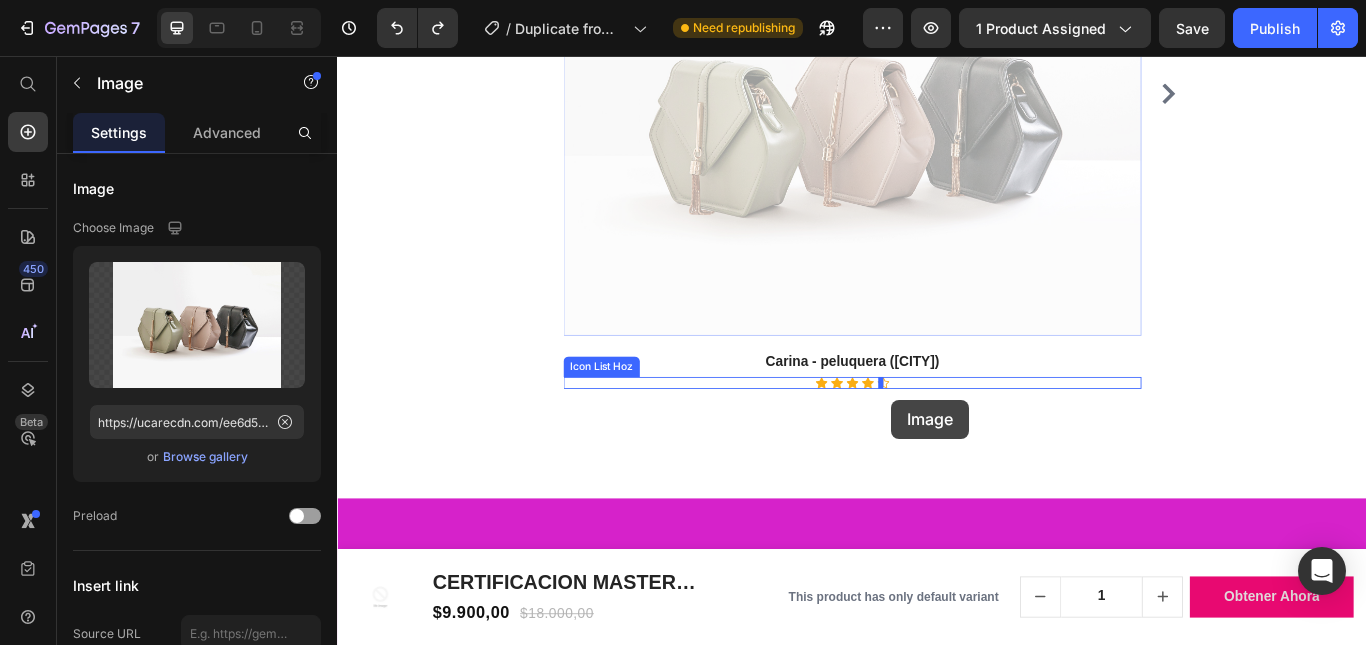 drag, startPoint x: 918, startPoint y: 365, endPoint x: 984, endPoint y: 457, distance: 113.22544 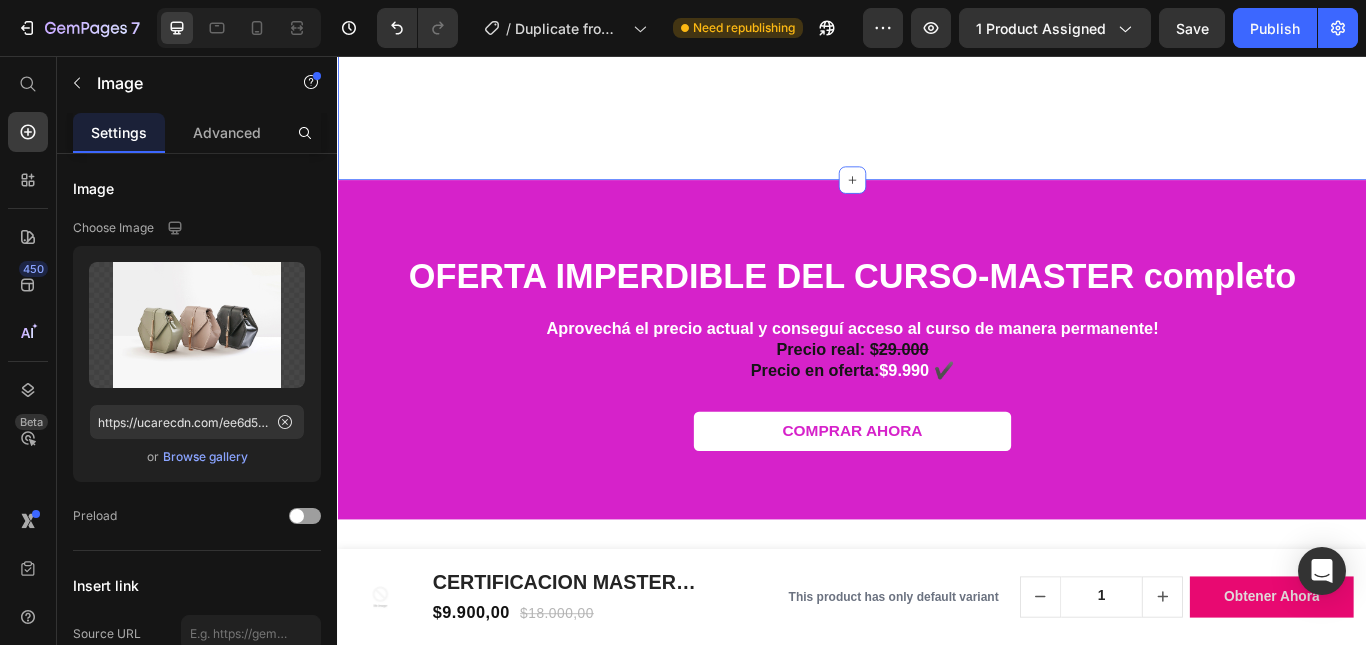 scroll, scrollTop: 3191, scrollLeft: 0, axis: vertical 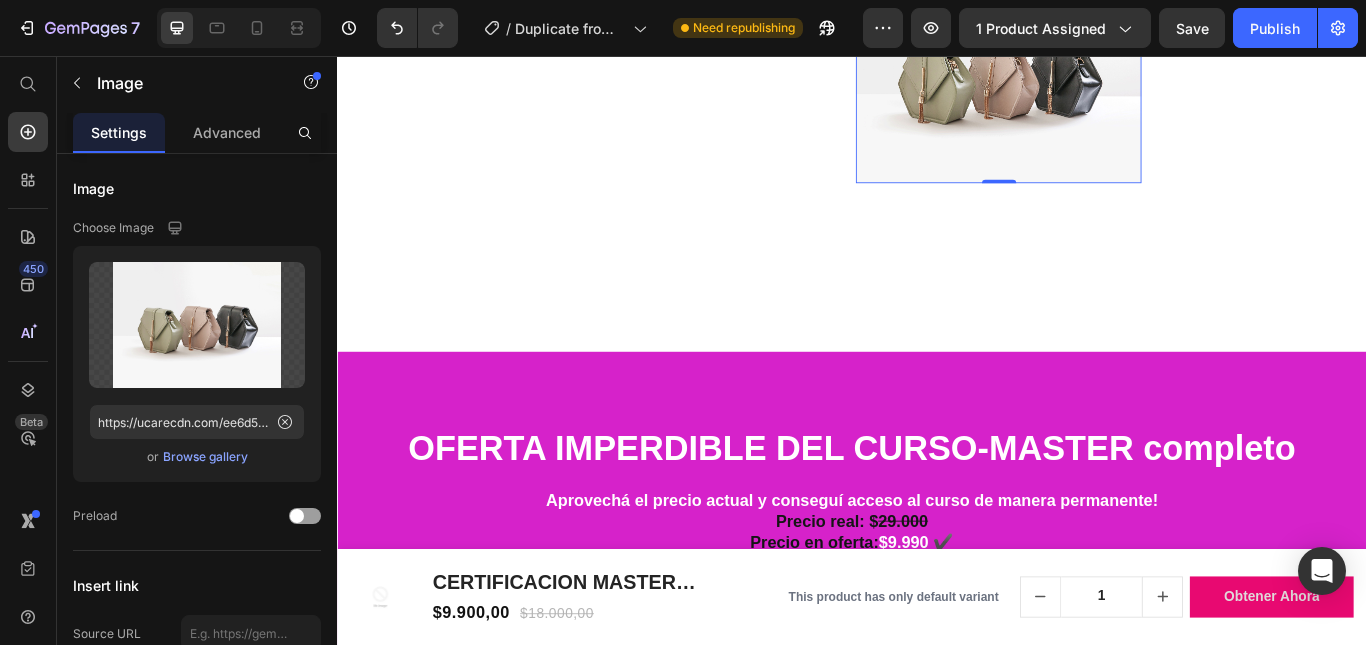 click 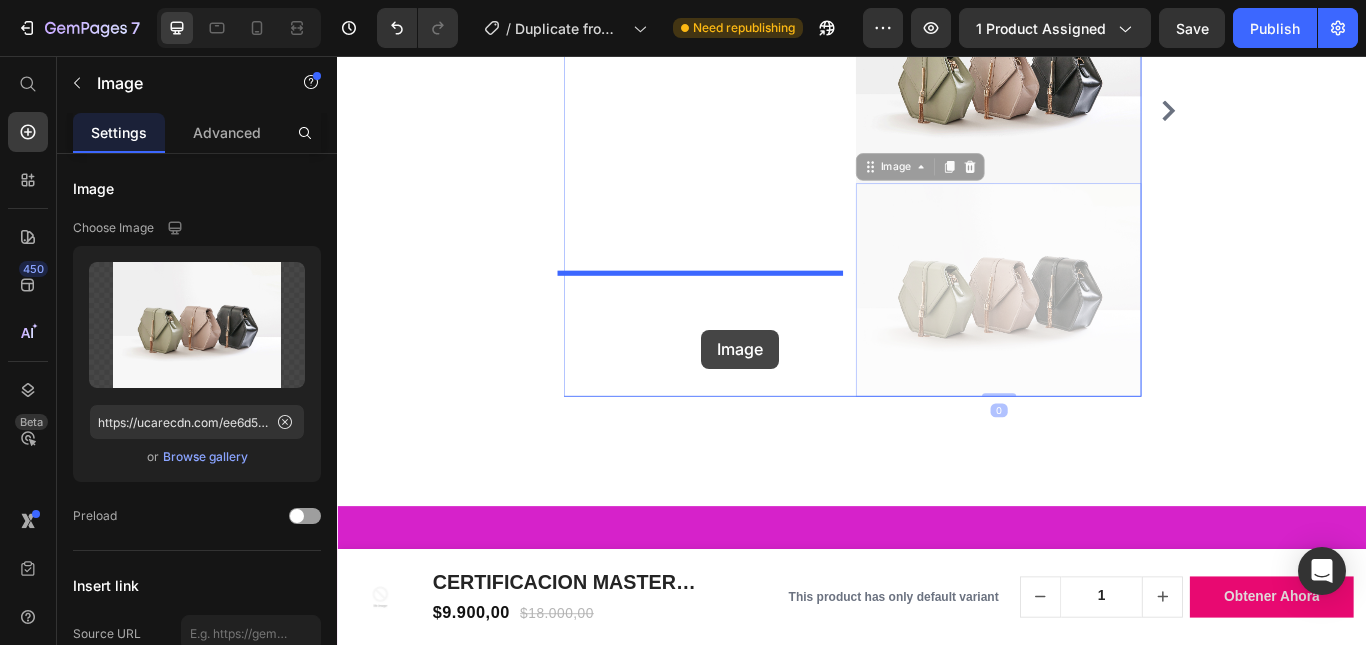 drag, startPoint x: 1022, startPoint y: 586, endPoint x: 761, endPoint y: 375, distance: 335.62183 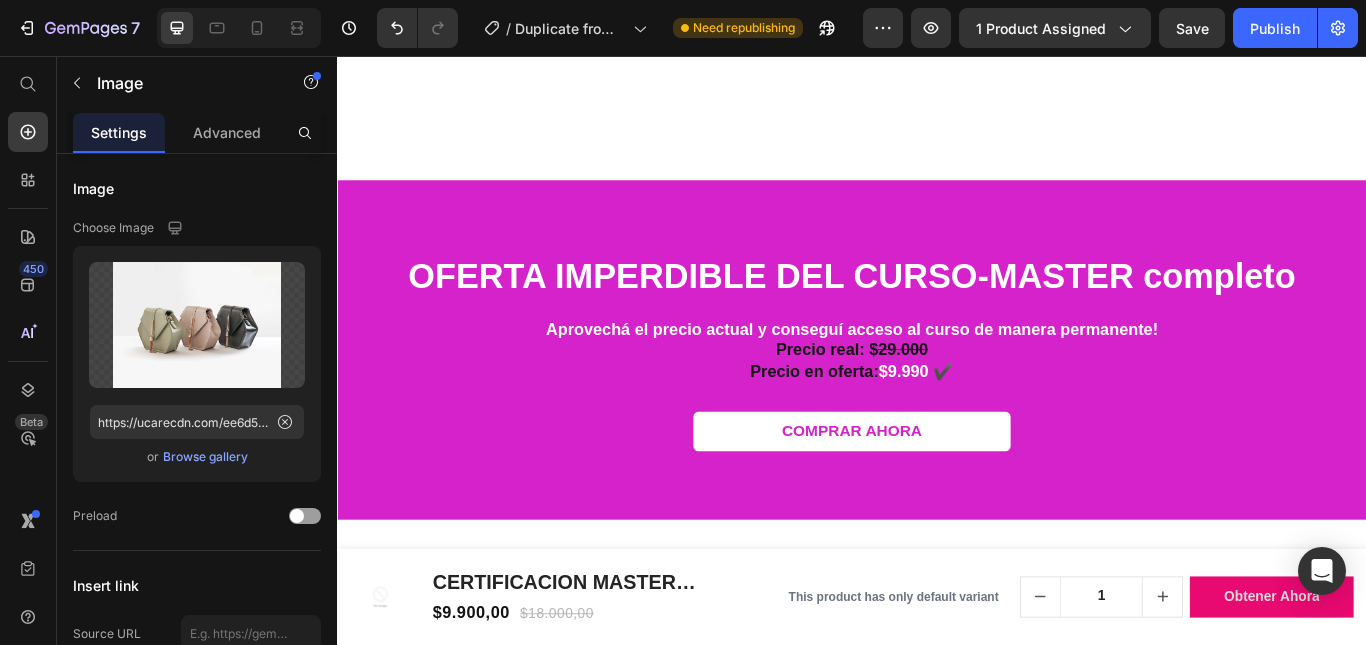 scroll, scrollTop: 3291, scrollLeft: 0, axis: vertical 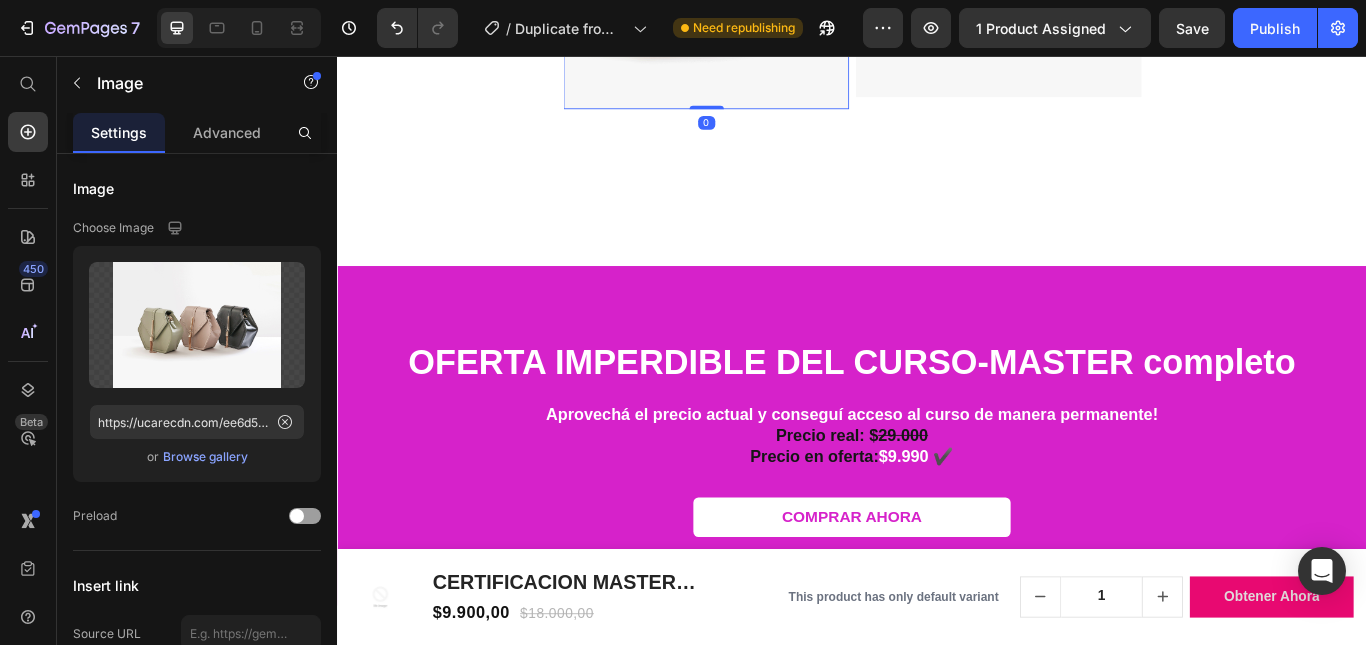 click at bounding box center (766, -7) 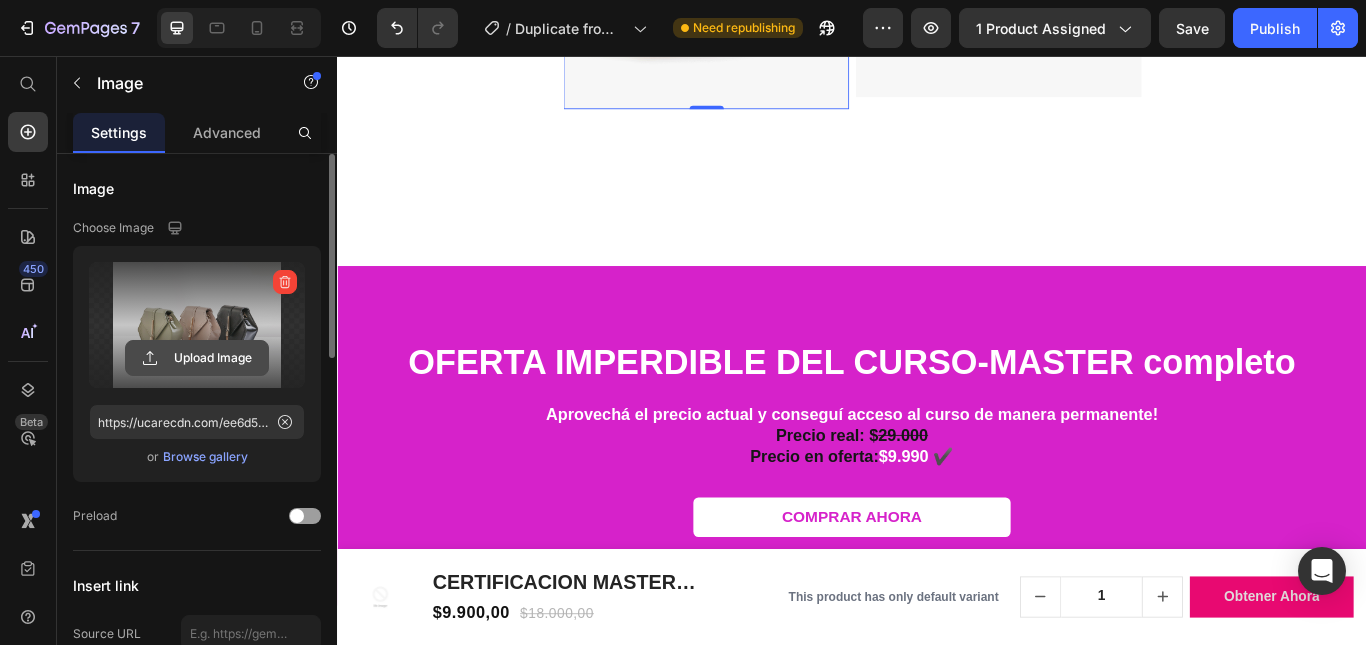 click 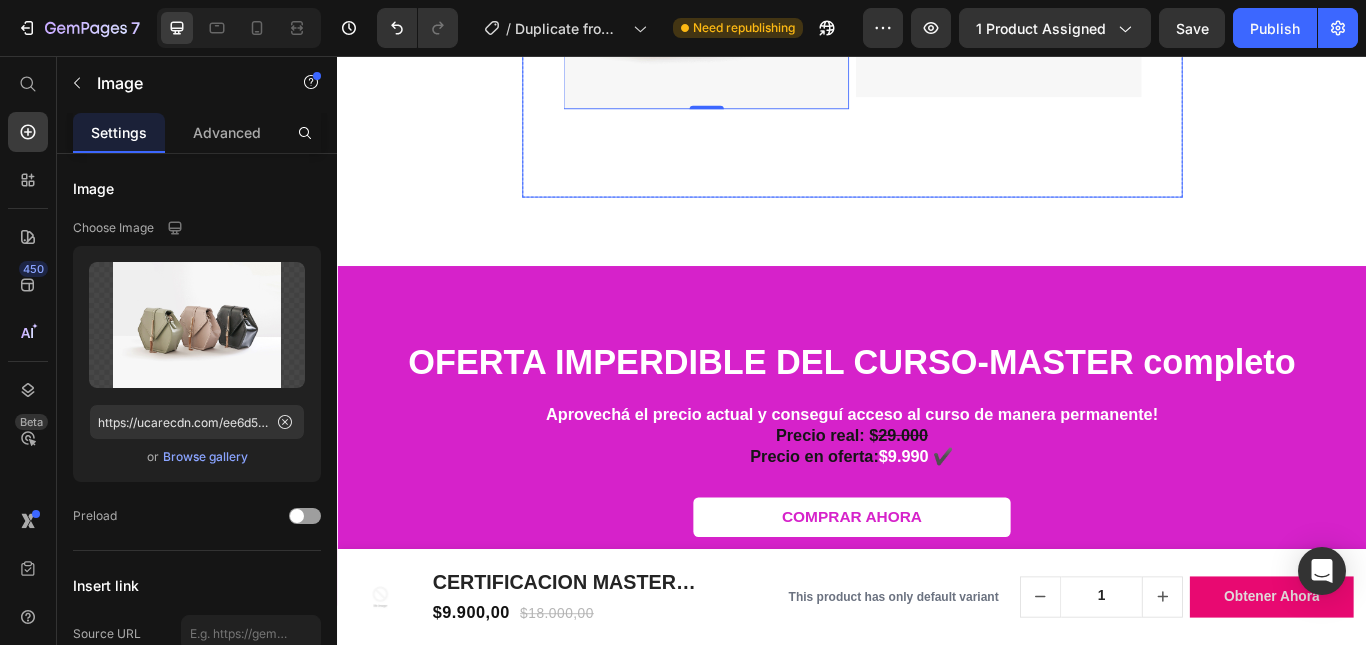 click 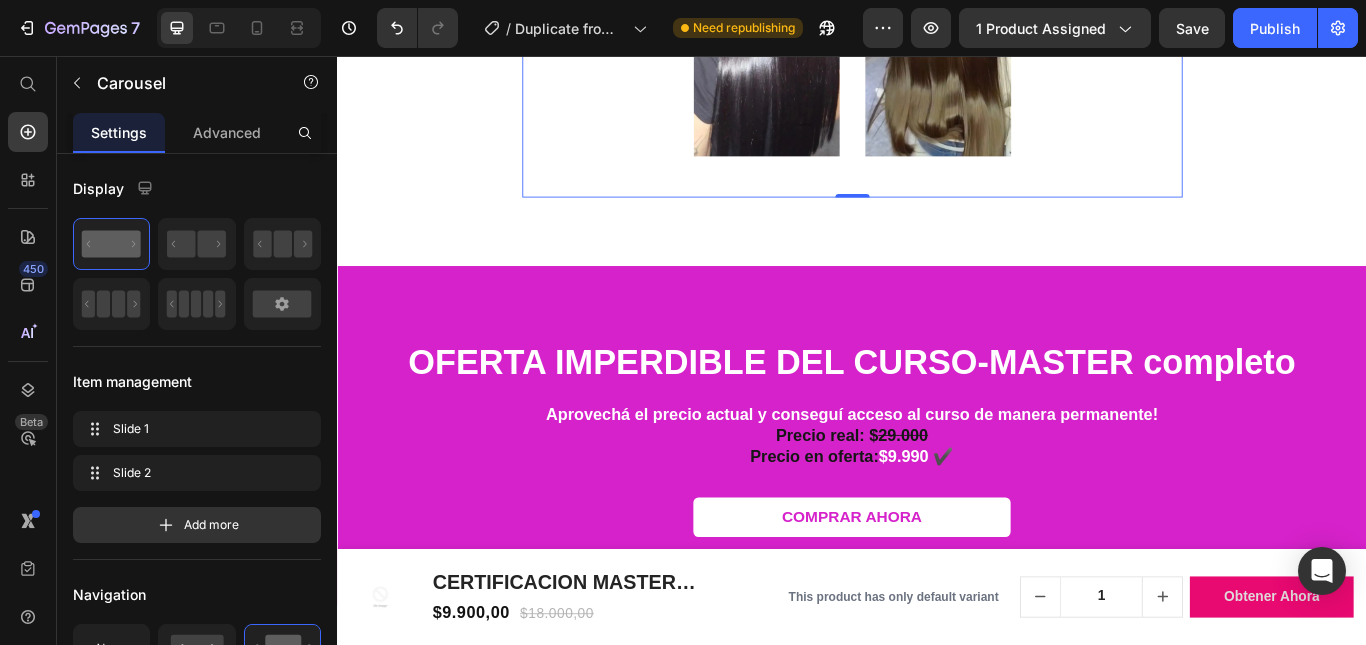 click 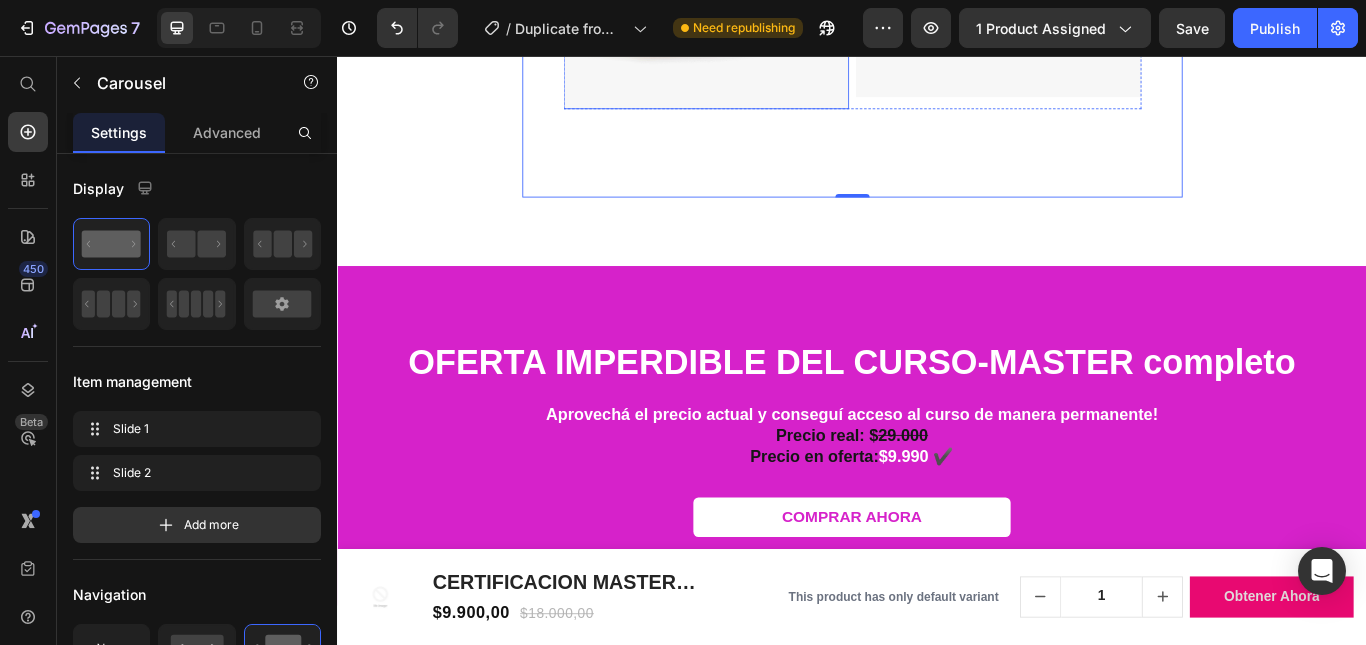 click at bounding box center [766, -7] 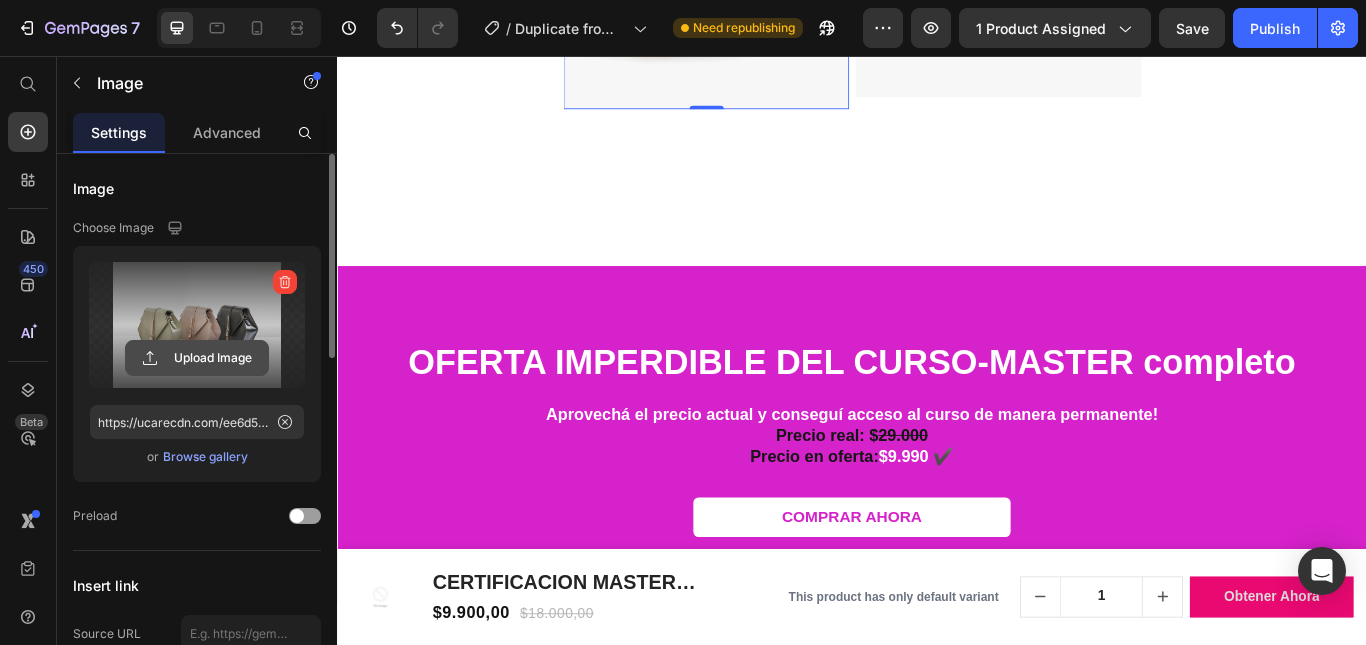 click 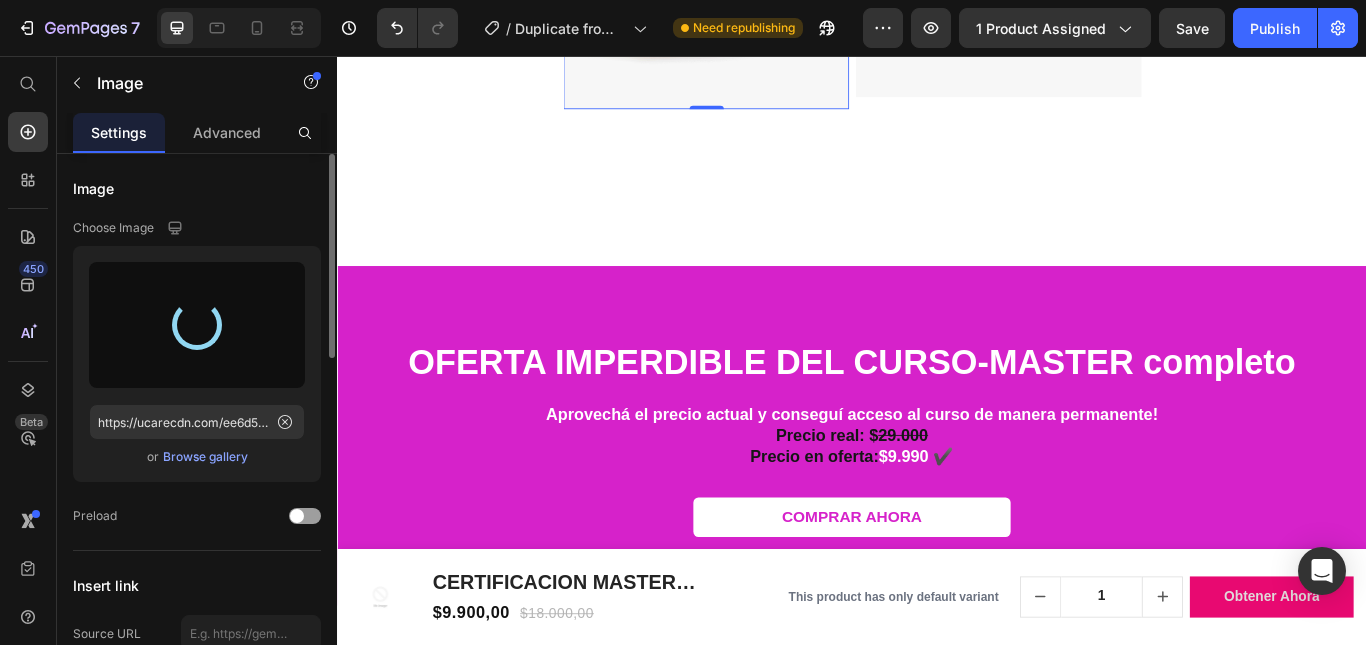 type on "https://cdn.shopify.com/s/files/1/0770/6404/4756/files/gempages_575257965100008010-11d025d6-869e-40f3-98ef-327a803ee04d.jpg" 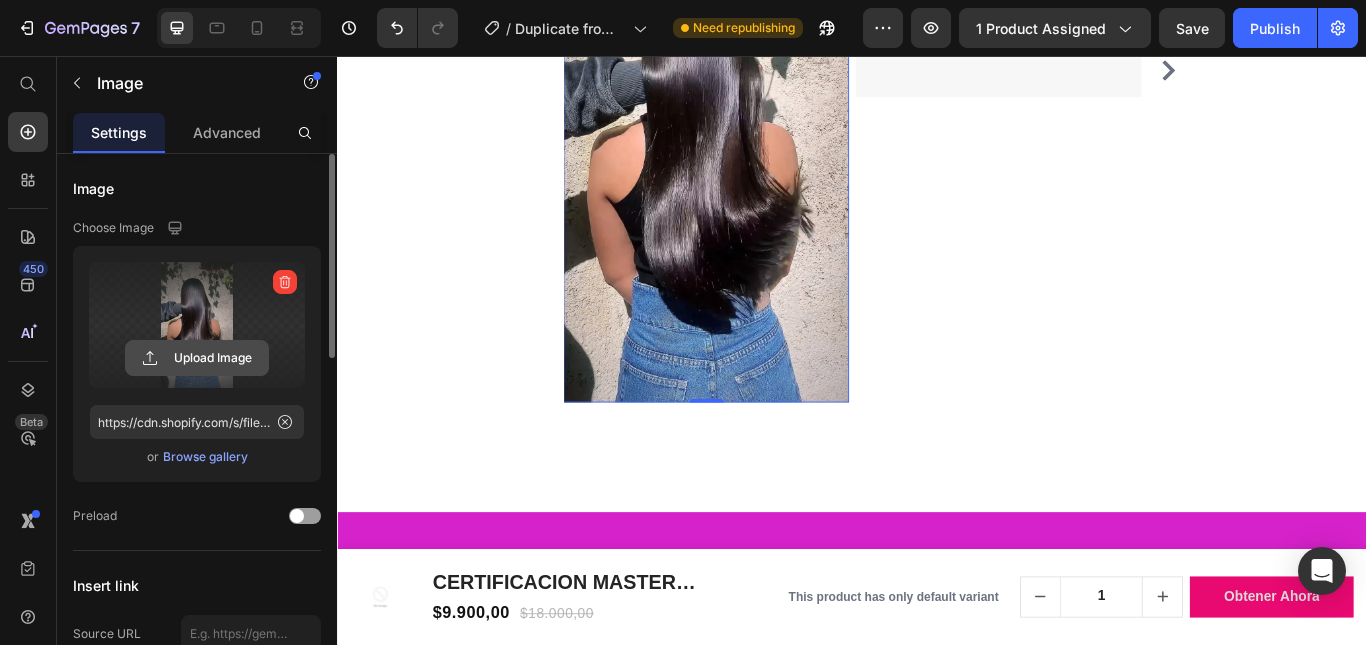 scroll, scrollTop: 3405, scrollLeft: 0, axis: vertical 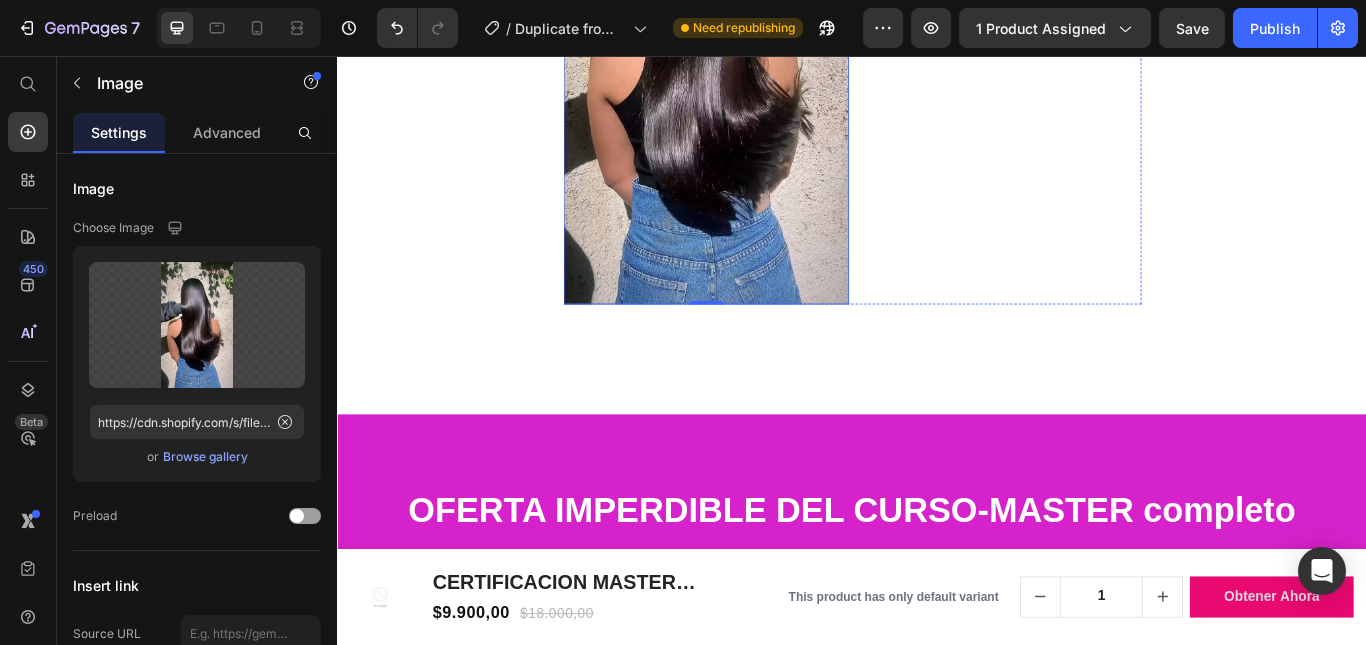 click at bounding box center [1107, -135] 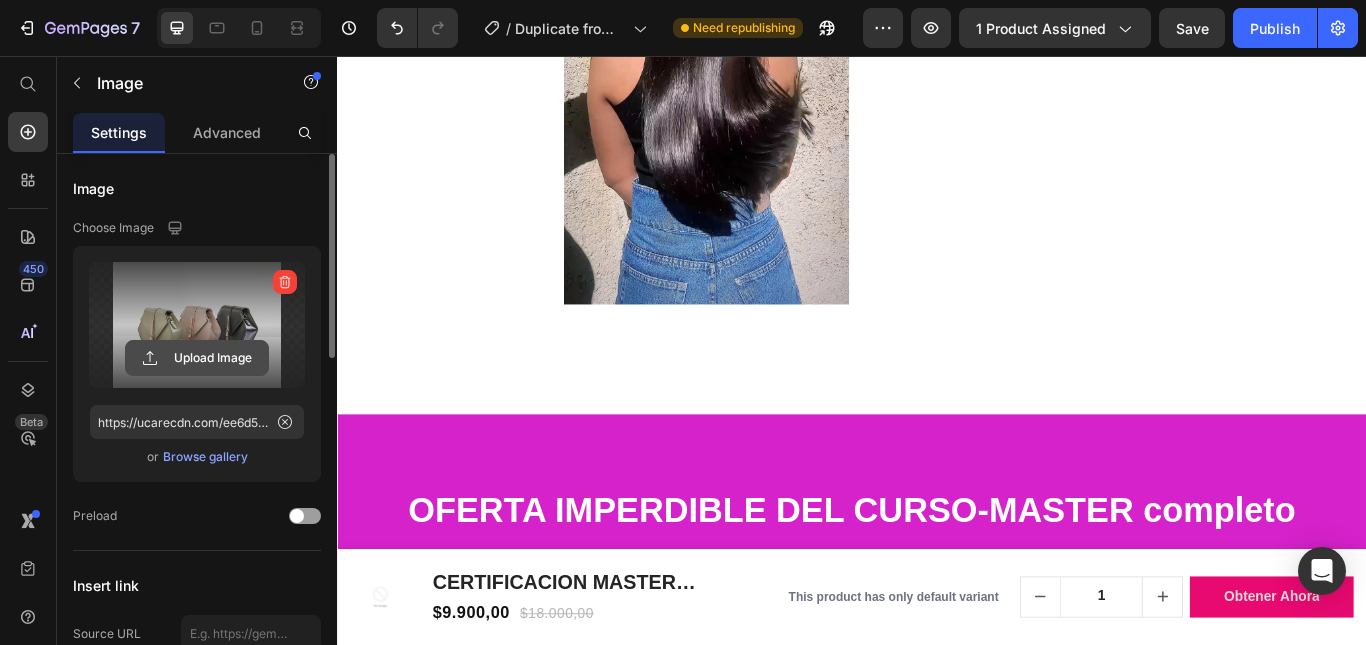 click 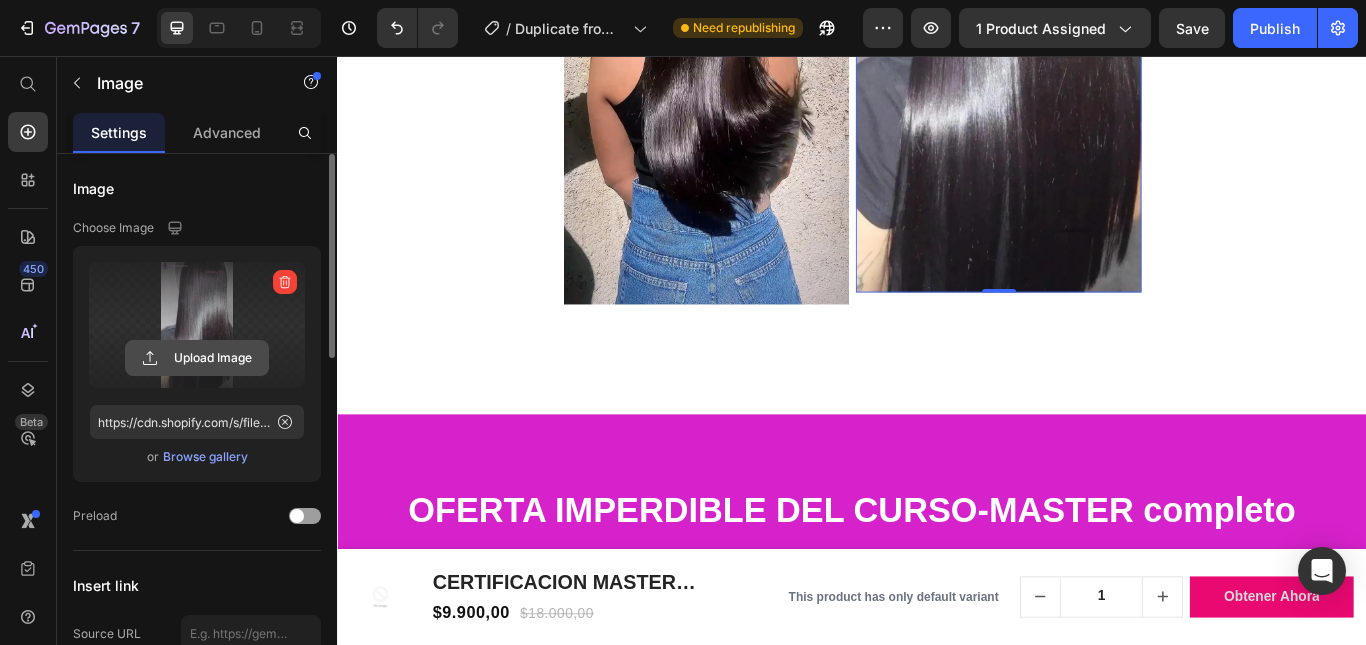 click 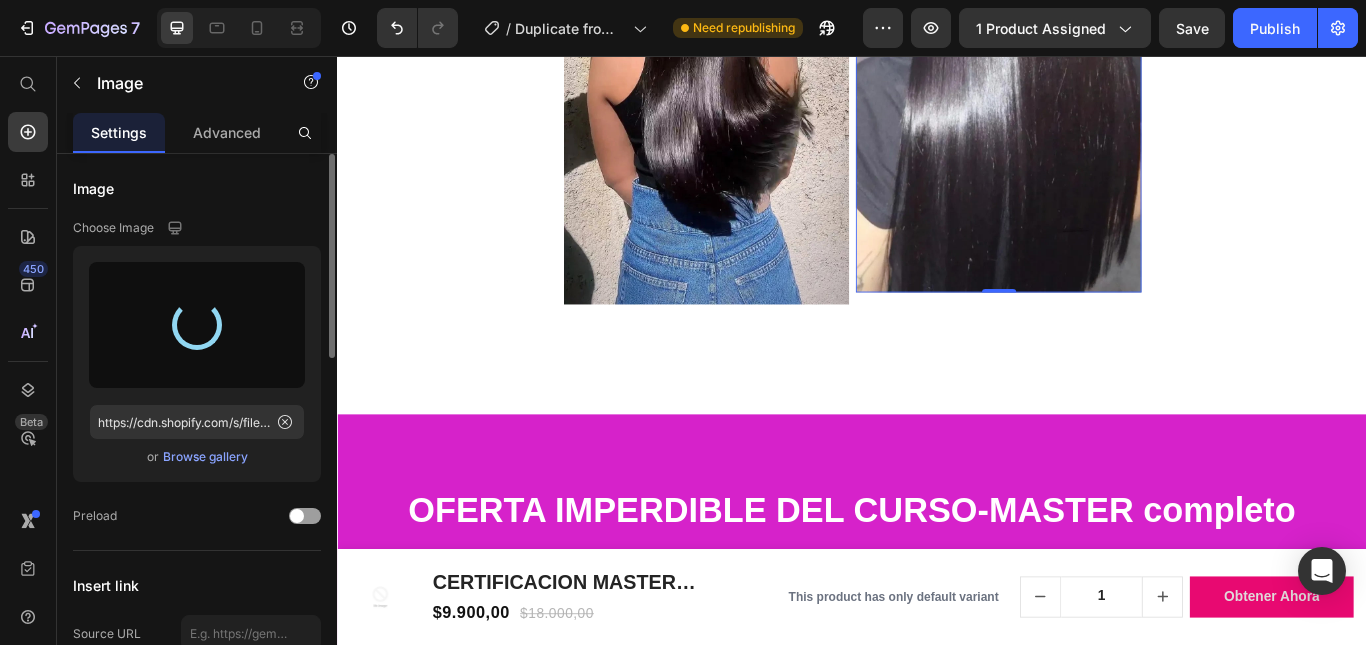 type on "https://cdn.shopify.com/s/files/1/0770/6404/4756/files/gempages_575257965100008010-e760f585-b303-4729-97df-972200df5514.jpg" 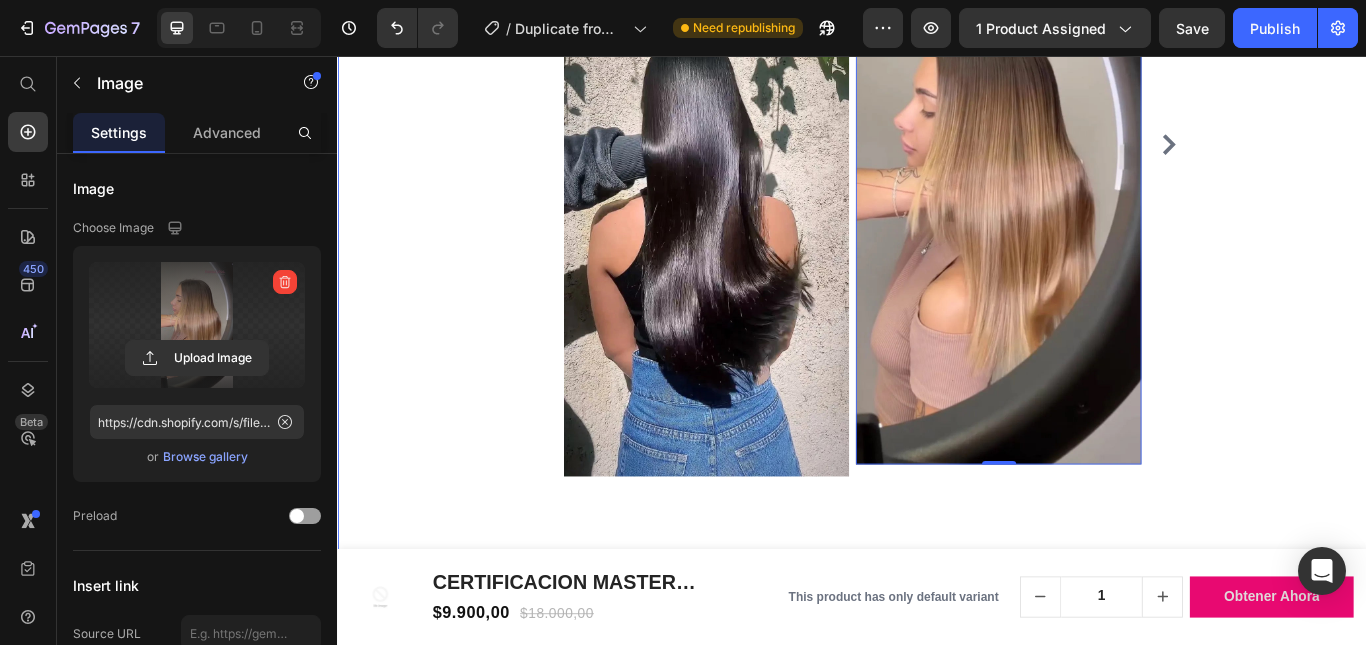 scroll, scrollTop: 2905, scrollLeft: 0, axis: vertical 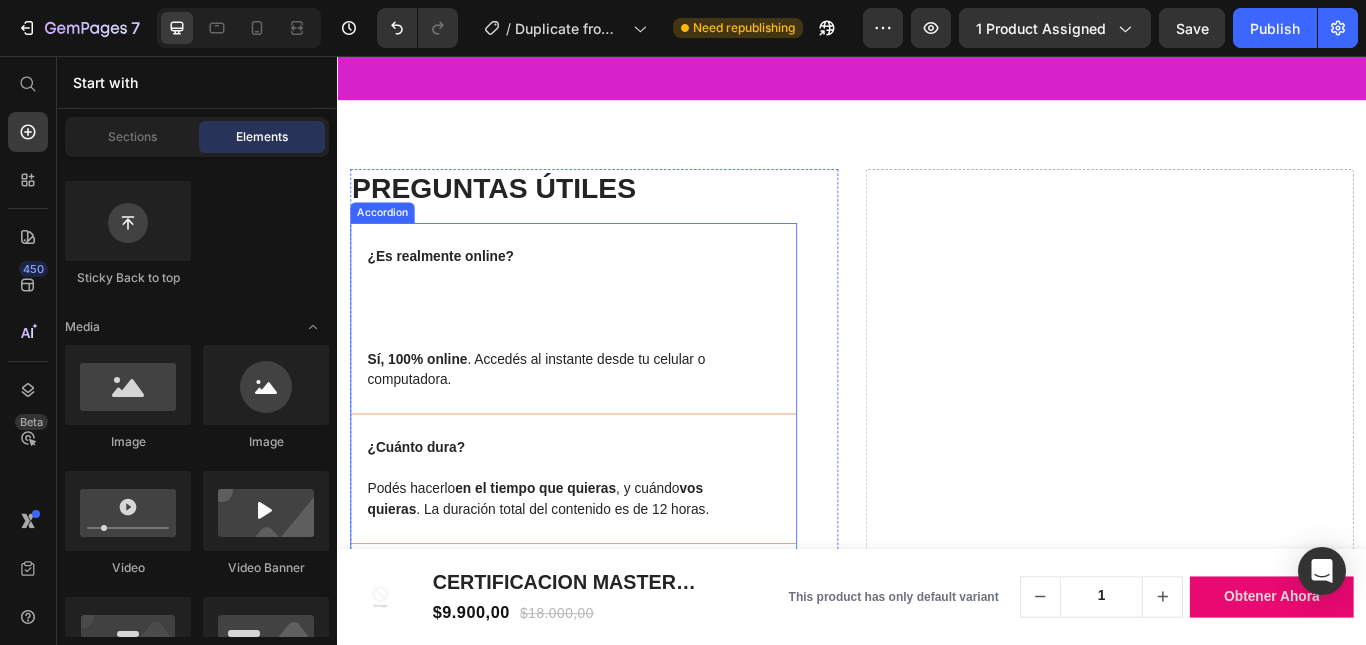 click on "¿Es realmente online?" at bounding box center [596, 338] 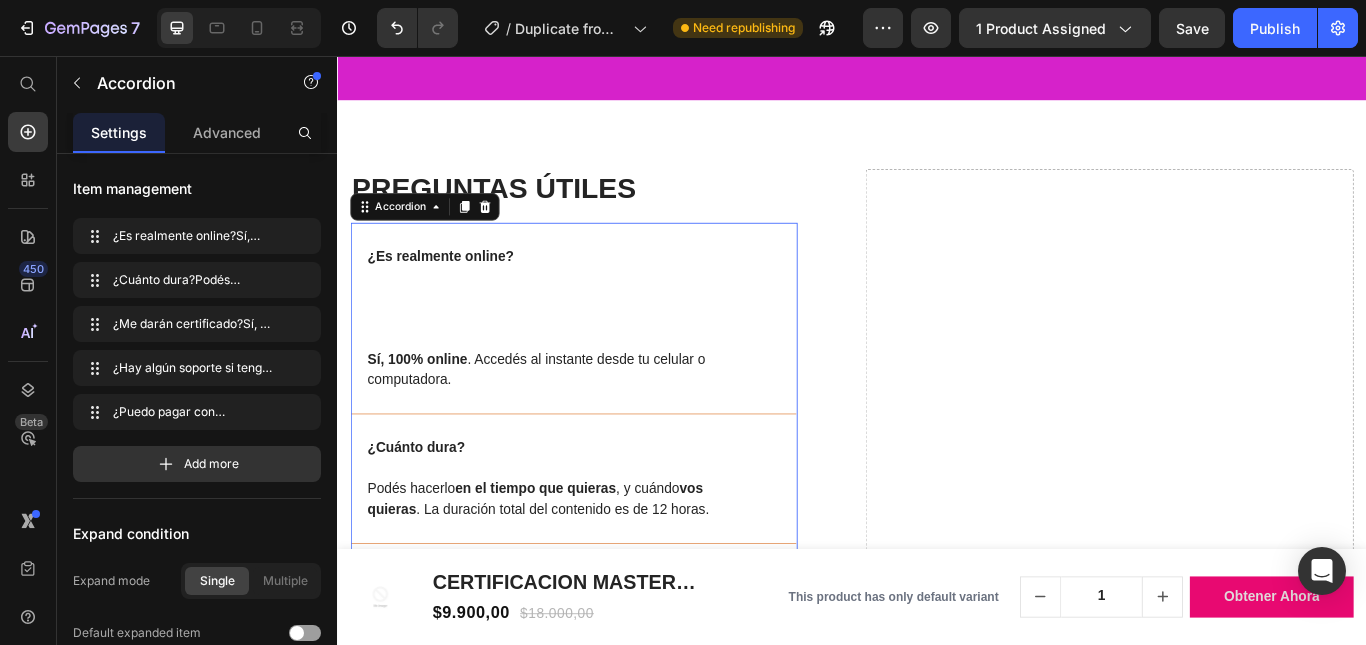 scroll, scrollTop: 4708, scrollLeft: 0, axis: vertical 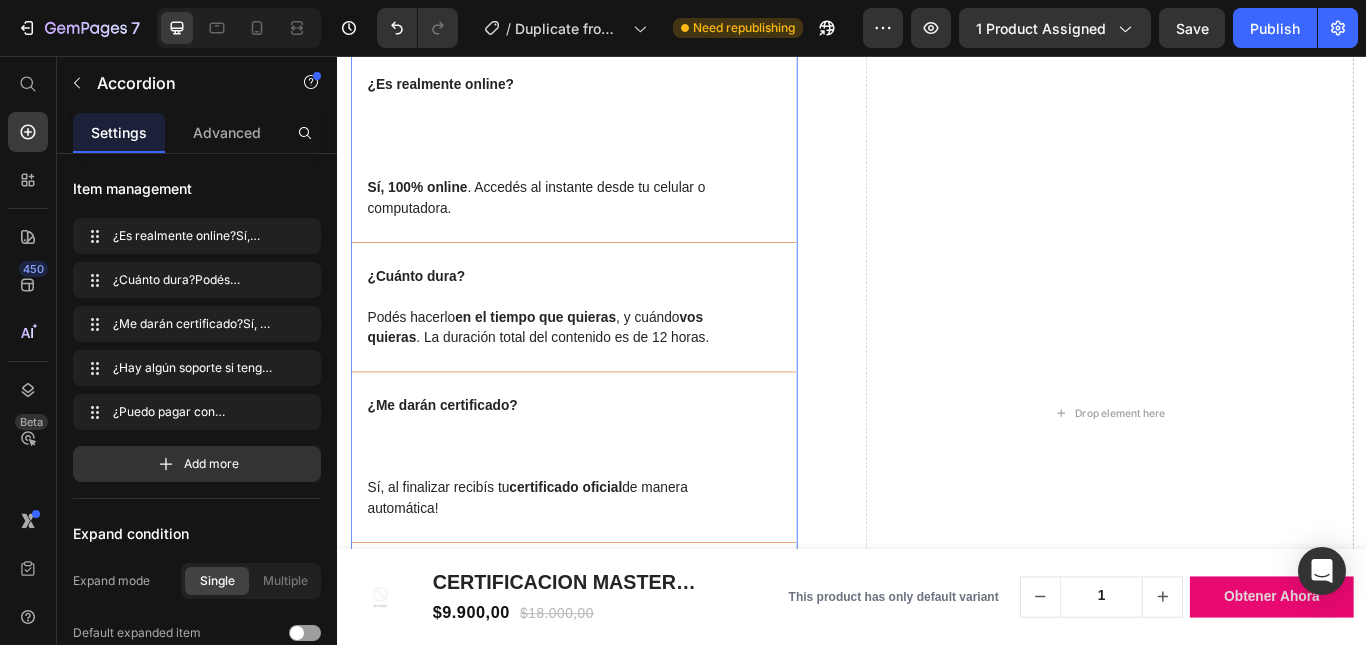 click on "Sí, 100% online . Accedés al instante desde tu celular o computadora." at bounding box center [596, 222] 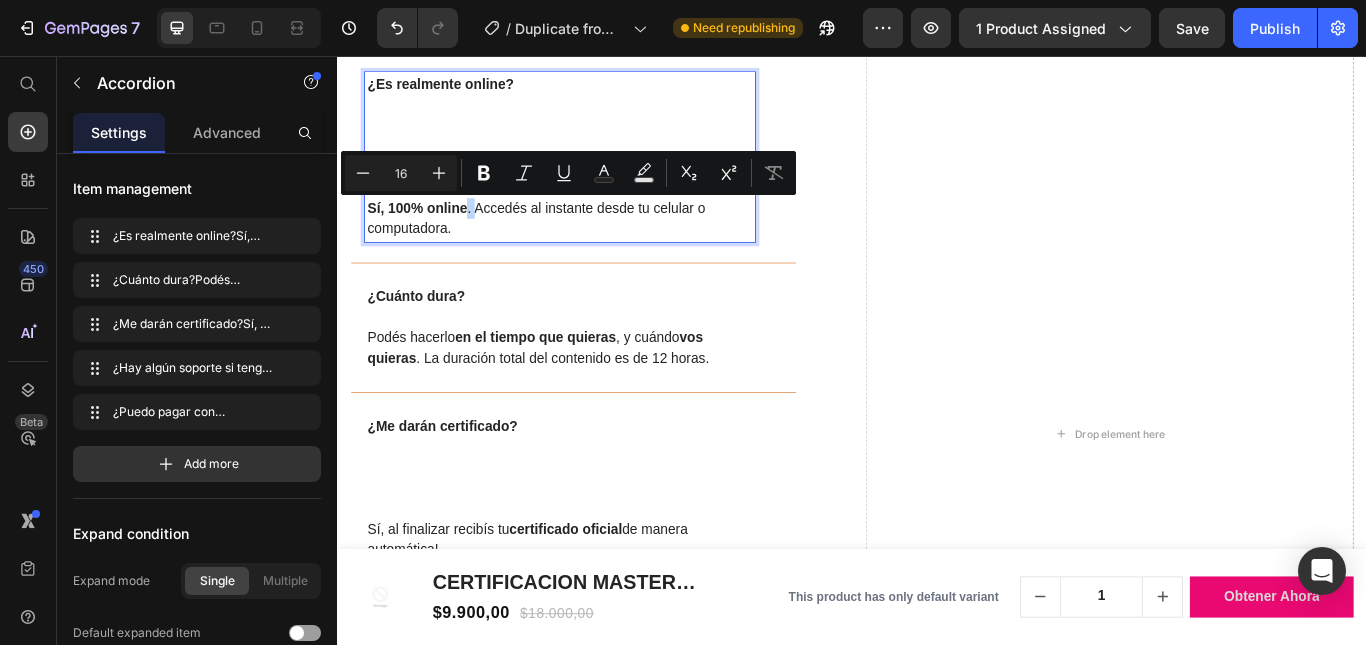 click on "Sí, 100% online" at bounding box center [430, 233] 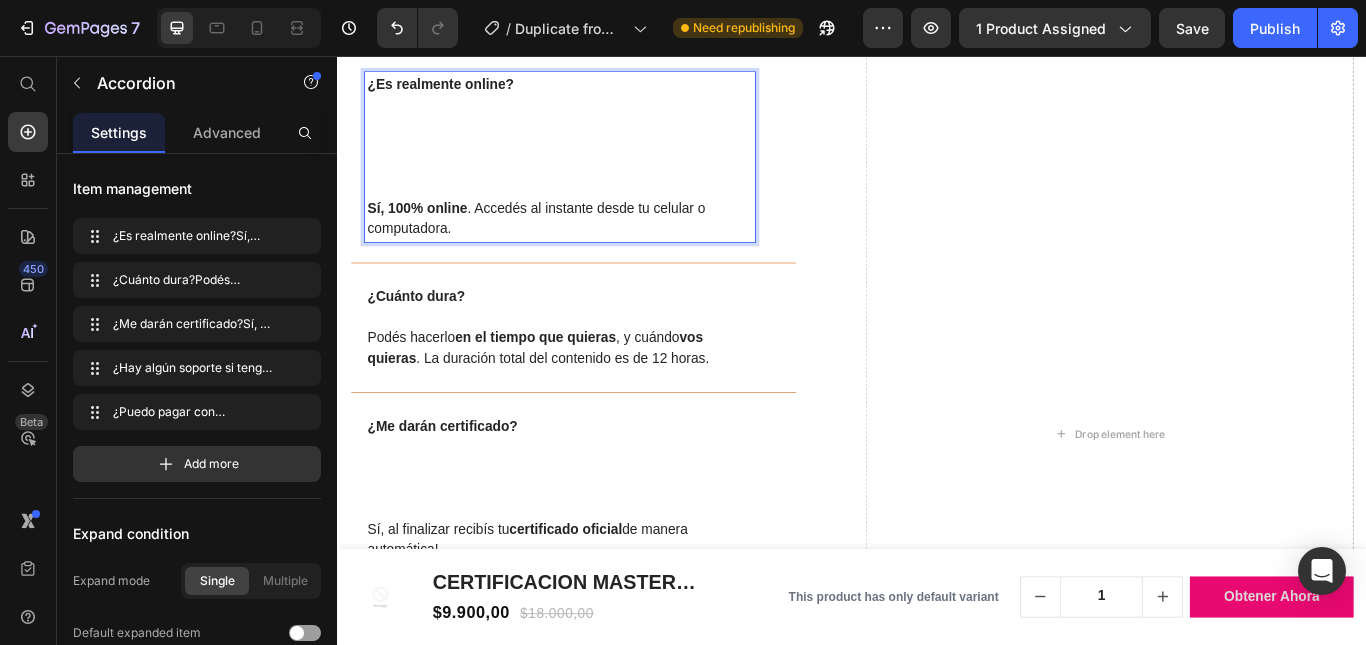 click on "Sí, 100% online . Accedés al instante desde tu celular o computadora." at bounding box center [596, 246] 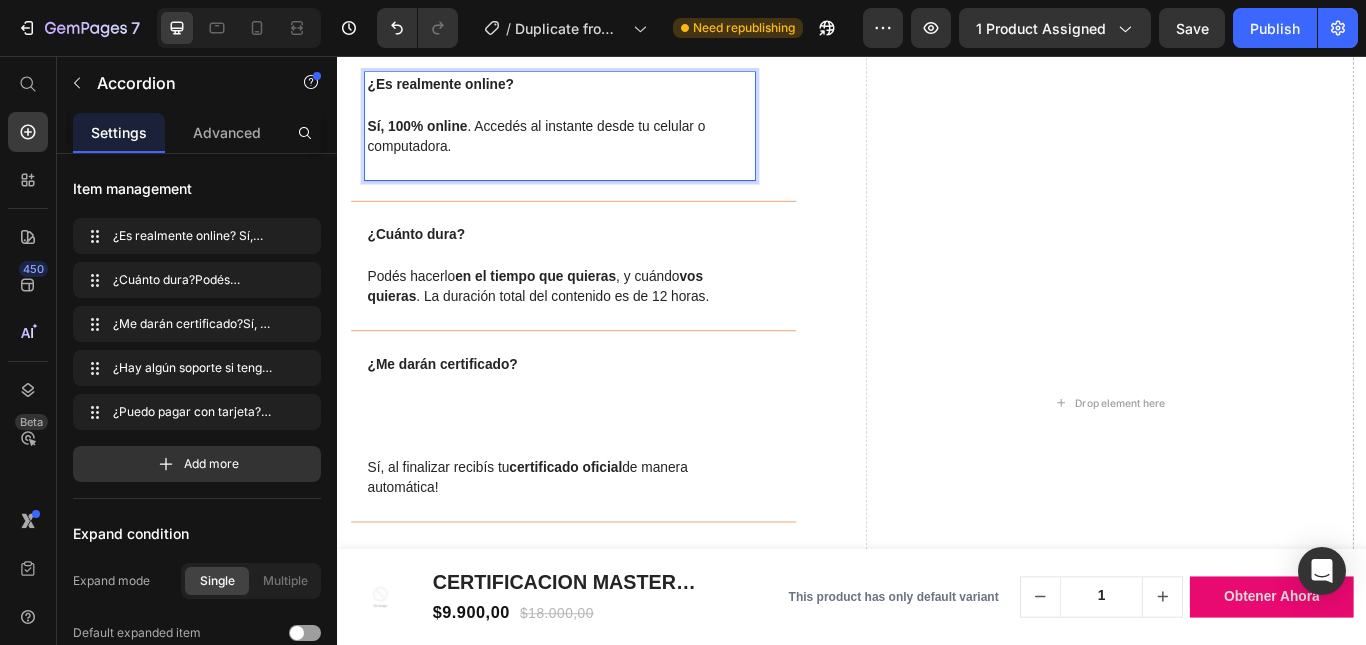 click on "Podés hacerlo  en el tiempo que quieras , y cuándo  vos quieras . La duración total del contenido es de 12 horas." at bounding box center (596, 325) 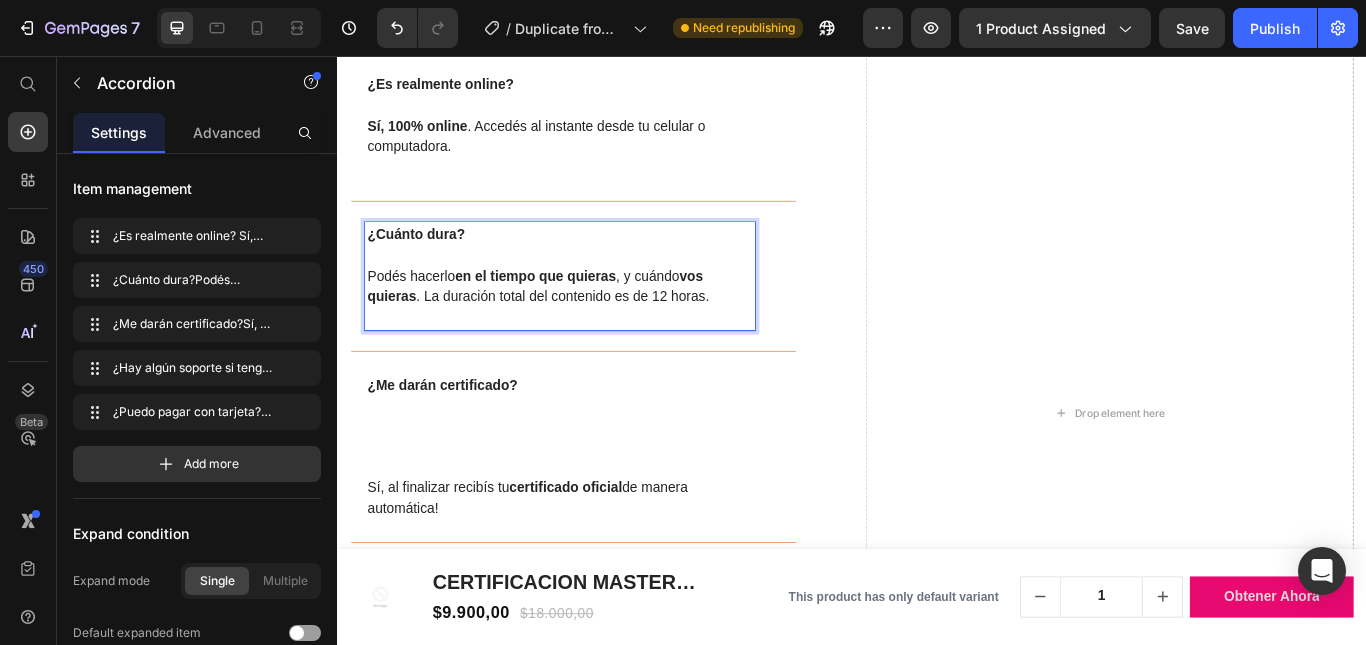 click on "¿Me darán certificado?" at bounding box center (596, 488) 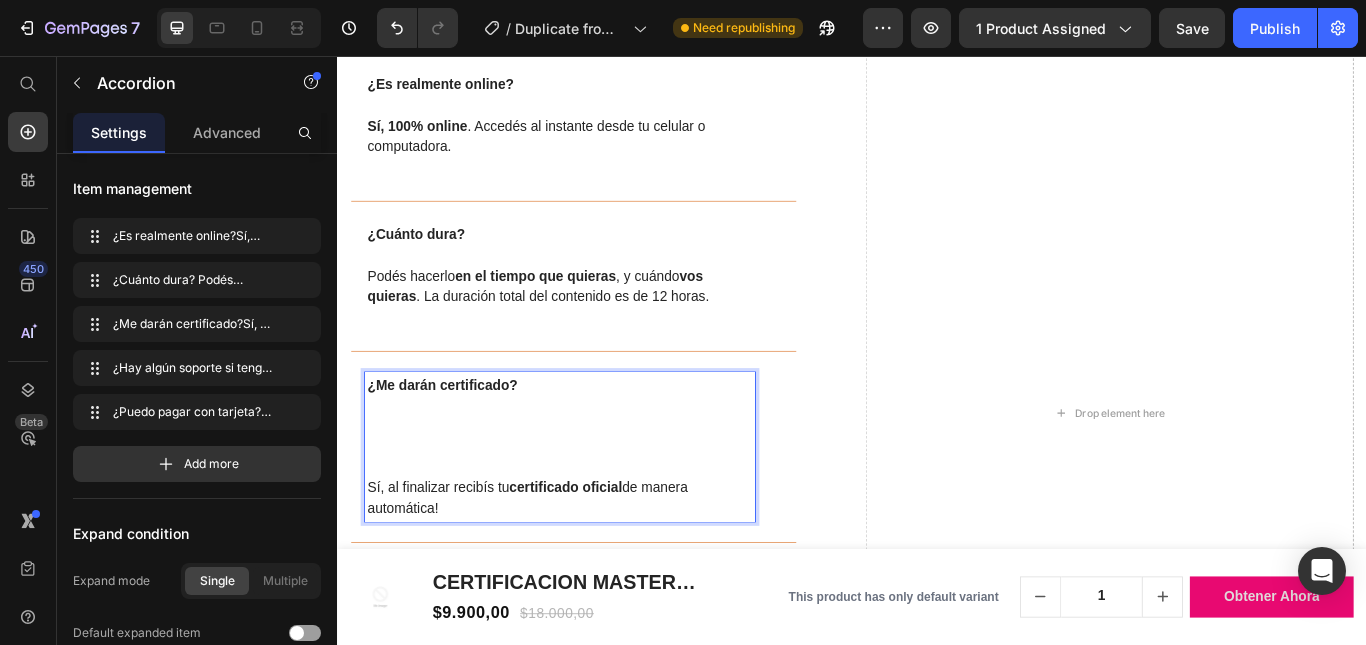 click on "¿Me darán certificado?" at bounding box center [596, 488] 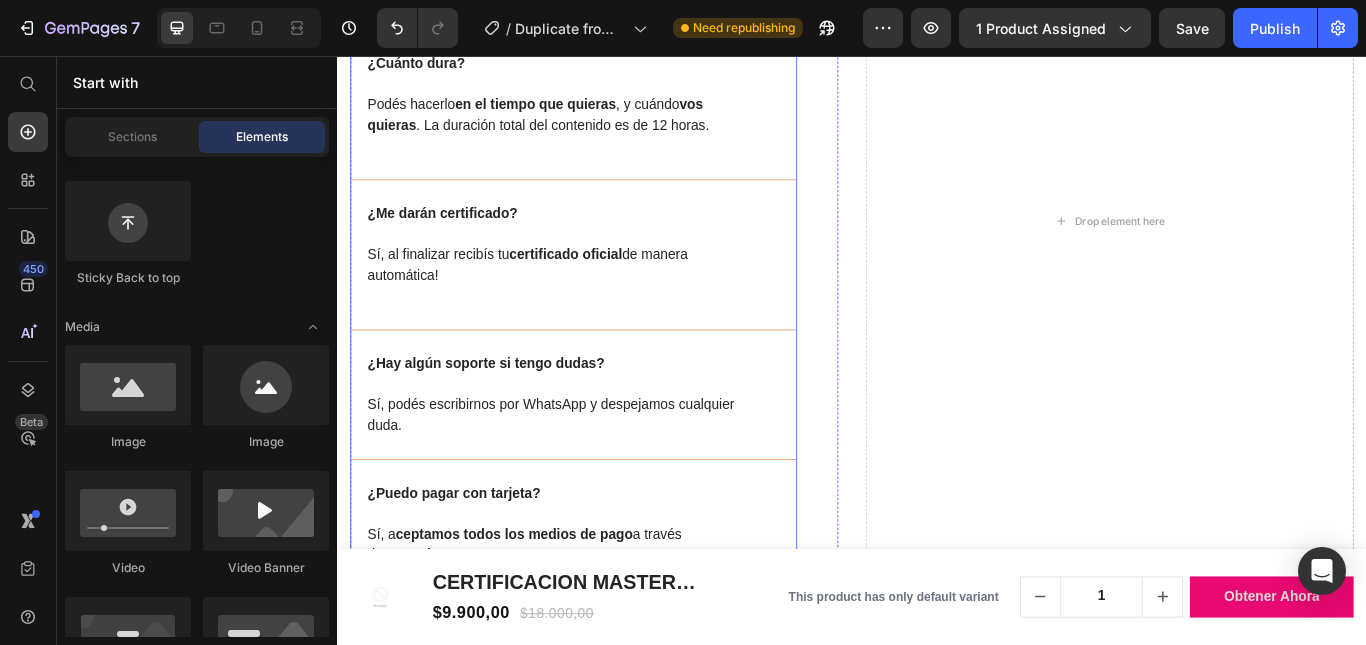 scroll, scrollTop: 5008, scrollLeft: 0, axis: vertical 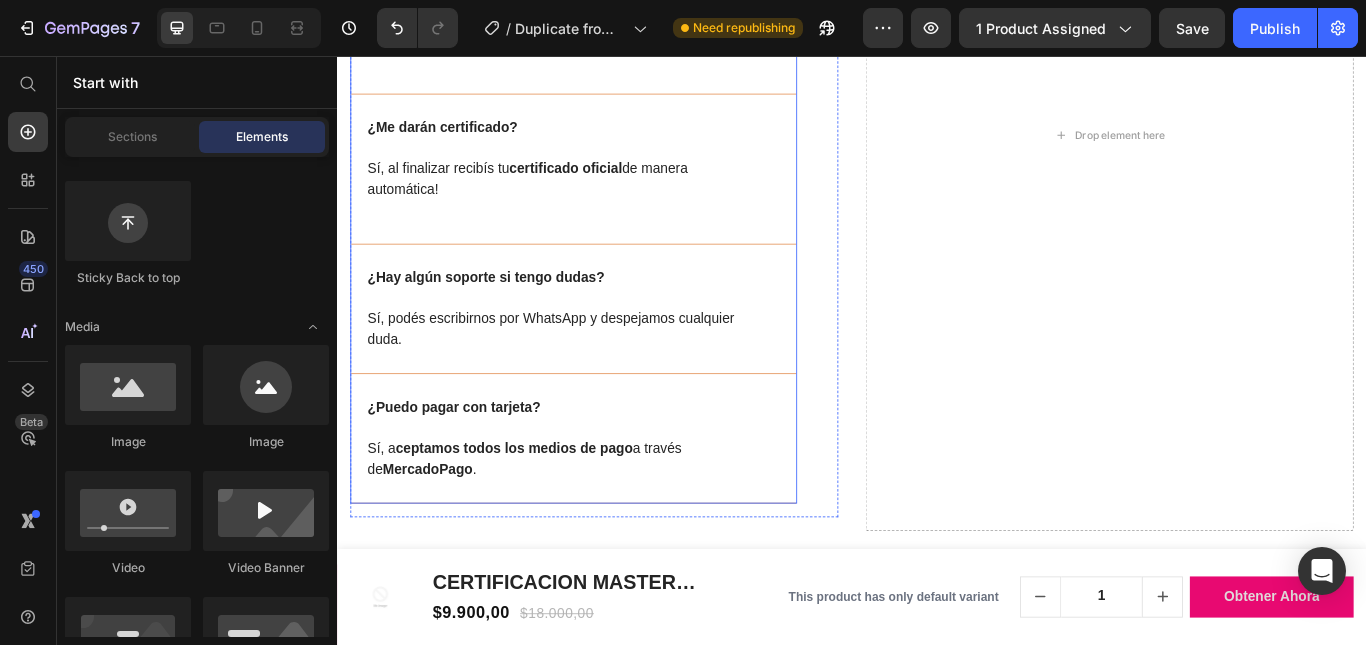 click on "Sí, a ceptamos todos los medios de pago  a través de  MercadoPago ." at bounding box center (596, 526) 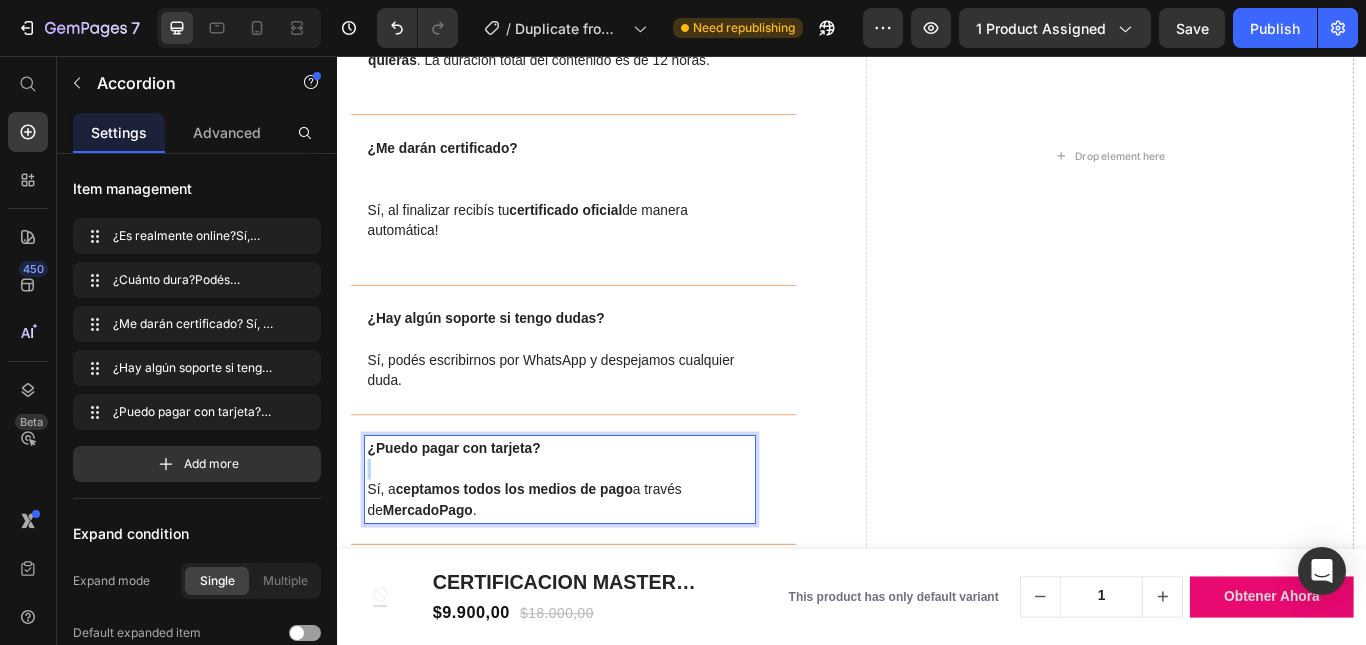 click on "Sí, a ceptamos todos los medios de pago  a través de  MercadoPago ." at bounding box center (596, 574) 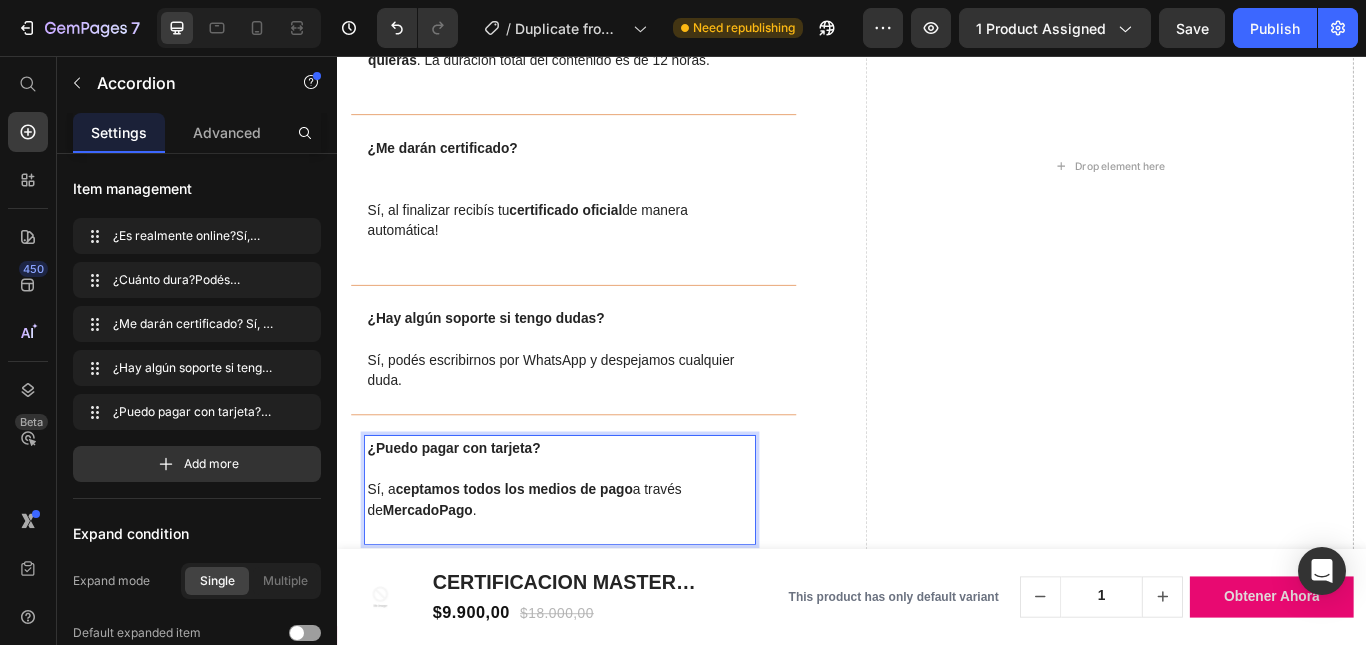 scroll, scrollTop: 7, scrollLeft: 0, axis: vertical 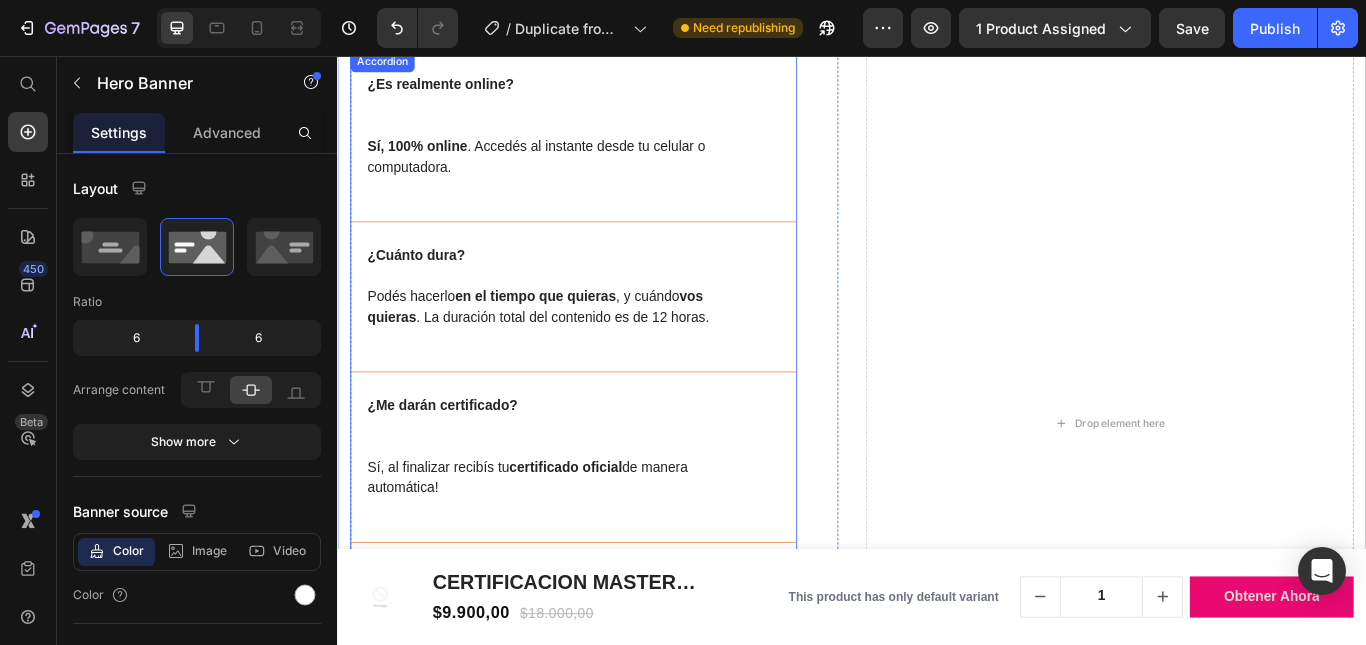 click on "¿Me darán certificado?" at bounding box center [596, 488] 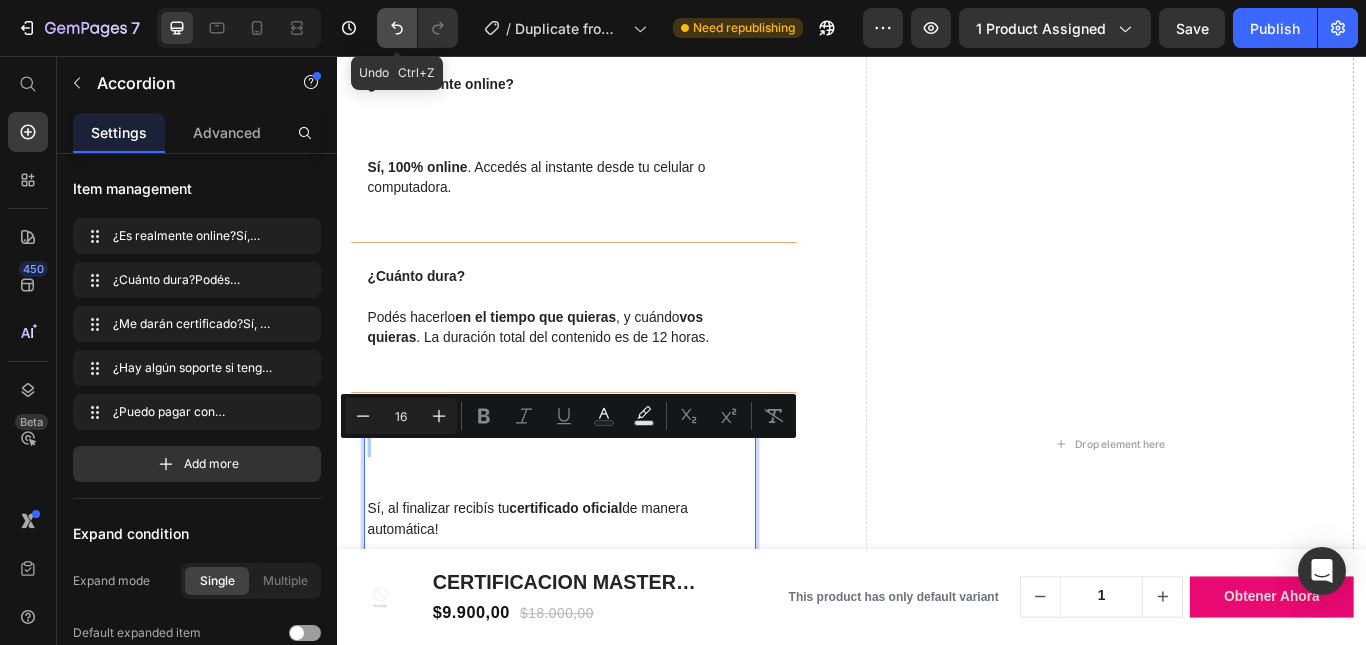 drag, startPoint x: 403, startPoint y: 39, endPoint x: 211, endPoint y: 193, distance: 246.13005 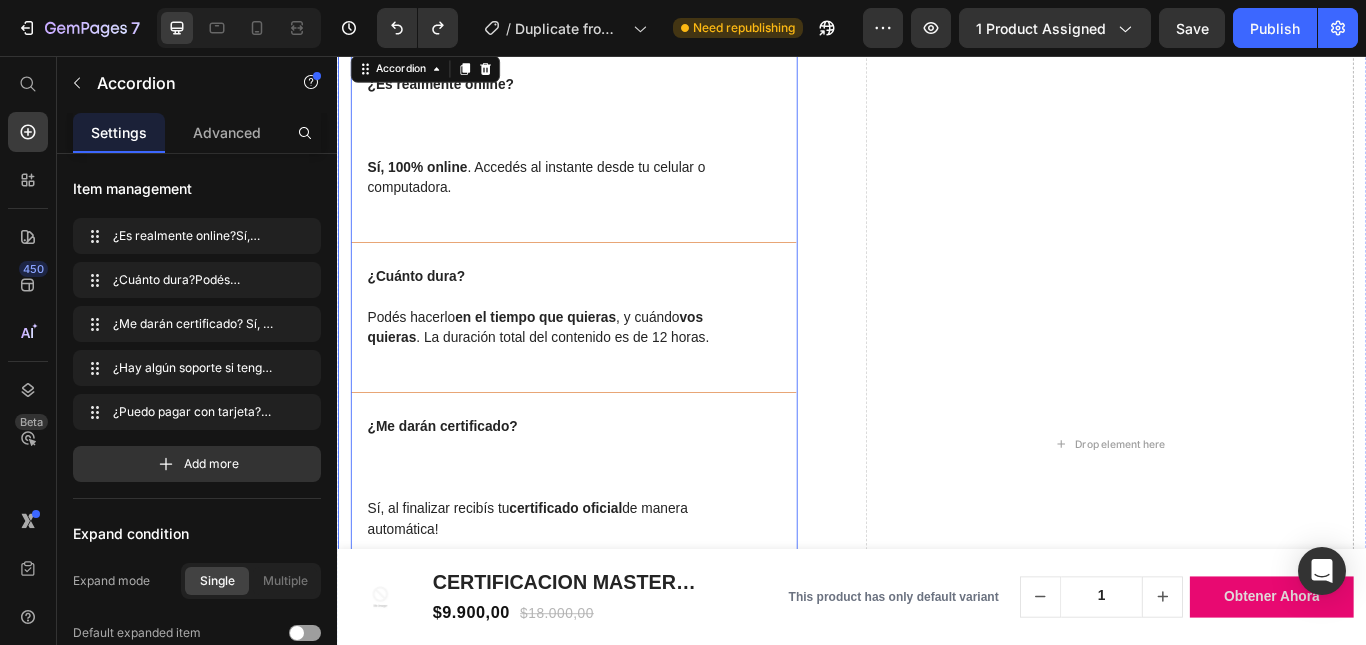 scroll, scrollTop: 4508, scrollLeft: 0, axis: vertical 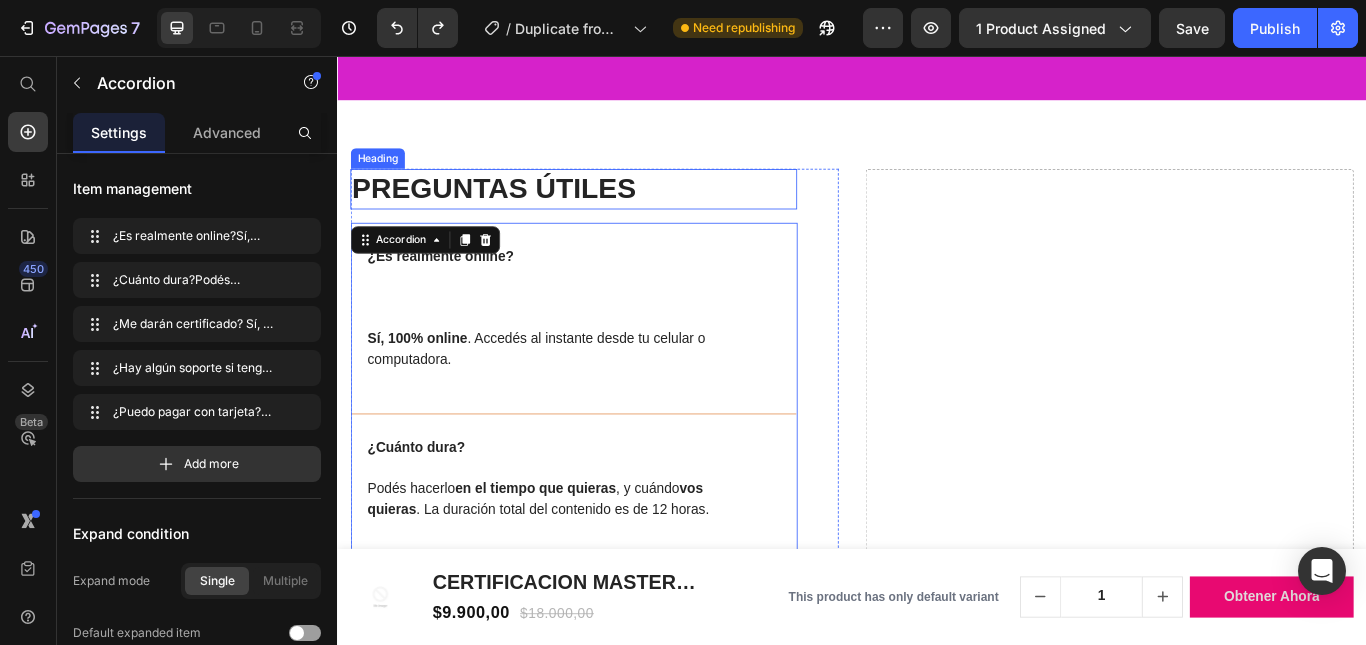 click on "PREGUNTAS ÚTILES Heading
¿Es realmente online? Sí, 100% online . Accedés al instante desde tu celular o computadora.
¿Cuánto dura? Podés hacerlo  en el tiempo que quieras , y cuándo  vos quieras . La duración total del contenido es de 12 horas.
¿Me darán certificado? Sí, al finalizar recibís tu  certificado oficial  de manera automática!
¿Hay algún soporte si tengo dudas? Sí, podés escribirnos por WhatsApp y despejamos cualquier duda.
¿Puedo pagar con tarjeta? Sí, a ceptamos todos los medios de pago  a través de  MercadoPago . Accordion   16 Row
Drop element here" at bounding box center [937, 688] 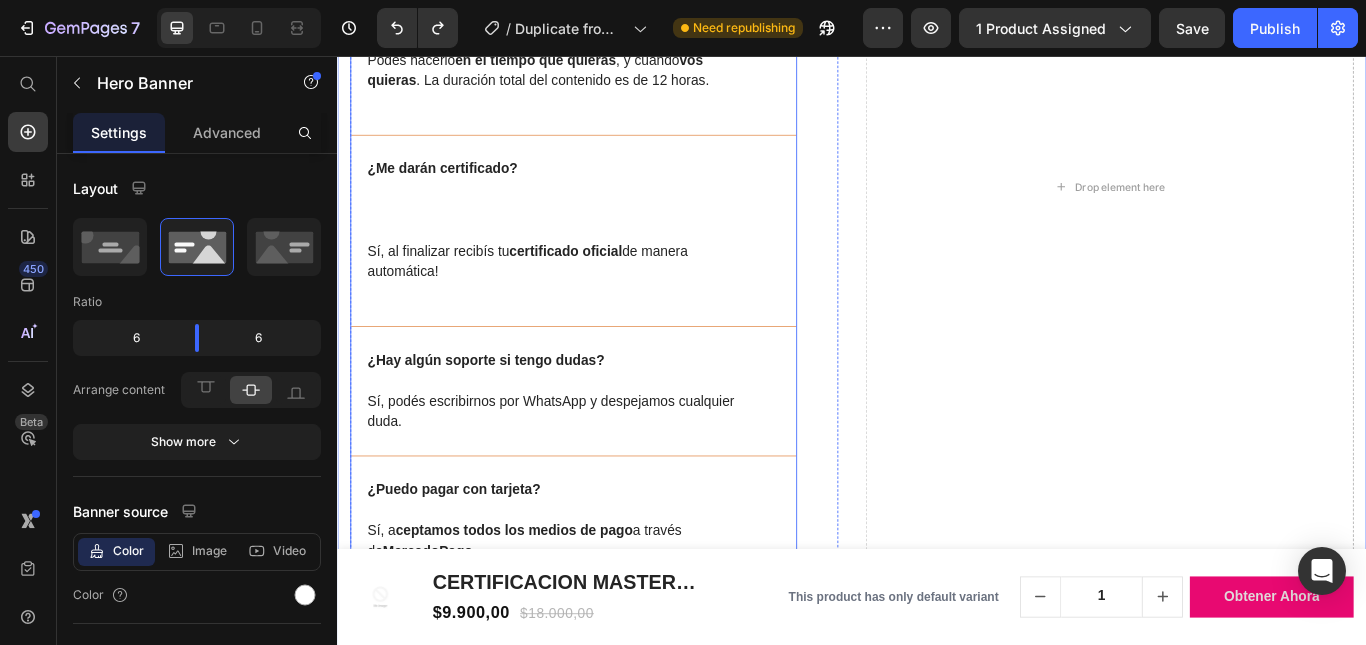 scroll, scrollTop: 5108, scrollLeft: 0, axis: vertical 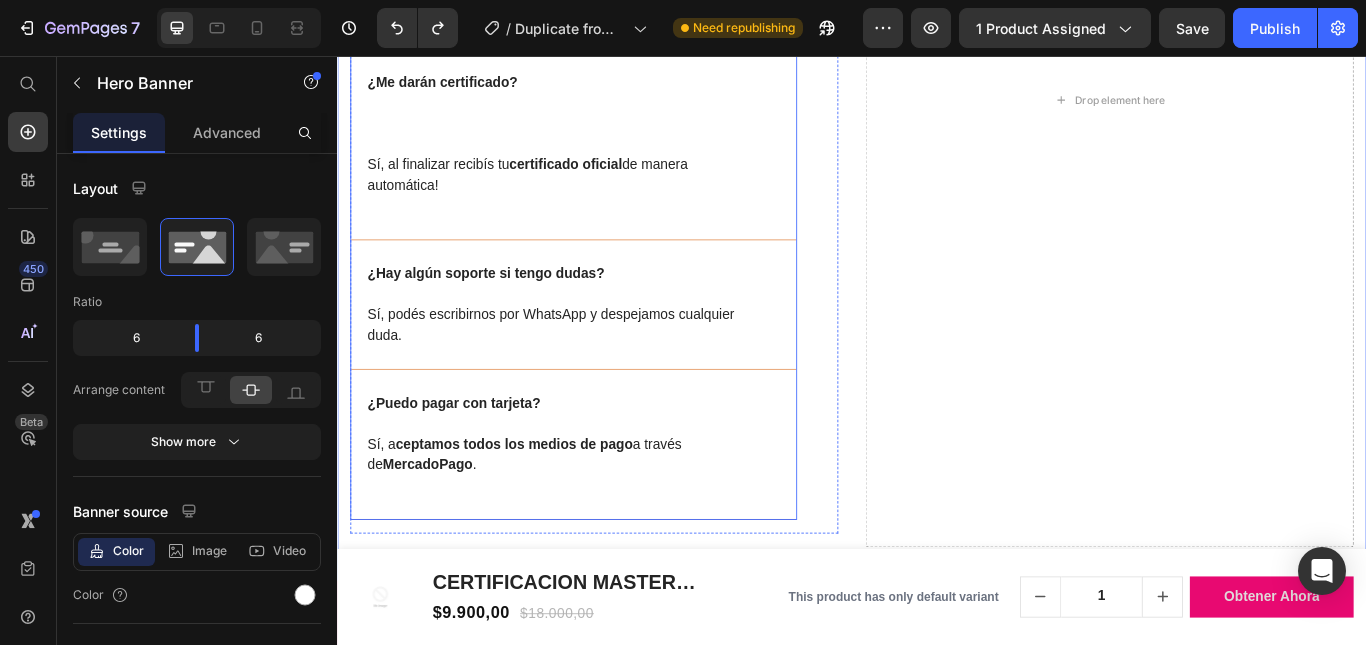 click on "¿Hay algún soporte si tengo dudas?" at bounding box center (596, 310) 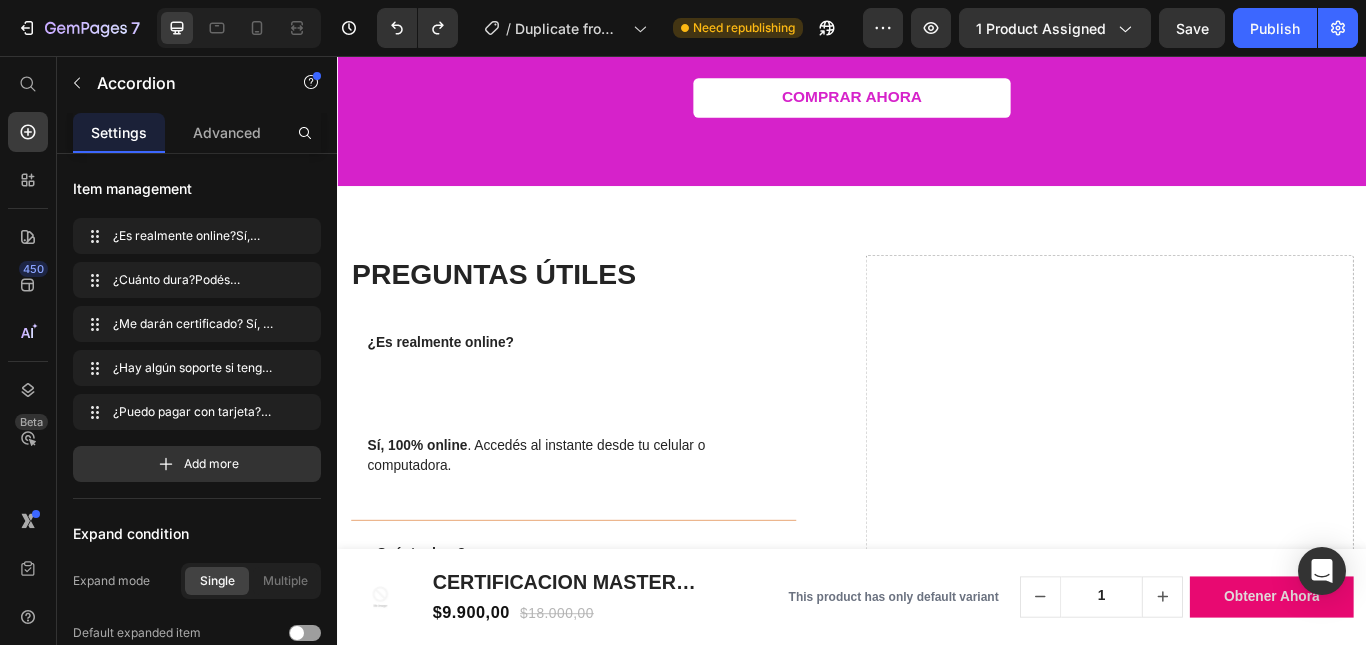 scroll, scrollTop: 4508, scrollLeft: 0, axis: vertical 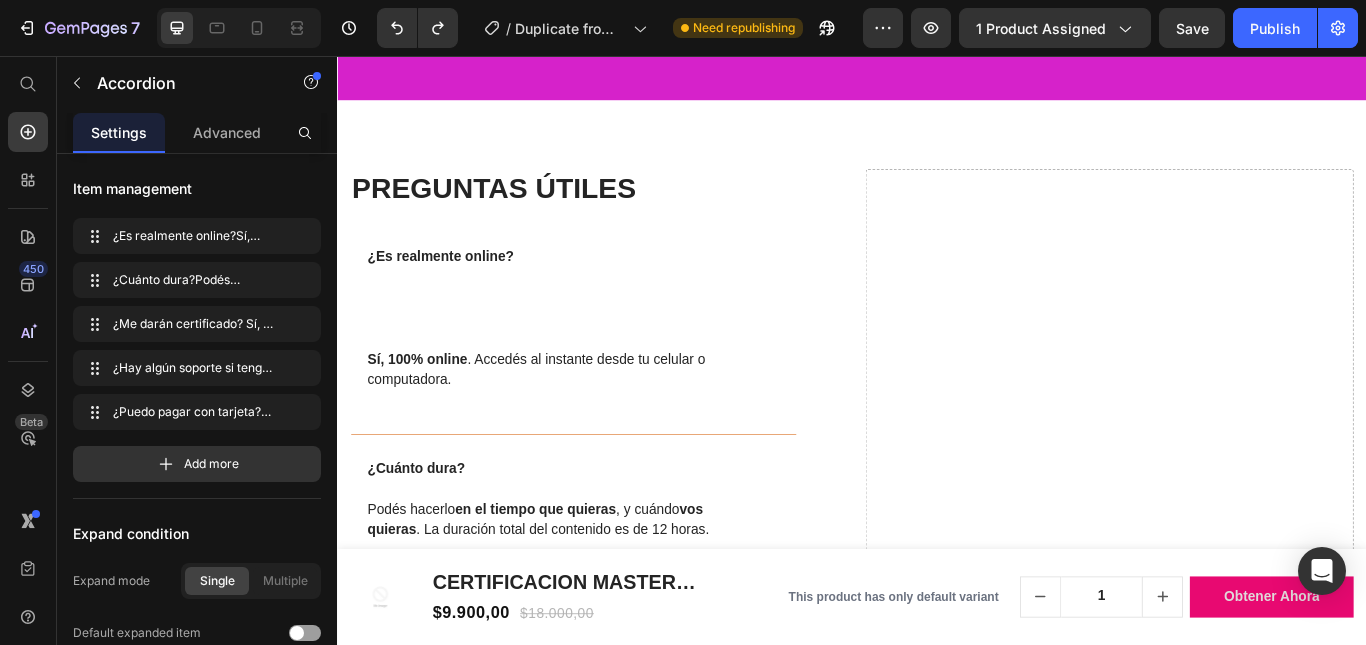 click on "450 Beta" at bounding box center (28, 350) 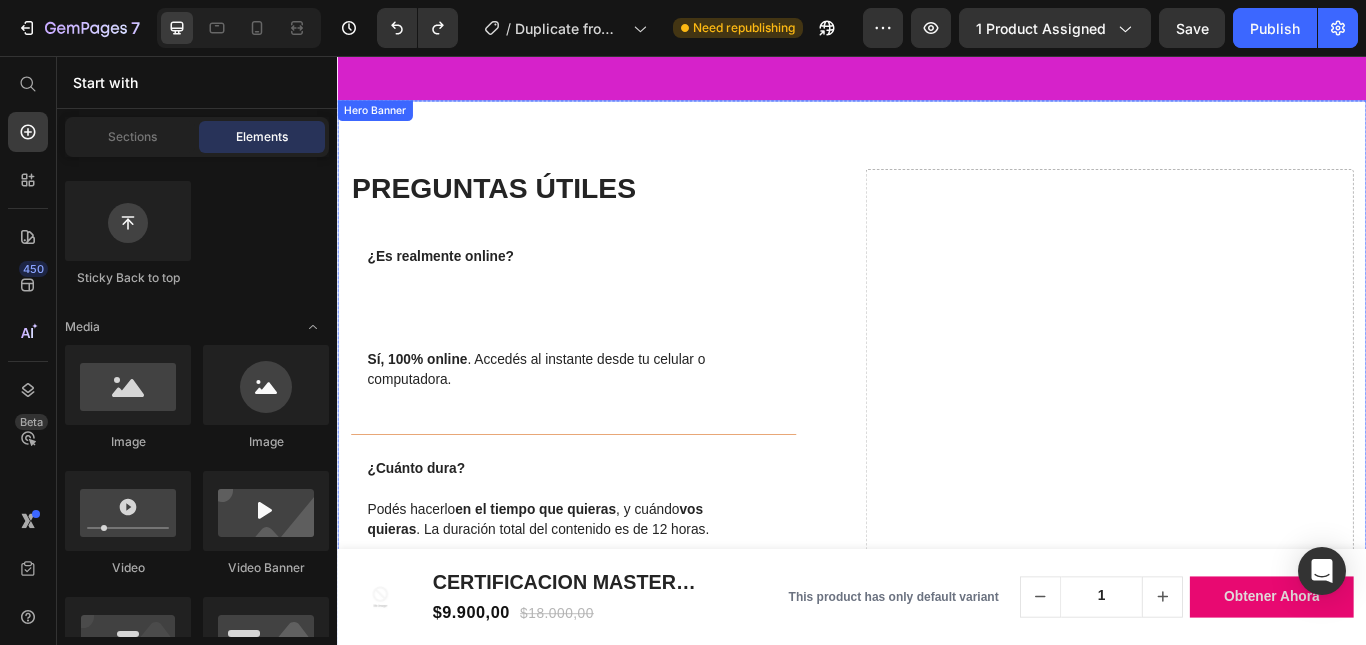 click on "OFERTA IMPERDIBLE DEL CURSO-MASTER completo Heading Aprovechá el precio actual y conseguí acceso al curso de manera permanente! Precio real: $ 29.000 Precio en oferta:  $9.990 ✔️ Text Block COMPRAR AHORA Button Row Section 6" at bounding box center (937, -90) 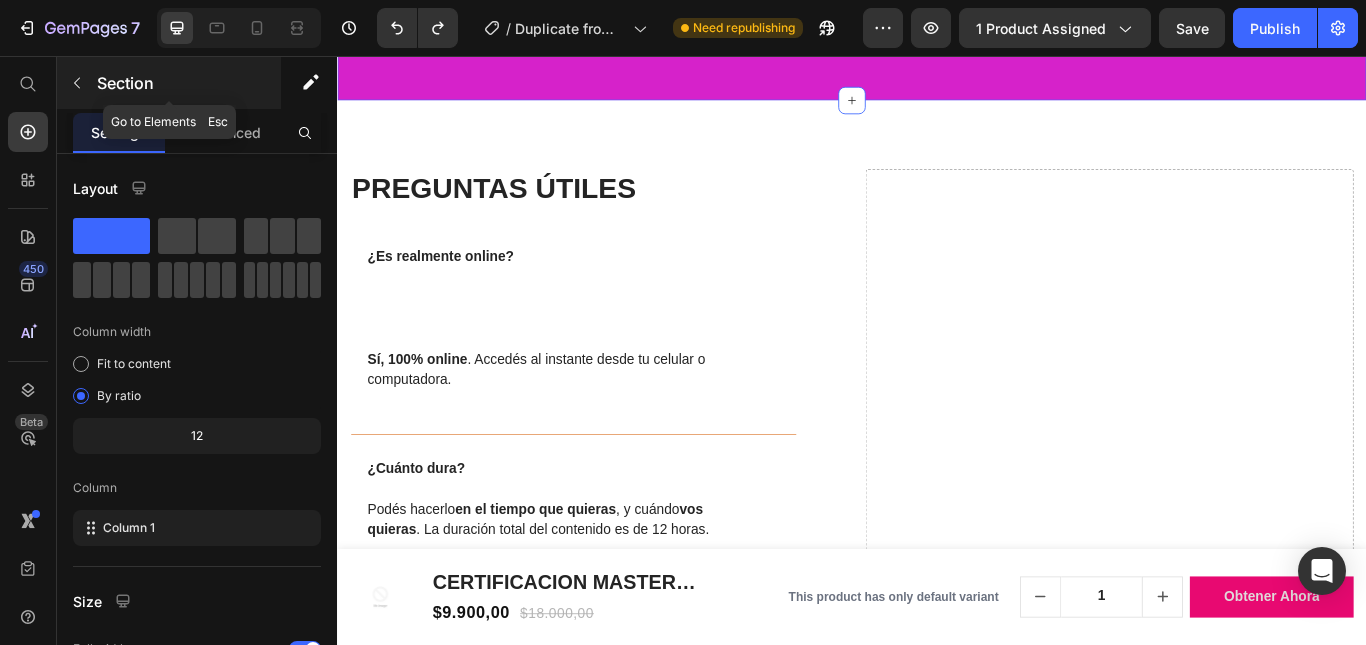 click 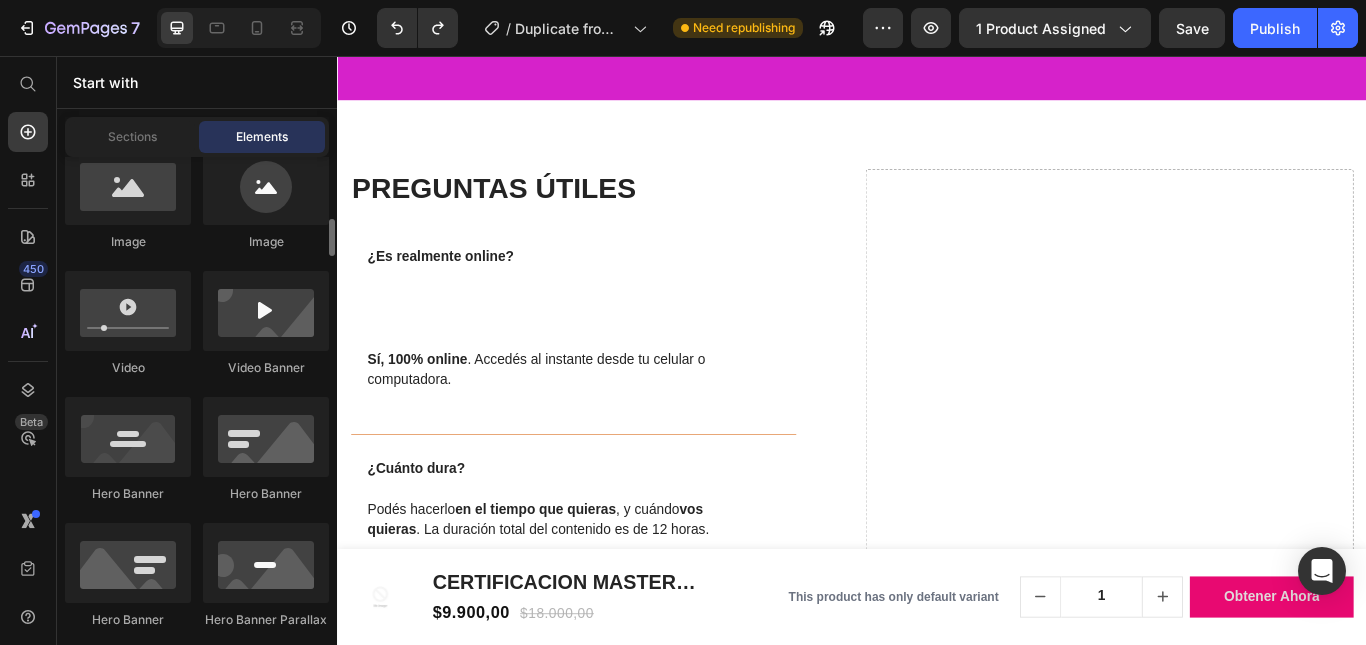 scroll, scrollTop: 900, scrollLeft: 0, axis: vertical 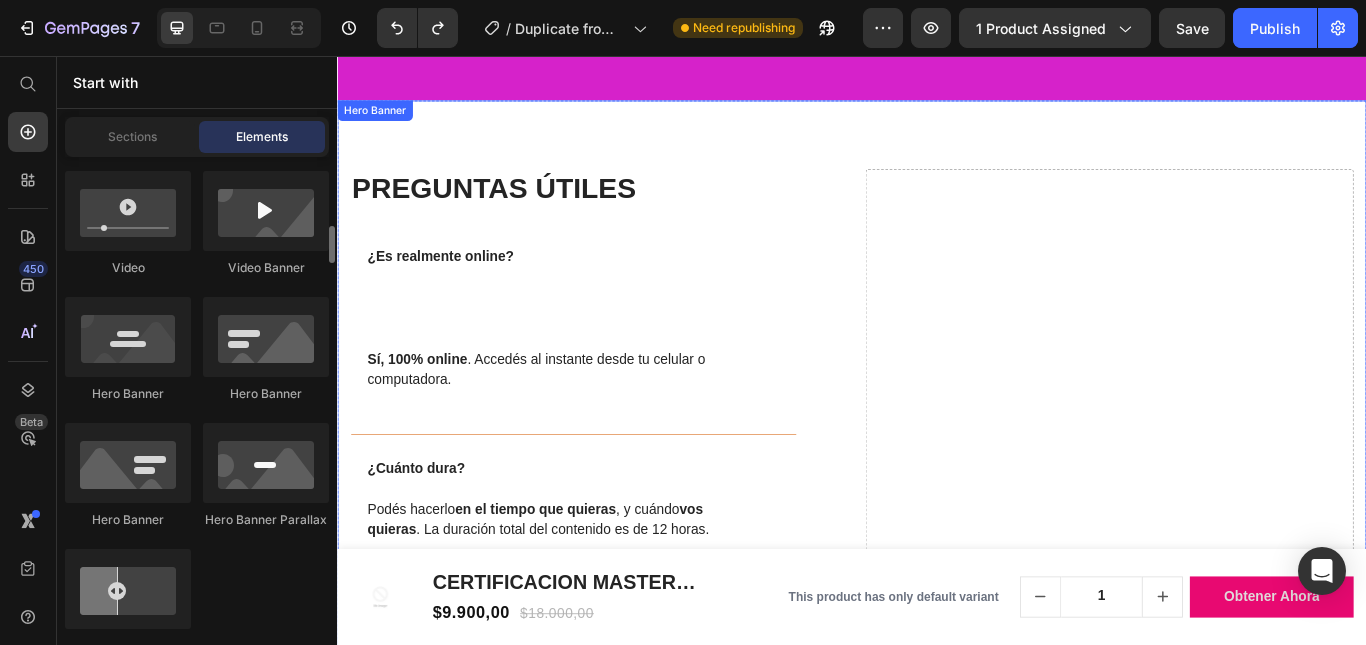 click on "PREGUNTAS ÚTILES Heading
¿Es realmente online? Sí, 100% online . Accedés al instante desde tu celular o computadora.
¿Cuánto dura? Podés hacerlo  en el tiempo que quieras , y cuándo  vos quieras . La duración total del contenido es de 12 horas.
¿Me darán certificado? Sí, al finalizar recibís tu  certificado oficial  de manera automática!
¿Hay algún soporte si tengo dudas? Sí, podés escribirnos por WhatsApp y despejamos cualquier duda.
¿Puedo pagar con tarjeta? Sí, a ceptamos todos los medios de pago  a través de  MercadoPago . Accordion Row
Drop element here" at bounding box center [937, 712] 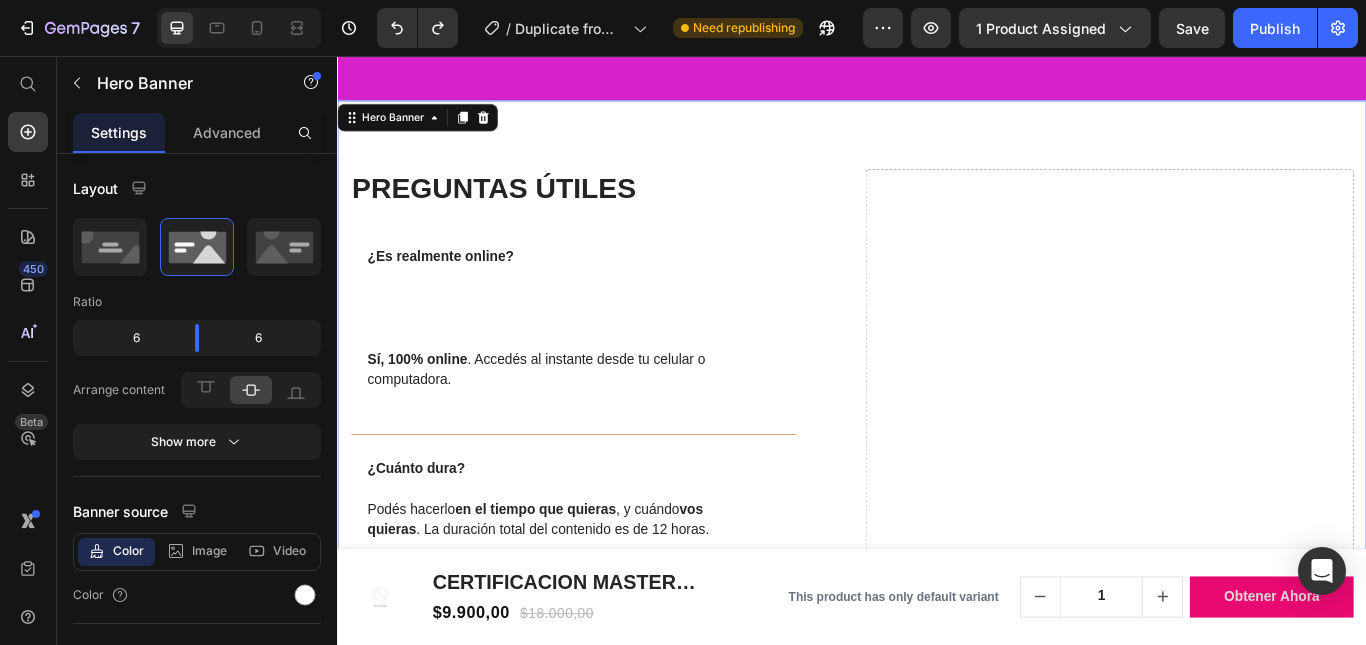 click on "PREGUNTAS ÚTILES Heading
¿Es realmente online? Sí, 100% online . Accedés al instante desde tu celular o computadora.
¿Cuánto dura? Podés hacerlo  en el tiempo que quieras , y cuándo  vos quieras . La duración total del contenido es de 12 horas.
¿Me darán certificado? Sí, al finalizar recibís tu  certificado oficial  de manera automática!
¿Hay algún soporte si tengo dudas? Sí, podés escribirnos por WhatsApp y despejamos cualquier duda.
¿Puedo pagar con tarjeta? Sí, a ceptamos todos los medios de pago  a través de  MercadoPago . Accordion Row
Drop element here" at bounding box center (937, 712) 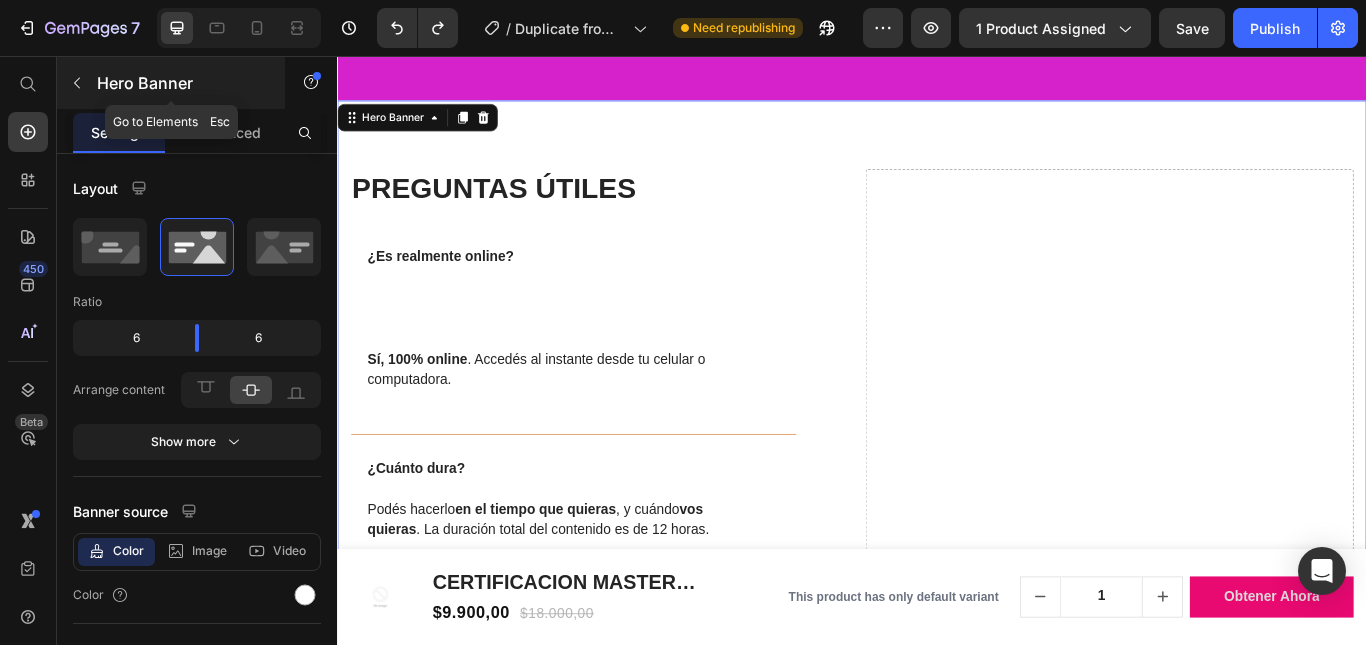click 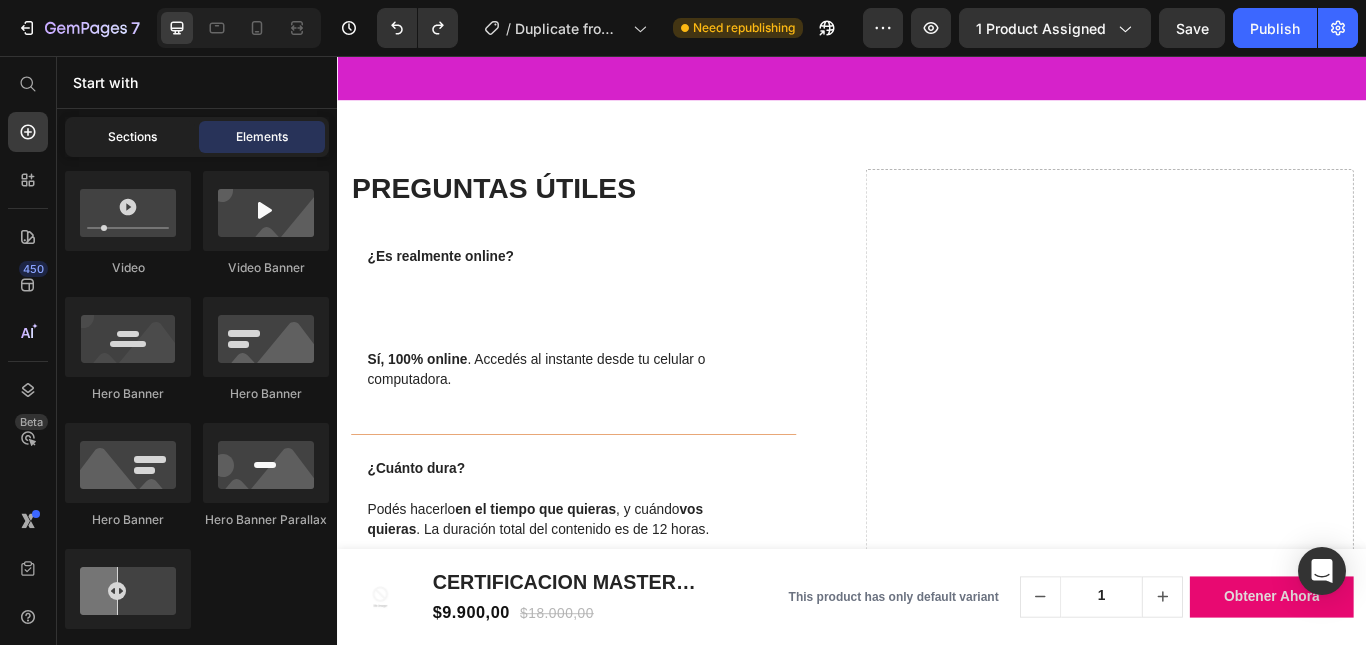 click on "Sections" at bounding box center [132, 137] 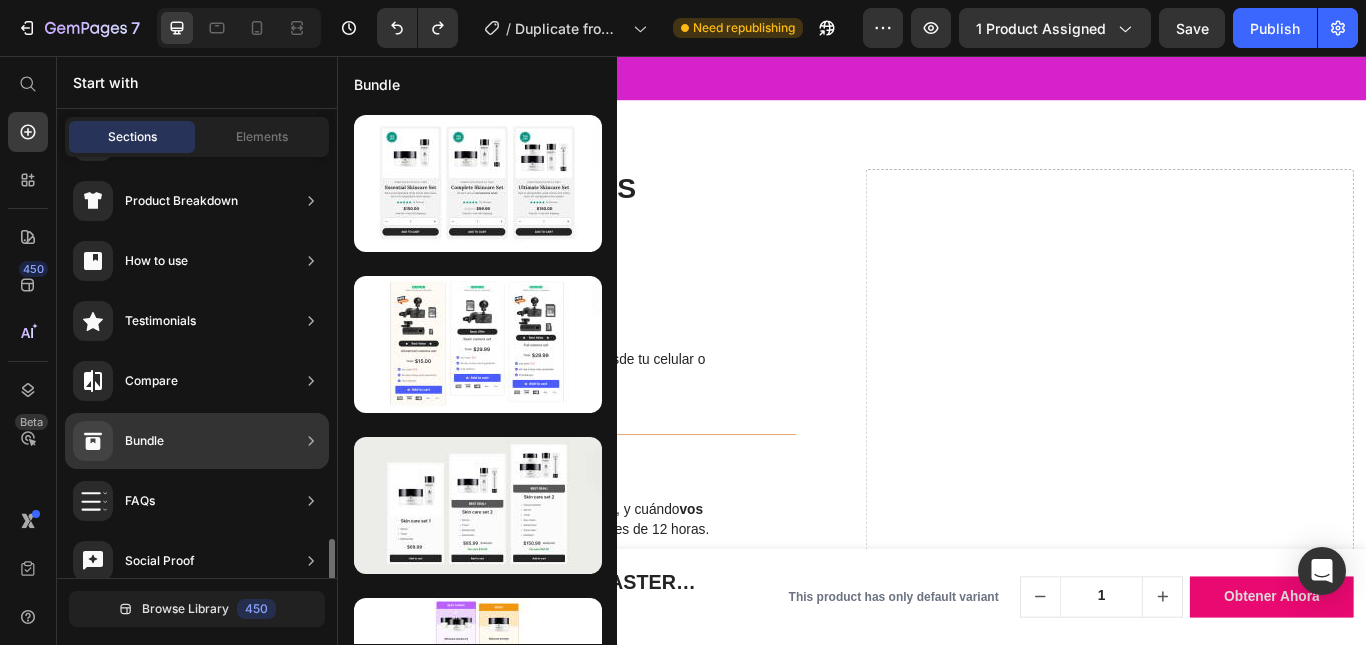 scroll, scrollTop: 600, scrollLeft: 0, axis: vertical 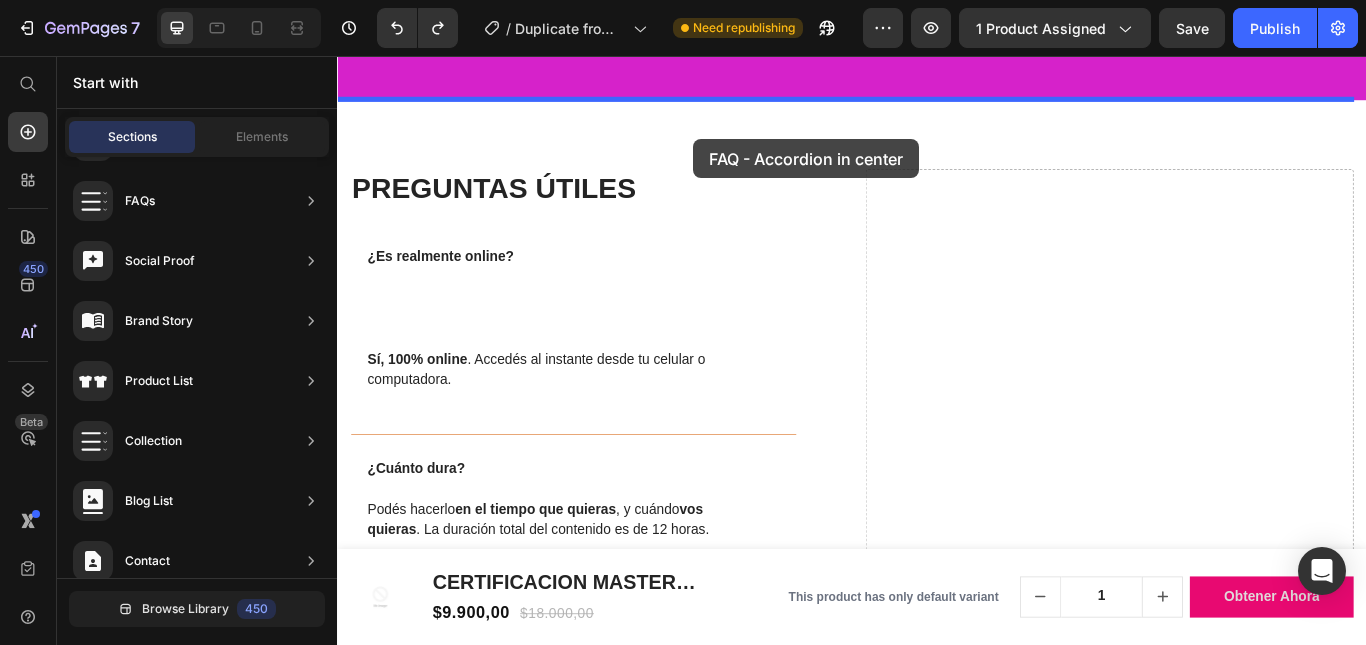 drag, startPoint x: 823, startPoint y: 588, endPoint x: 752, endPoint y: 153, distance: 440.75616 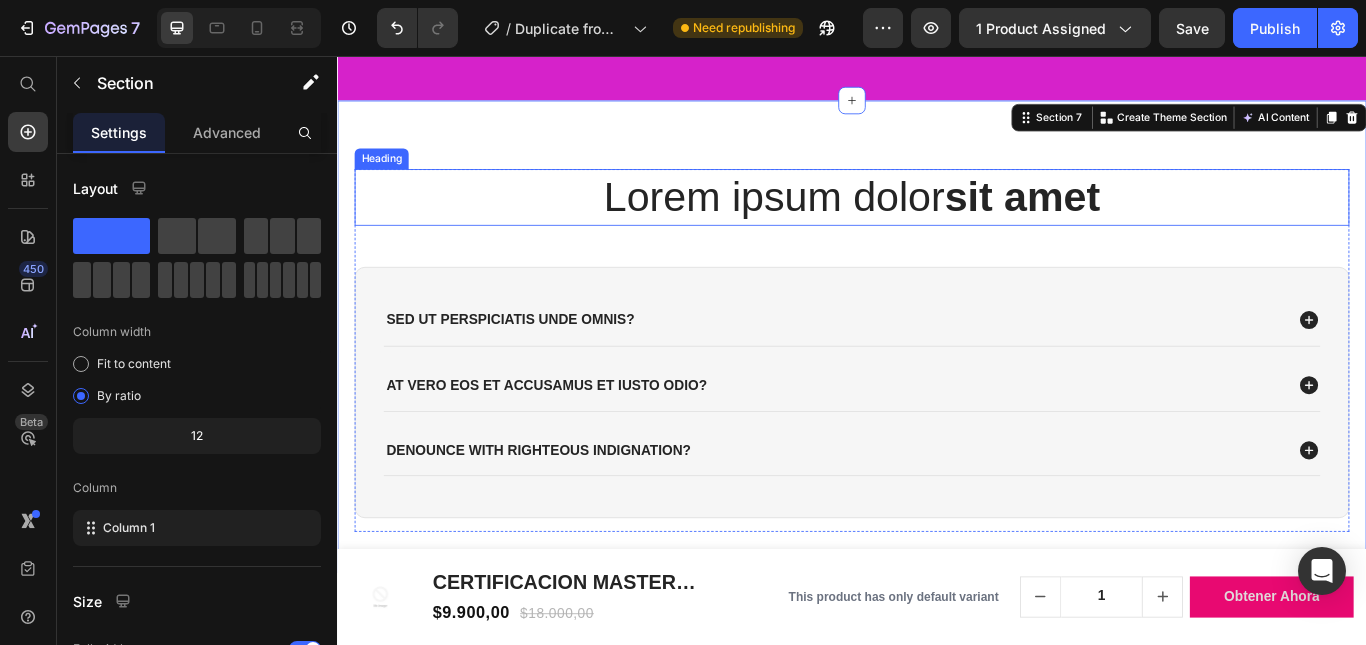 click on "sit amet" at bounding box center [1135, 220] 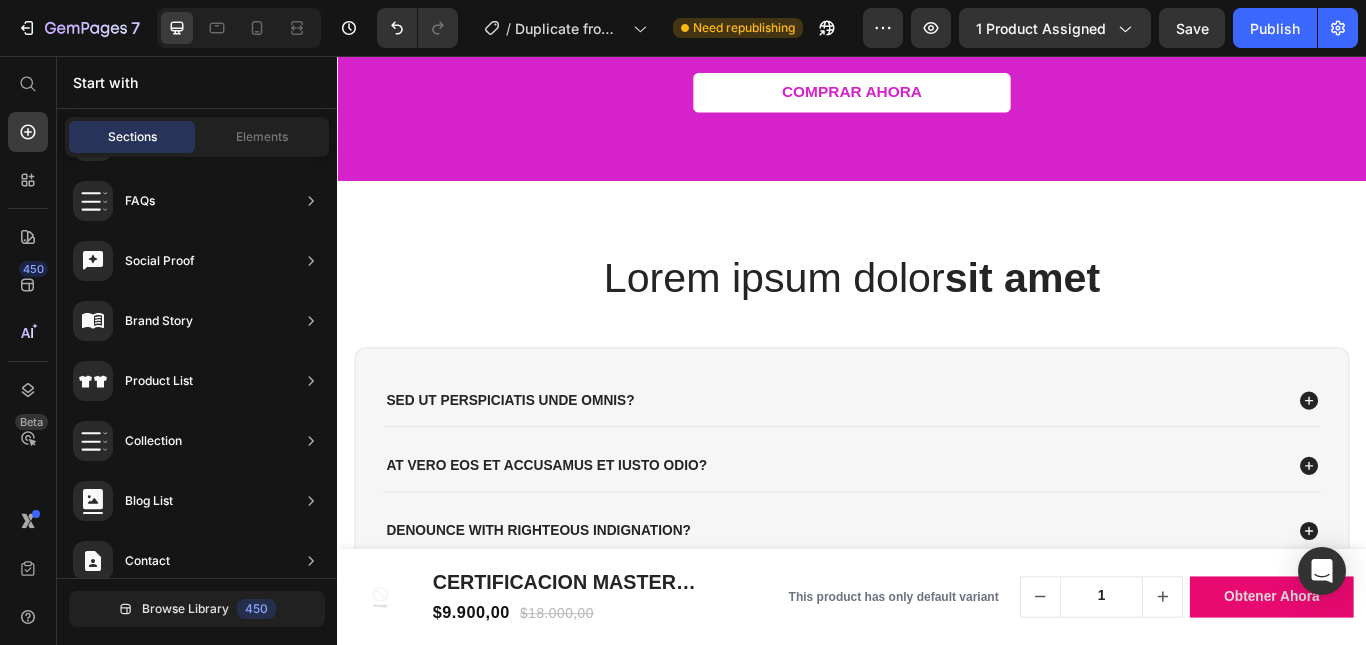 scroll, scrollTop: 4461, scrollLeft: 0, axis: vertical 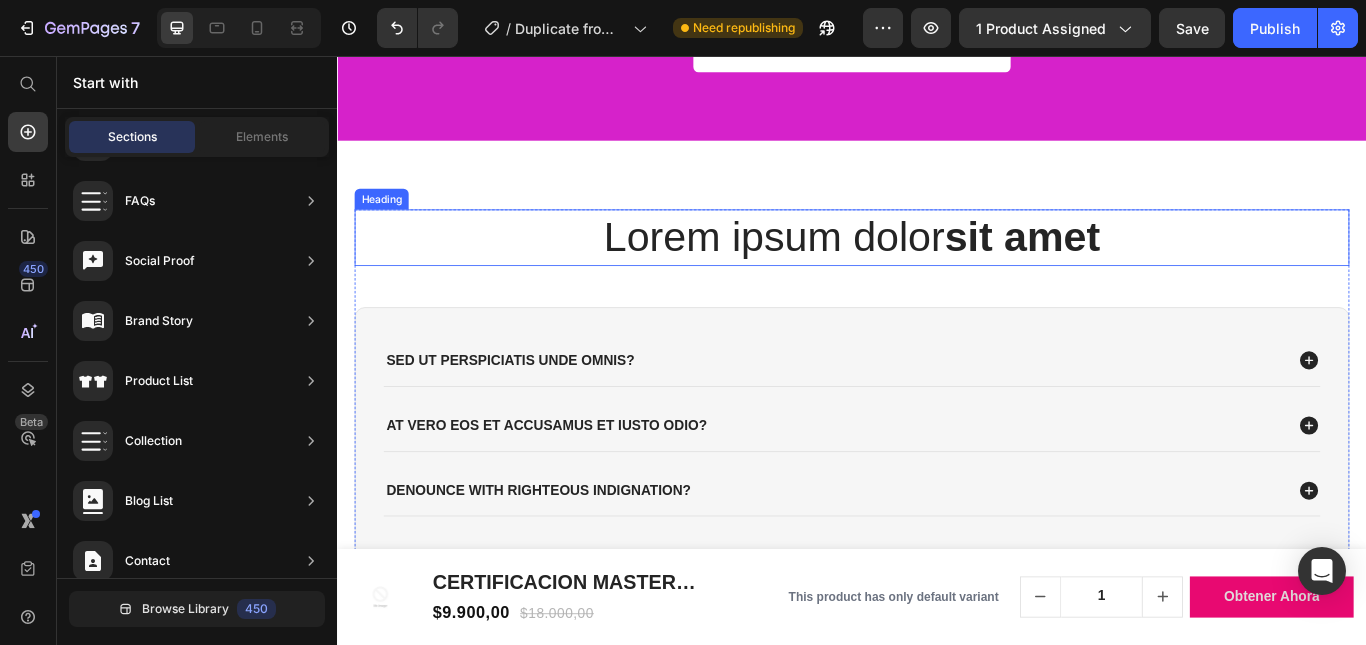 click on "Lorem ipsum dolor  sit amet" at bounding box center [937, 268] 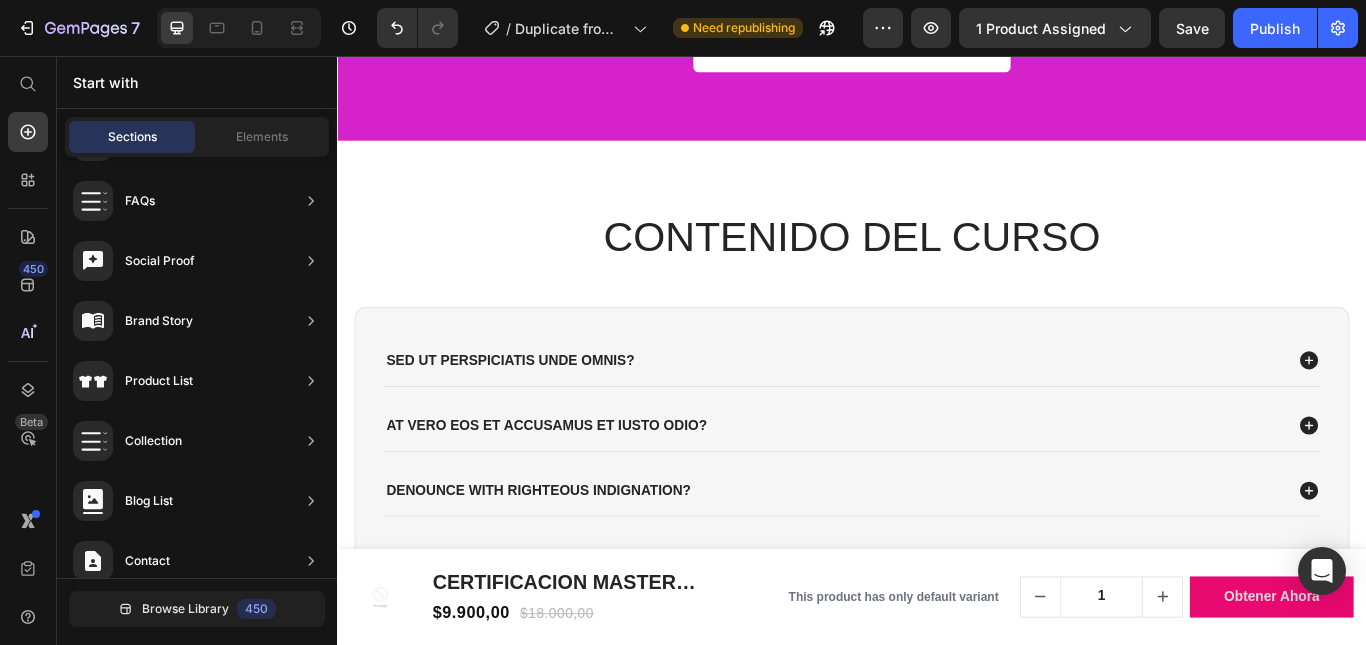 scroll, scrollTop: 4930, scrollLeft: 0, axis: vertical 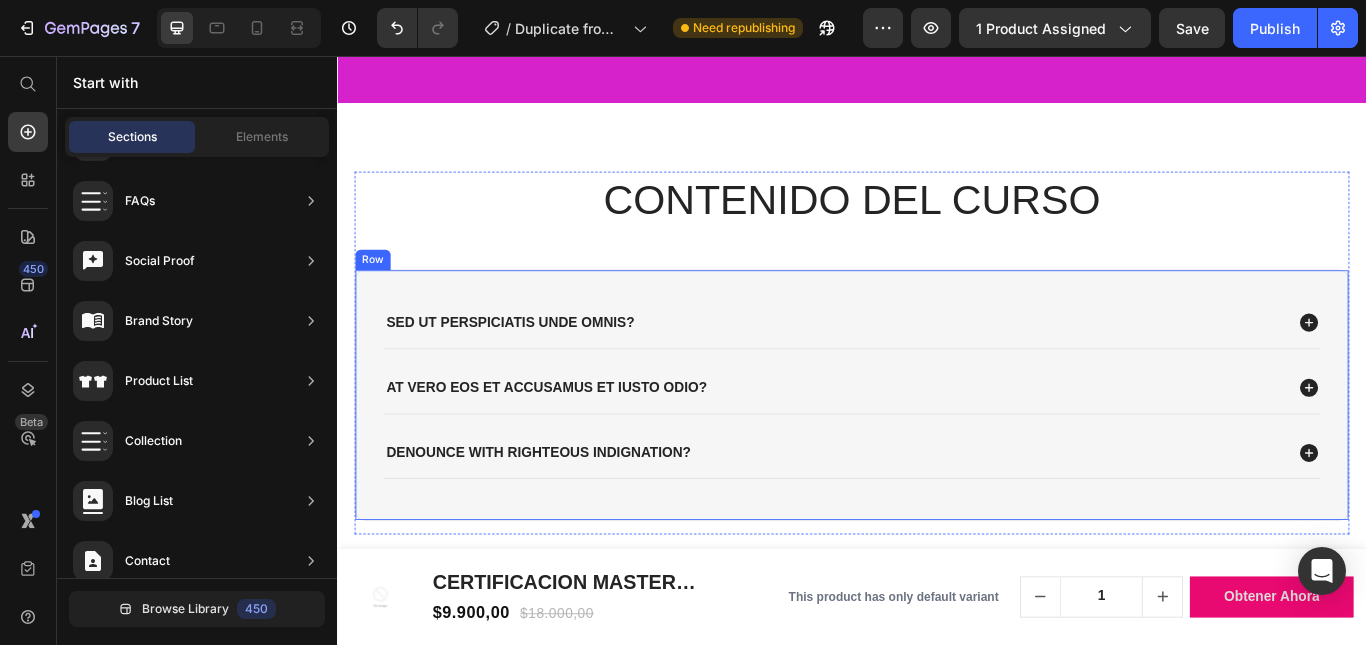 click on "Sed ut perspiciatis unde omnis?" at bounding box center (539, 367) 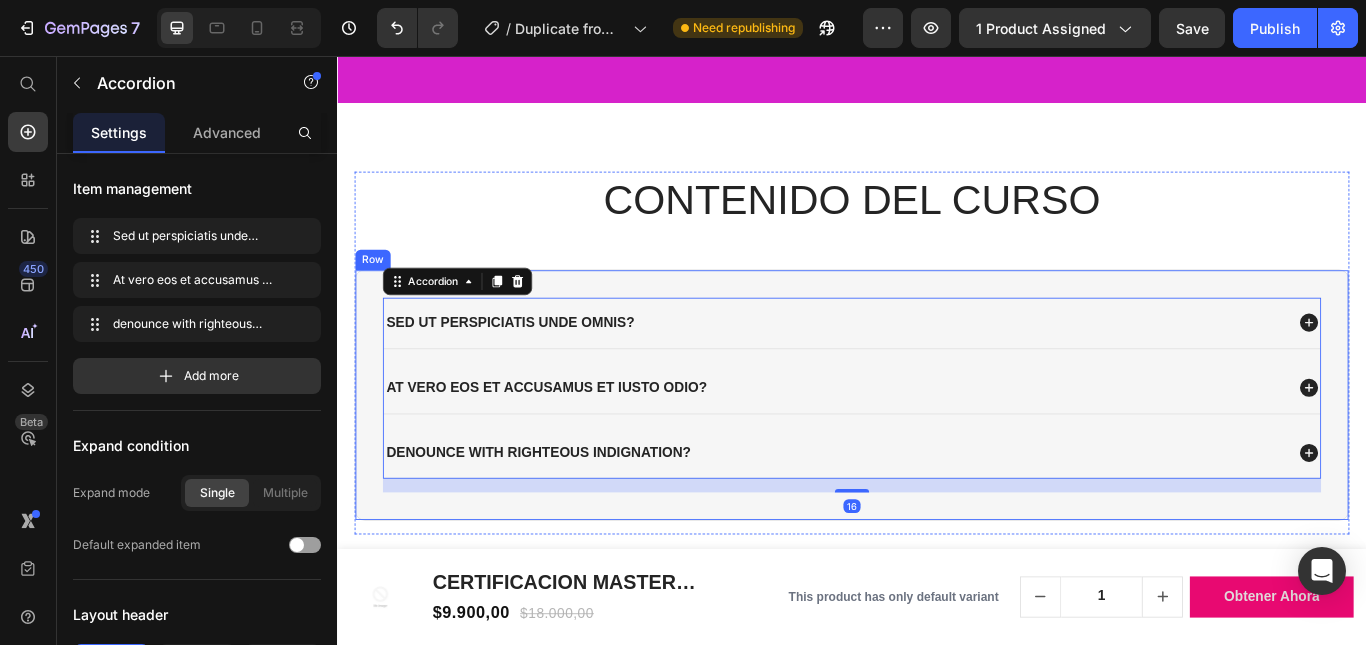 click on "Sed ut perspiciatis unde omnis?
At vero eos et accusamus et iusto odio?
denounce with righteous indignation? Accordion   16 Row" at bounding box center [937, 451] 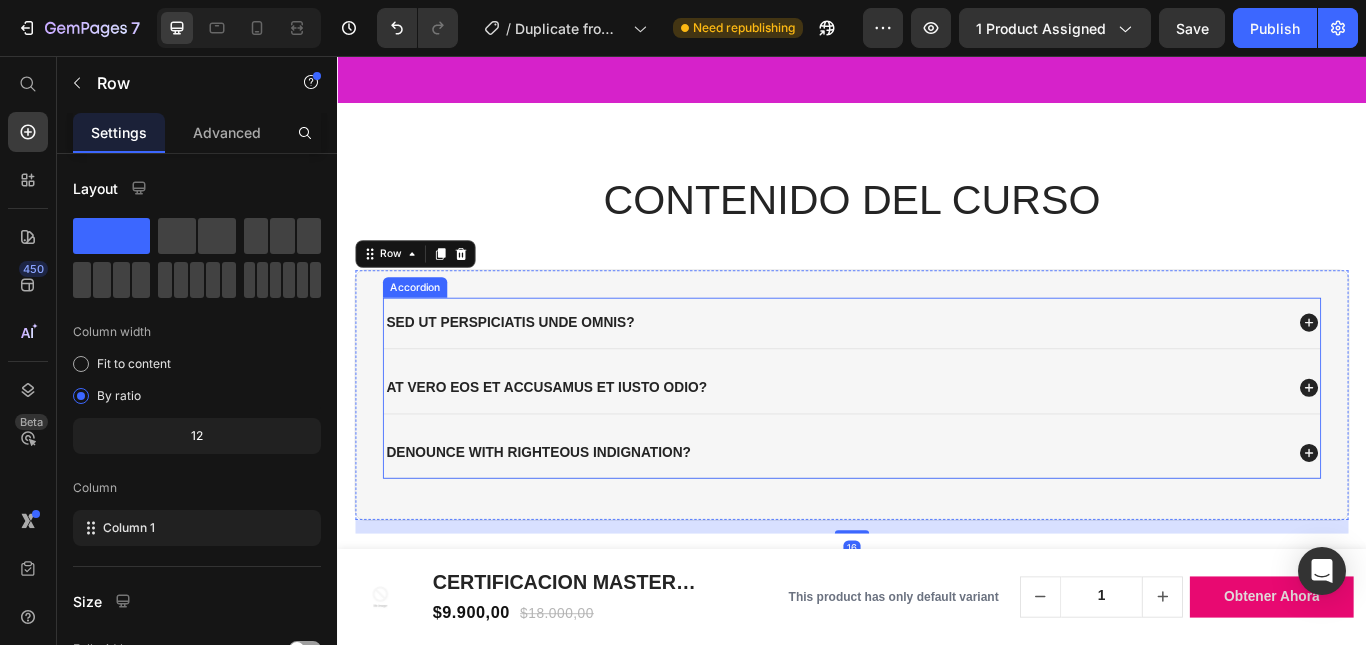 click on "Sed ut perspiciatis unde omnis?" at bounding box center (937, 367) 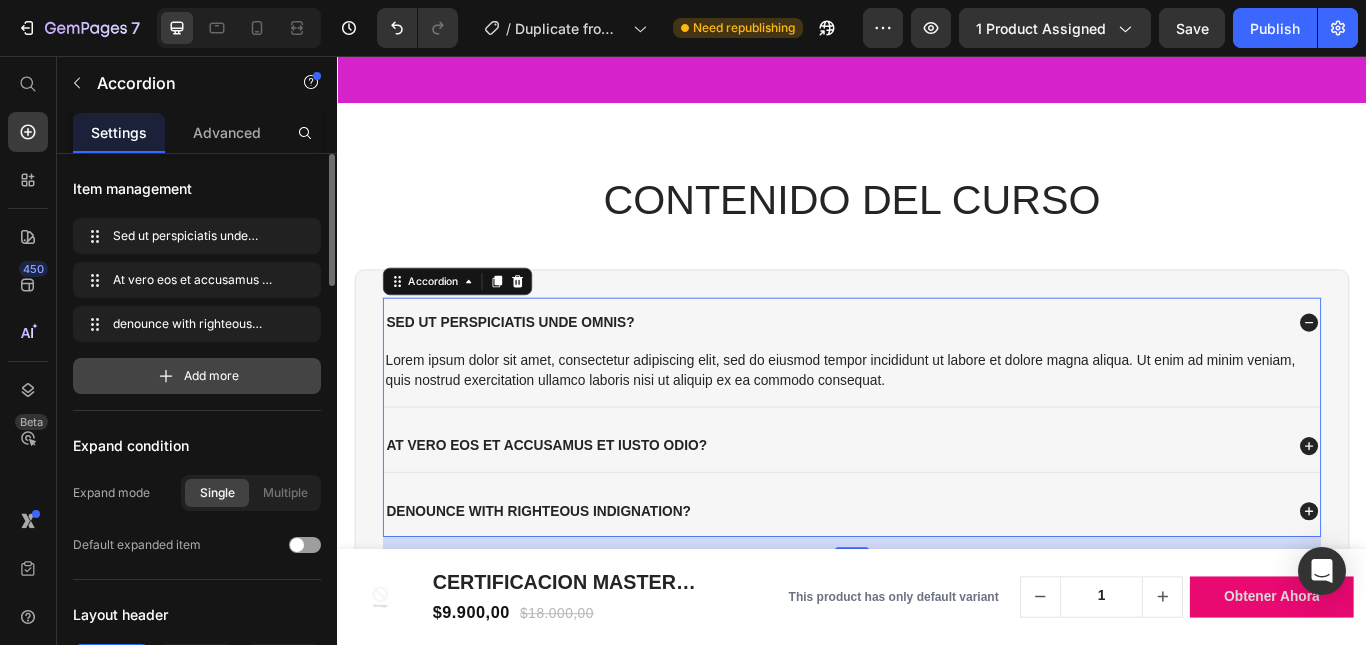 click on "Add more" at bounding box center [197, 376] 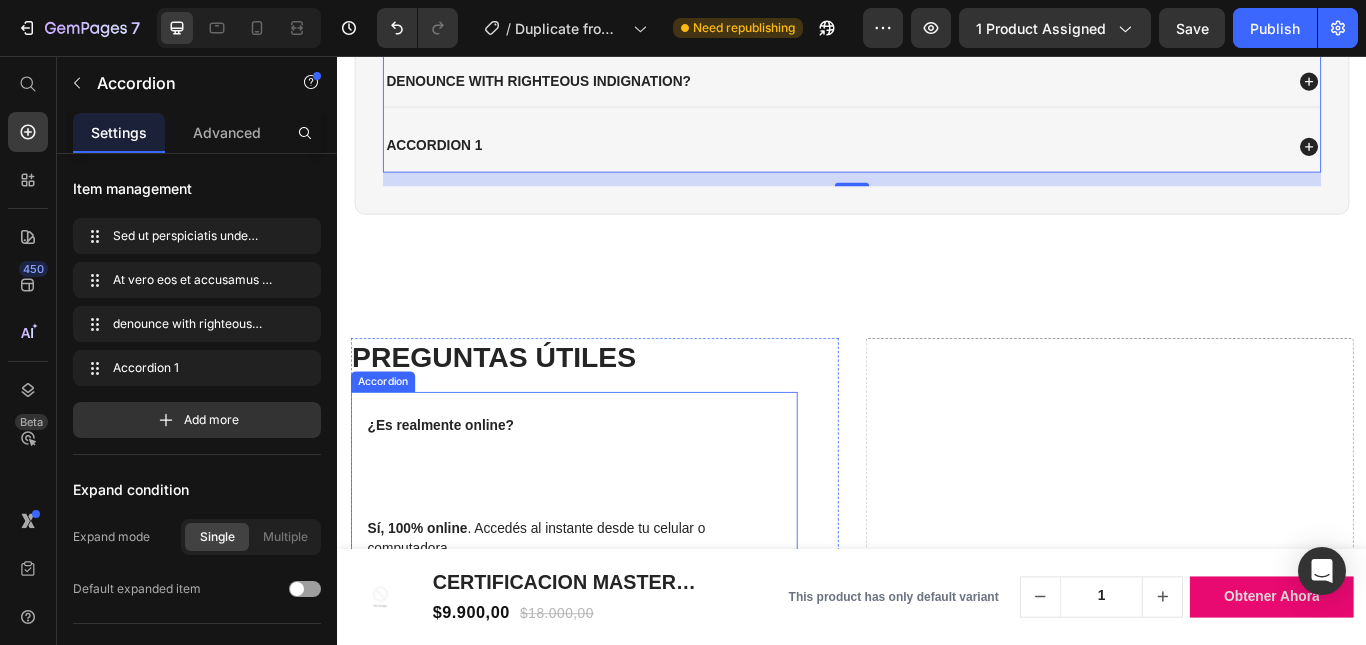 scroll, scrollTop: 5205, scrollLeft: 0, axis: vertical 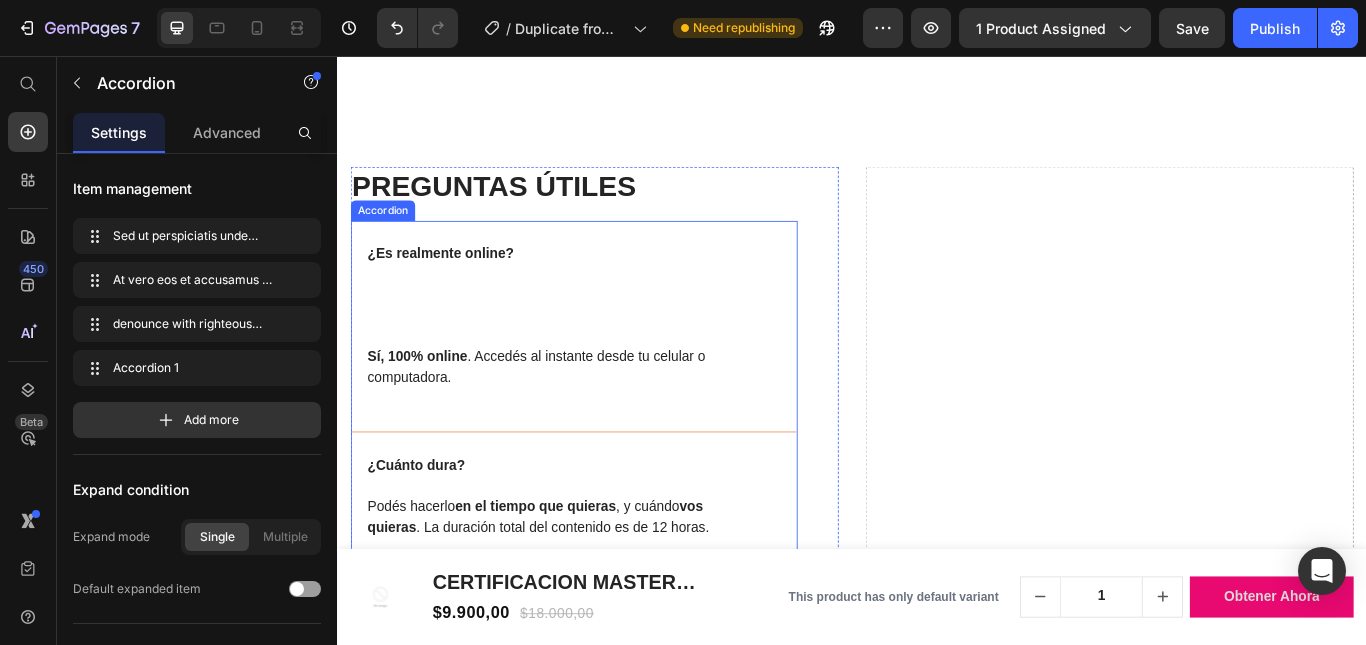 click on "¿Es realmente online?" at bounding box center [596, 335] 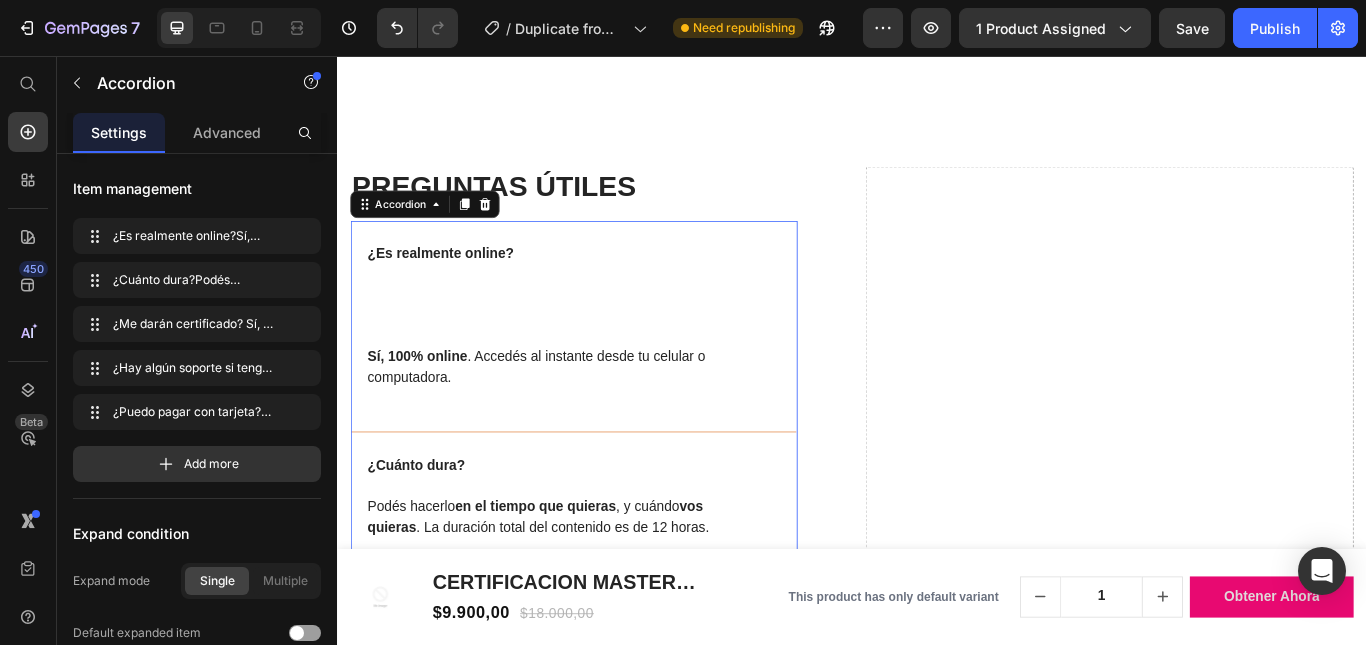 scroll, scrollTop: 5305, scrollLeft: 0, axis: vertical 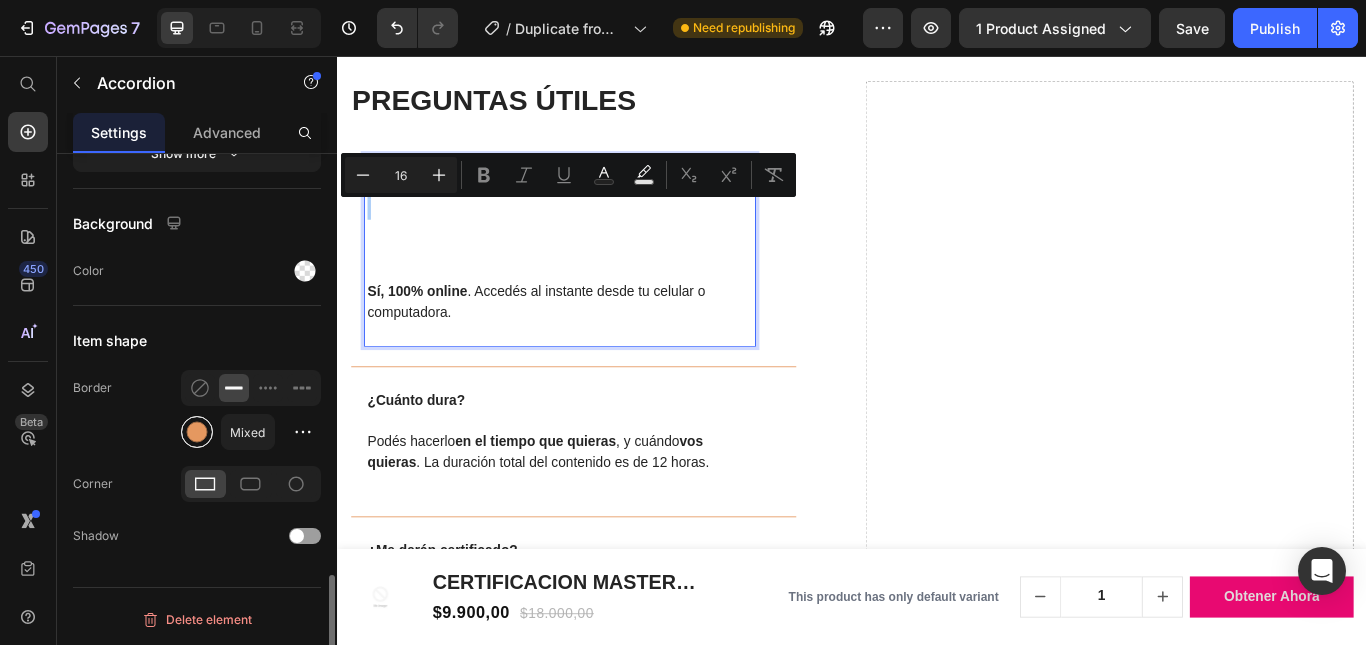 click at bounding box center [197, 432] 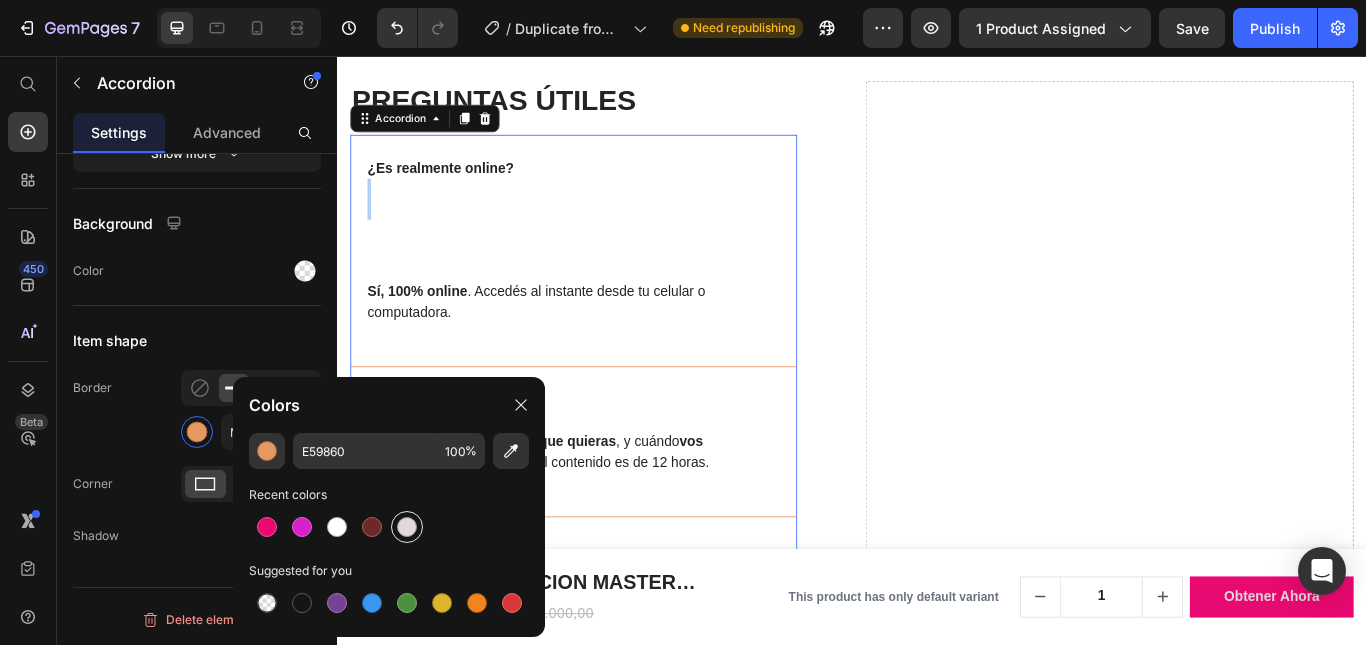 click at bounding box center (407, 527) 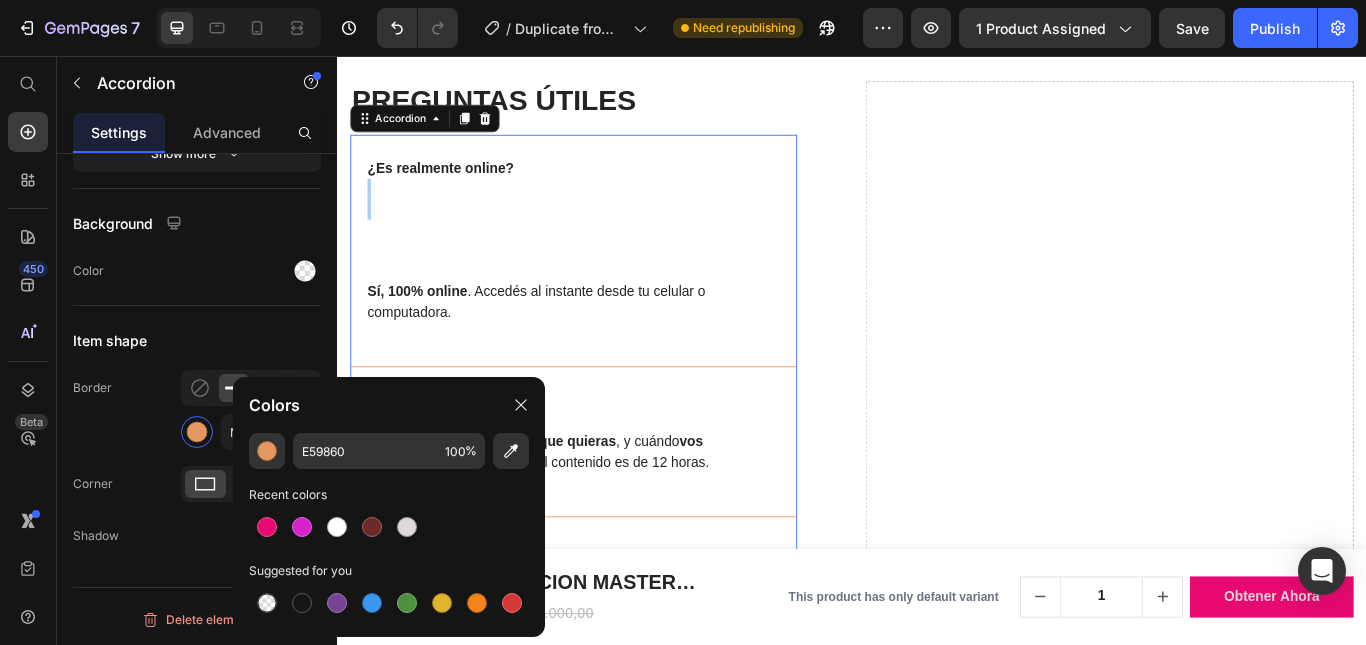type on "E0D9D9" 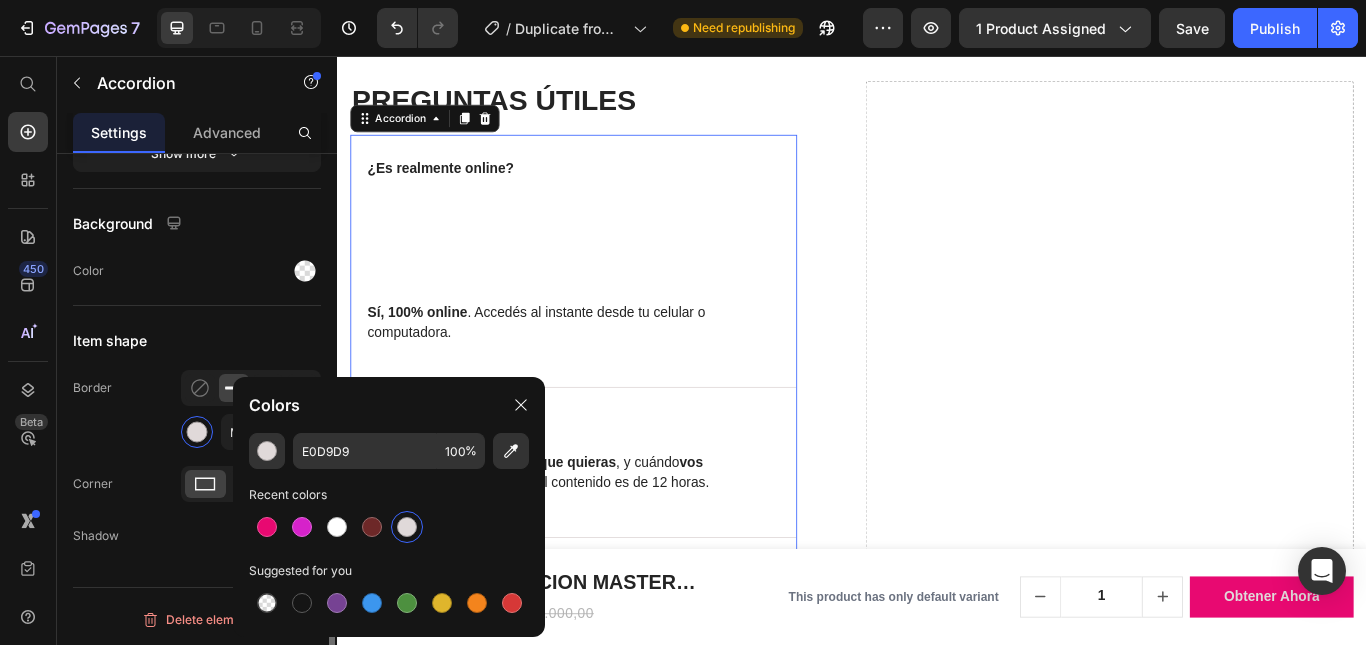 click on "Item management
¿Es realmente online?Sí, 100% online. Accedés al instante desde tu celular o computadora. ¿Es realmente online?Sí, 100% online. Accedés al instante desde tu celular o computadora.
¿Cuánto dura?Podés hacerlo en el tiempo que quieras, y cuándo vos quieras. La duración total del contenido es de 12 horas. ¿Cuánto dura?Podés hacerlo en el tiempo que quieras, y cuándo vos quieras. La duración total del contenido es de 12 horas.
¿Me darán certificado? Sí, al finalizar recibís tu certificado oficial de manera automática!   ¿Me darán certificado? Sí, al finalizar recibís tu certificado oficial de manera automática!
¿Hay algún soporte si tengo dudas?Sí, podés escribirnos por WhatsApp y despejamos cualquier duda. ¿Hay algún soporte si tengo dudas?Sí, podés escribirnos por WhatsApp y despejamos cualquier duda.
Add more Expand condition Expand mode Single Multiple Default expanded item Left" at bounding box center (197, -524) 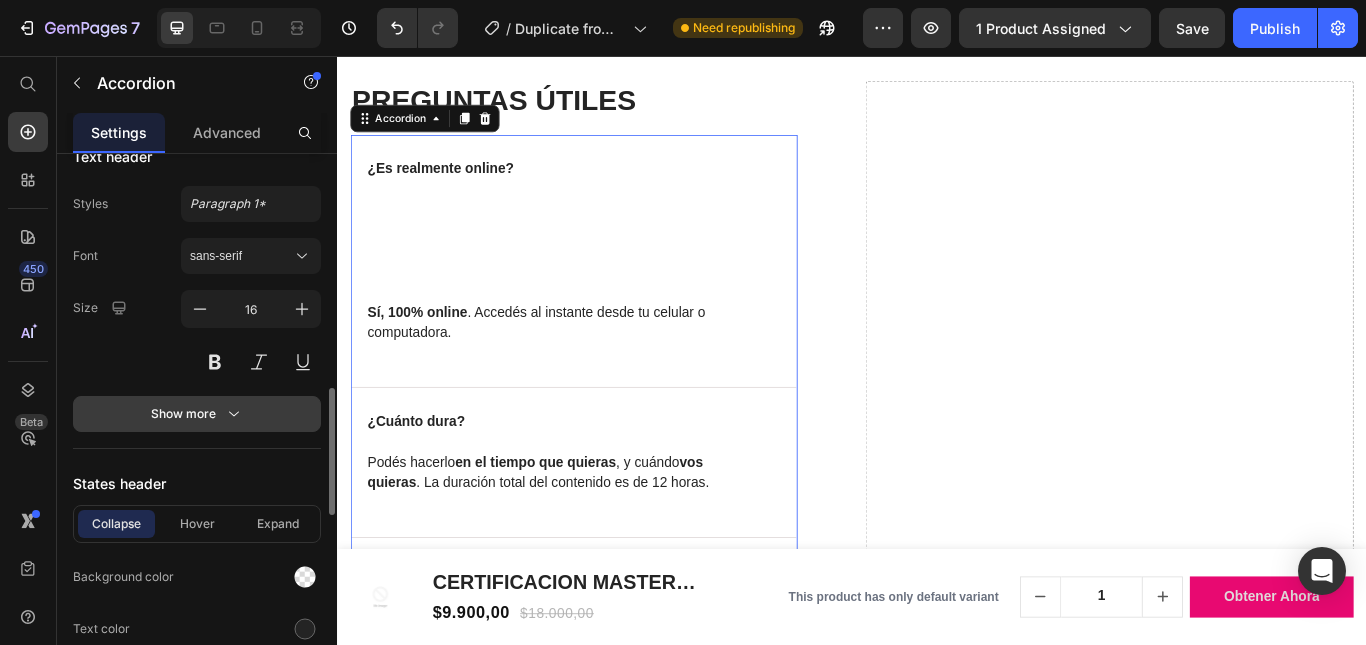 scroll, scrollTop: 904, scrollLeft: 0, axis: vertical 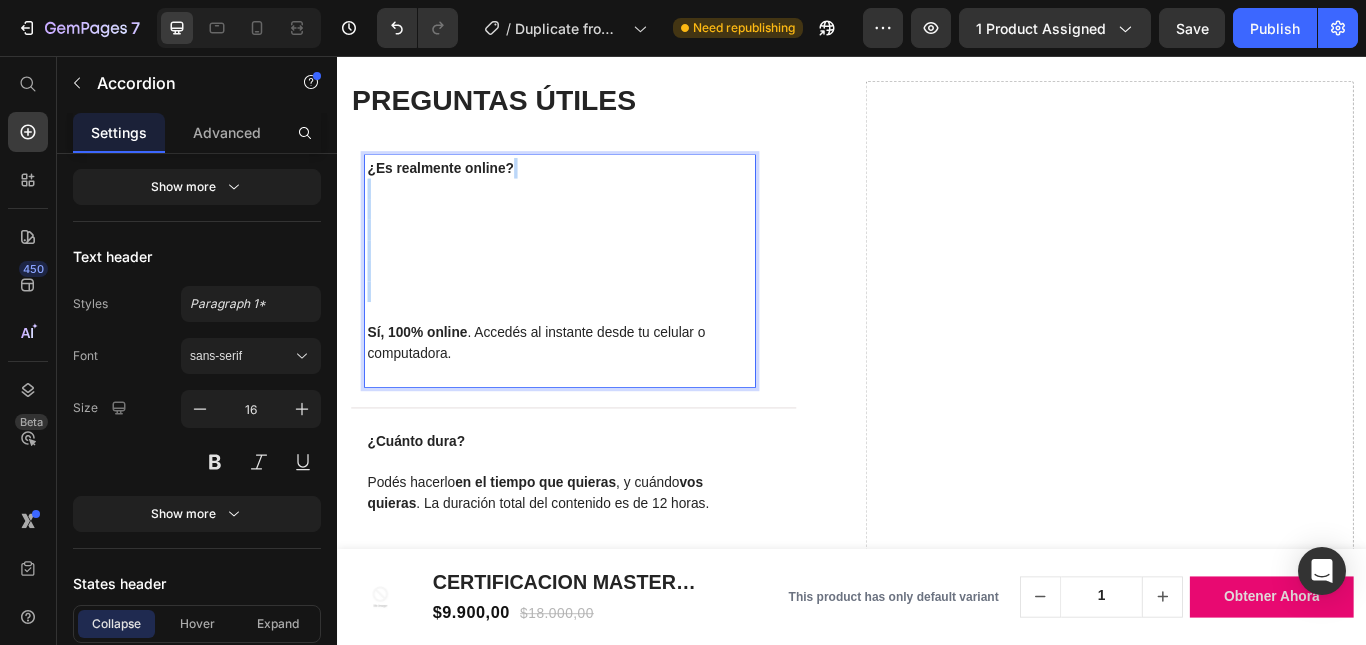 drag, startPoint x: 371, startPoint y: 212, endPoint x: 446, endPoint y: 360, distance: 165.91866 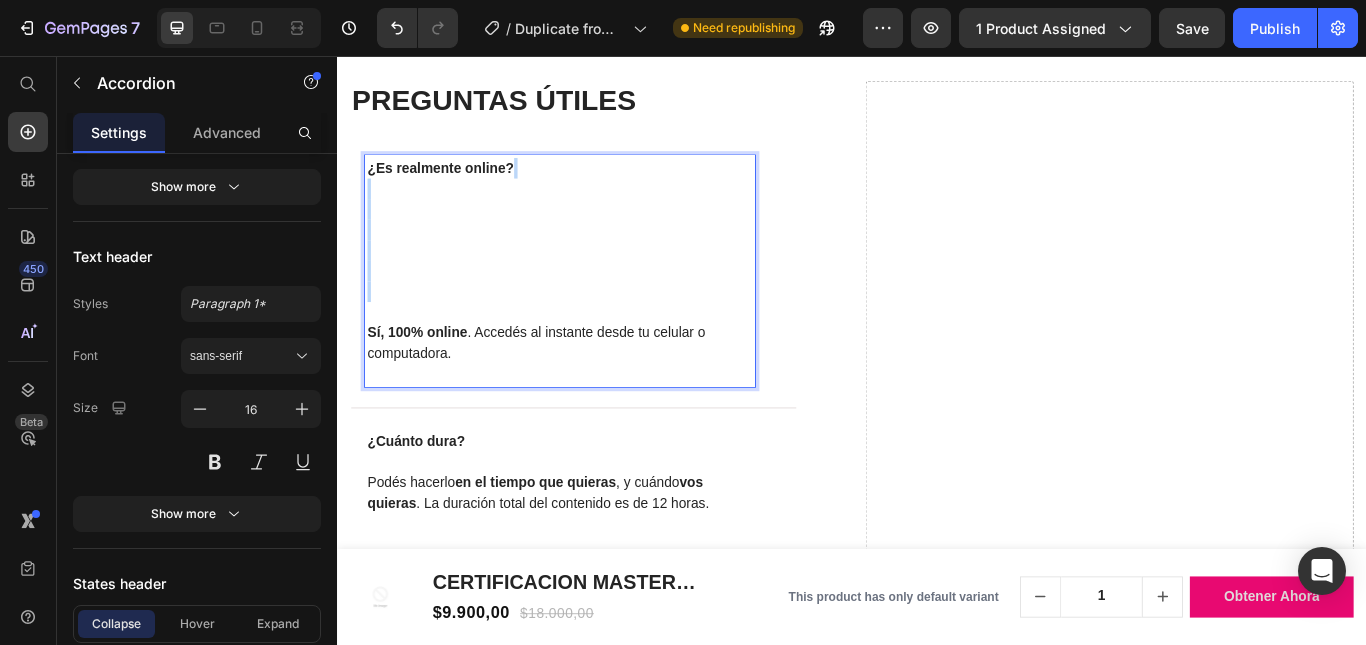 click on "¿Es realmente online? ⁠⁠⁠⁠⁠⁠⁠" at bounding box center (596, 271) 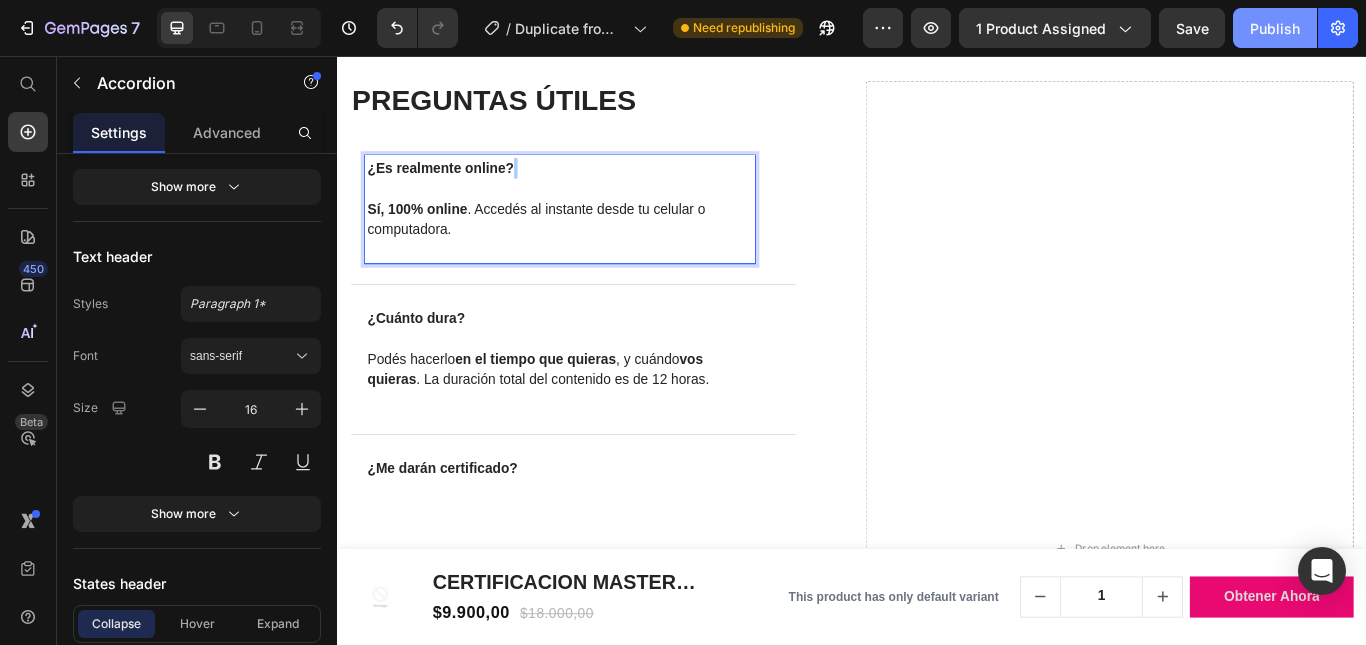 click on "Publish" at bounding box center (1275, 28) 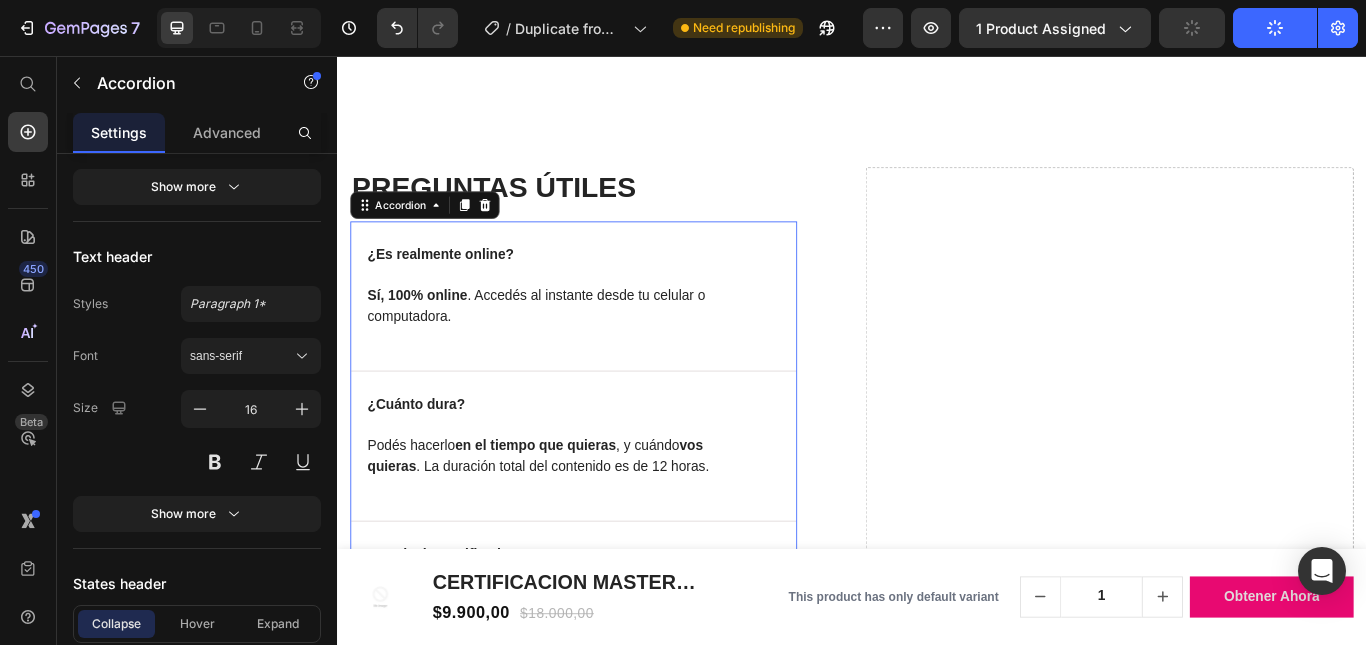 scroll, scrollTop: 5005, scrollLeft: 0, axis: vertical 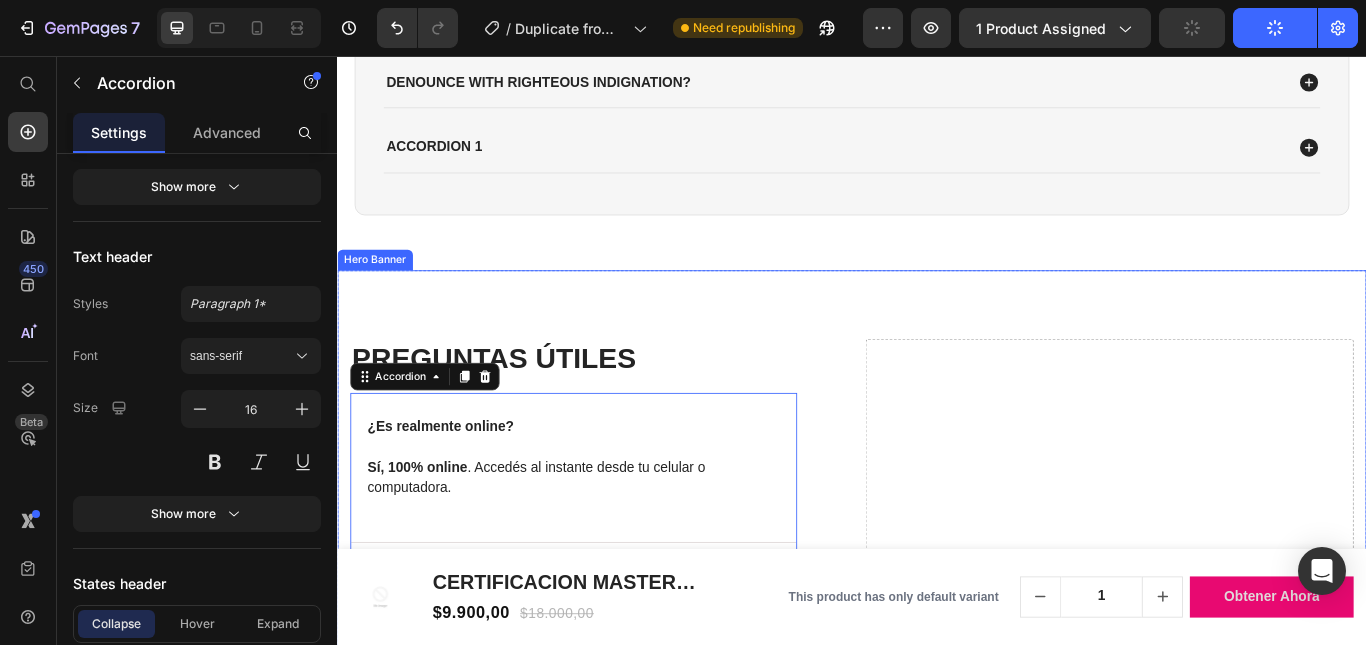 click on "PREGUNTAS ÚTILES Heading
¿Es realmente online? Sí, 100% online . Accedés al instante desde tu celular o computadora.
¿Cuánto dura? Podés hacerlo  en el tiempo que quieras , y cuándo  vos quieras . La duración total del contenido es de 12 horas.
¿Me darán certificado? Sí, al finalizar recibís tu  certificado oficial  de manera automática!
¿Hay algún soporte si tengo dudas? Sí, podés escribirnos por WhatsApp y despejamos cualquier duda.
¿Puedo pagar con tarjeta? Sí, a ceptamos todos los medios de pago  a través de  MercadoPago . Accordion   16 Row
Drop element here" at bounding box center (937, 910) 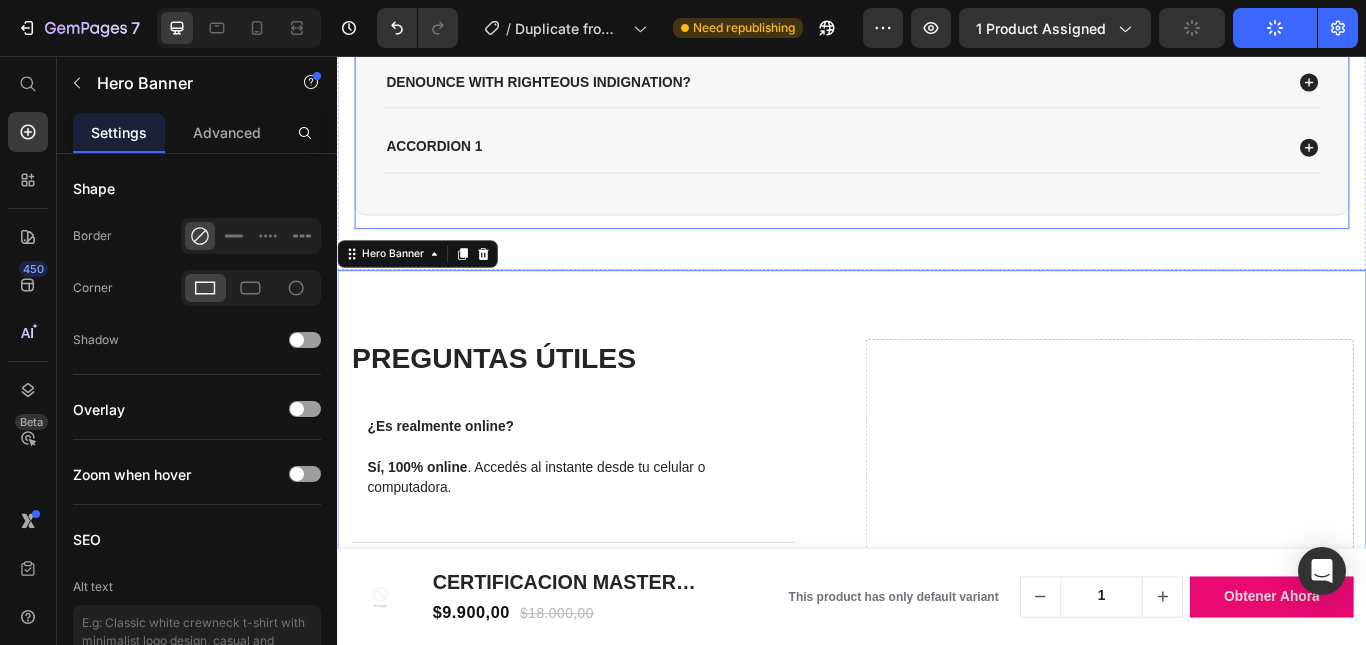 scroll, scrollTop: 0, scrollLeft: 0, axis: both 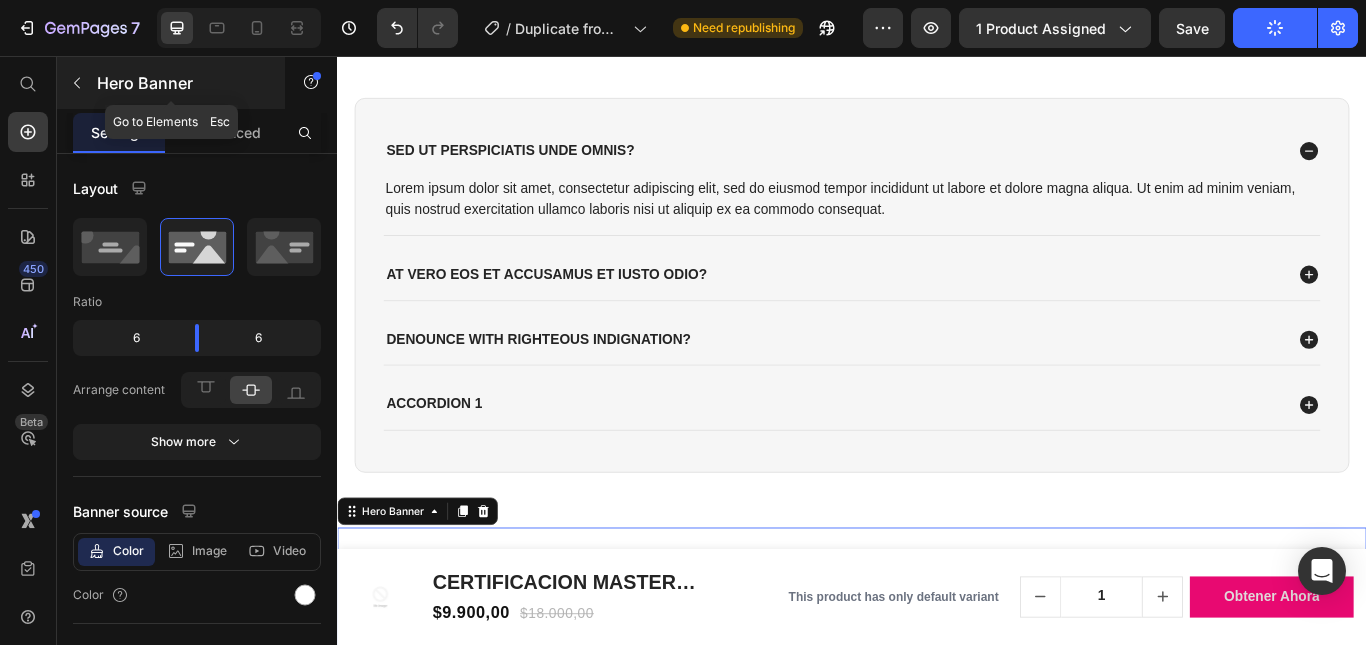 click 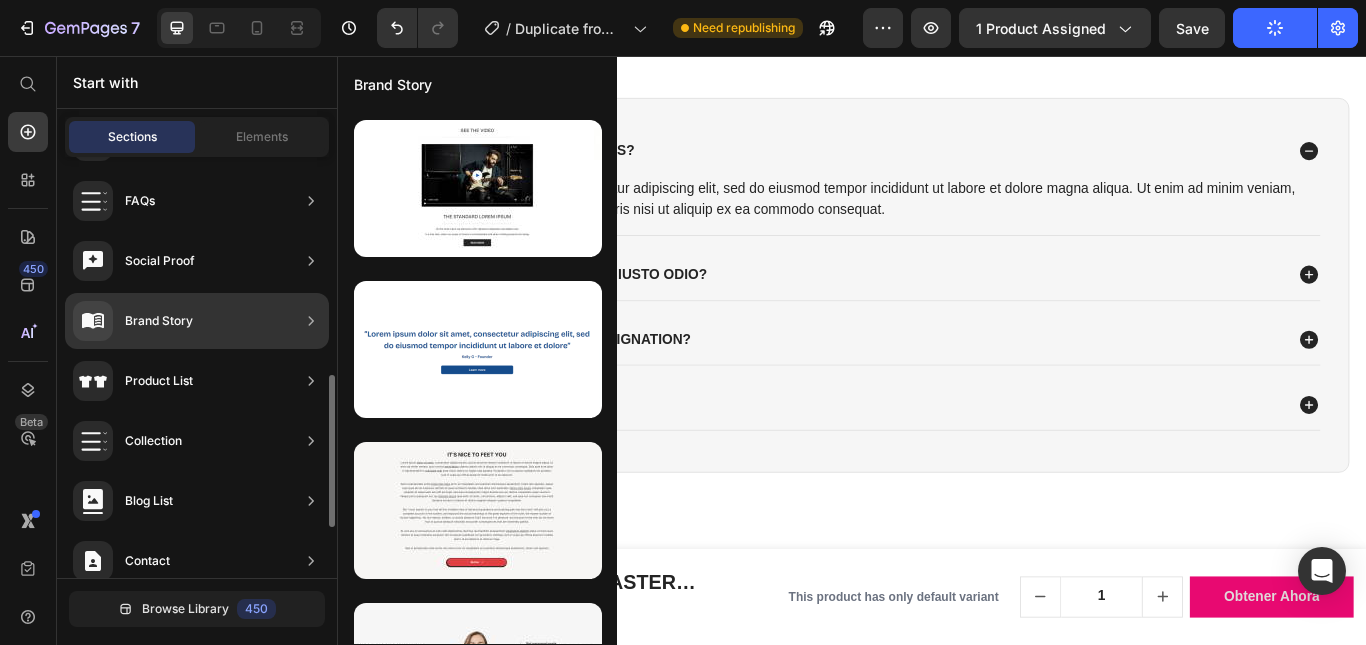 click on "Brand Story" 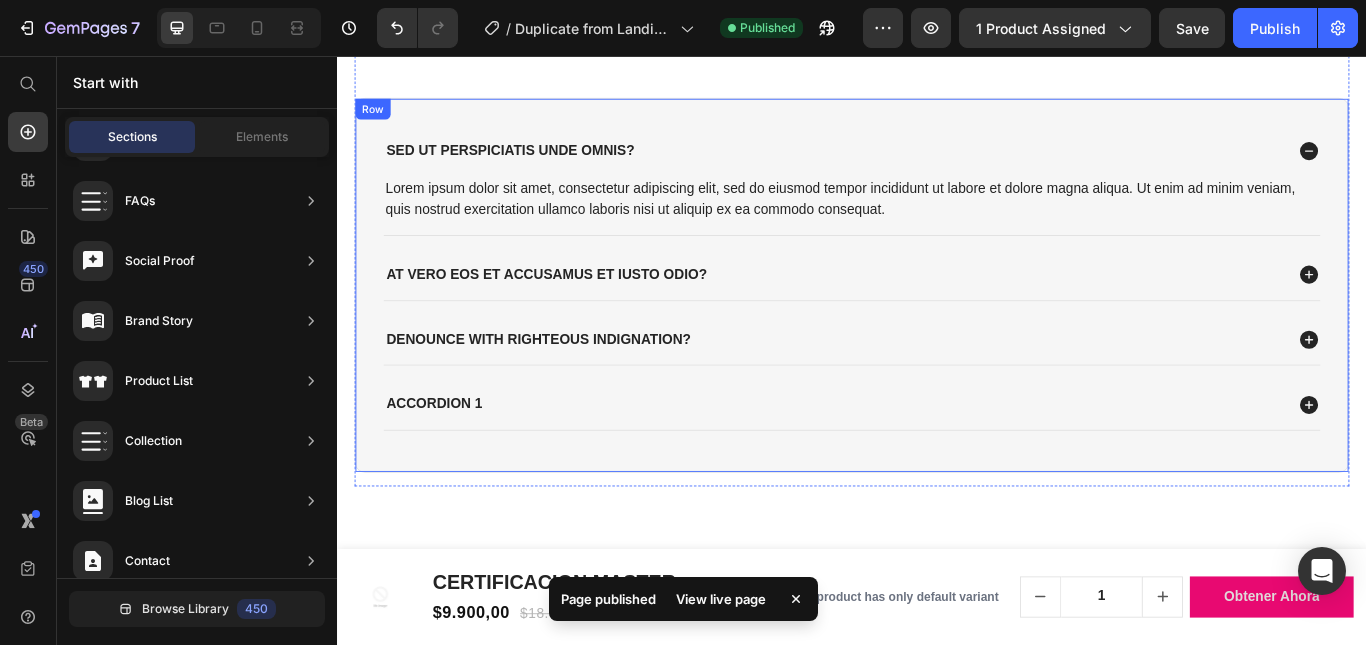 scroll, scrollTop: 4791, scrollLeft: 0, axis: vertical 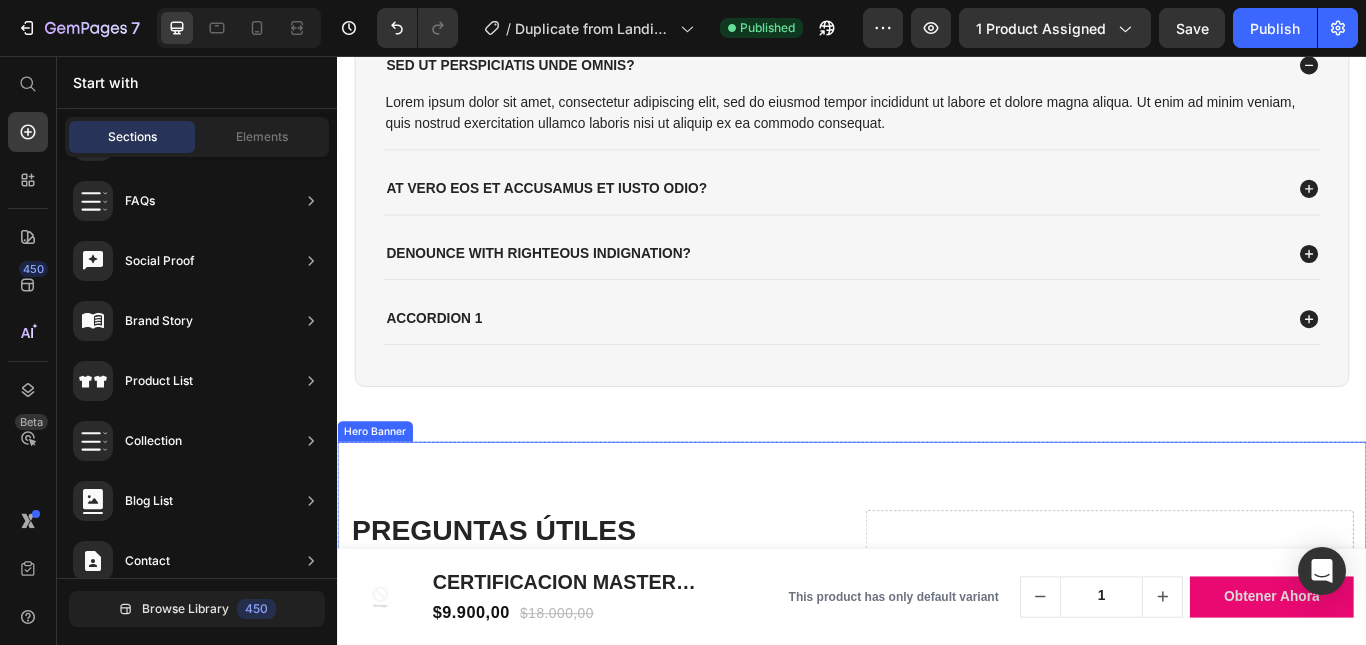 drag, startPoint x: 512, startPoint y: 376, endPoint x: 656, endPoint y: 515, distance: 200.14246 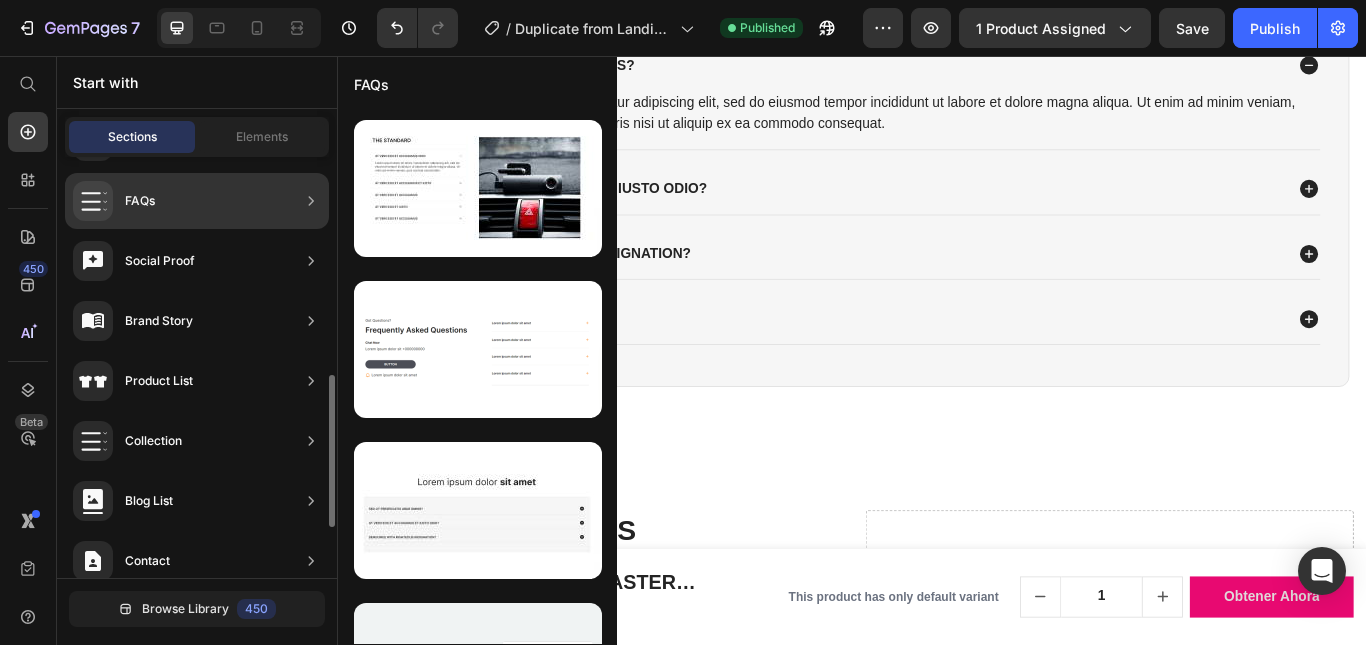 click on "FAQs" 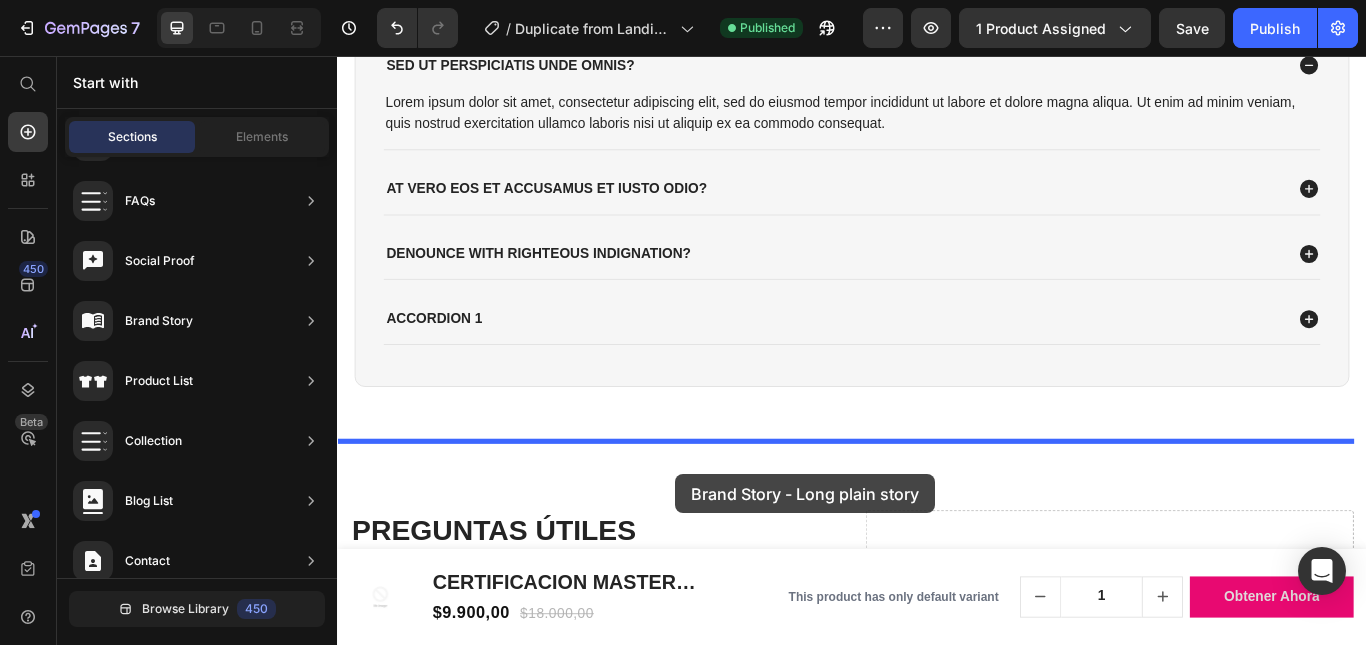 drag, startPoint x: 791, startPoint y: 554, endPoint x: 731, endPoint y: 544, distance: 60.827625 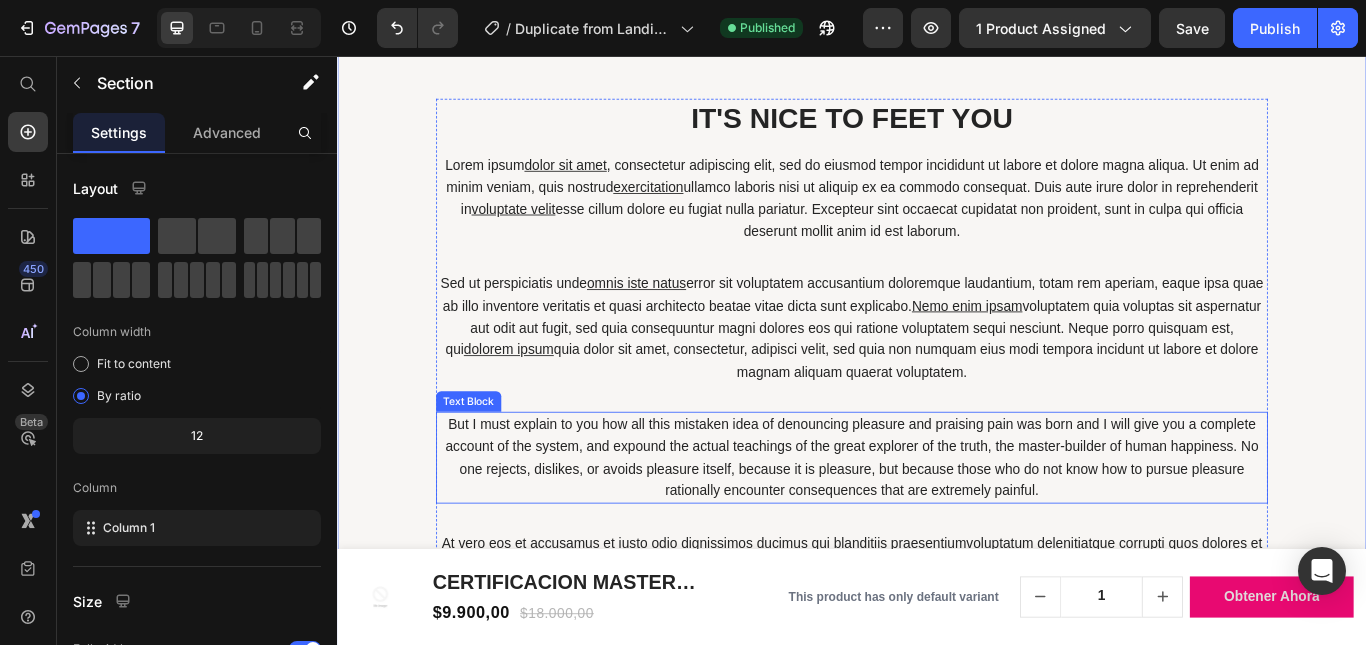 scroll, scrollTop: 5102, scrollLeft: 0, axis: vertical 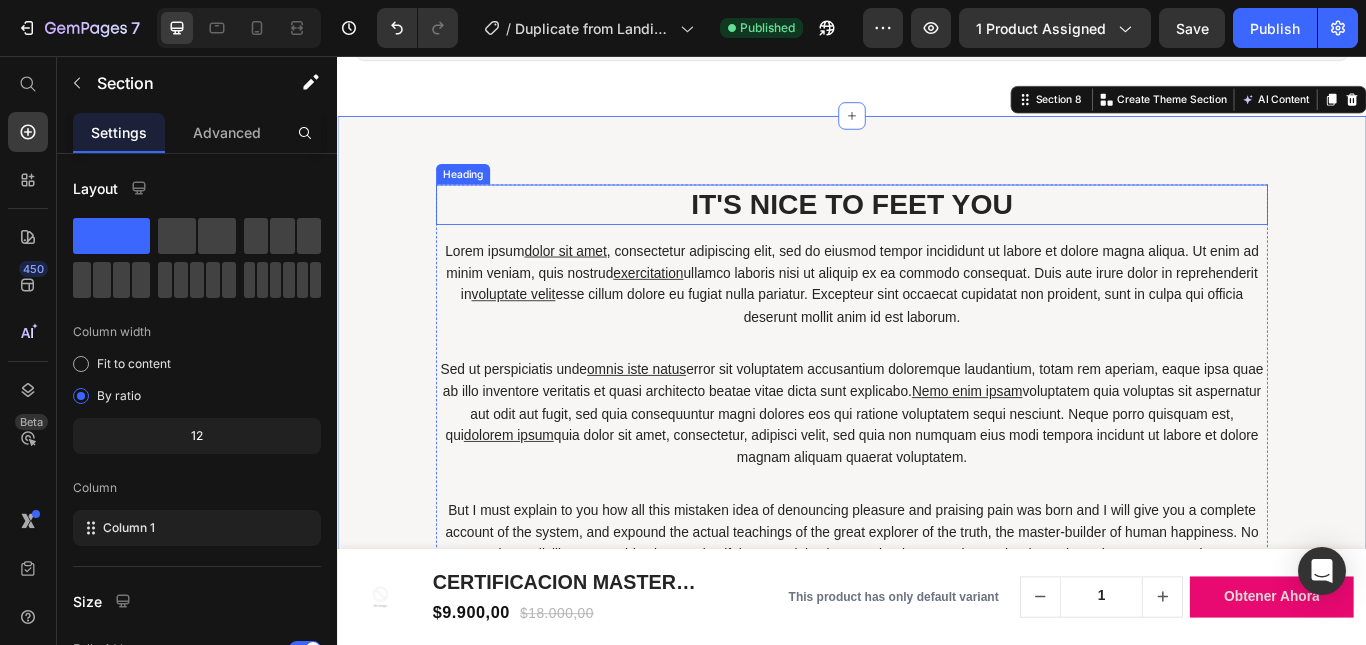 click on "IT'S NICE TO FEET YOU" at bounding box center [937, 229] 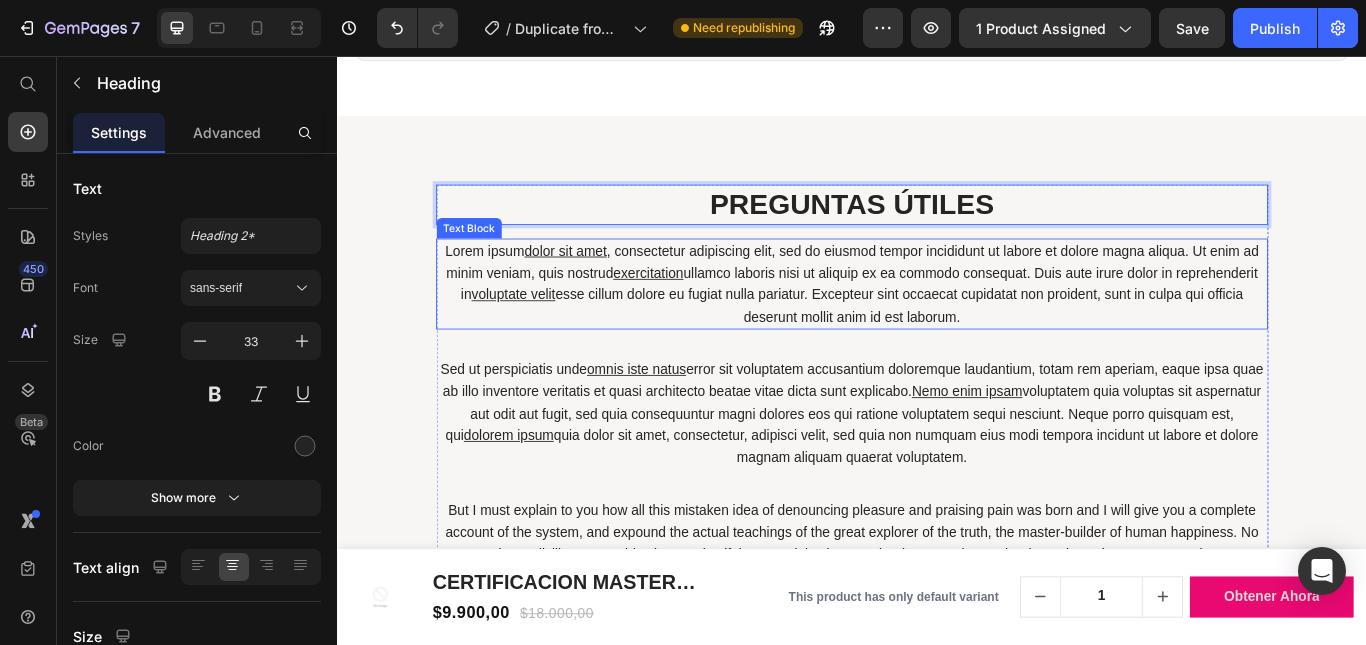 click on "Lorem ipsum  dolor sit amet , consectetur adipiscing elit, sed do eiusmod tempor incididunt ut labore et dolore magna aliqua. Ut enim ad minim veniam, quis nostrud  exercitation  ullamco laboris nisi ut aliquip ex ea commodo consequat. Duis aute irure dolor in reprehenderit in  voluptate velit  esse cillum dolore eu fugiat nulla pariatur. Excepteur sint occaecat cupidatat non proident, sunt in culpa qui officia deserunt mollit anim id est laborum." at bounding box center [937, 322] 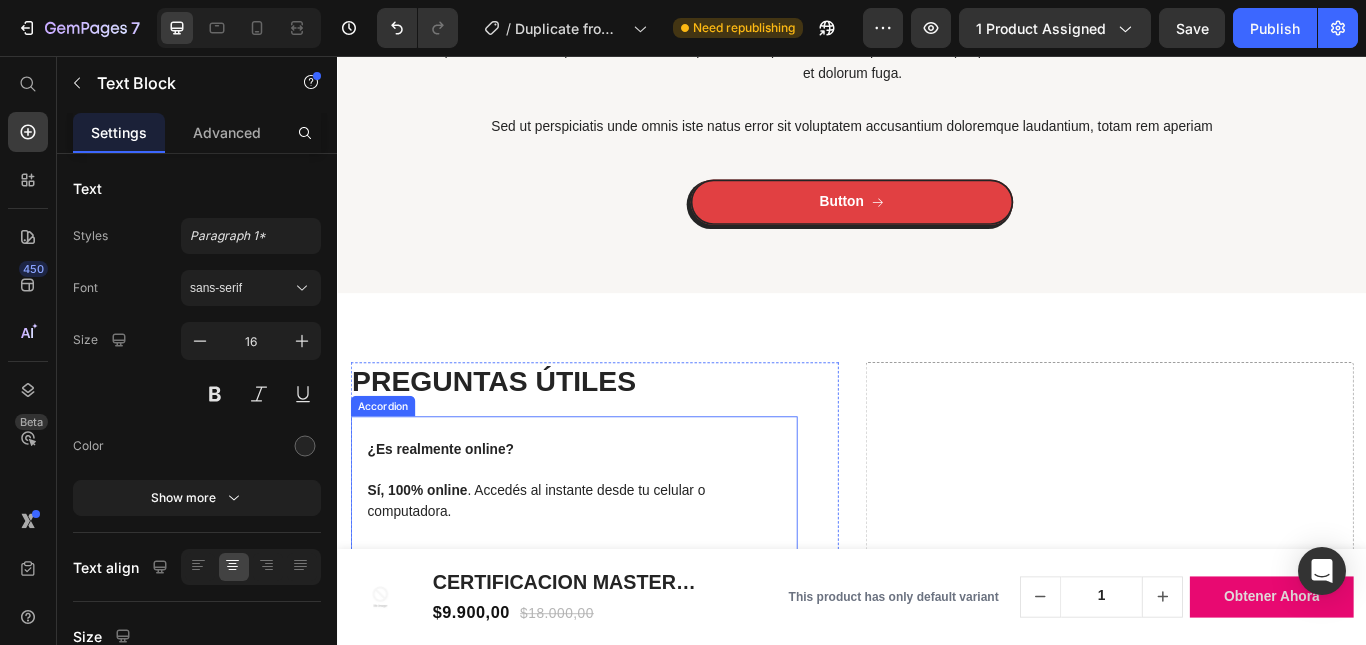 scroll, scrollTop: 5902, scrollLeft: 0, axis: vertical 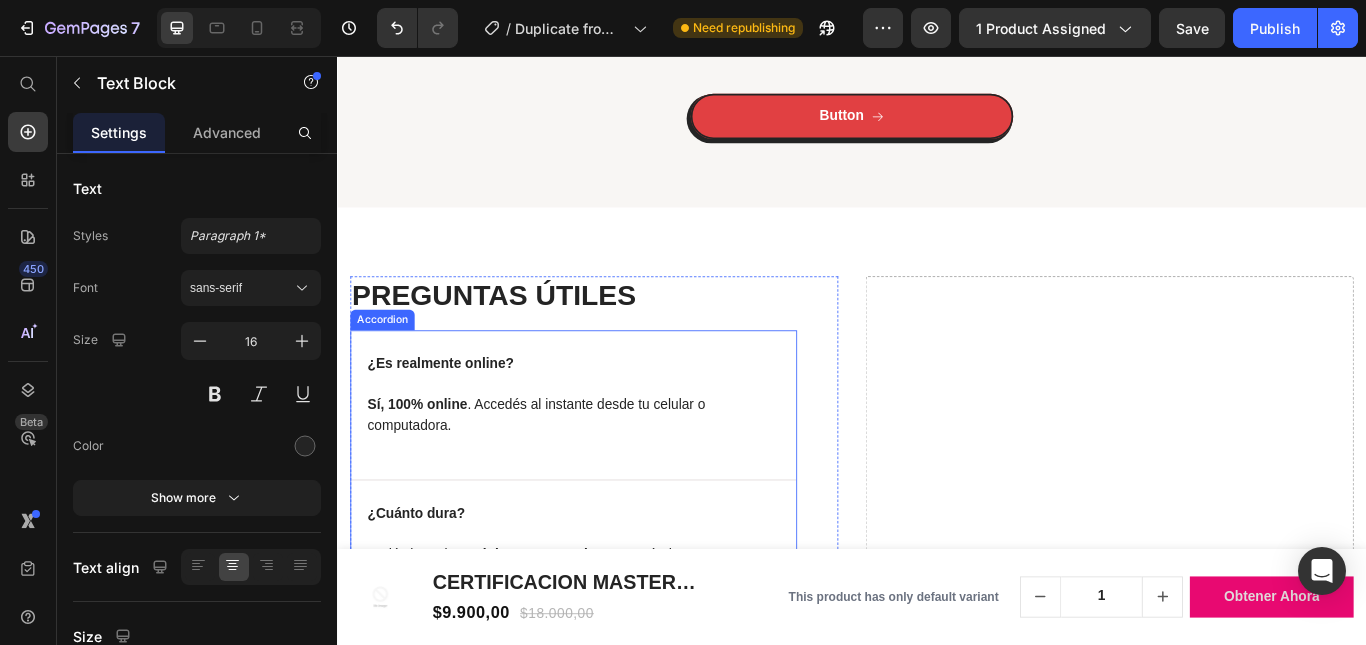 click on "¿Es realmente online?" at bounding box center [596, 427] 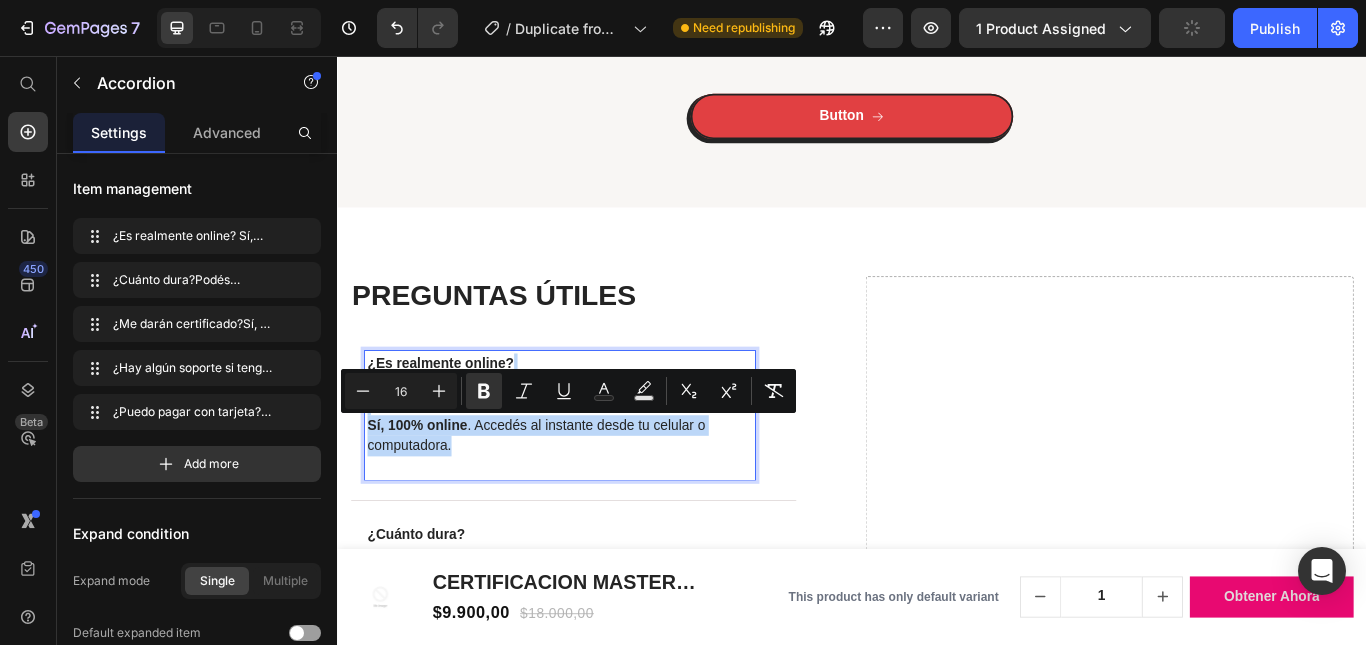drag, startPoint x: 480, startPoint y: 515, endPoint x: 373, endPoint y: 426, distance: 139.17615 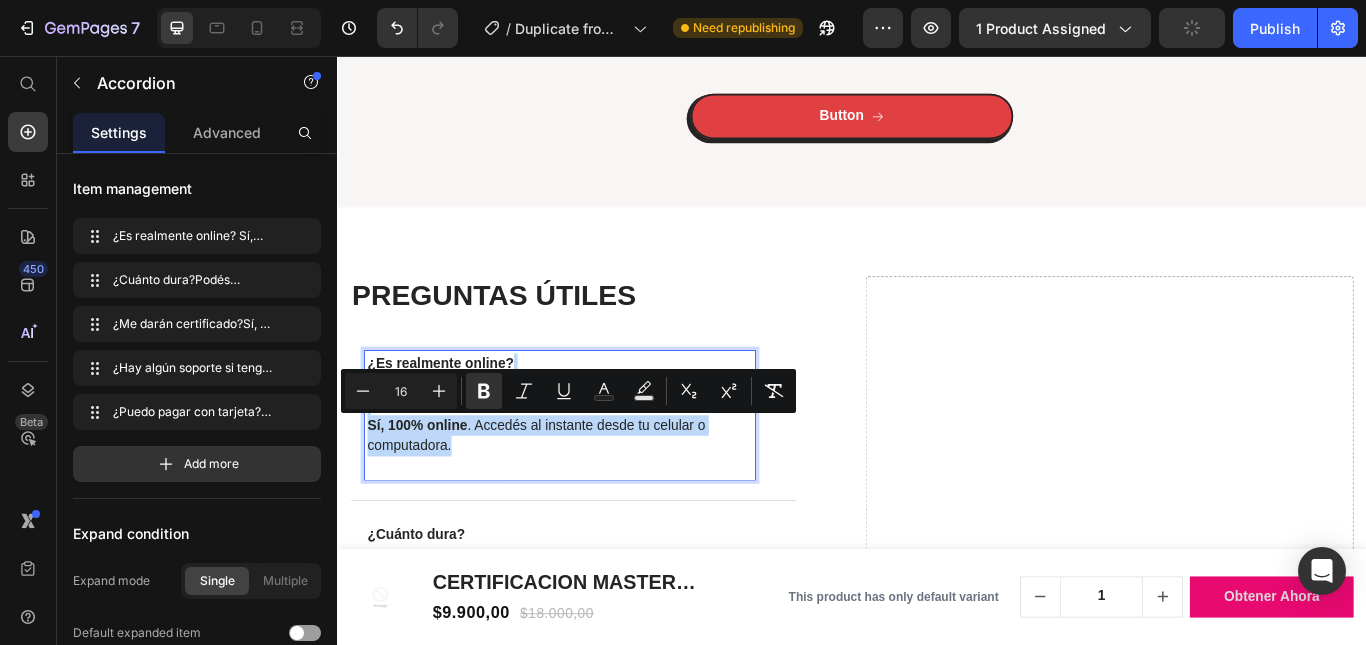 click on "¿Es realmente online? Sí, 100% online . Accedés al instante desde tu celular o computadora." at bounding box center [596, 475] 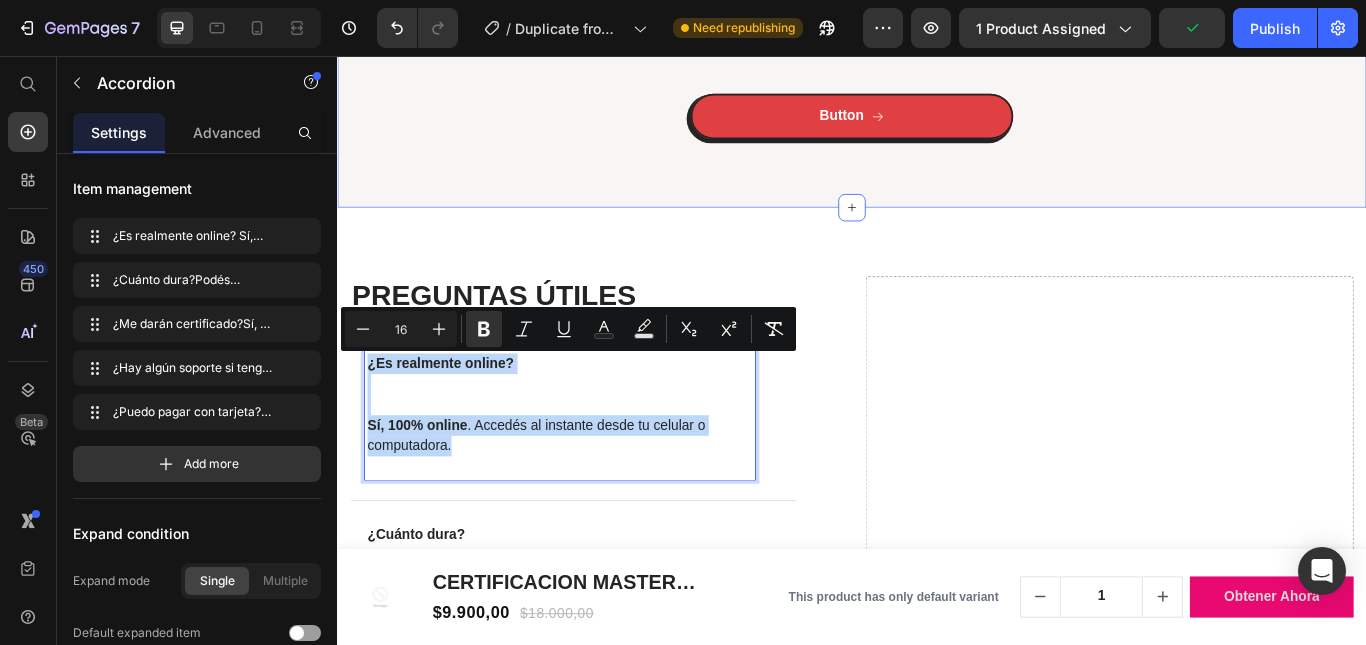 click on "PREGUNTAS ÚTILES Heading Lorem ipsum  dolor sit amet , consectetur adipiscing elit, sed do eiusmod tempor incididunt ut labore et dolore magna aliqua. Ut enim ad minim veniam, quis nostrud  exercitation  ullamco laboris nisi ut aliquip ex ea commodo consequat. Duis aute irure dolor in reprehenderit in  voluptate velit  esse cillum dolore eu fugiat nulla pariatur. Excepteur sint occaecat cupidatat non proident, sunt in culpa qui officia deserunt mollit anim id est laborum. Text Block Sed ut perspiciatis unde  omnis iste natus  error sit voluptatem accusantium doloremque laudantium, totam rem aperiam, eaque ipsa quae ab illo inventore veritatis et quasi architecto beatae vitae dicta sunt explicabo.  Nemo enim ipsam  voluptatem quia voluptas sit aspernatur aut odit aut fugit, sed quia consequuntur magni dolores eos qui ratione voluptatem sequi nesciunt. Neque porro quisquam est, qui  dolorem ipsum Text Block Text Block At vero eos et accusamus et iusto odio dignissimos ducimus qui blanditiis praesentium  Button" at bounding box center (937, -205) 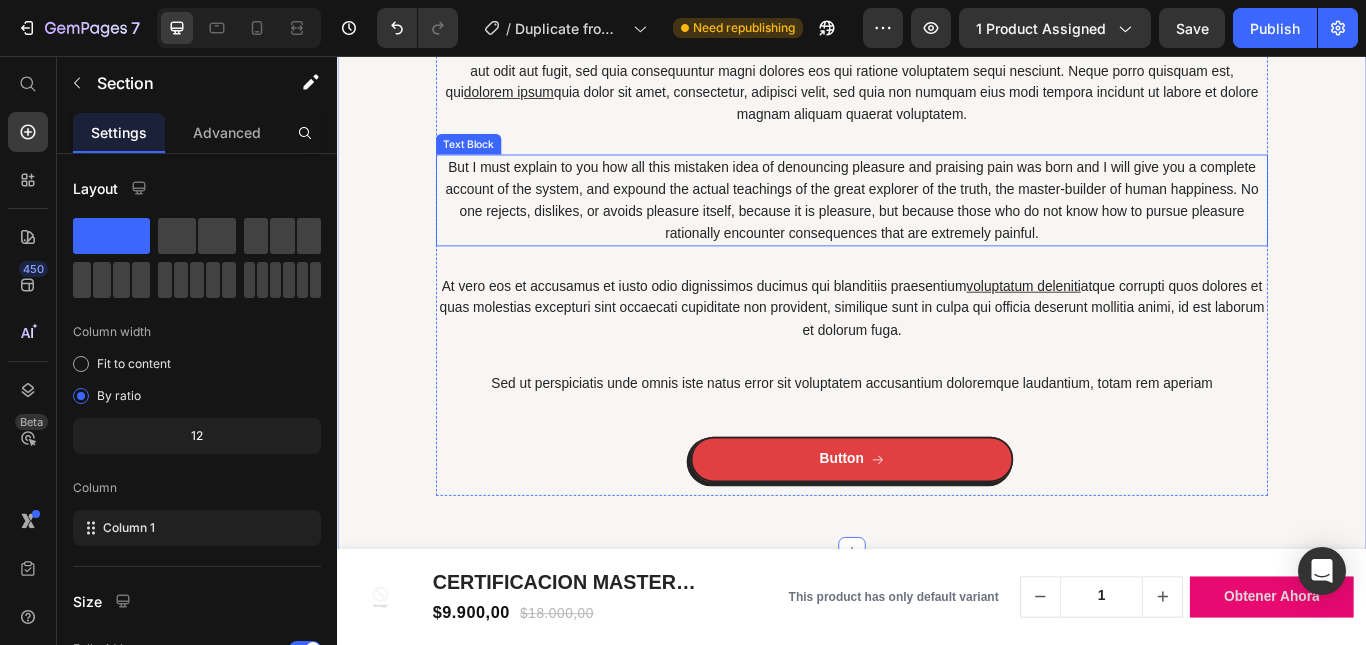 scroll, scrollTop: 5202, scrollLeft: 0, axis: vertical 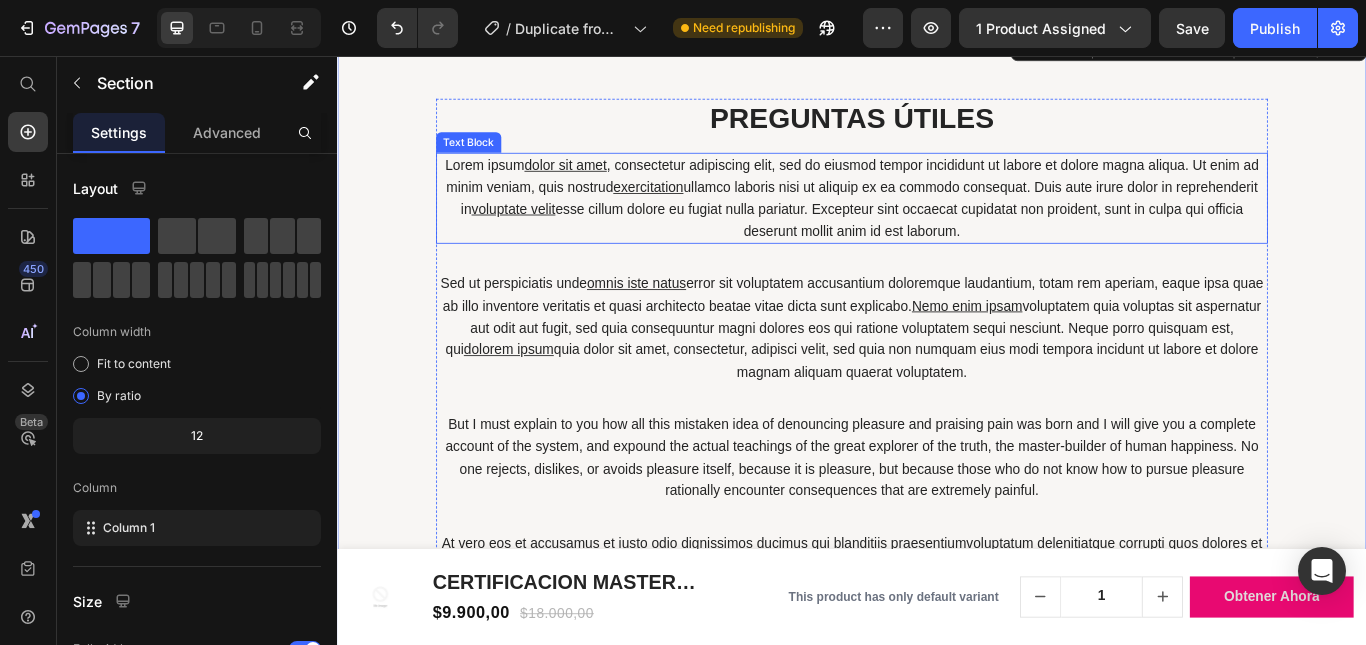 click on "Lorem ipsum  dolor sit amet , consectetur adipiscing elit, sed do eiusmod tempor incididunt ut labore et dolore magna aliqua. Ut enim ad minim veniam, quis nostrud  exercitation  ullamco laboris nisi ut aliquip ex ea commodo consequat. Duis aute irure dolor in reprehenderit in  voluptate velit  esse cillum dolore eu fugiat nulla pariatur. Excepteur sint occaecat cupidatat non proident, sunt in culpa qui officia deserunt mollit anim id est laborum." at bounding box center [937, 222] 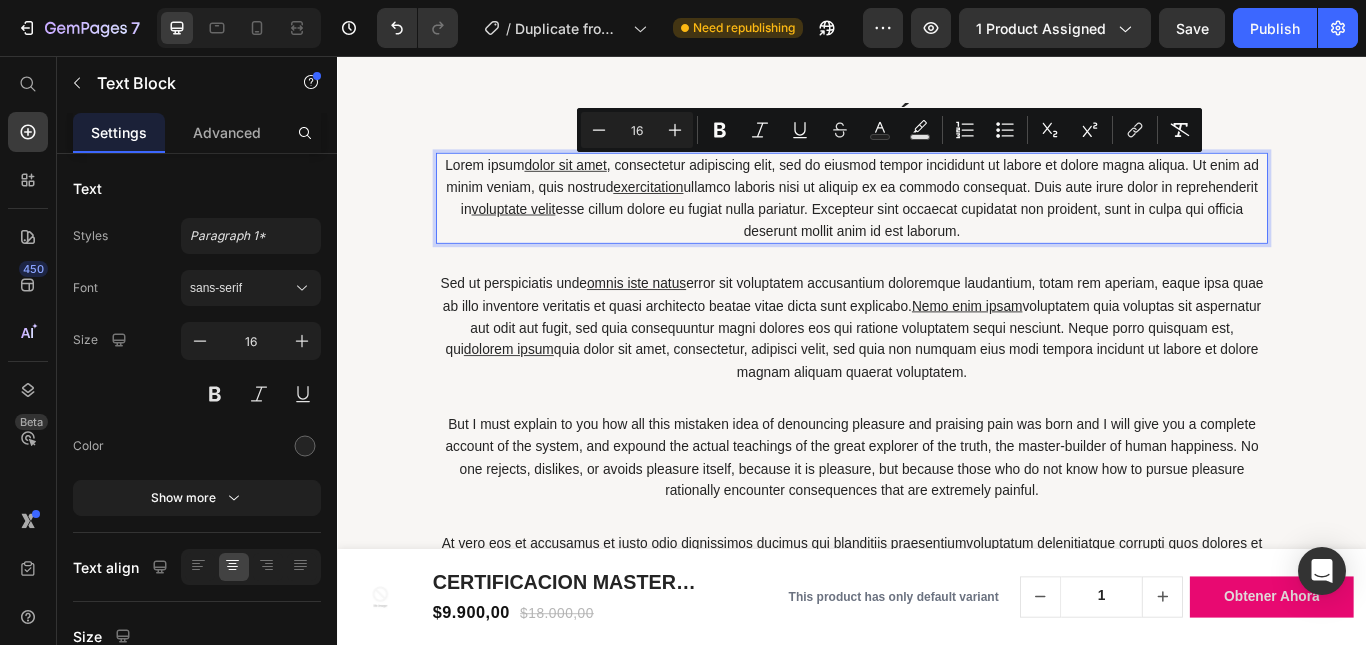 click on "Lorem ipsum  dolor sit amet , consectetur adipiscing elit, sed do eiusmod tempor incididunt ut labore et dolore magna aliqua. Ut enim ad minim veniam, quis nostrud  exercitation  ullamco laboris nisi ut aliquip ex ea commodo consequat. Duis aute irure dolor in reprehenderit in  voluptate velit  esse cillum dolore eu fugiat nulla pariatur. Excepteur sint occaecat cupidatat non proident, sunt in culpa qui officia deserunt mollit anim id est laborum." at bounding box center (937, 222) 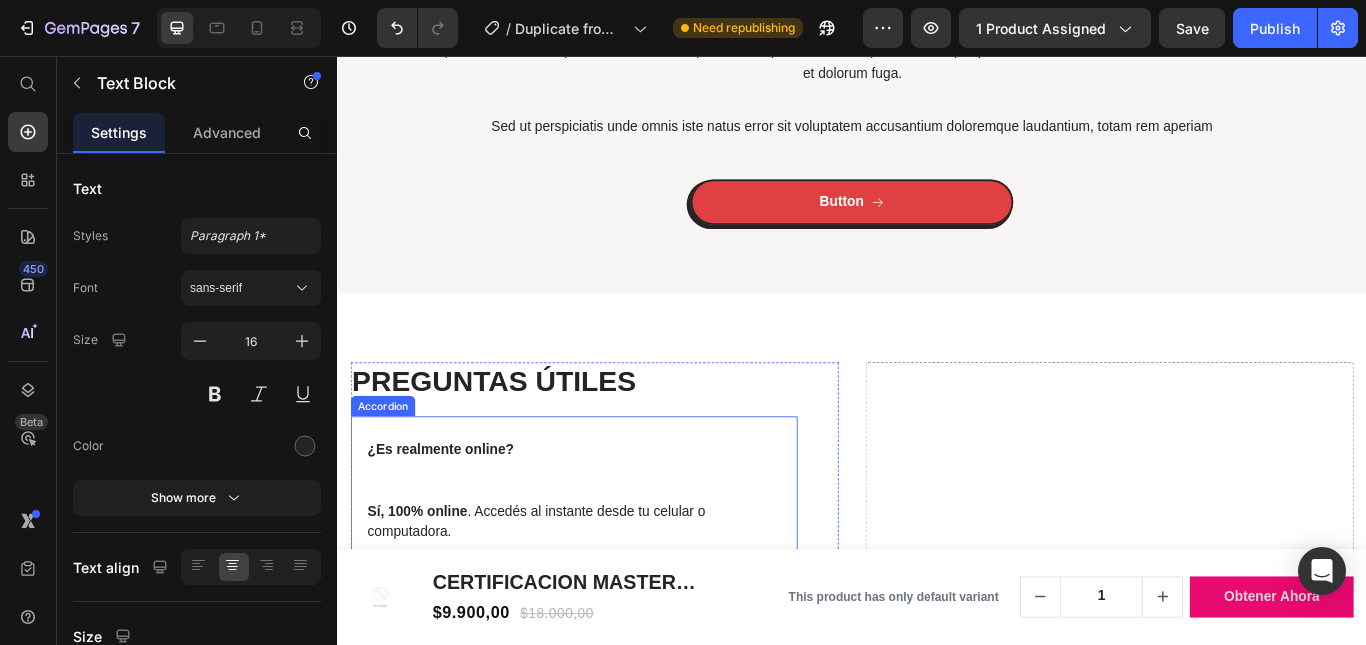 scroll, scrollTop: 5902, scrollLeft: 0, axis: vertical 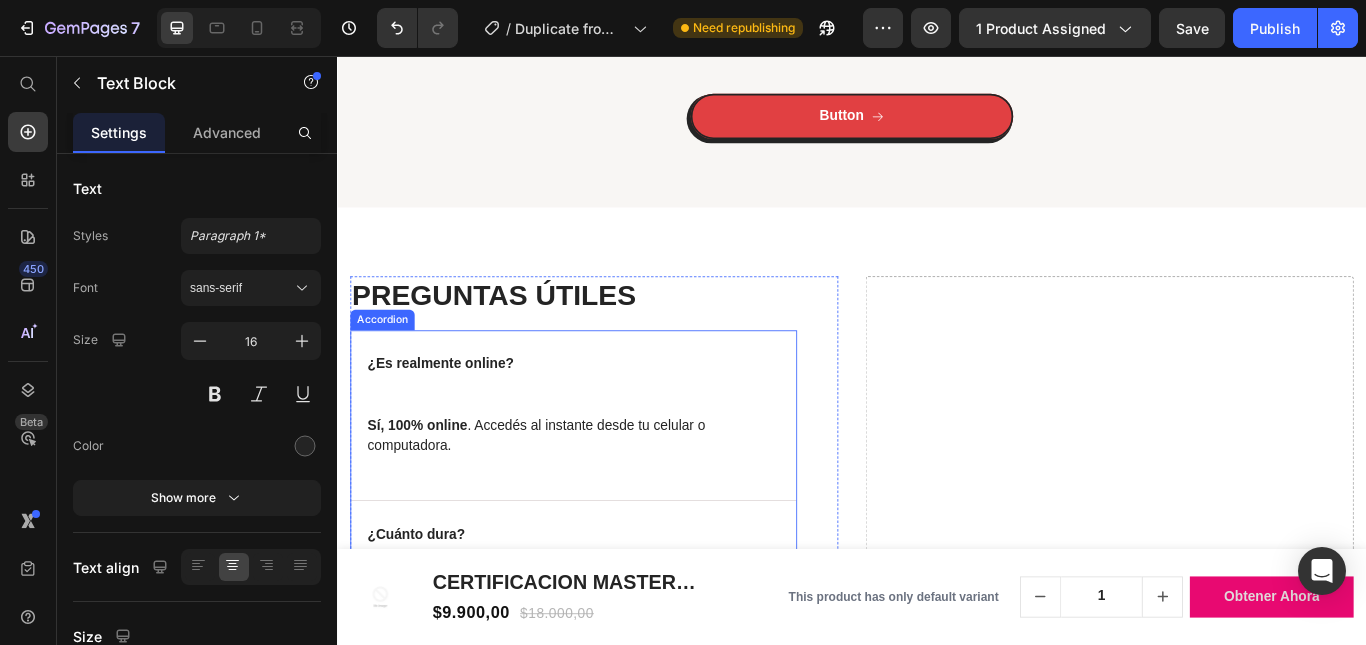 click on "¿Es realmente online?" at bounding box center [596, 439] 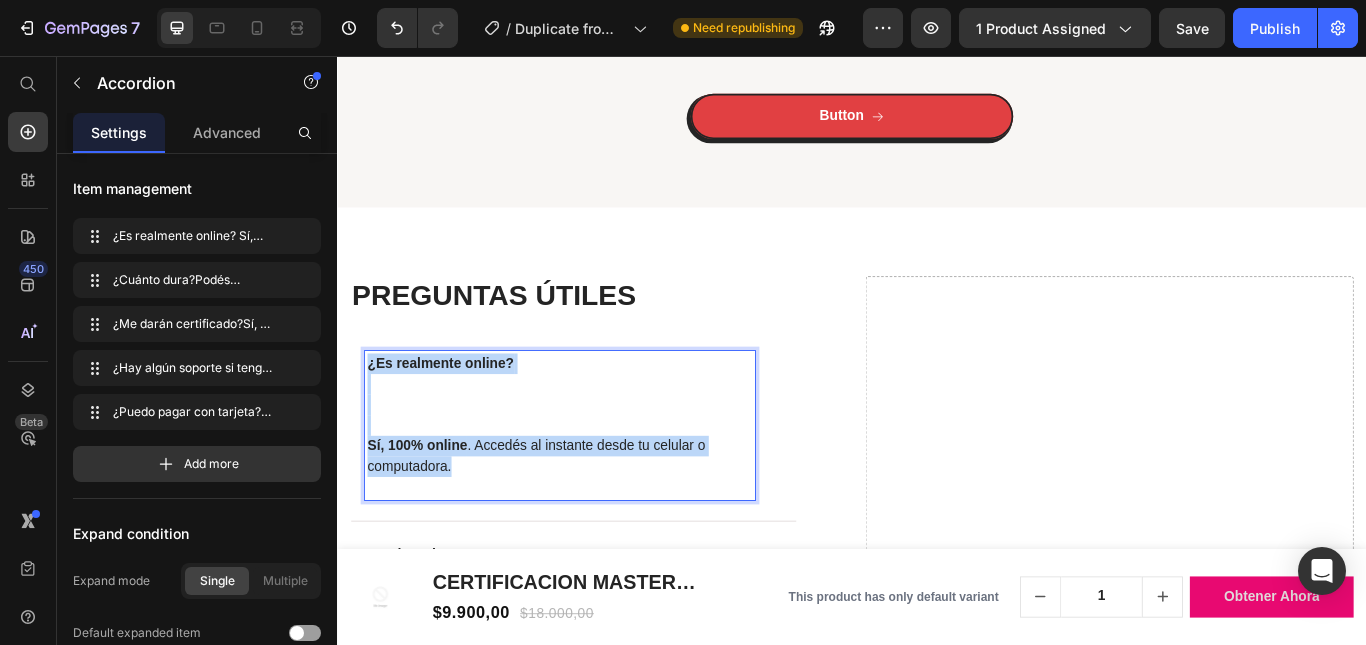 drag, startPoint x: 482, startPoint y: 528, endPoint x: 366, endPoint y: 418, distance: 159.86244 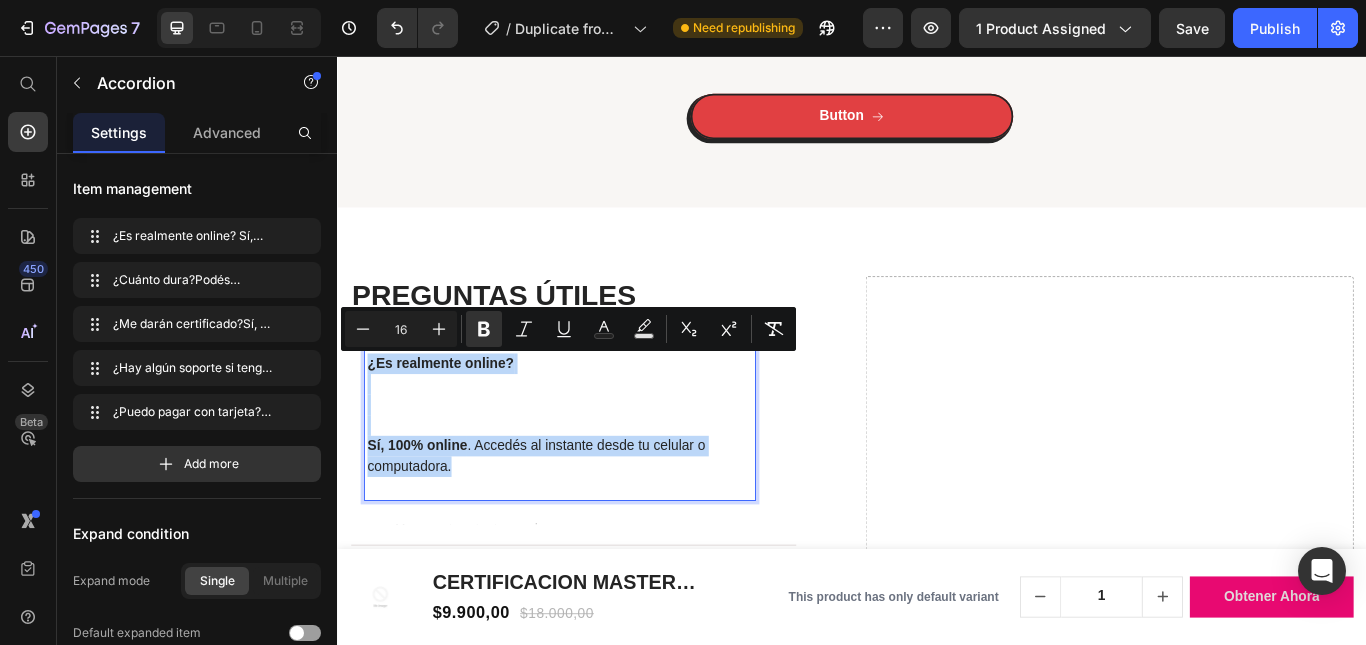 copy on "¿Es realmente online? Sí, 100% online . Accedés al instante desde tu celular o computadora." 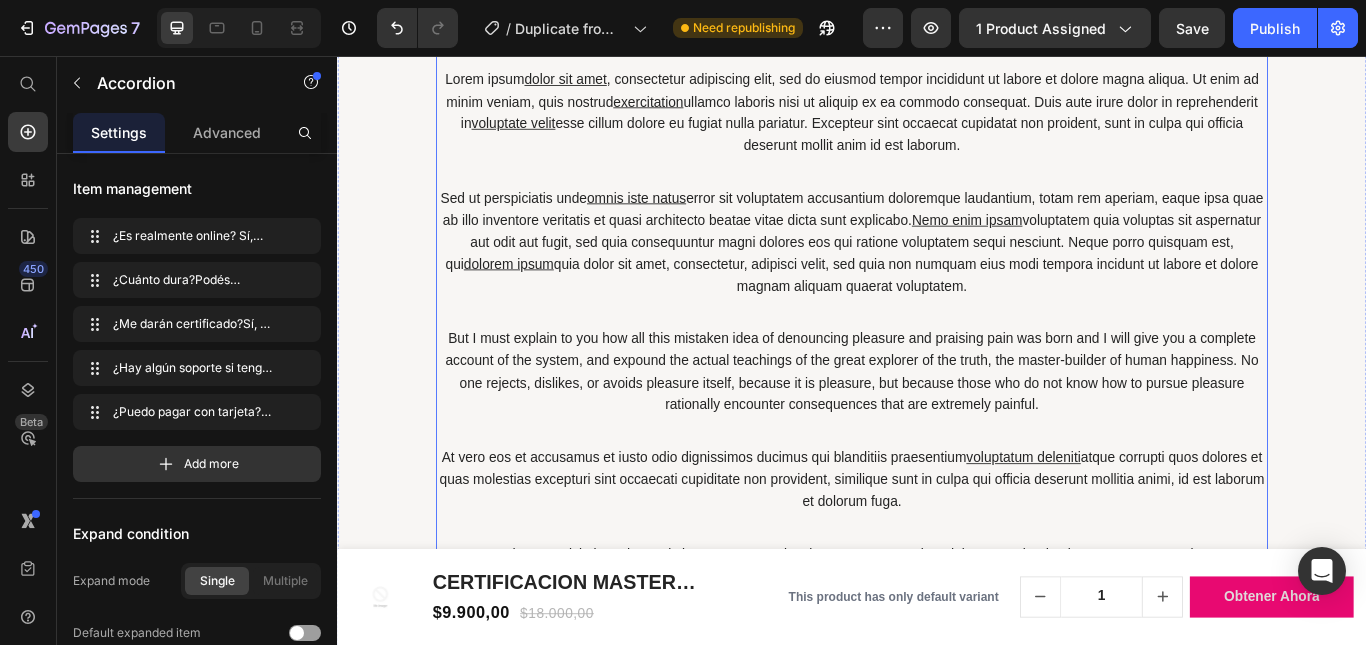 scroll, scrollTop: 5202, scrollLeft: 0, axis: vertical 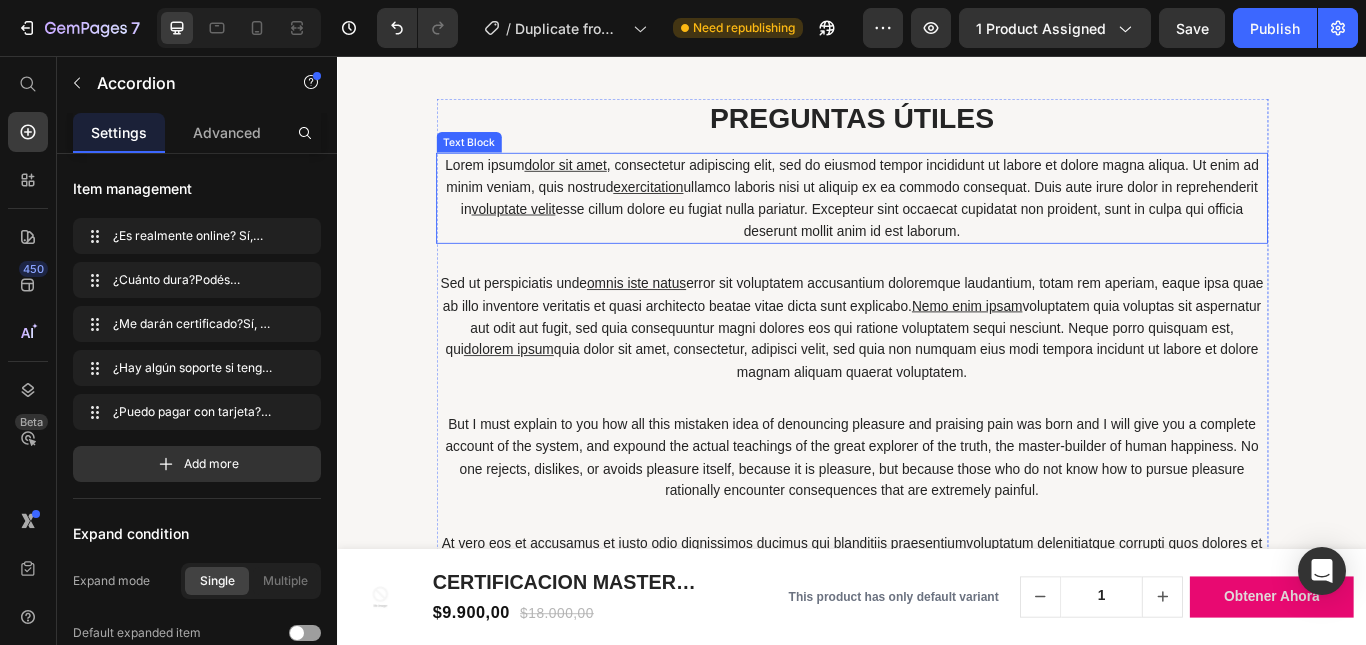 click on "Lorem ipsum  dolor sit amet , consectetur adipiscing elit, sed do eiusmod tempor incididunt ut labore et dolore magna aliqua. Ut enim ad minim veniam, quis nostrud  exercitation  ullamco laboris nisi ut aliquip ex ea commodo consequat. Duis aute irure dolor in reprehenderit in  voluptate velit  esse cillum dolore eu fugiat nulla pariatur. Excepteur sint occaecat cupidatat non proident, sunt in culpa qui officia deserunt mollit anim id est laborum." at bounding box center [937, 222] 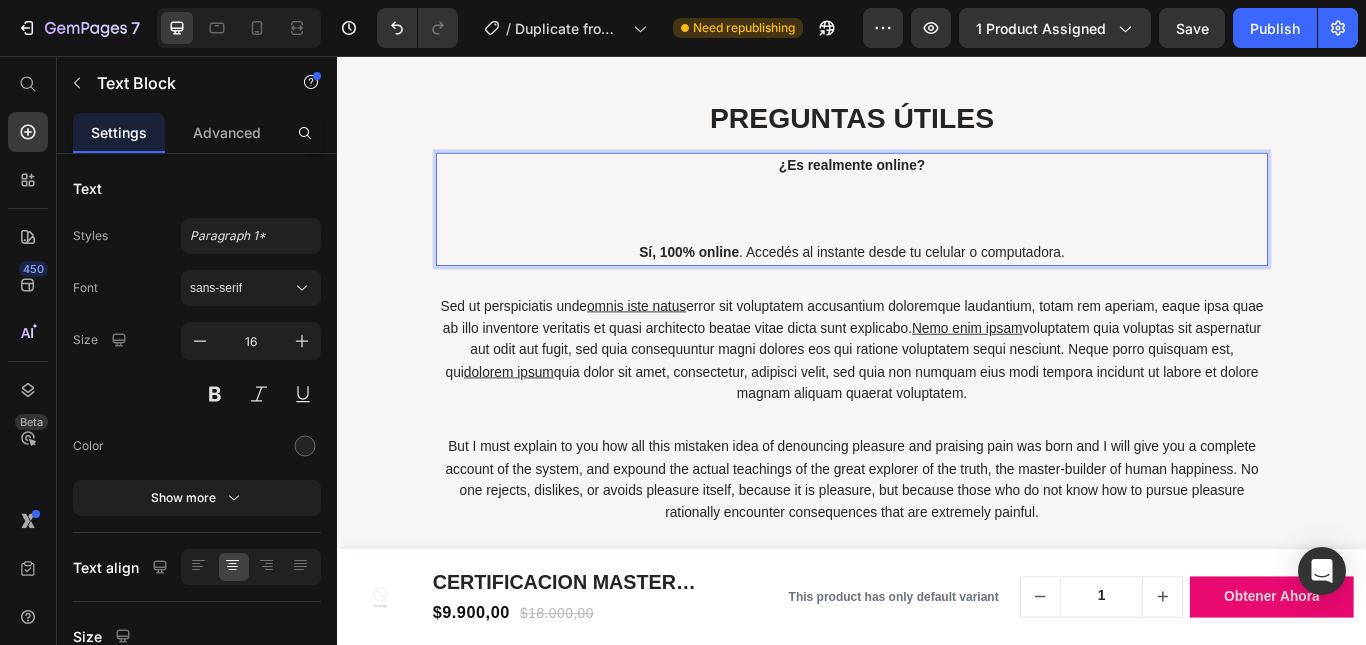 click on "¿Es realmente online?" at bounding box center (937, 222) 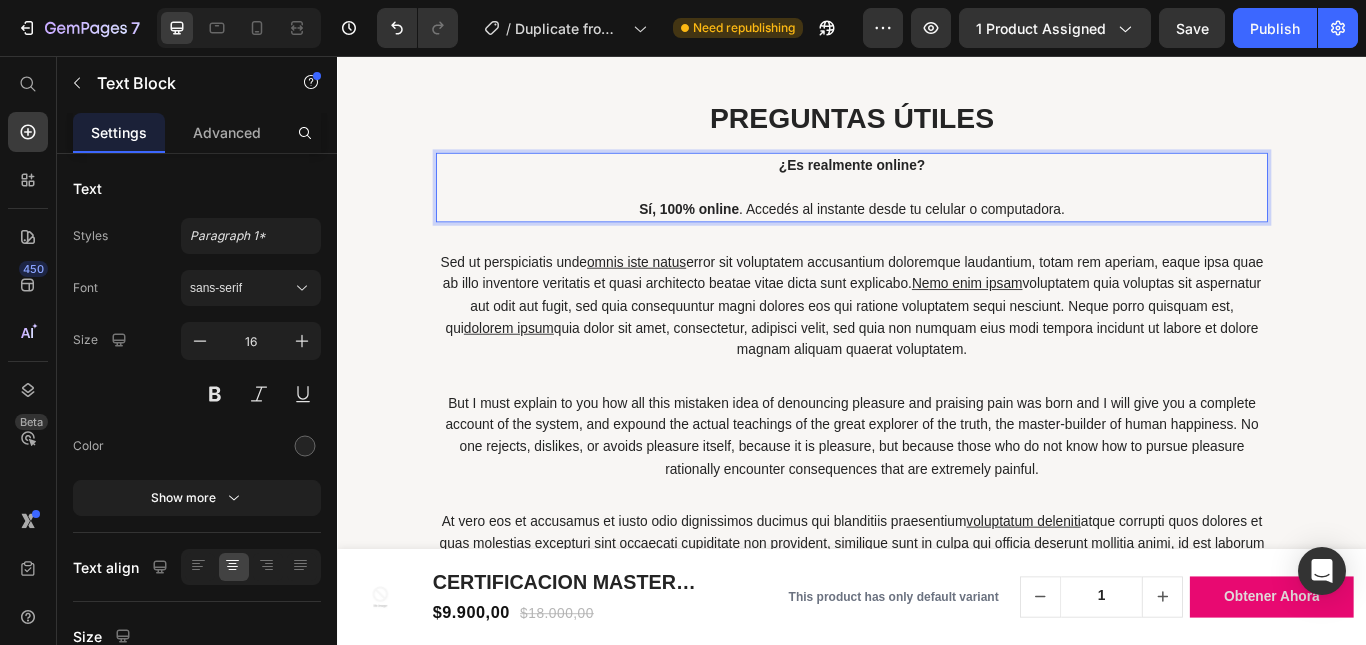 click on "Sí, 100% online . Accedés al instante desde tu celular o computadora." at bounding box center (937, 235) 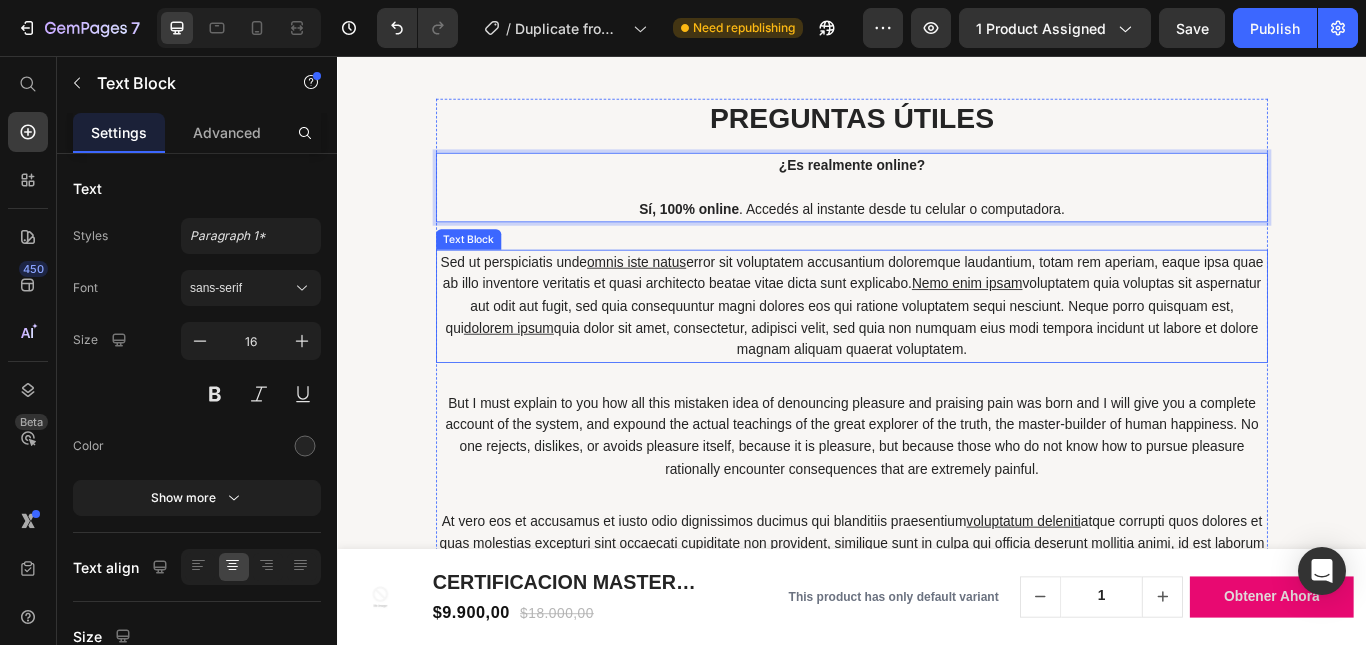 click on "PREGUNTAS ÚTILES Heading ¿Es realmente online? Sí, 100% online . Accedés al instante desde tu celular o computadora. Text Block   32 Sed ut perspiciatis unde  omnis iste natus  error sit voluptatem accusantium doloremque laudantium, totam rem aperiam, eaque ipsa quae ab illo inventore veritatis et quasi architecto beatae vitae dicta sunt explicabo.  Nemo enim ipsam  voluptatem quia voluptas sit aspernatur aut odit aut fugit, sed quia consequuntur magni dolores eos qui ratione voluptatem sequi nesciunt. Neque porro quisquam est, qui  dolorem ipsum  quia dolor sit amet, consectetur, adipisci velit, sed quia non numquam eius modi tempora incidunt ut labore et dolore magnam aliquam quaerat voluptatem. Text Block Text Block At vero eos et accusamus et iusto odio dignissimos ducimus qui blanditiis praesentium  voluptatum deleniti Text Block Sed ut perspiciatis unde omnis iste natus error sit voluptatem accusantium doloremque laudantium, totam rem aperiam Text Block
Button Button Row" at bounding box center [937, 482] 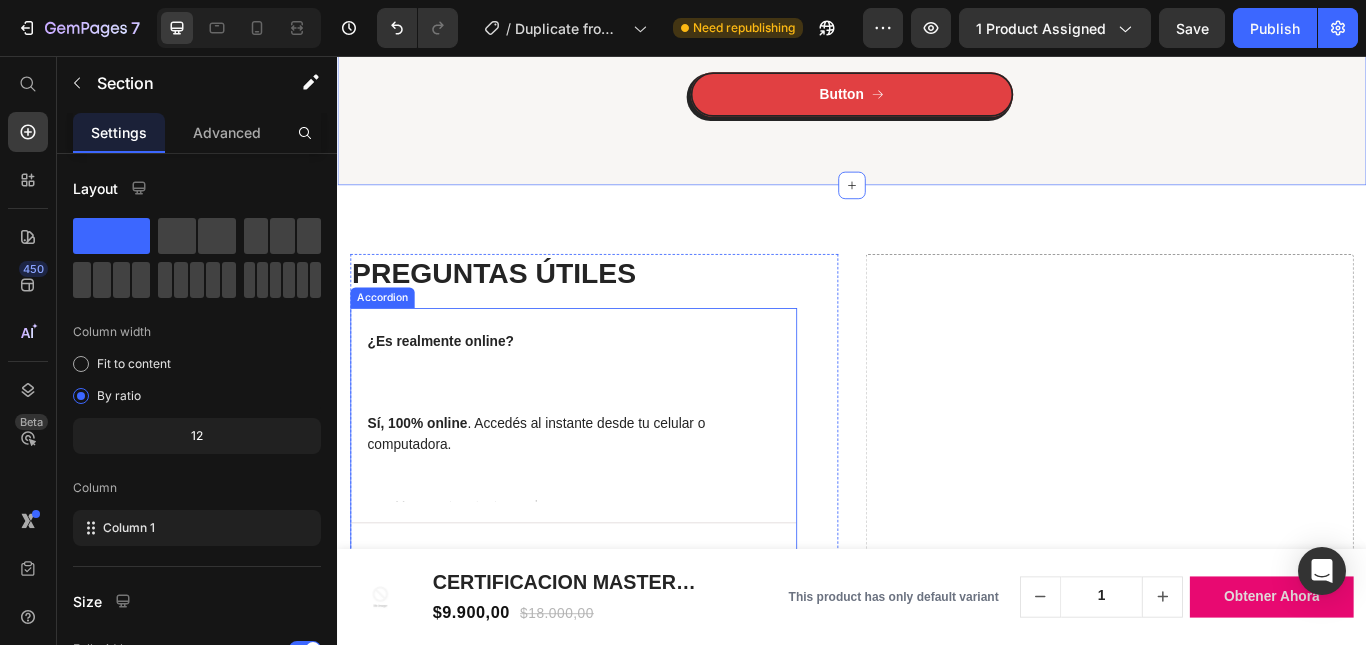 scroll, scrollTop: 6102, scrollLeft: 0, axis: vertical 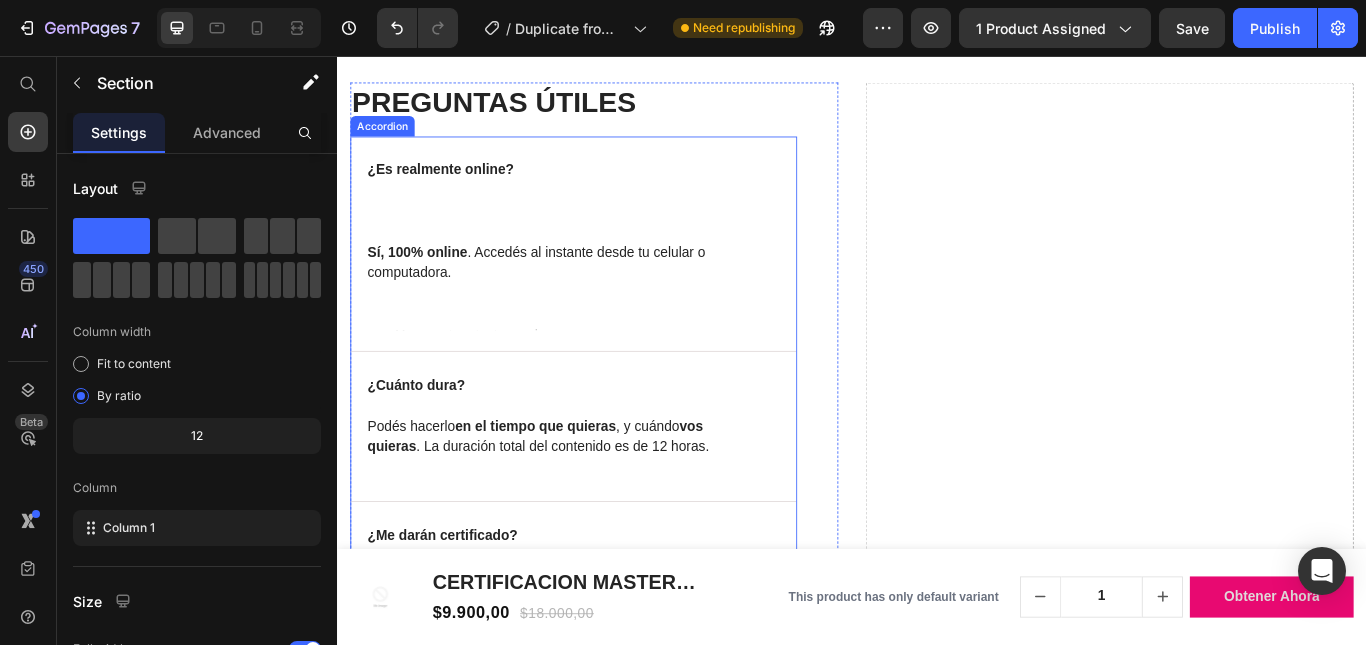 click on "en el tiempo que quieras" at bounding box center (568, 487) 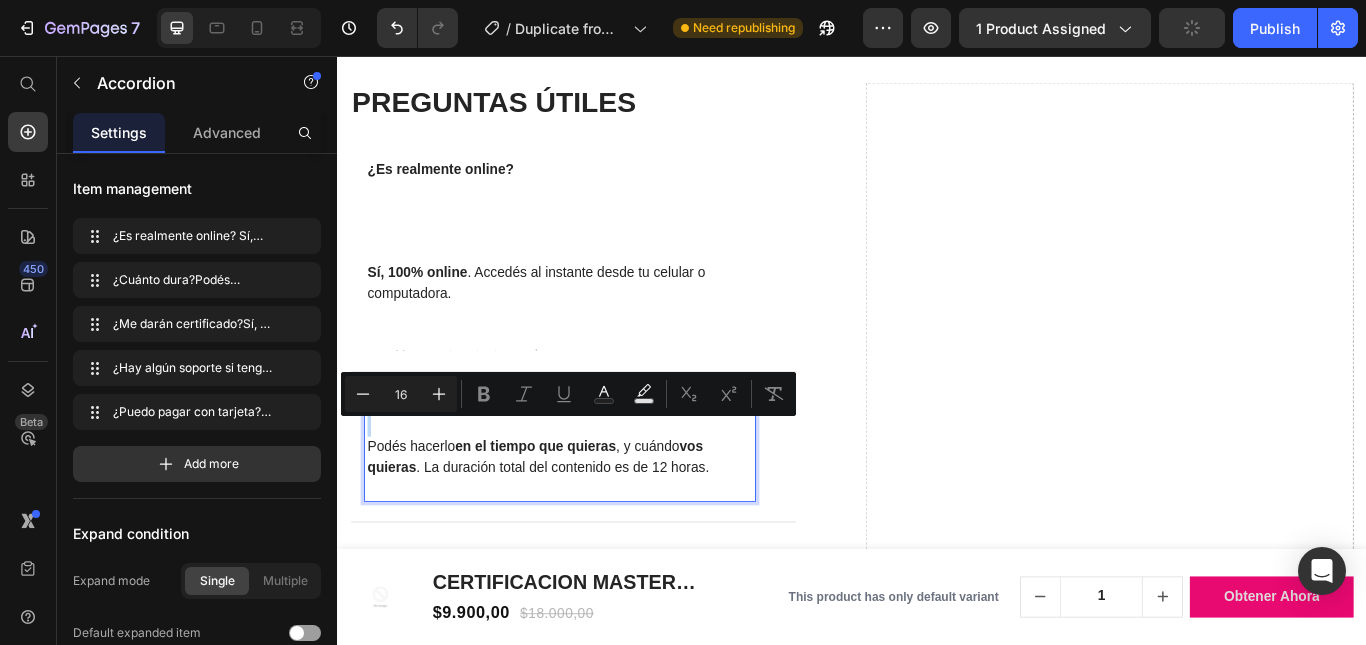click on "Podés hacerlo  en el tiempo que quieras , y cuándo  vos quieras . La duración total del contenido es de 12 horas." at bounding box center (596, 524) 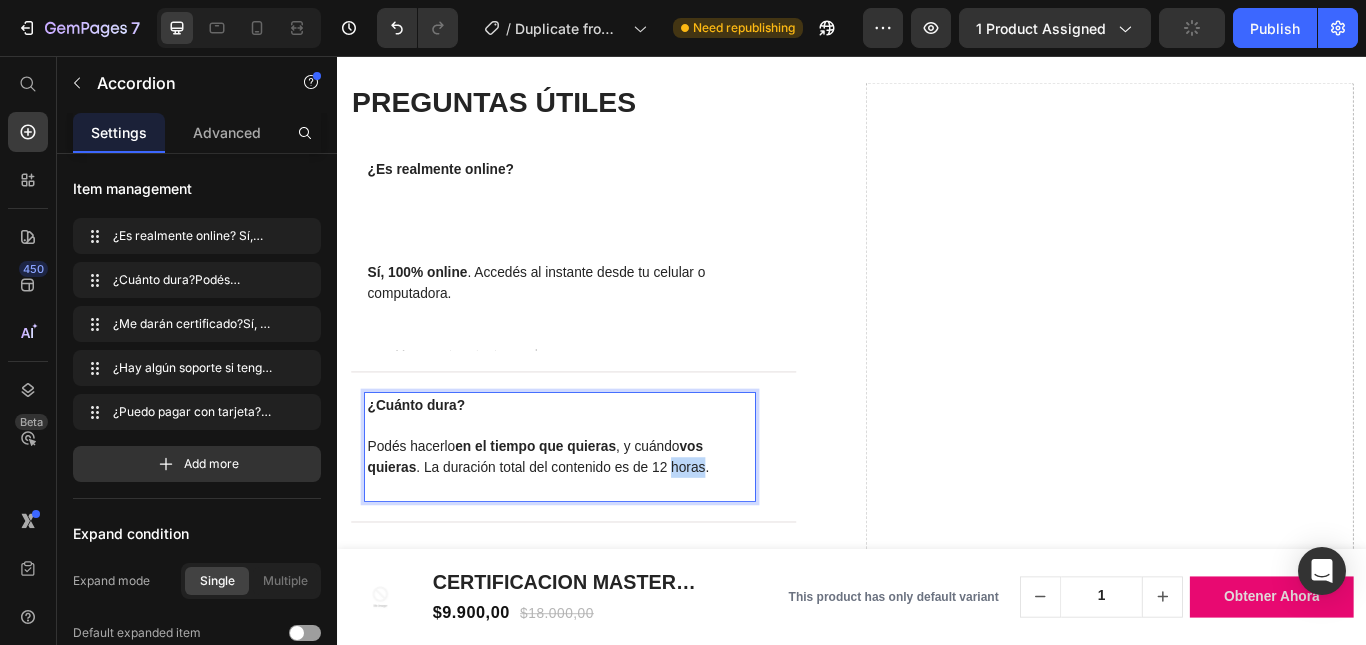 click on "Podés hacerlo  en el tiempo que quieras , y cuándo  vos quieras . La duración total del contenido es de 12 horas." at bounding box center [596, 524] 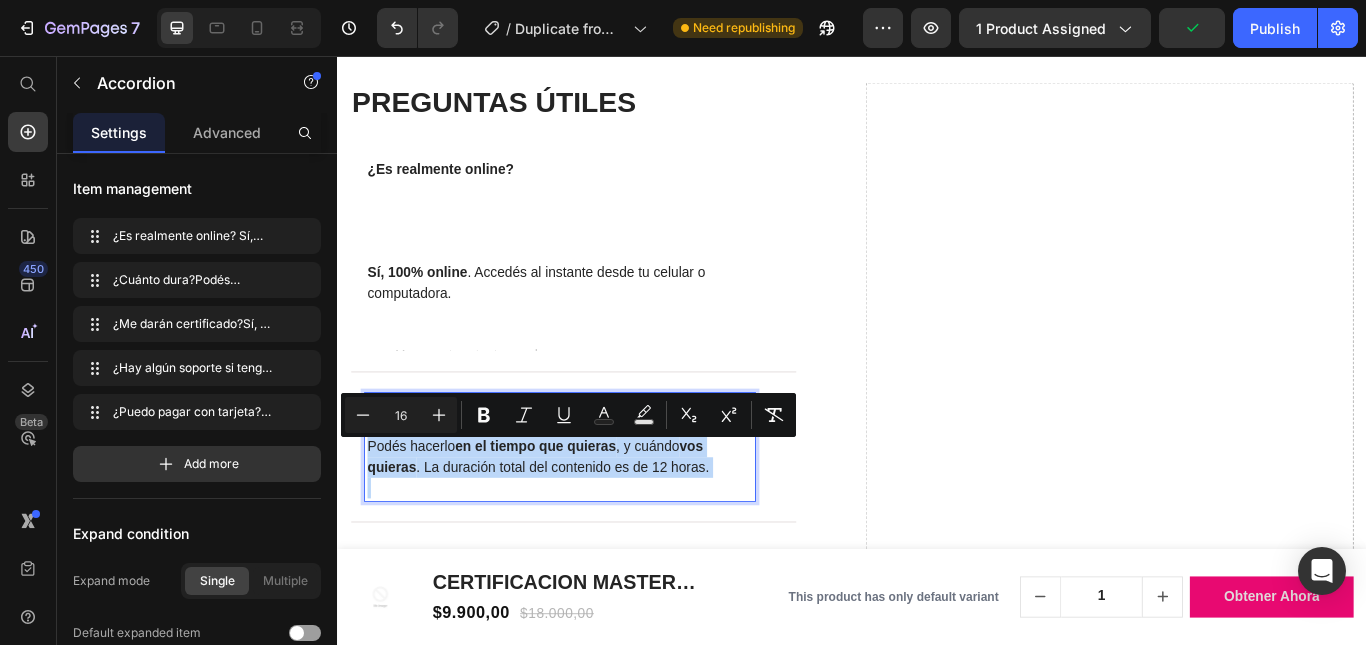 click on "Podés hacerlo  en el tiempo que quieras , y cuándo  vos quieras . La duración total del contenido es de 12 horas." at bounding box center (596, 524) 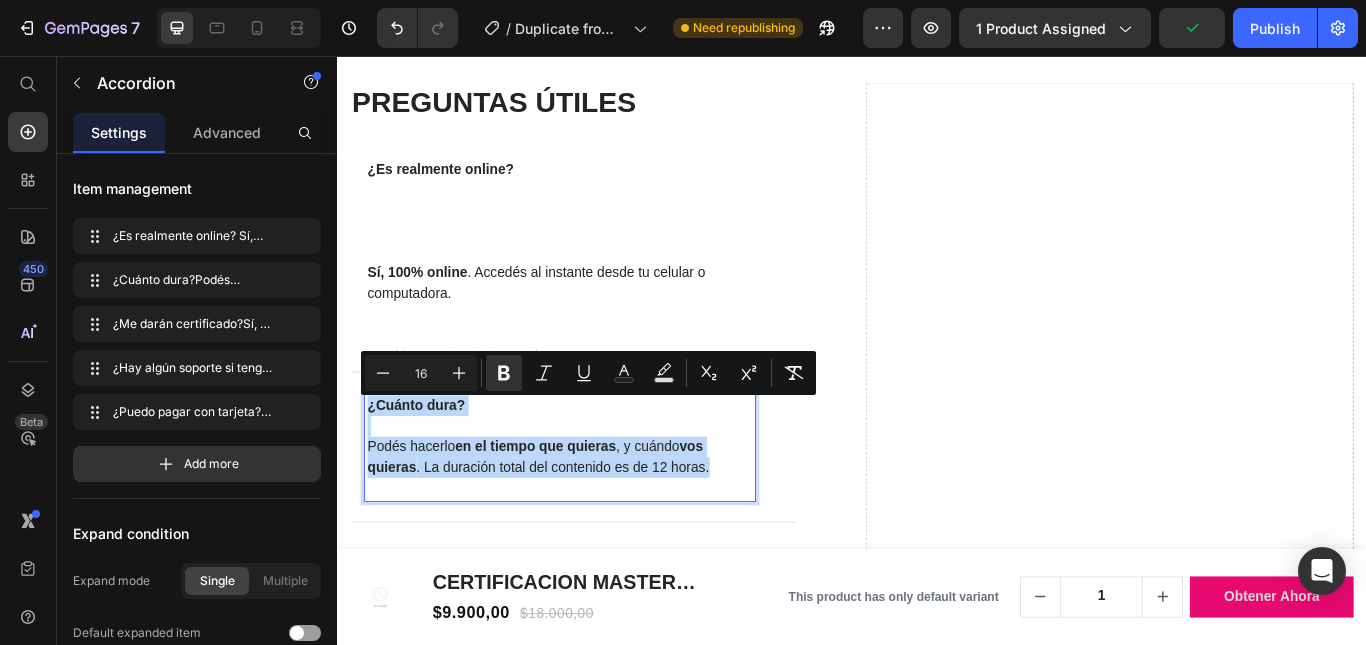 drag, startPoint x: 770, startPoint y: 542, endPoint x: 376, endPoint y: 462, distance: 402.0398 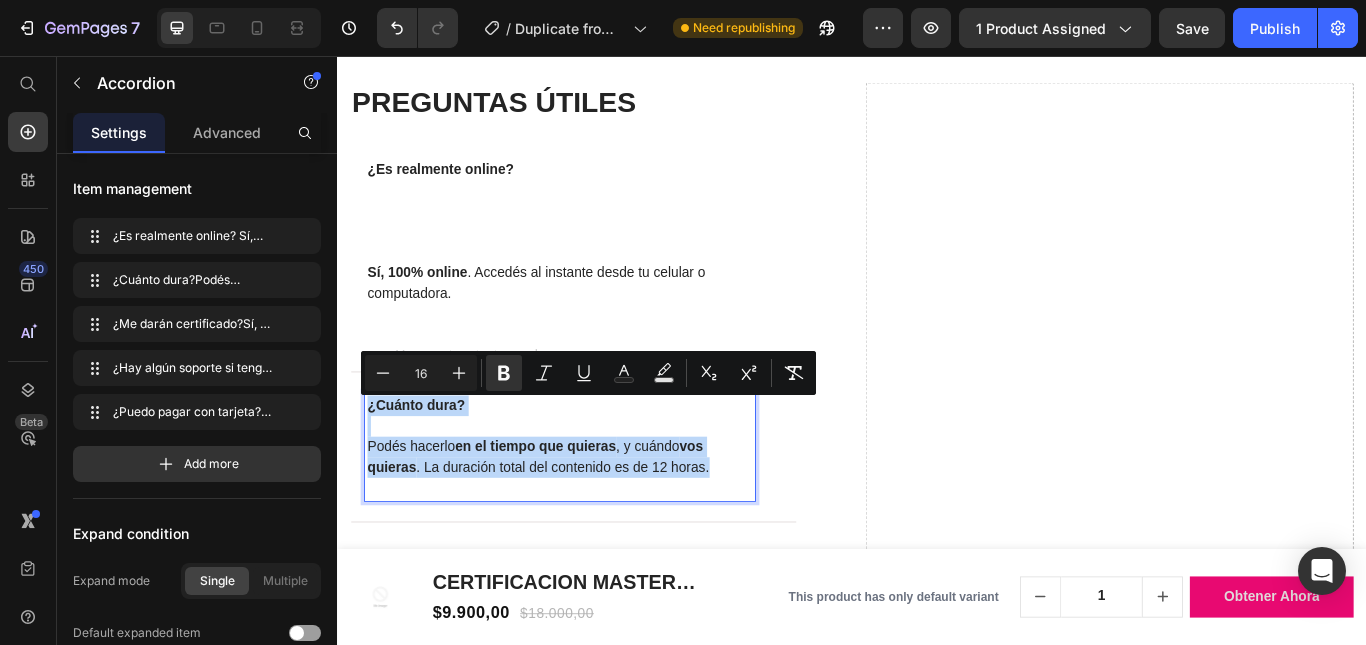 copy on "¿Cuánto dura? Podés hacerlo  en el tiempo que quieras , y cuándo  vos quieras . La duración total del contenido es de 12 horas." 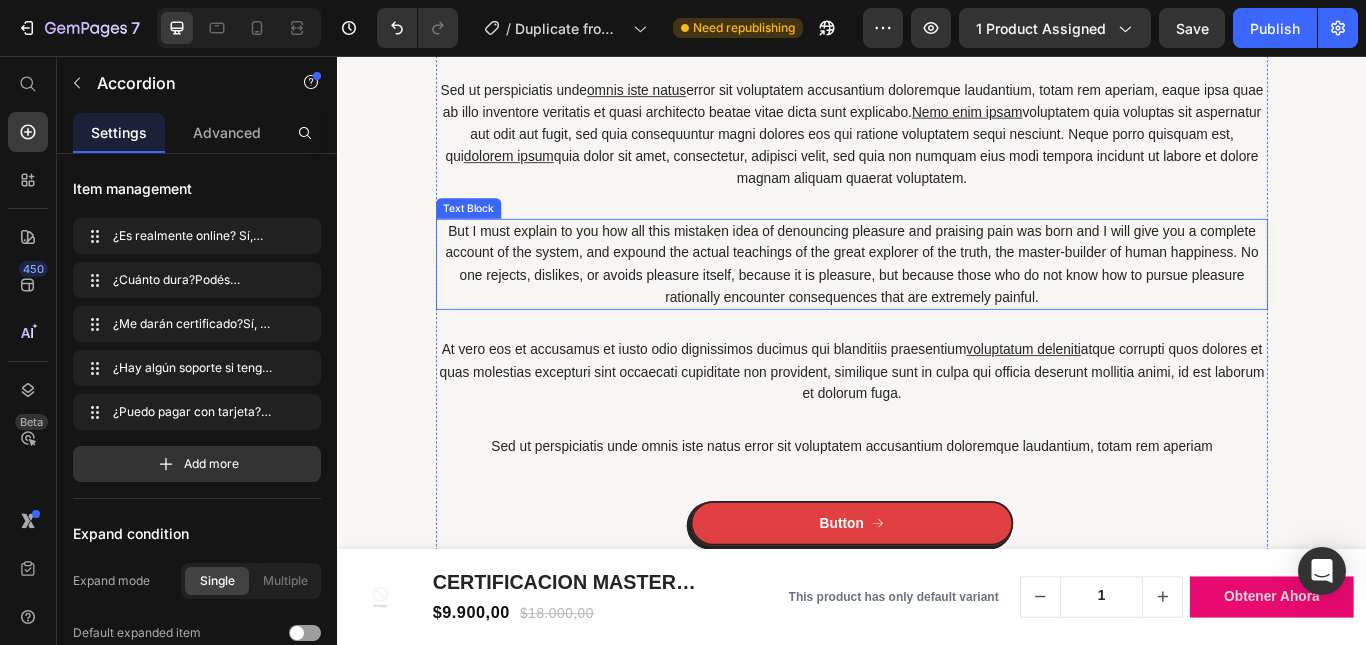scroll, scrollTop: 5202, scrollLeft: 0, axis: vertical 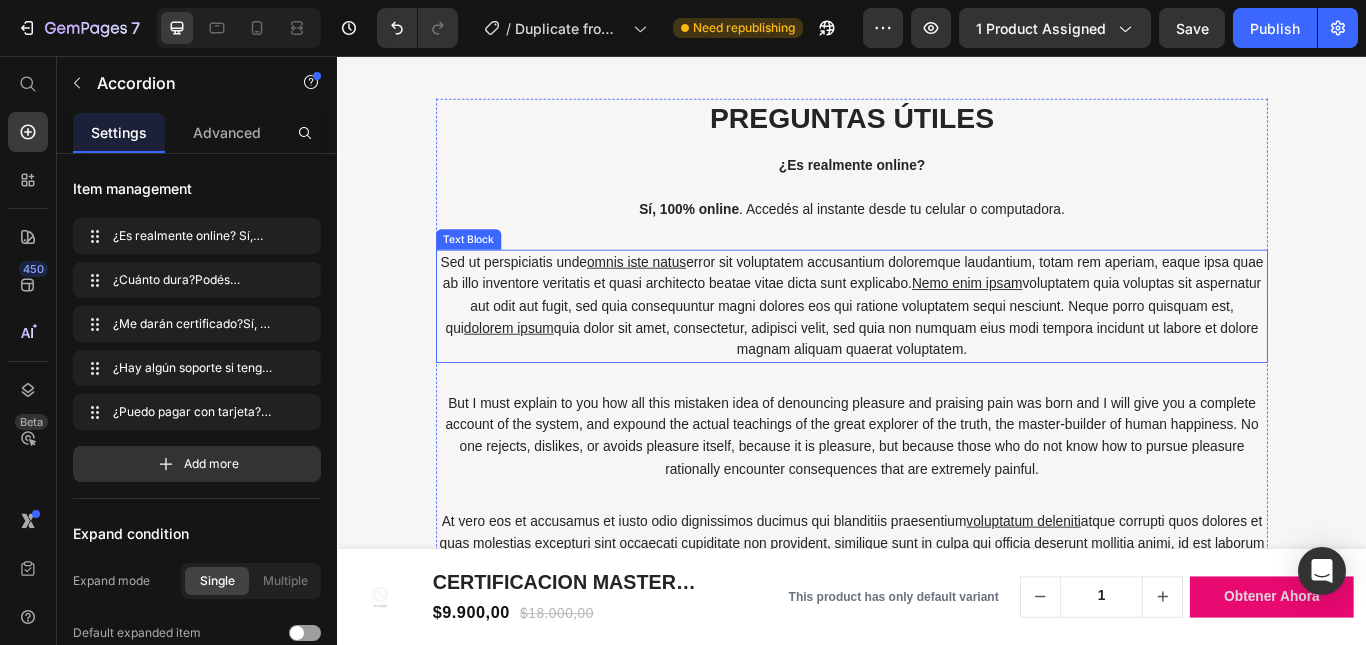 click on "Sed ut perspiciatis unde  omnis iste natus  error sit voluptatem accusantium doloremque laudantium, totam rem aperiam, eaque ipsa quae ab illo inventore veritatis et quasi architecto beatae vitae dicta sunt explicabo.  Nemo enim ipsam  voluptatem quia voluptas sit aspernatur aut odit aut fugit, sed quia consequuntur magni dolores eos qui ratione voluptatem sequi nesciunt. Neque porro quisquam est, qui  dolorem ipsum  quia dolor sit amet, consectetur, adipisci velit, sed quia non numquam eius modi tempora incidunt ut labore et dolore magnam aliquam quaerat voluptatem." at bounding box center (937, 348) 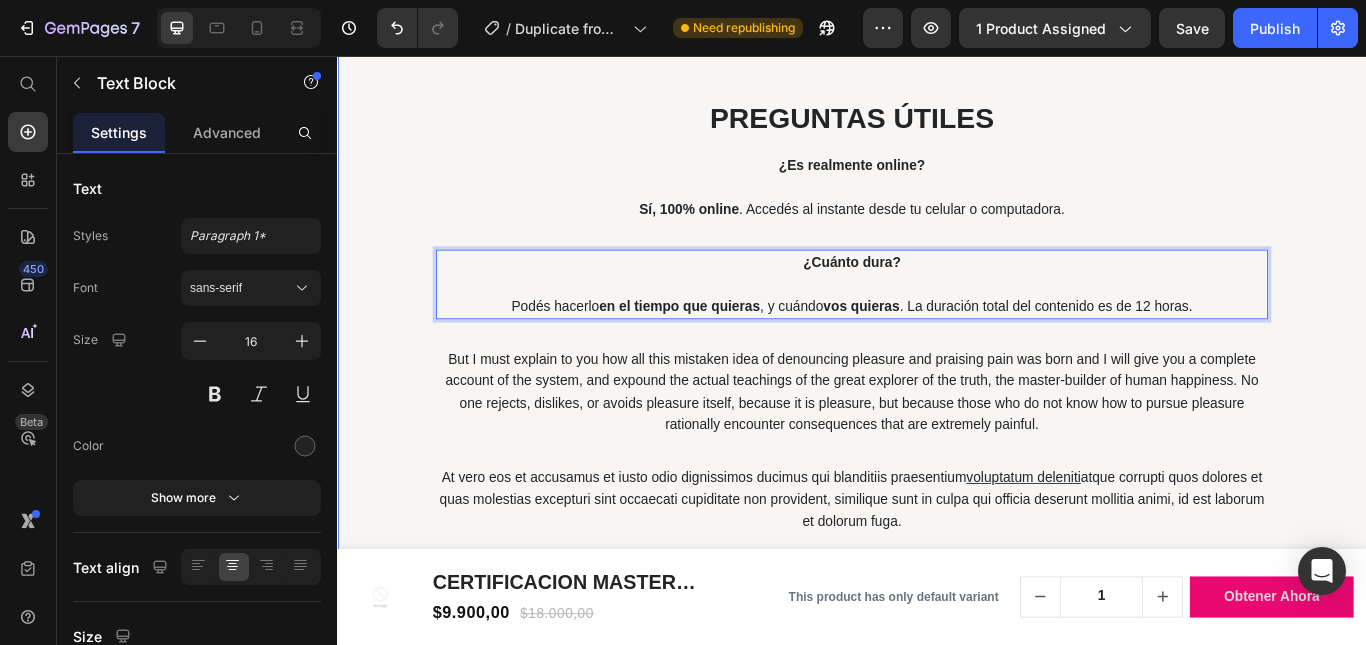 click on "PREGUNTAS ÚTILES Heading ¿Es realmente online? Sí, 100% online . Accedés al instante desde tu celular o computadora. Text Block ¿Cuánto dura? Podés hacerlo  en el tiempo que quieras , y cuándo  vos quieras . La duración total del contenido es de 12 horas. Text Block   32 But I must explain to you how all this mistaken idea of denouncing pleasure and praising pain was born and I will give you a complete account of the system, and expound the actual teachings of the great explorer of the truth, the master-builder of human happiness. No one rejects, dislikes, or avoids pleasure itself, because it is pleasure, but because those who do not know how to pursue pleasure rationally encounter consequences that are extremely painful. Text Block At vero eos et accusamus et iusto odio dignissimos ducimus qui blanditiis praesentium  voluptatum deleniti Text Block Sed ut perspiciatis unde omnis iste natus error sit voluptatem accusantium doloremque laudantium, totam rem aperiam Text Block
Button Row" at bounding box center (937, 457) 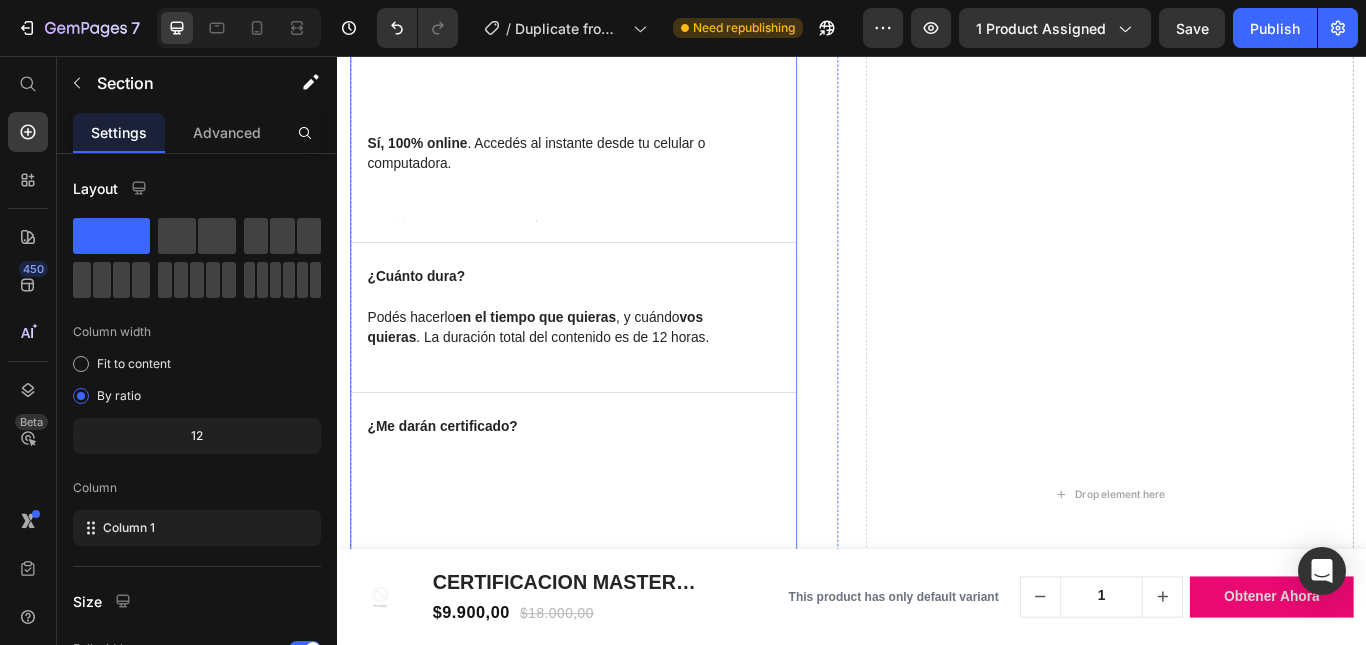 scroll, scrollTop: 6402, scrollLeft: 0, axis: vertical 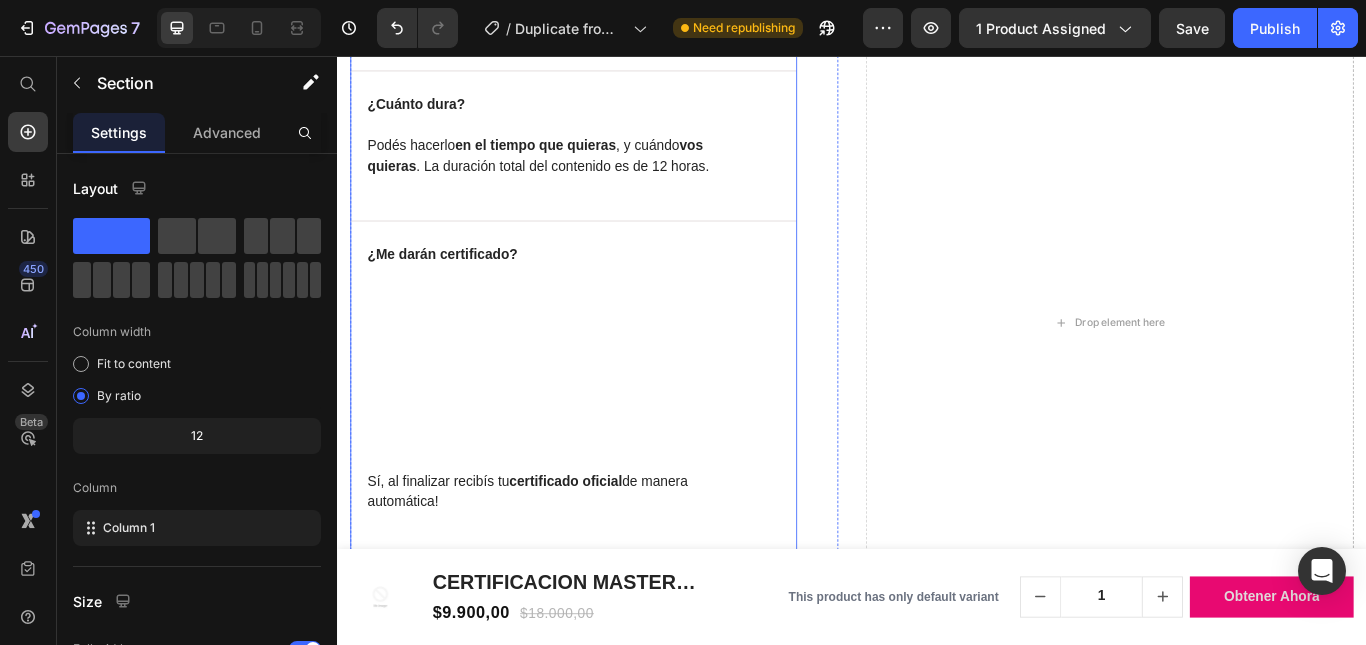 click on "¿Me darán certificado?" at bounding box center [596, 408] 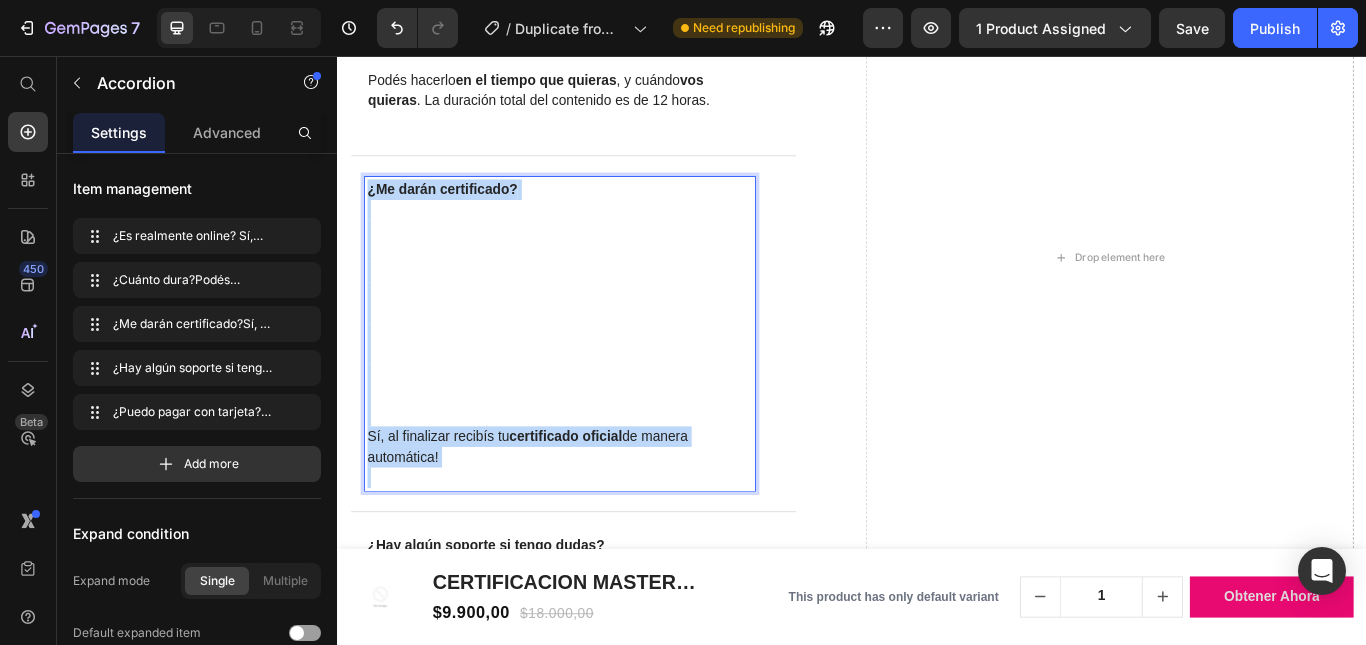 scroll, scrollTop: 6602, scrollLeft: 0, axis: vertical 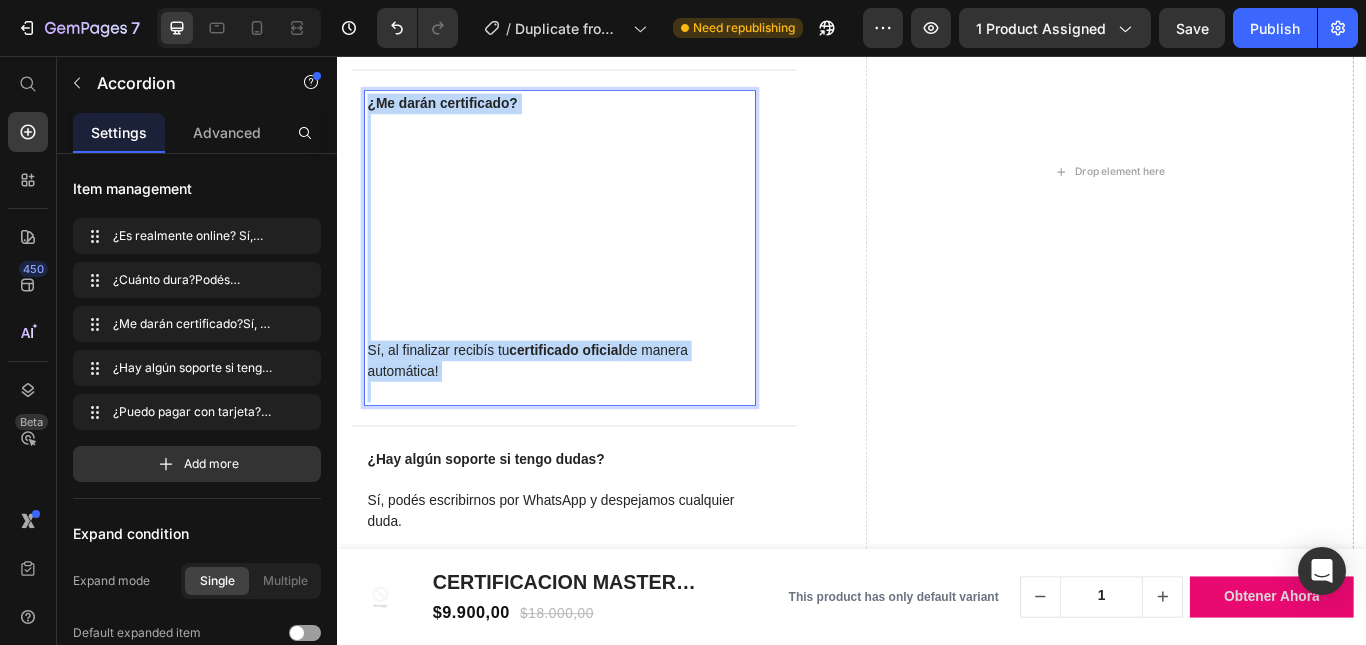 drag, startPoint x: 371, startPoint y: 316, endPoint x: 490, endPoint y: 437, distance: 169.71152 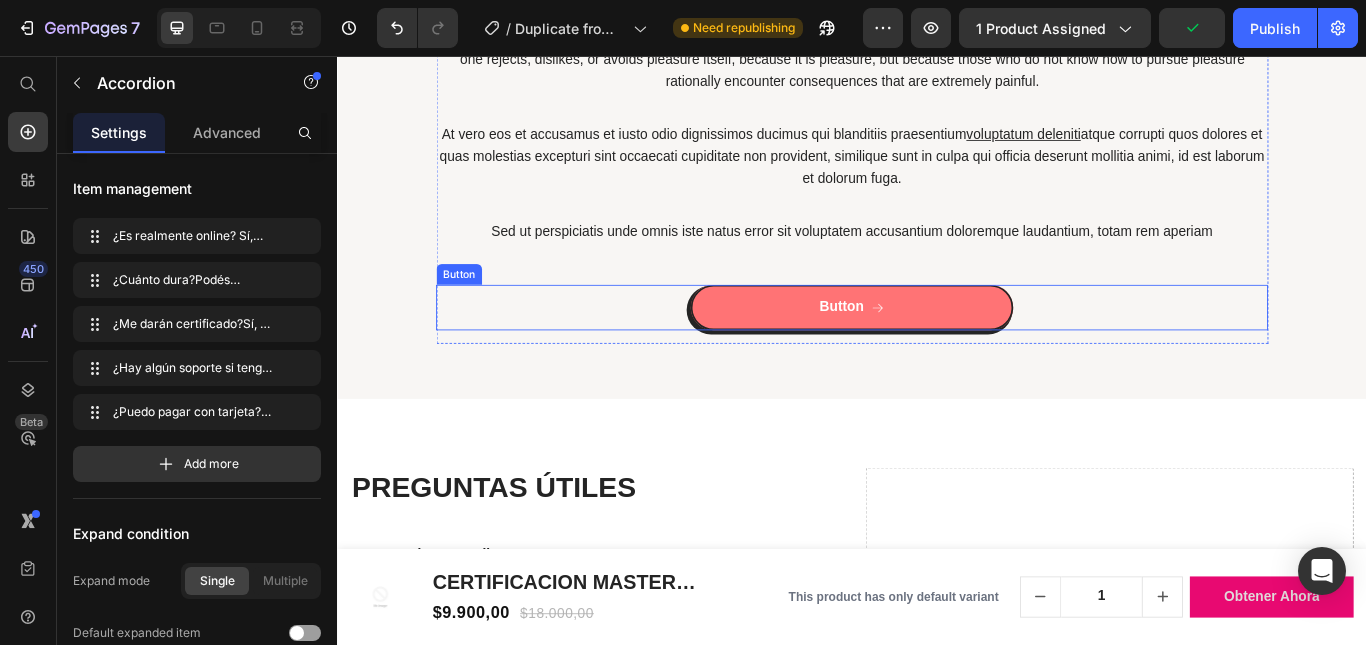scroll, scrollTop: 5202, scrollLeft: 0, axis: vertical 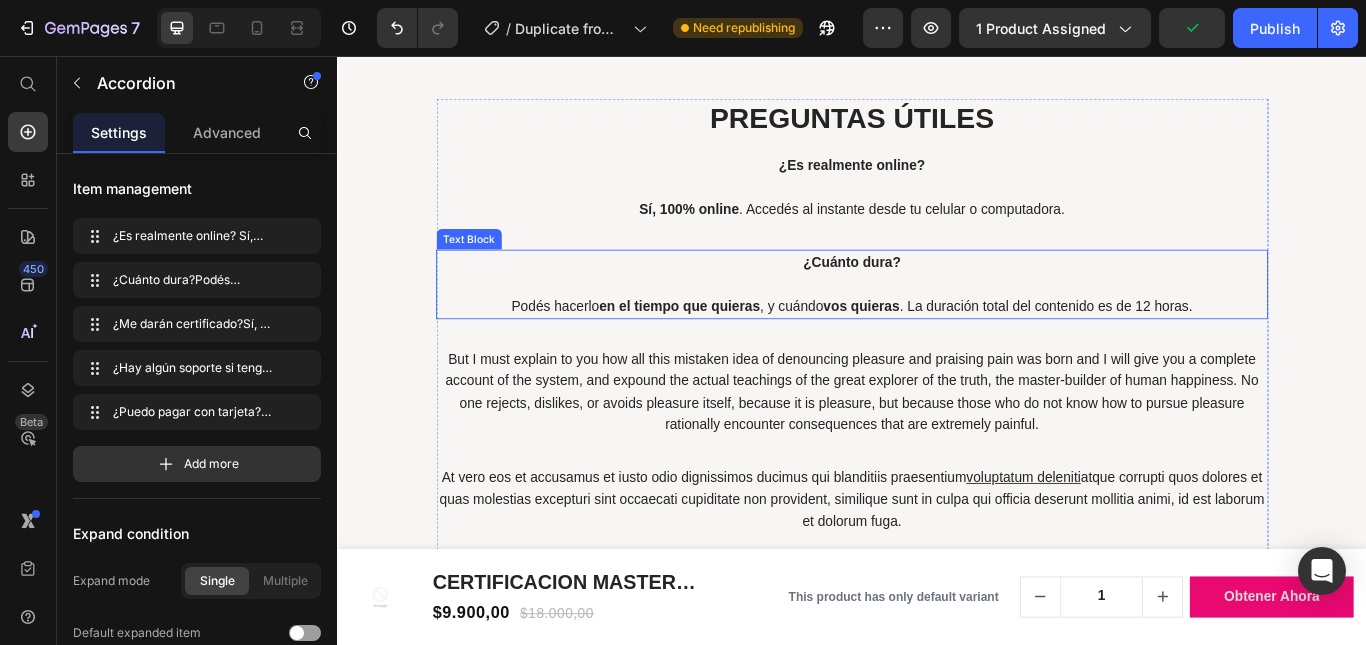 click on "But I must explain to you how all this mistaken idea of denouncing pleasure and praising pain was born and I will give you a complete account of the system, and expound the actual teachings of the great explorer of the truth, the master-builder of human happiness. No one rejects, dislikes, or avoids pleasure itself, because it is pleasure, but because those who do not know how to pursue pleasure rationally encounter consequences that are extremely painful." at bounding box center (937, 448) 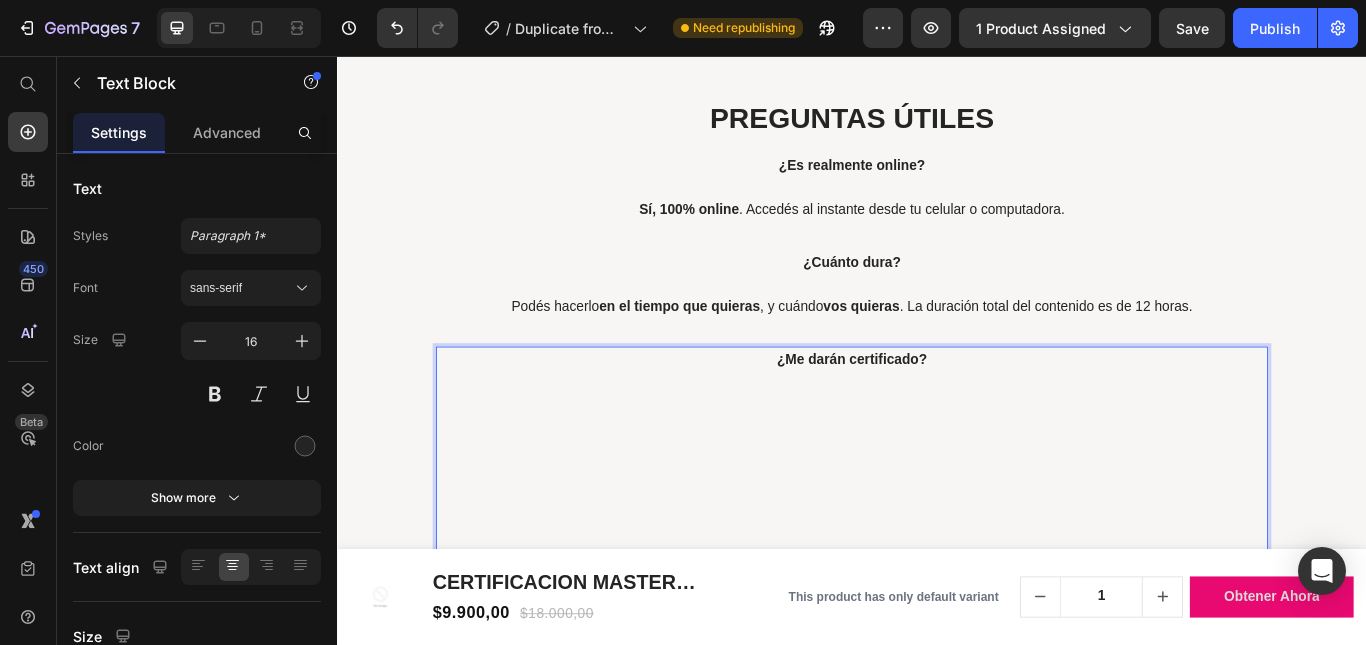 scroll, scrollTop: 5204, scrollLeft: 0, axis: vertical 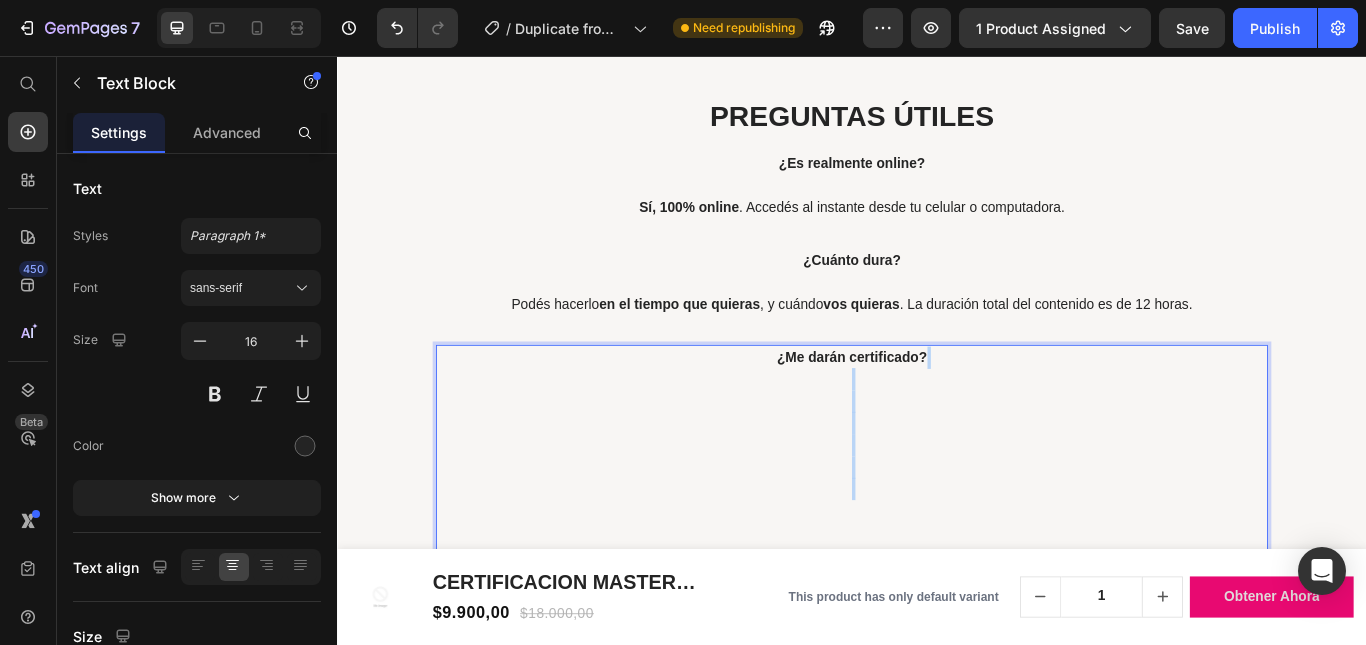 drag, startPoint x: 932, startPoint y: 426, endPoint x: 995, endPoint y: 586, distance: 171.95639 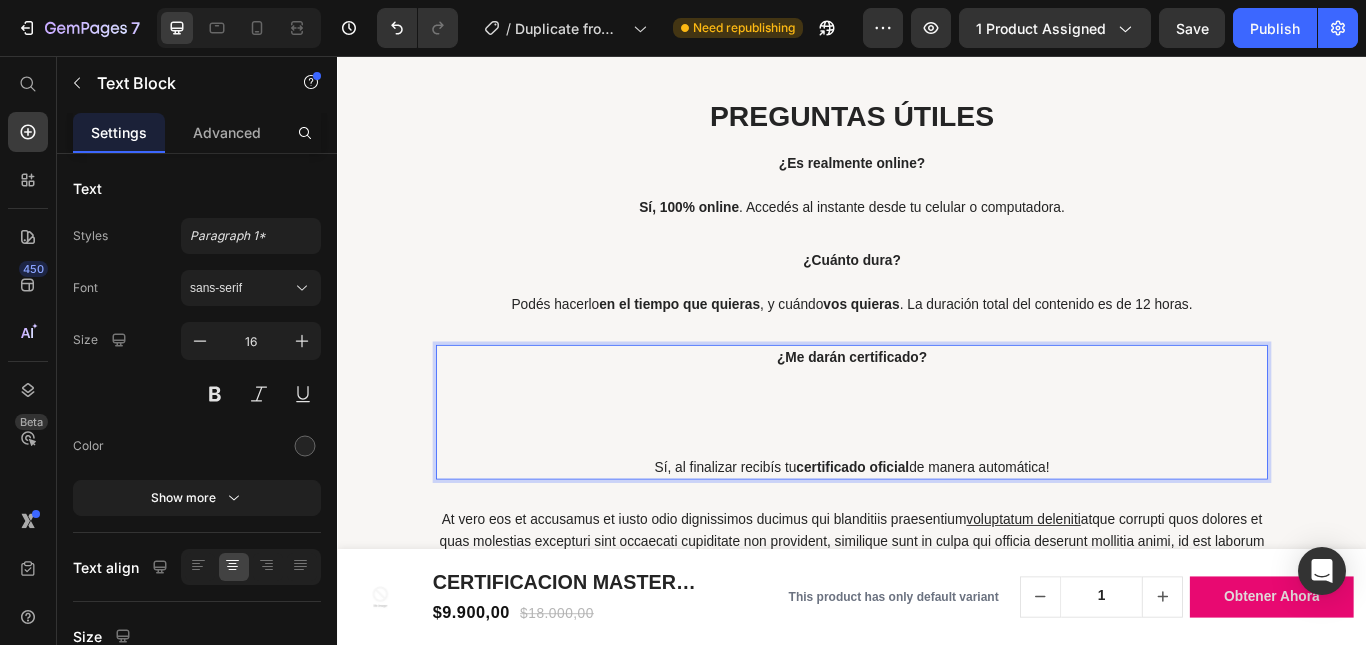 click on "¿Me darán certificado?" at bounding box center [937, 459] 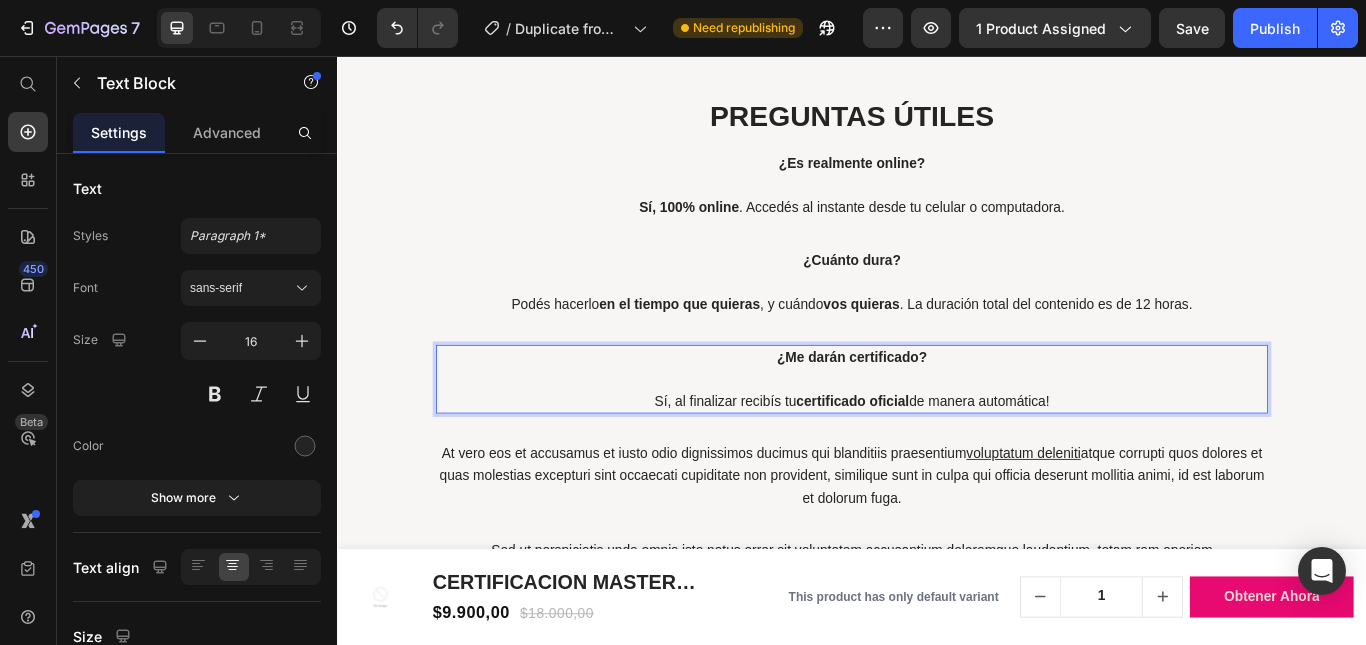 click on "Sí, al finalizar recibís tu  certificado oficial  de manera automática!" at bounding box center (937, 459) 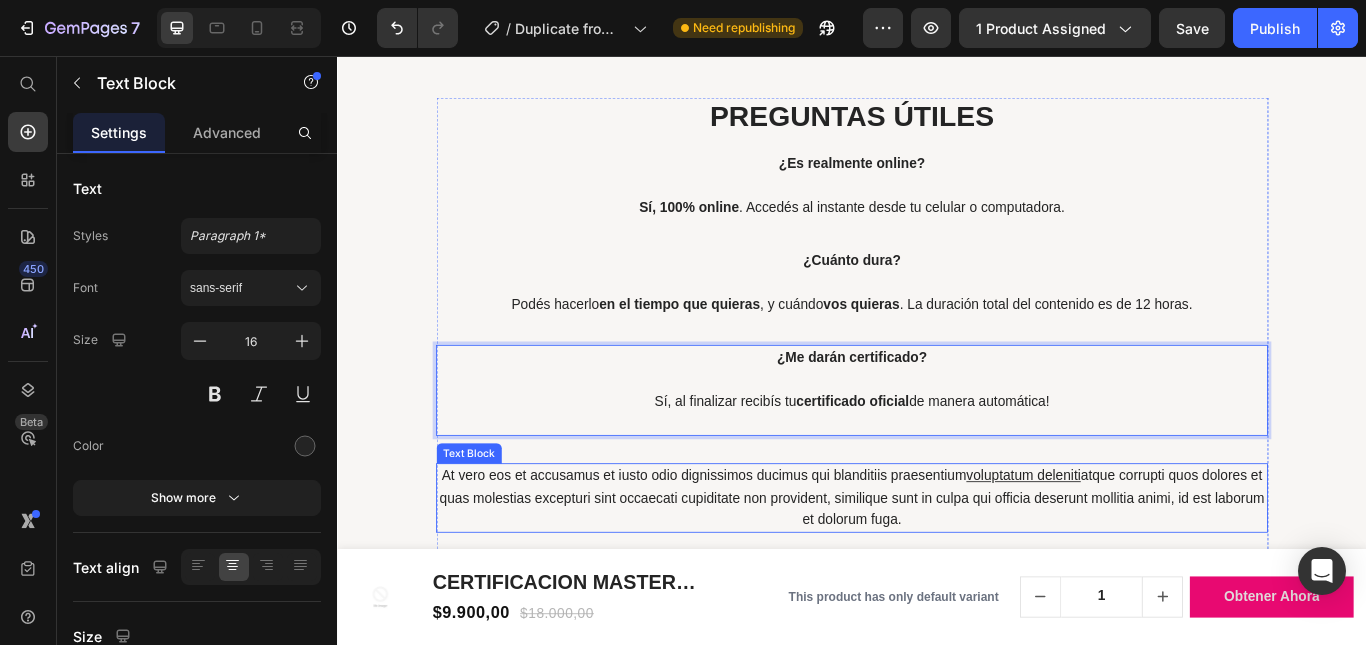 click on "At vero eos et accusamus et iusto odio dignissimos ducimus qui blanditiis praesentium  voluptatum deleniti  atque corrupti quos dolores et quas molestias excepturi sint occaecati cupiditate non provident, similique sunt in culpa qui officia deserunt mollitia animi, id est laborum et dolorum fuga." at bounding box center [937, 571] 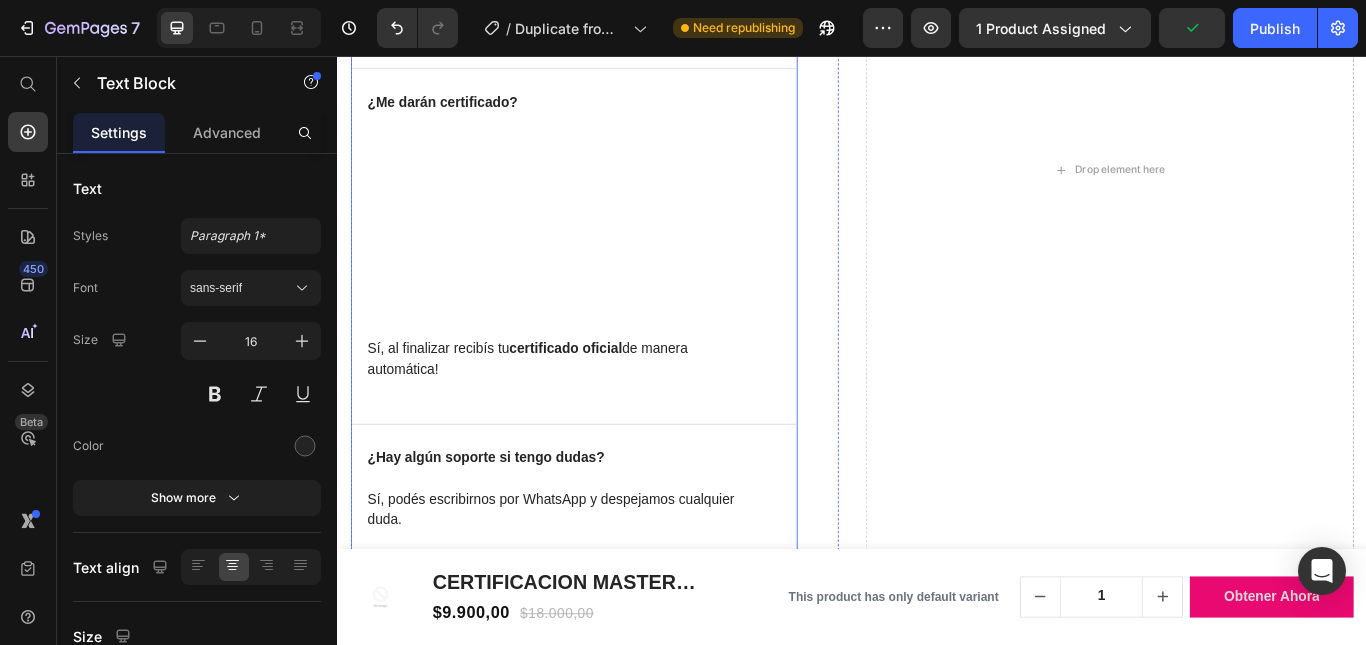 scroll, scrollTop: 6704, scrollLeft: 0, axis: vertical 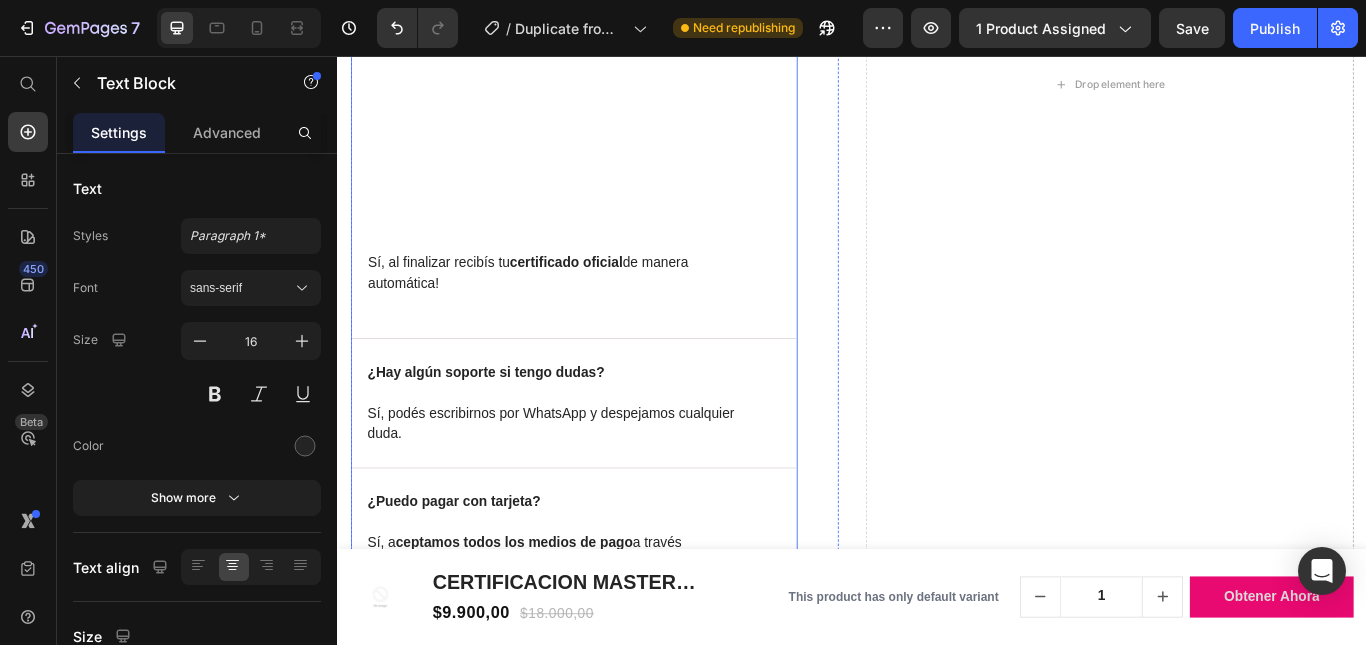 click on "Sí, podés escribirnos por WhatsApp y despejamos cualquier duda." at bounding box center [596, 485] 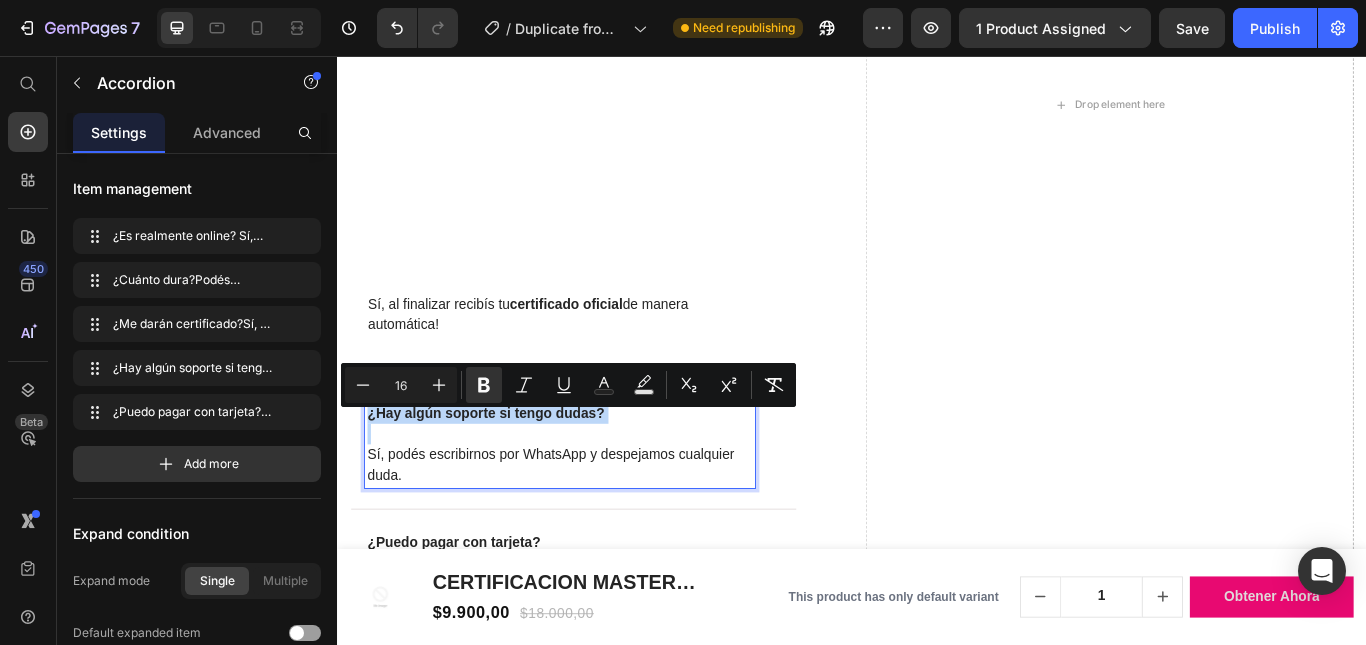 click at bounding box center (596, 497) 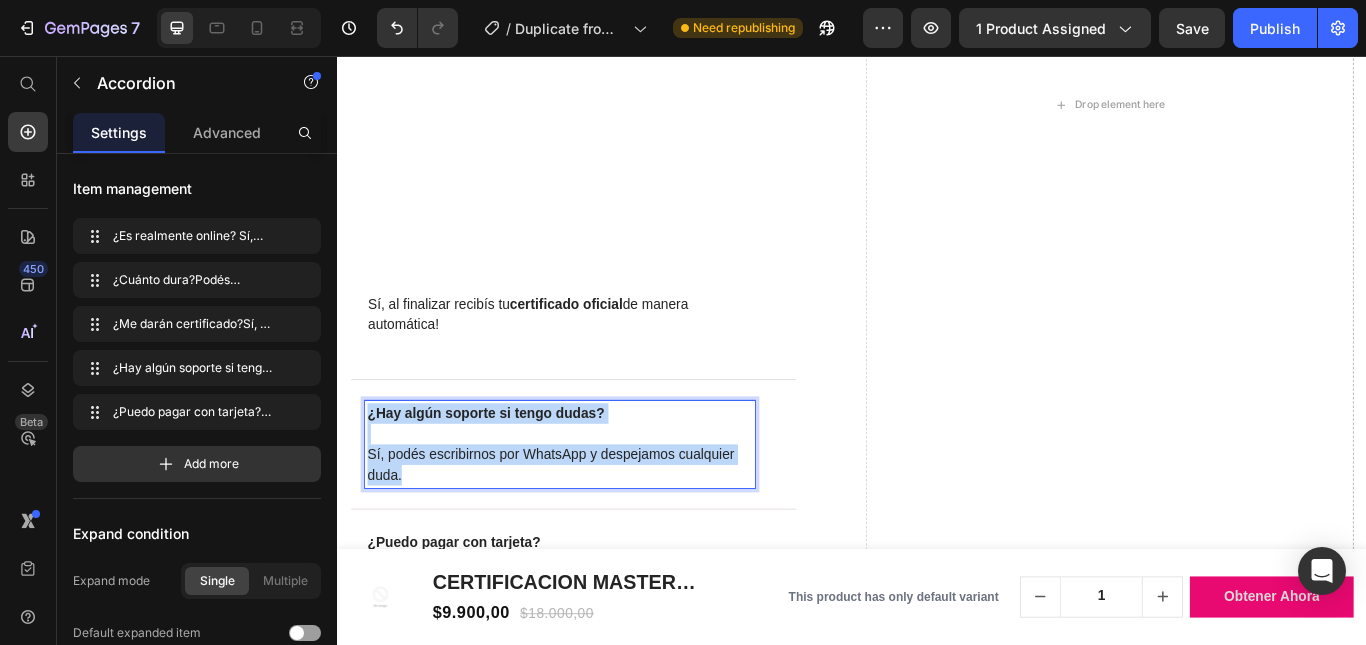 drag, startPoint x: 374, startPoint y: 472, endPoint x: 453, endPoint y: 550, distance: 111.01801 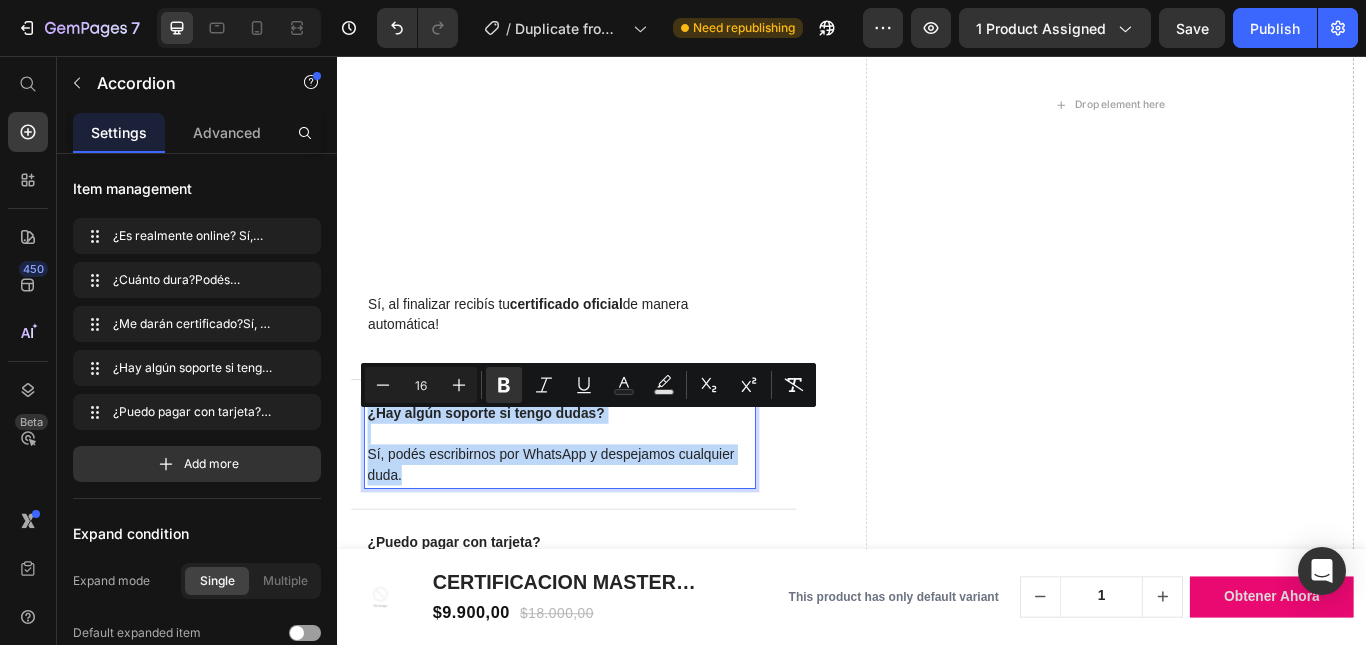 copy on "¿Hay algún soporte si tengo dudas? Sí, podés escribirnos por WhatsApp y despejamos cualquier duda." 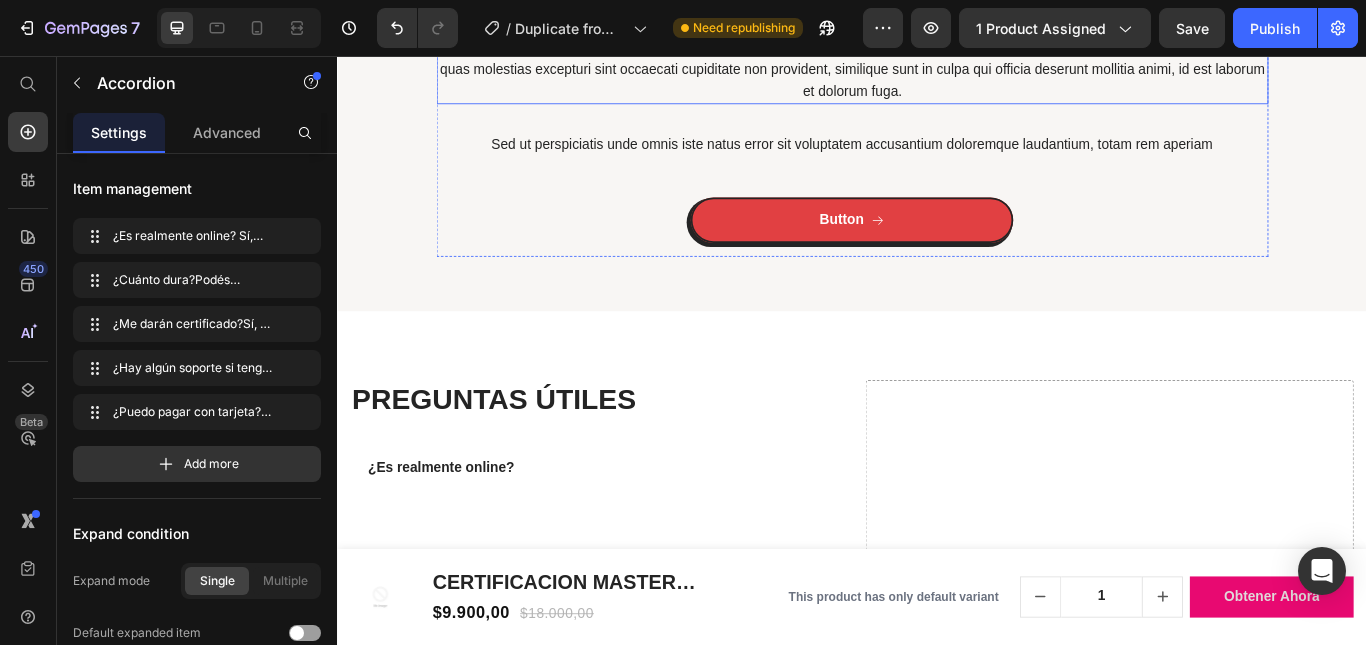 scroll, scrollTop: 5504, scrollLeft: 0, axis: vertical 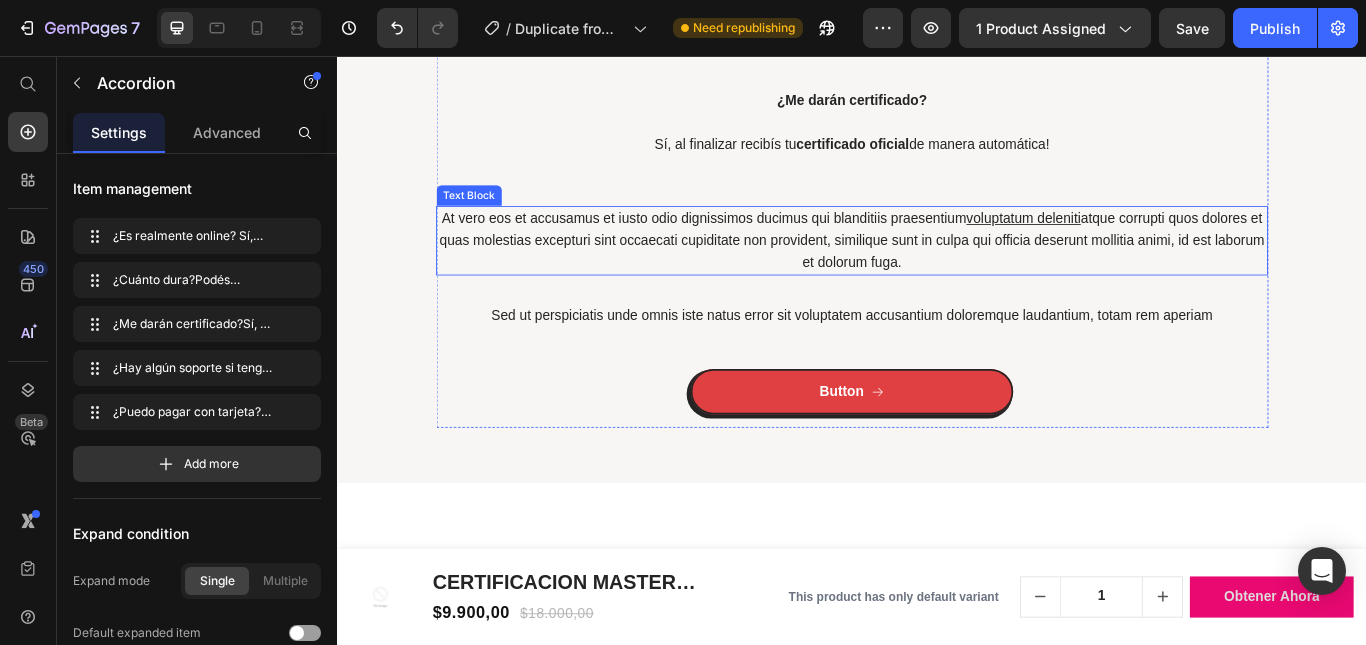 click on "At vero eos et accusamus et iusto odio dignissimos ducimus qui blanditiis praesentium  voluptatum deleniti  atque corrupti quos dolores et quas molestias excepturi sint occaecati cupiditate non provident, similique sunt in culpa qui officia deserunt mollitia animi, id est laborum et dolorum fuga." at bounding box center [937, 271] 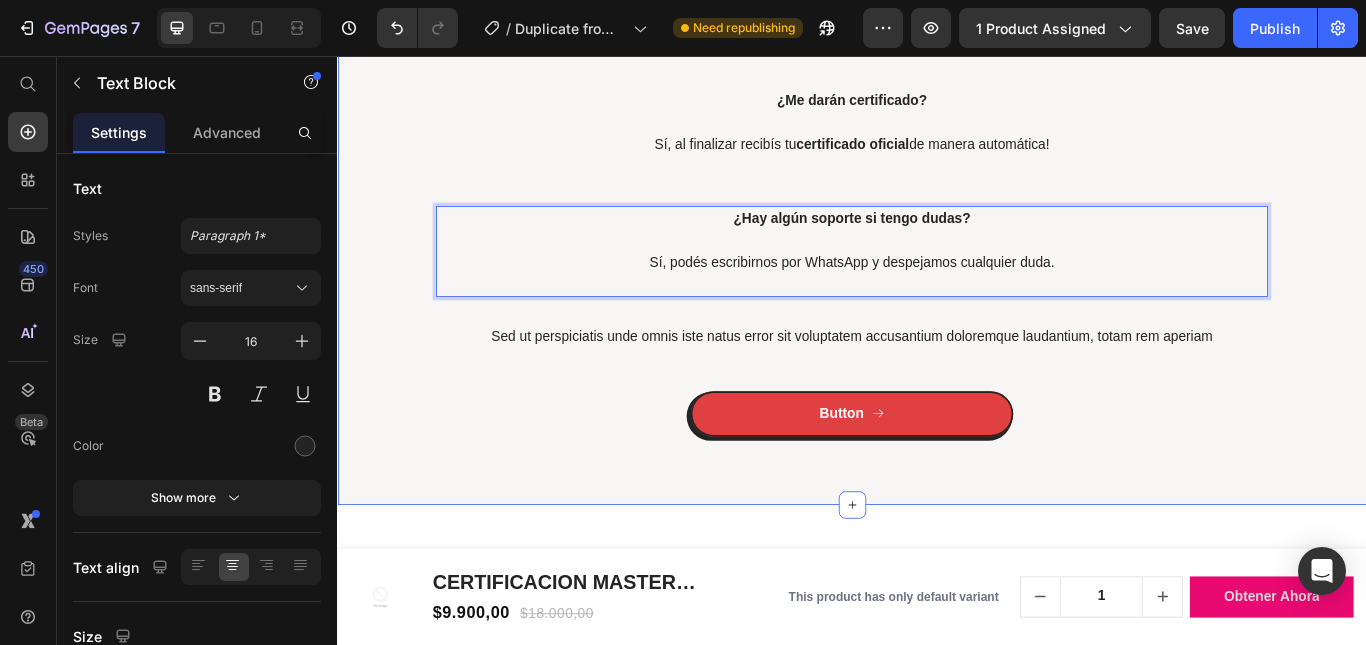 click on "PREGUNTAS ÚTILES Heading ¿Es realmente online?   Sí, 100% online . Accedés al instante desde tu celular o computadora. Text Block ¿Cuánto dura?   Podés hacerlo  en el tiempo que quieras , y cuándo  vos quieras . La duración total del contenido es de 12 horas. Text Block ¿Me darán certificado?   Sí, al finalizar recibís tu  certificado oficial  de manera automática!    Text Block ¿Hay algún soporte si tengo dudas? Sí, podés escribirnos por WhatsApp y despejamos cualquier duda. Text Block   32 Sed ut perspiciatis unde omnis iste natus error sit voluptatem accusantium doloremque laudantium, totam rem aperiam Text Block
Button Button Row Section 8" at bounding box center [937, 152] 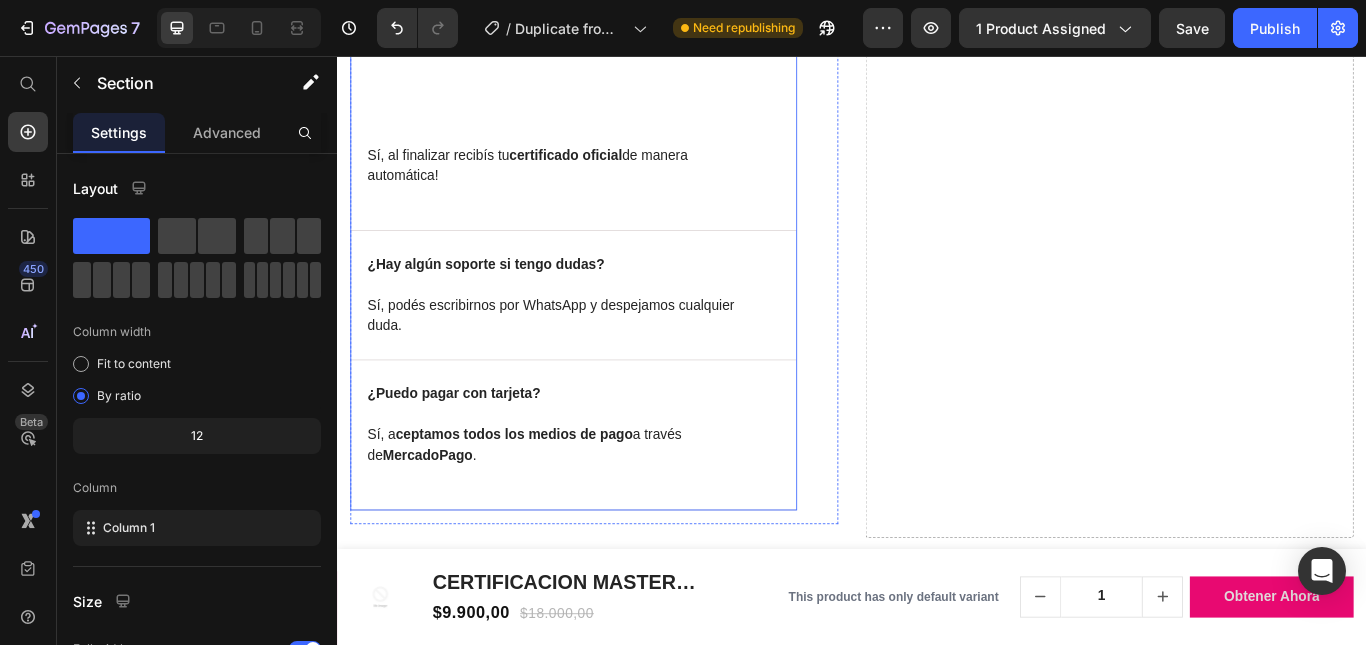 scroll, scrollTop: 7104, scrollLeft: 0, axis: vertical 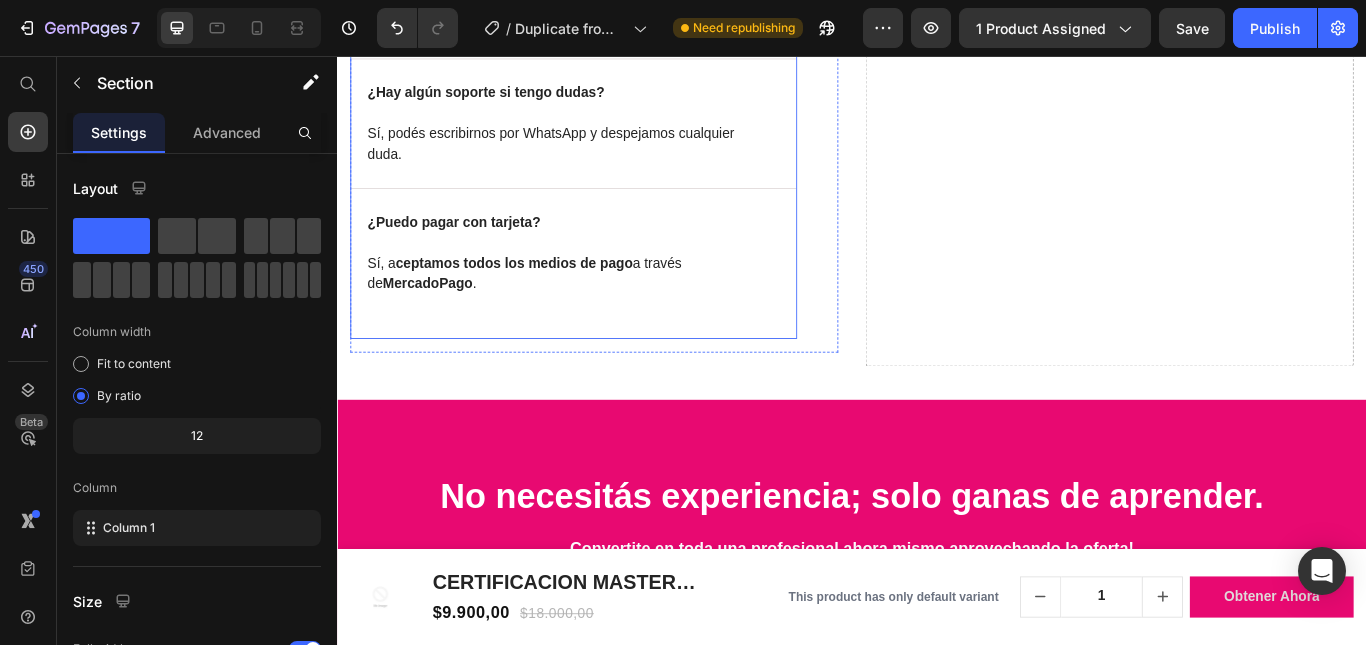 click on "ceptamos todos los medios de pago" at bounding box center [543, 297] 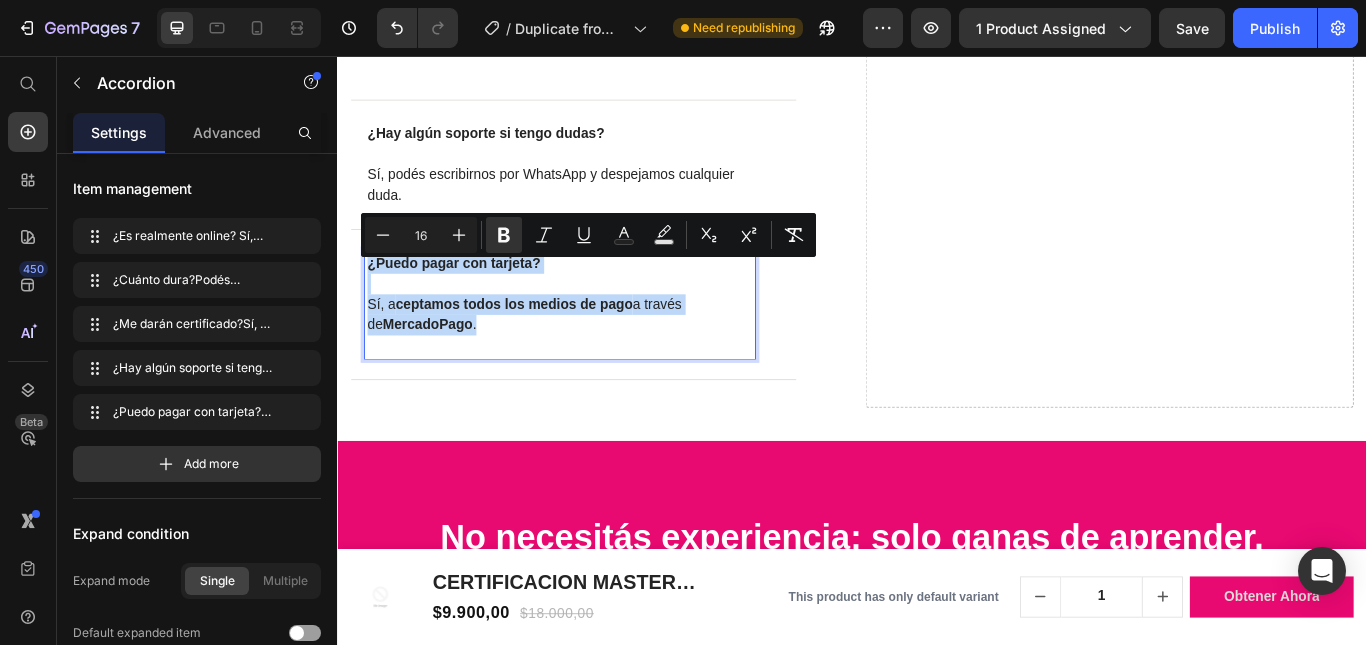 drag, startPoint x: 490, startPoint y: 380, endPoint x: 361, endPoint y: 312, distance: 145.82524 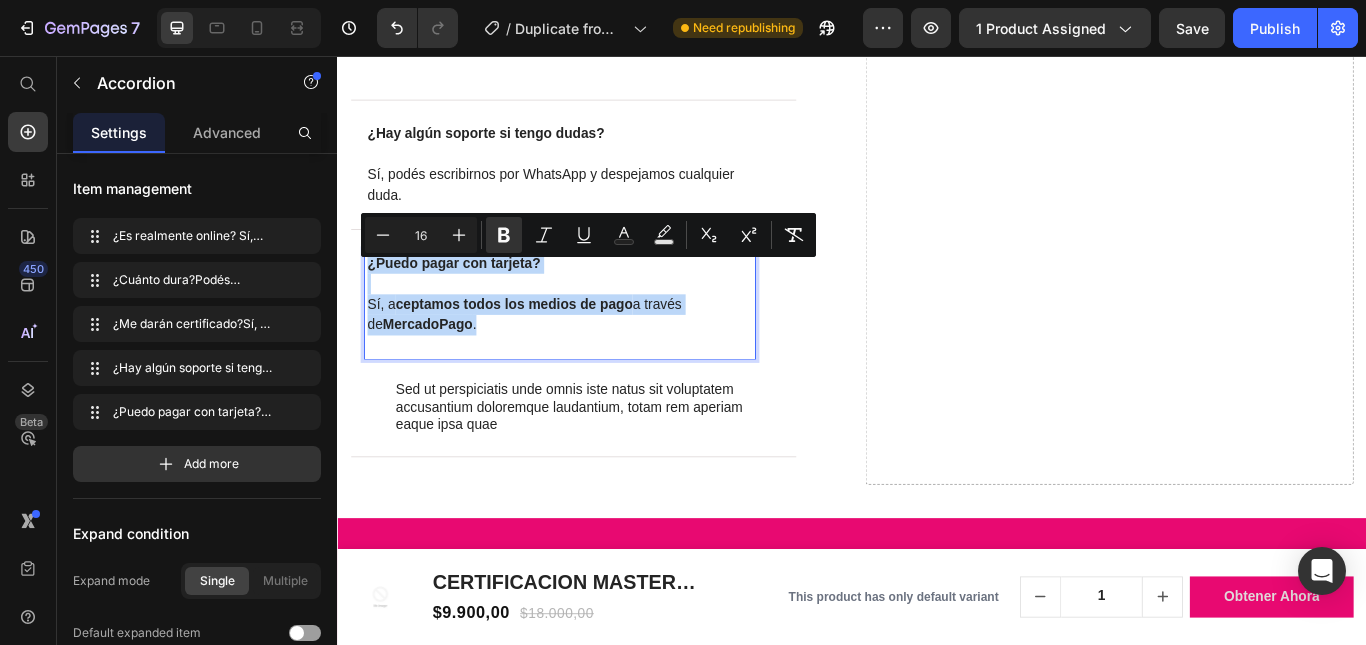 copy on "¿Puedo pagar con tarjeta? Sí, a ceptamos todos los medios de pago  a través de  MercadoPago ." 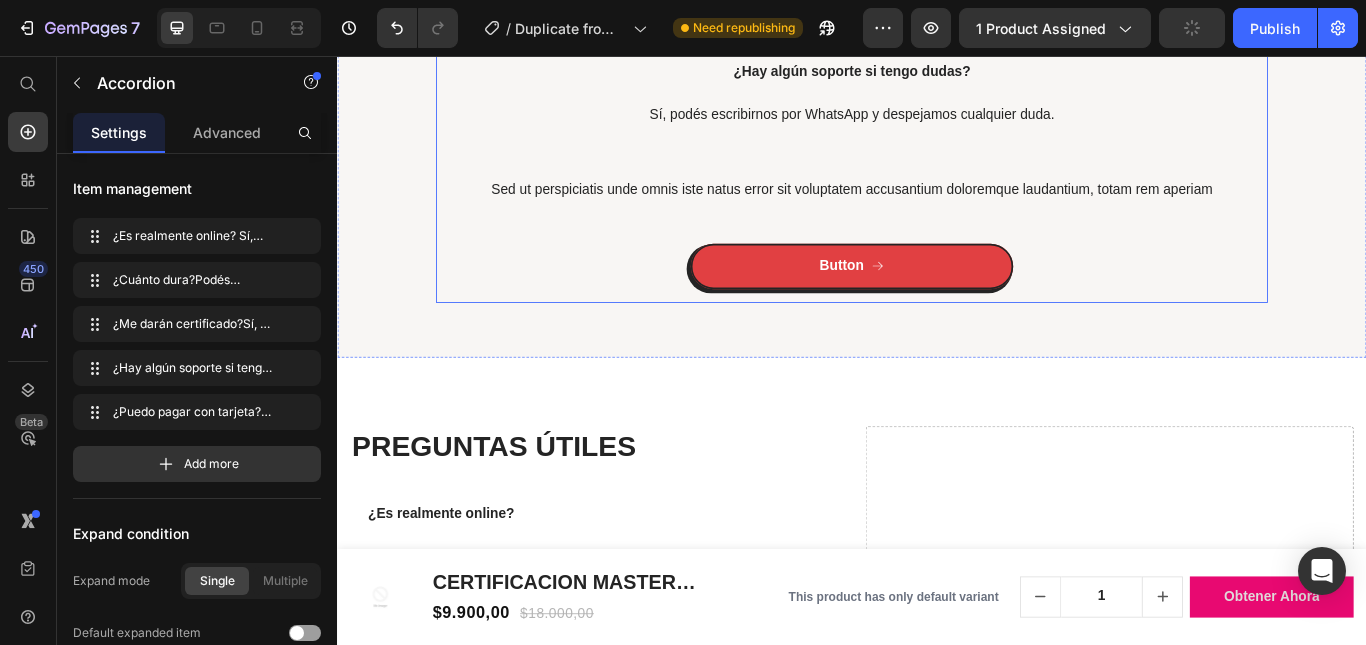scroll, scrollTop: 5576, scrollLeft: 0, axis: vertical 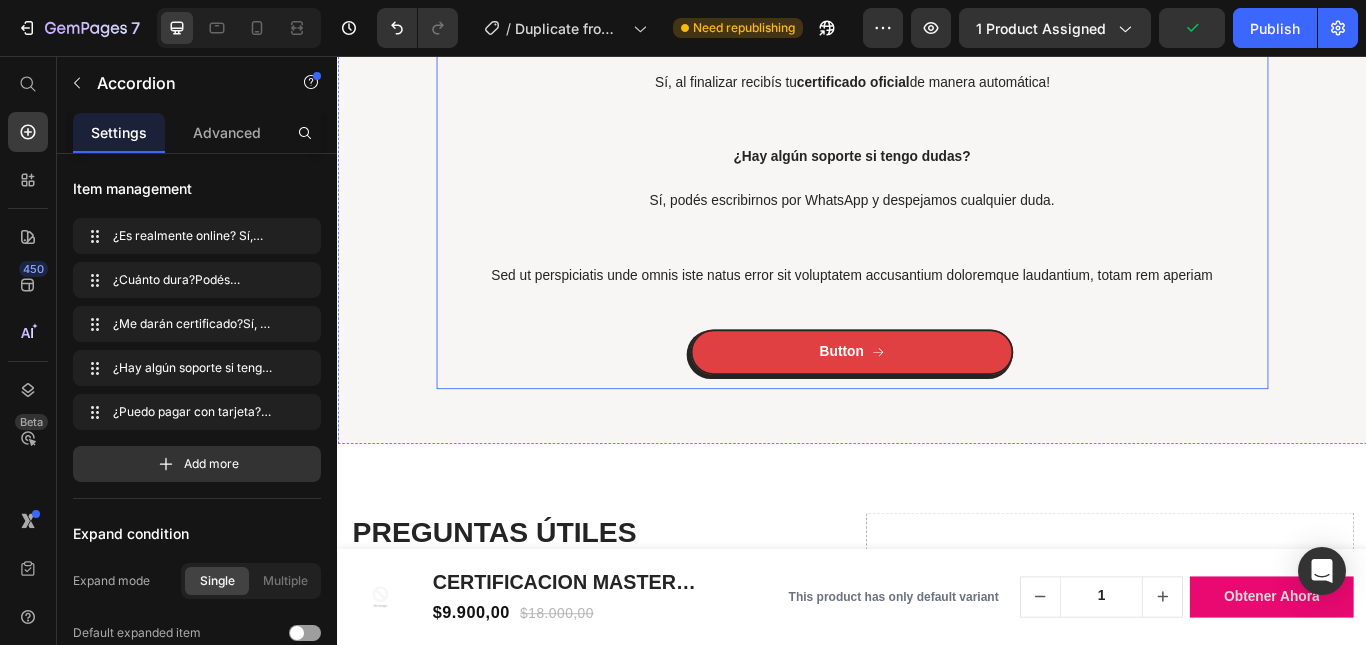 click on "PREGUNTAS ÚTILES Heading ¿Es realmente online?   Sí, 100% online . Accedés al instante desde tu celular o computadora. Text Block ¿Cuánto dura?   Podés hacerlo  en el tiempo que quieras , y cuándo  vos quieras . La duración total del contenido es de 12 horas. Text Block ¿Me darán certificado?   Sí, al finalizar recibís tu  certificado oficial  de manera automática!    Text Block ¿Hay algún soporte si tengo dudas?   Sí, podés escribirnos por WhatsApp y despejamos cualquier duda.   Text Block Sed ut perspiciatis unde omnis iste natus error sit voluptatem accusantium doloremque laudantium, totam rem aperiam Text Block
Button Button" at bounding box center [937, 88] 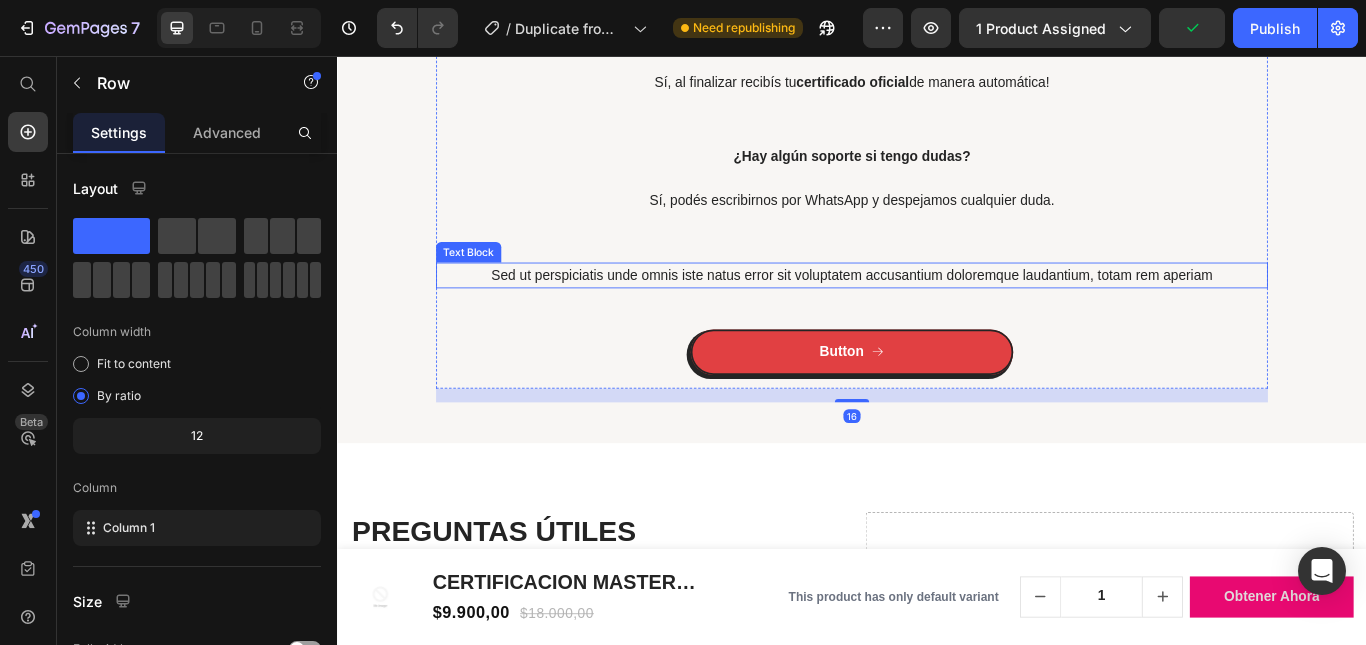 click on "Sed ut perspiciatis unde omnis iste natus error sit voluptatem accusantium doloremque laudantium, totam rem aperiam" at bounding box center [937, 312] 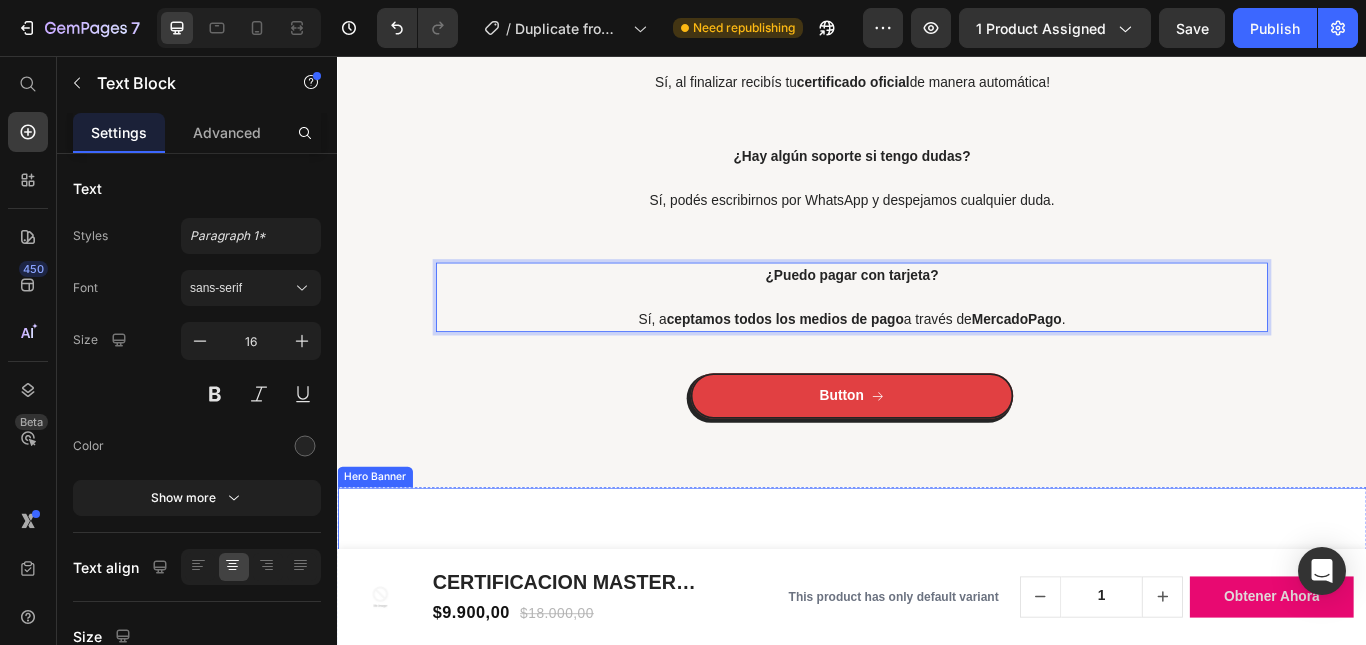 click on "PREGUNTAS ÚTILES Heading
¿Es realmente online? Sí, 100% online . Accedés al instante desde tu celular o computadora.
¿Cuánto dura? Podés hacerlo  en el tiempo que quieras , y cuándo  vos quieras . La duración total del contenido es de 12 horas.
¿Me darán certificado? Sí, al finalizar recibís tu  certificado oficial  de manera automática!
¿Hay algún soporte si tengo dudas? Sí, podés escribirnos por WhatsApp y despejamos cualquier duda.
¿Puedo pagar con tarjeta? Sí, a ceptamos todos los medios de pago  a través de  MercadoPago . Sed ut perspiciatis unde omnis iste natus sit voluptatem accusantium doloremque laudantium, totam rem aperiam eaque ipsa quae  Text Block Accordion Row
Drop element here" at bounding box center [937, 1352] 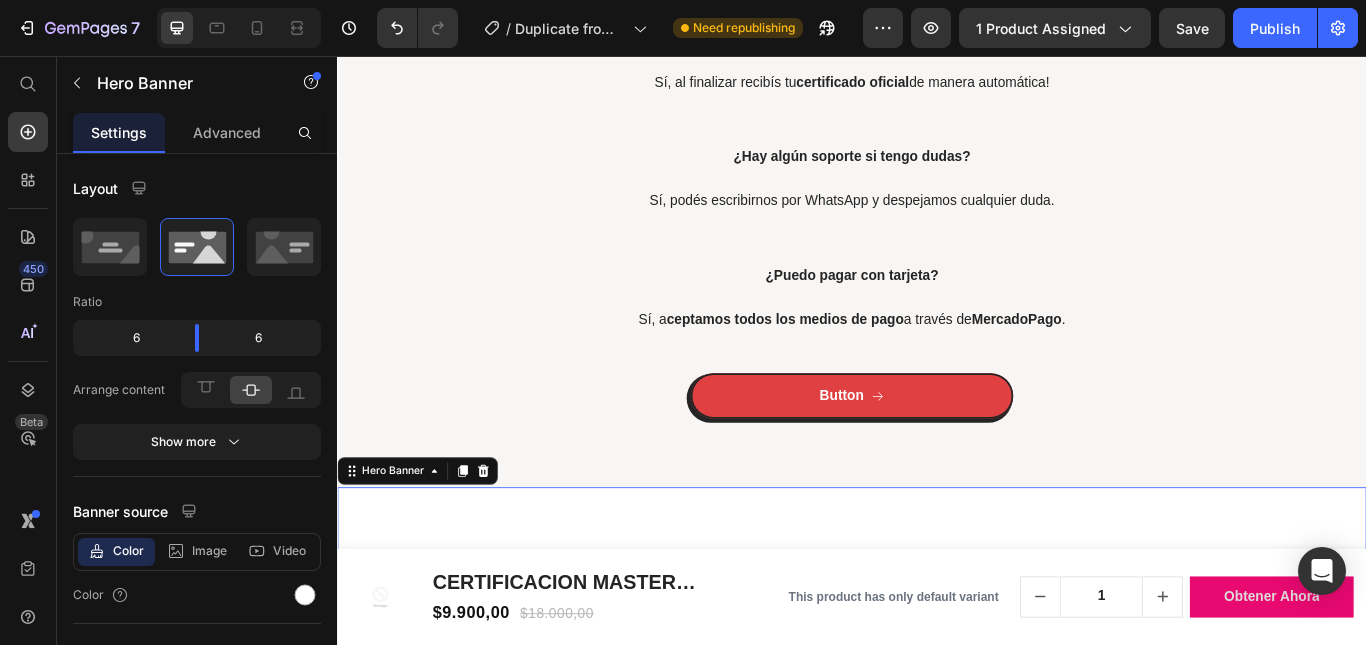 scroll, scrollTop: 5776, scrollLeft: 0, axis: vertical 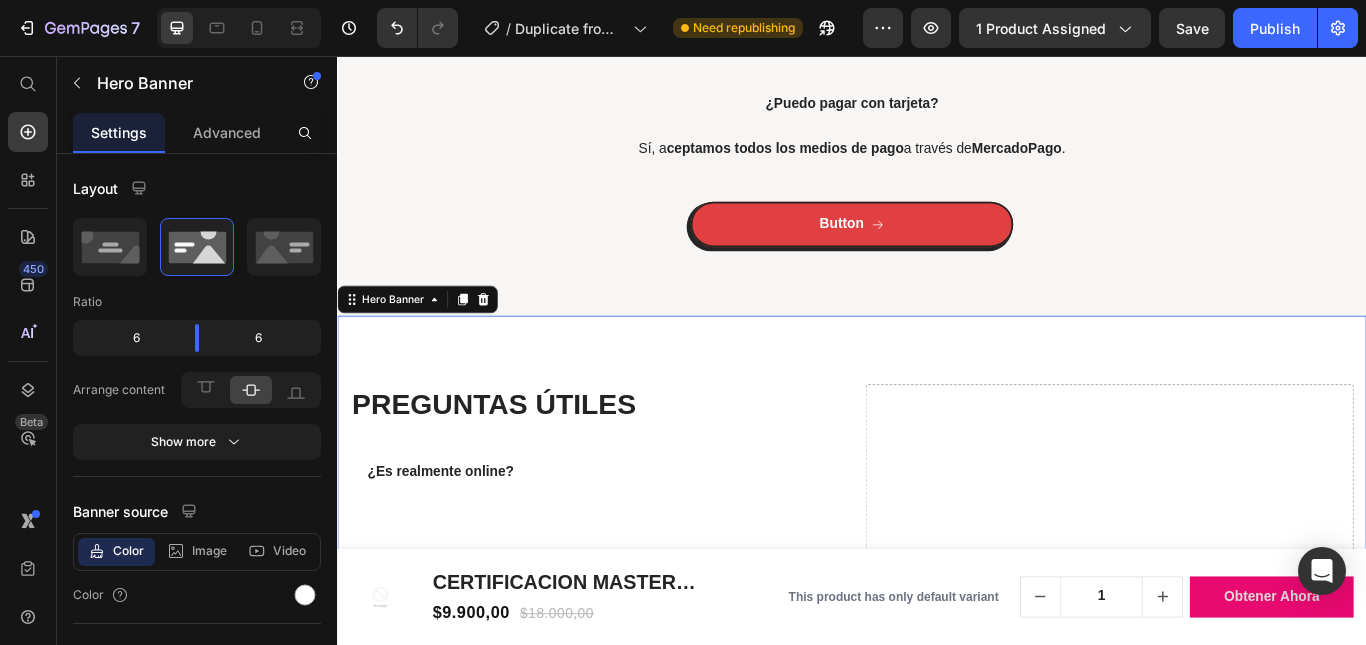 drag, startPoint x: 699, startPoint y: 395, endPoint x: 640, endPoint y: 397, distance: 59.03389 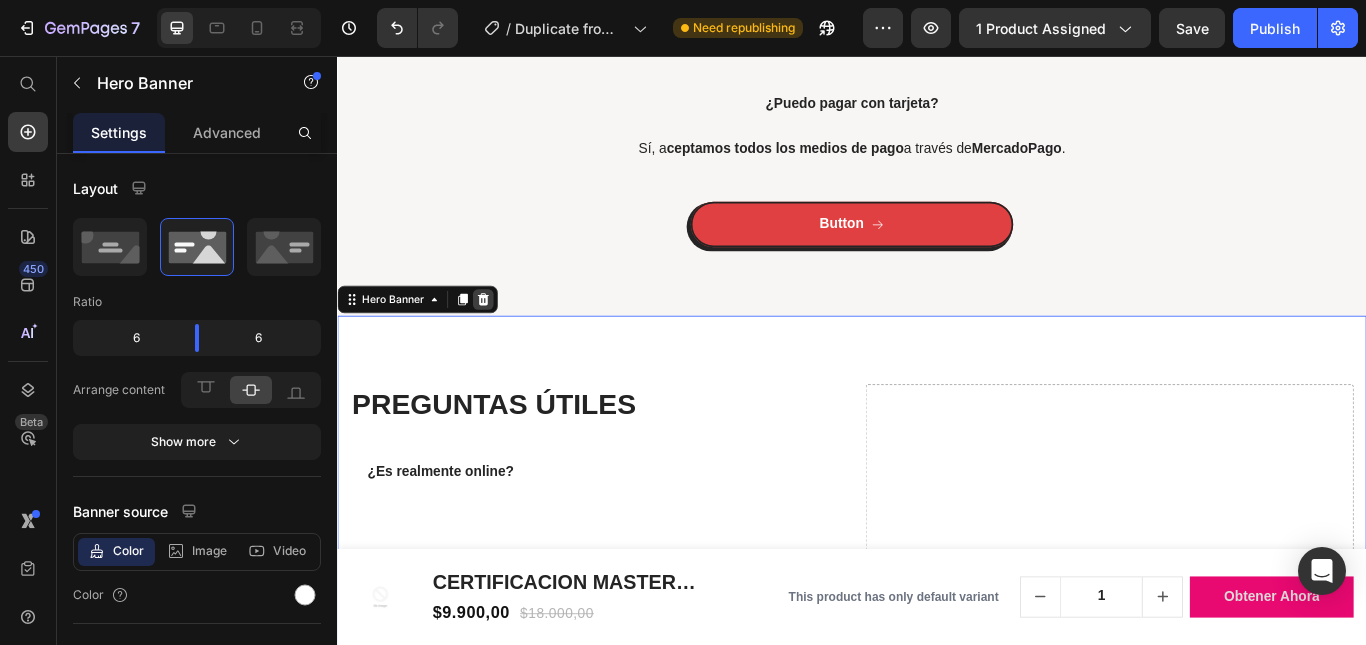 click 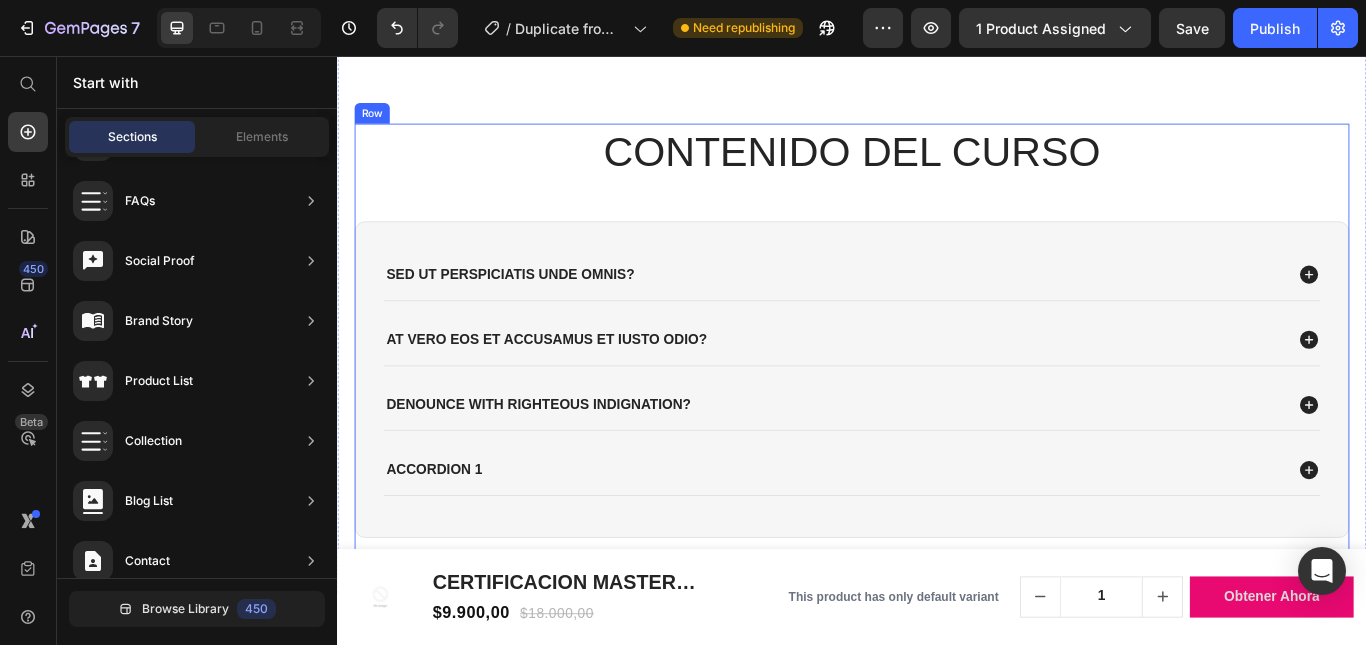 scroll, scrollTop: 4490, scrollLeft: 0, axis: vertical 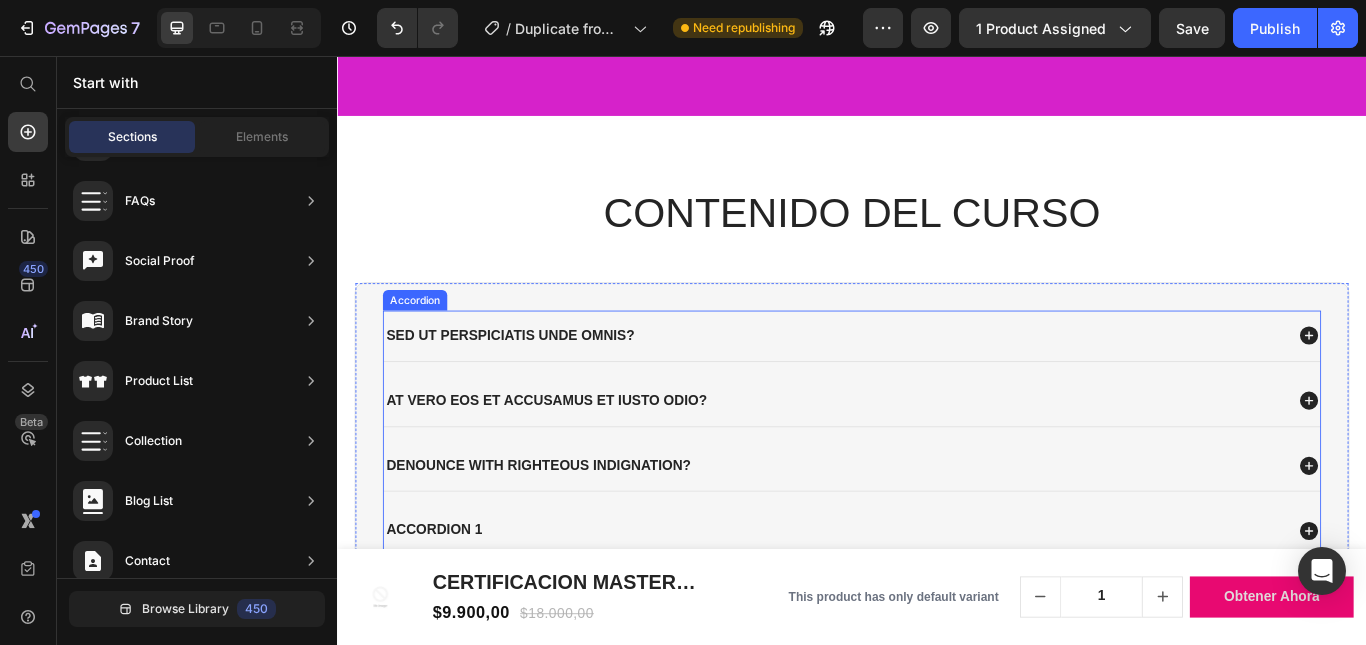 click on "Sed ut perspiciatis unde omnis?" at bounding box center [539, 382] 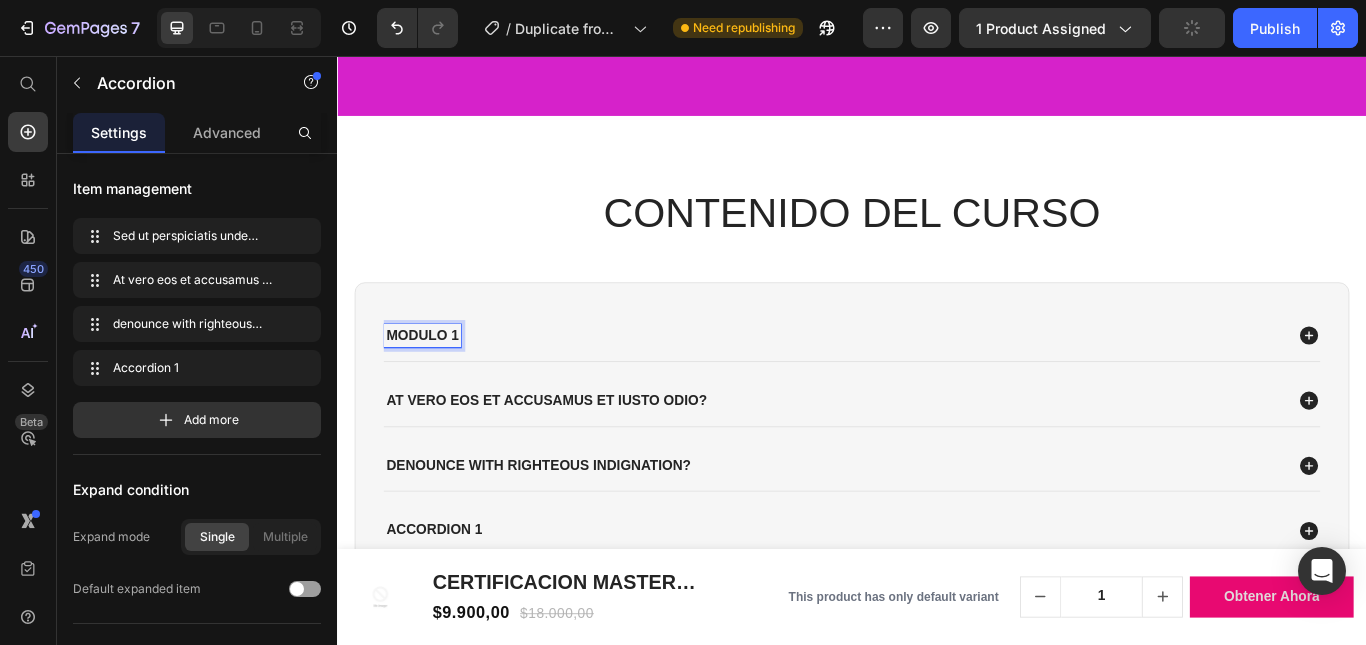 click on "At vero eos et accusamus et iusto odio?" at bounding box center [581, 458] 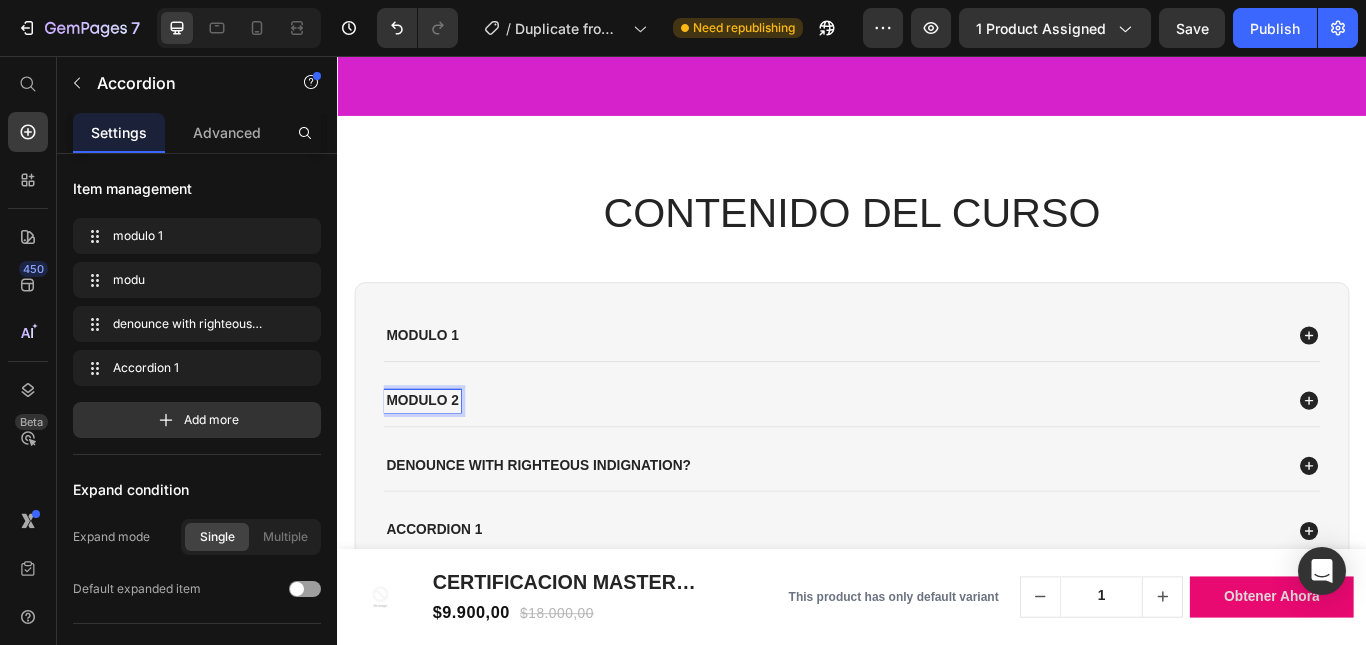 click on "denounce with righteous indignation?" at bounding box center (571, 534) 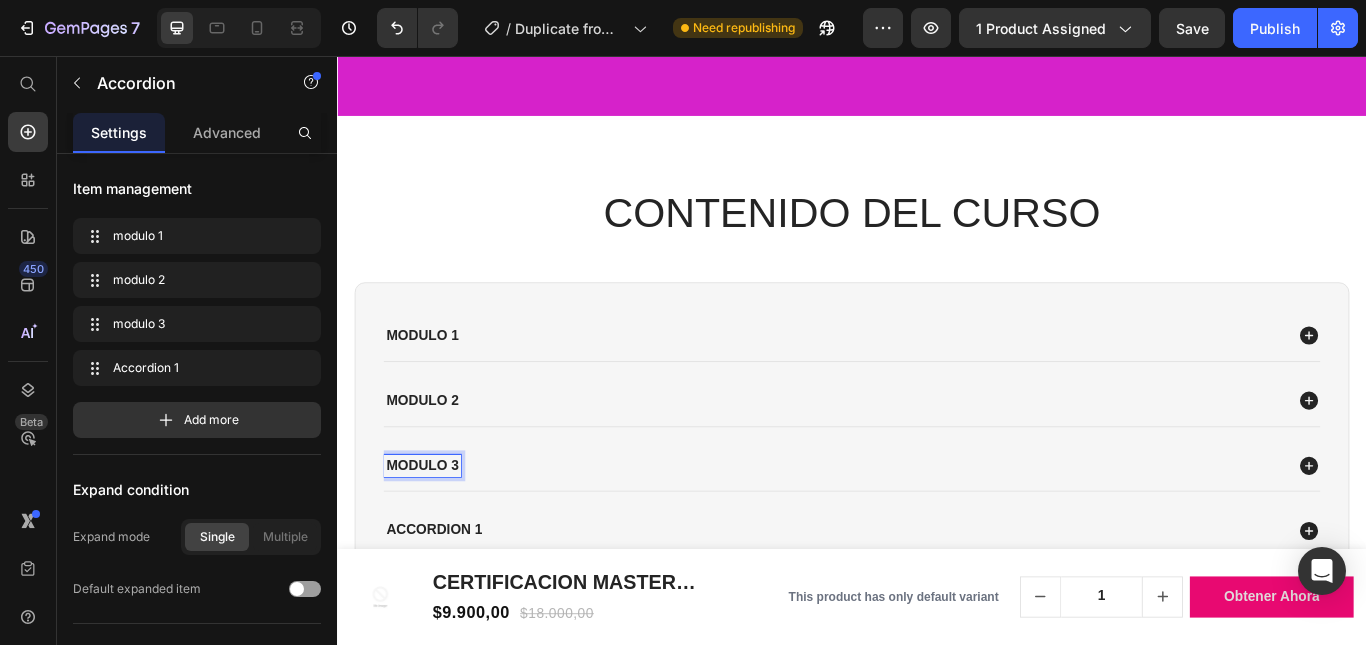 scroll, scrollTop: 4590, scrollLeft: 0, axis: vertical 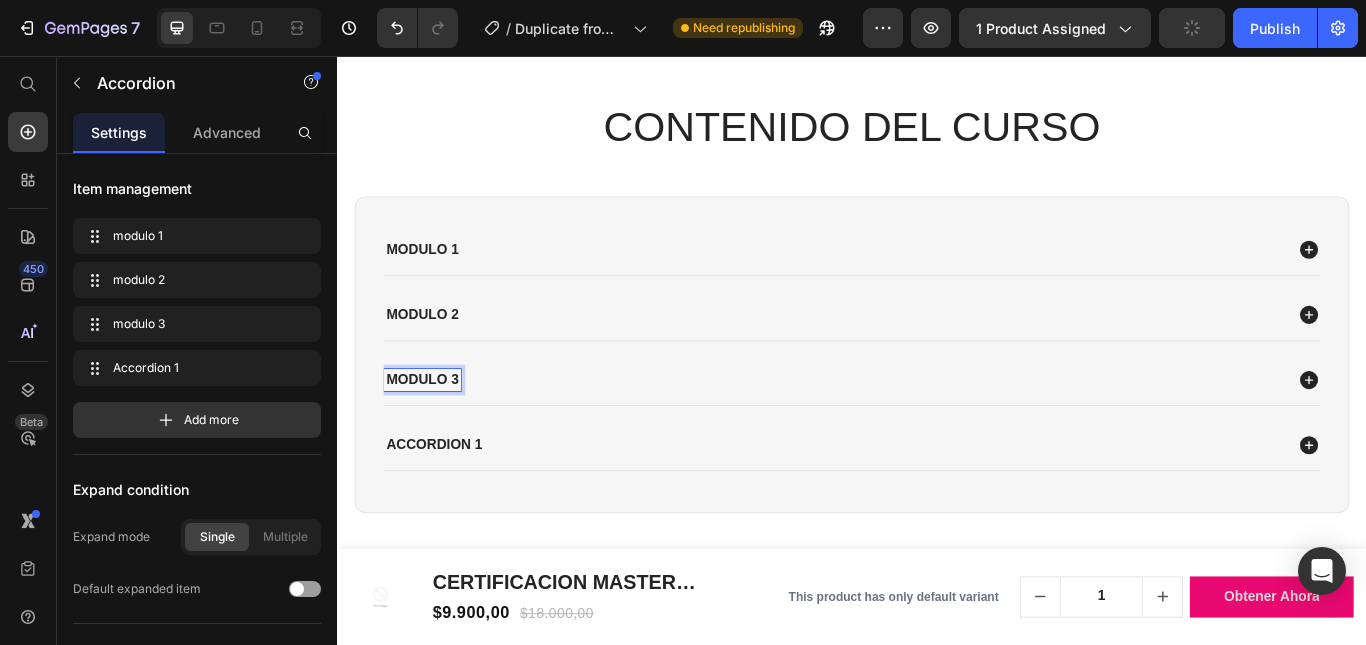 click on "Accordion 1" at bounding box center [450, 509] 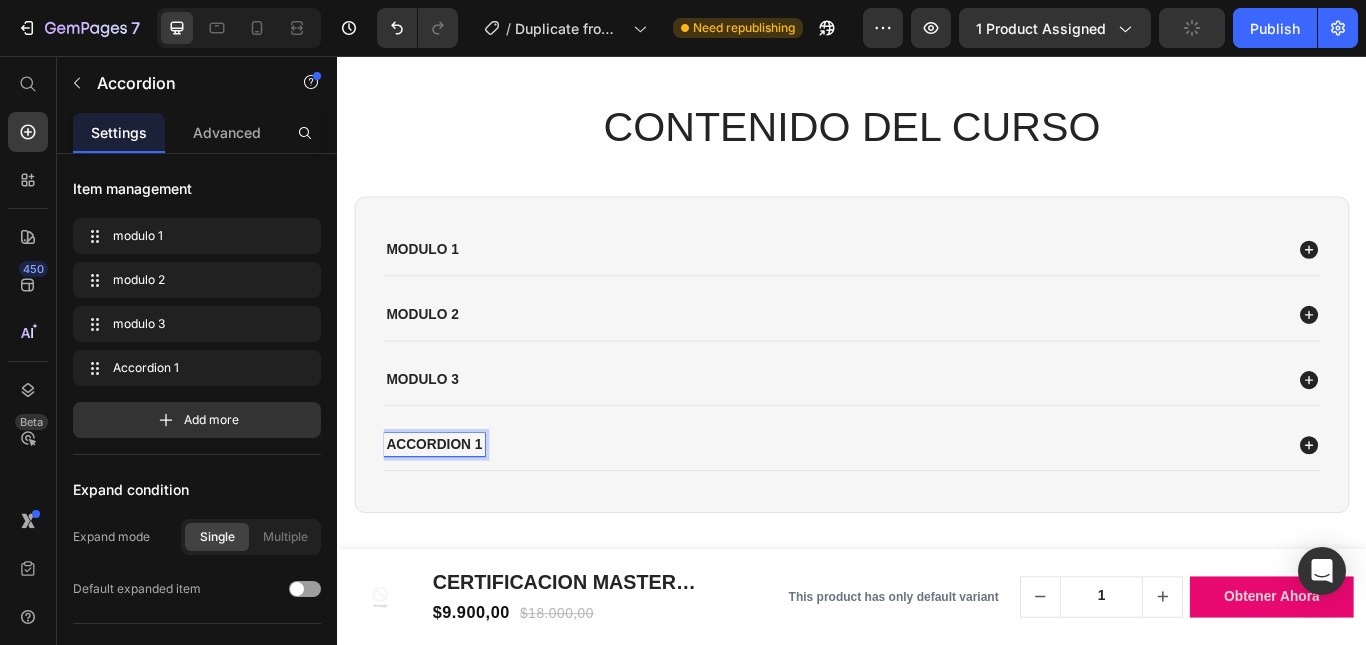 click on "Accordion 1" at bounding box center (450, 509) 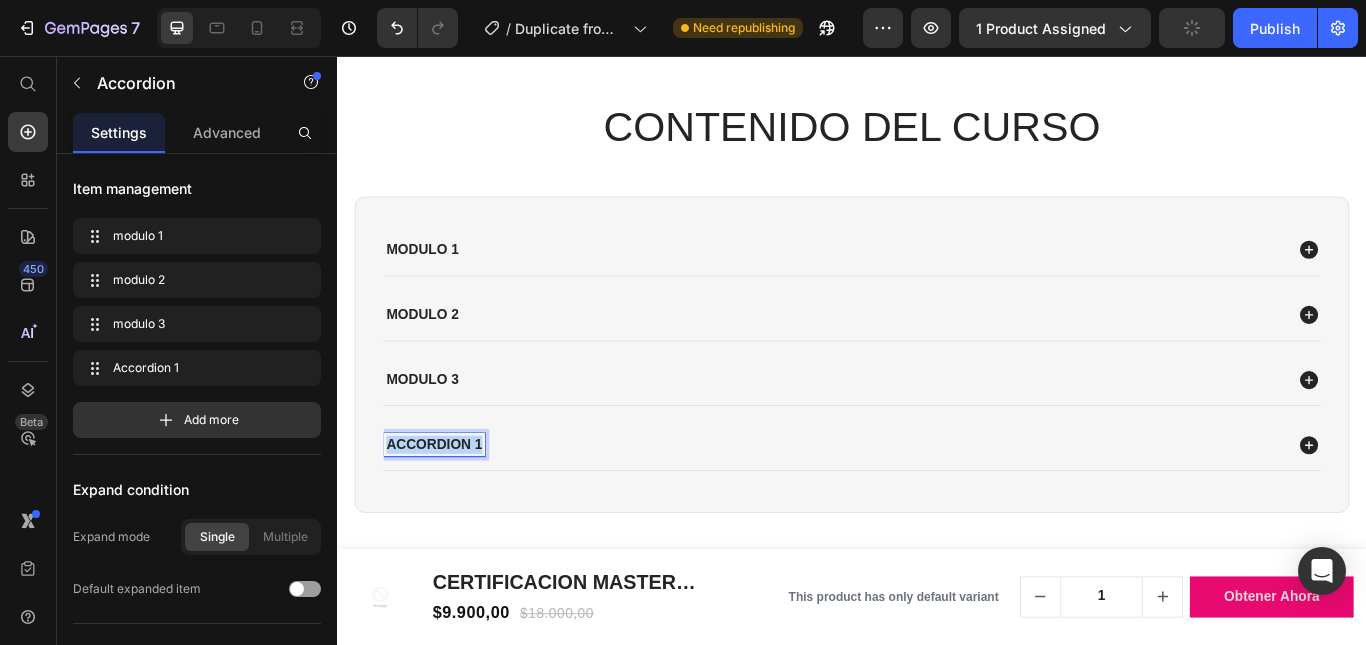 click on "Accordion 1" at bounding box center (450, 509) 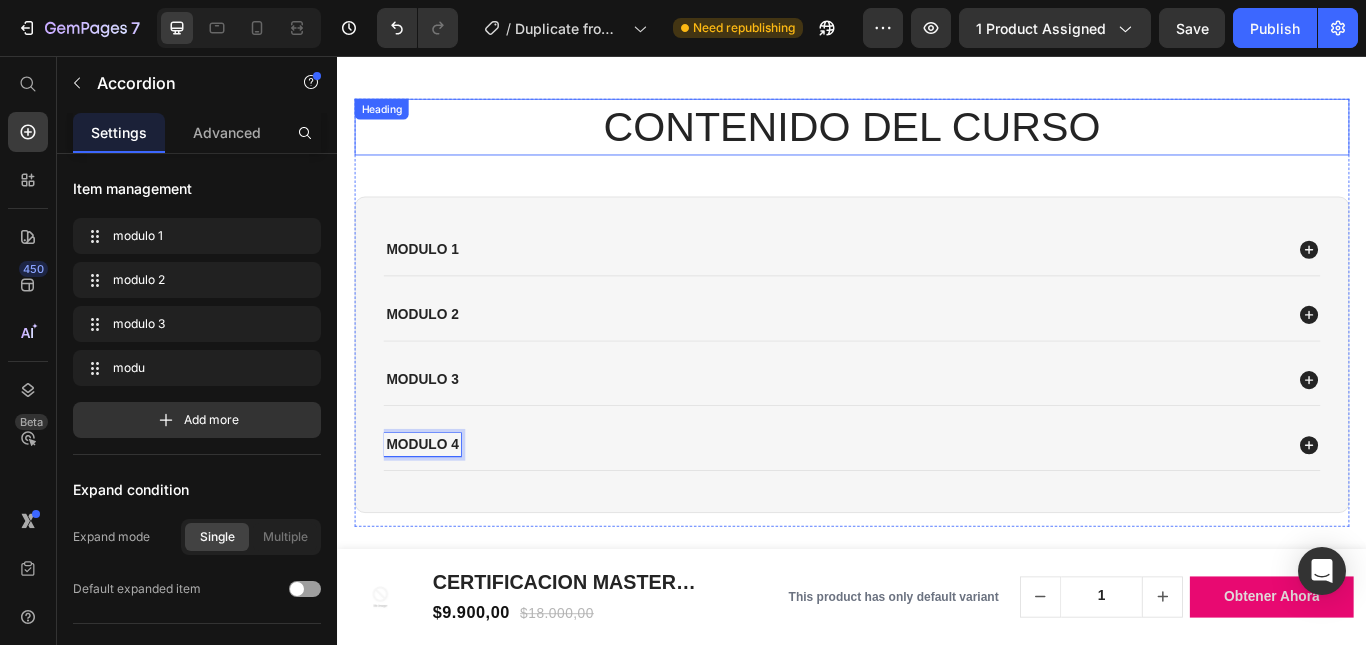 click on "CONTENIDO DEL CURSO Heading
modulo 1
modulo 2
modulo 3
modulo 4 Accordion   16 Row Row Section 7" at bounding box center (937, 340) 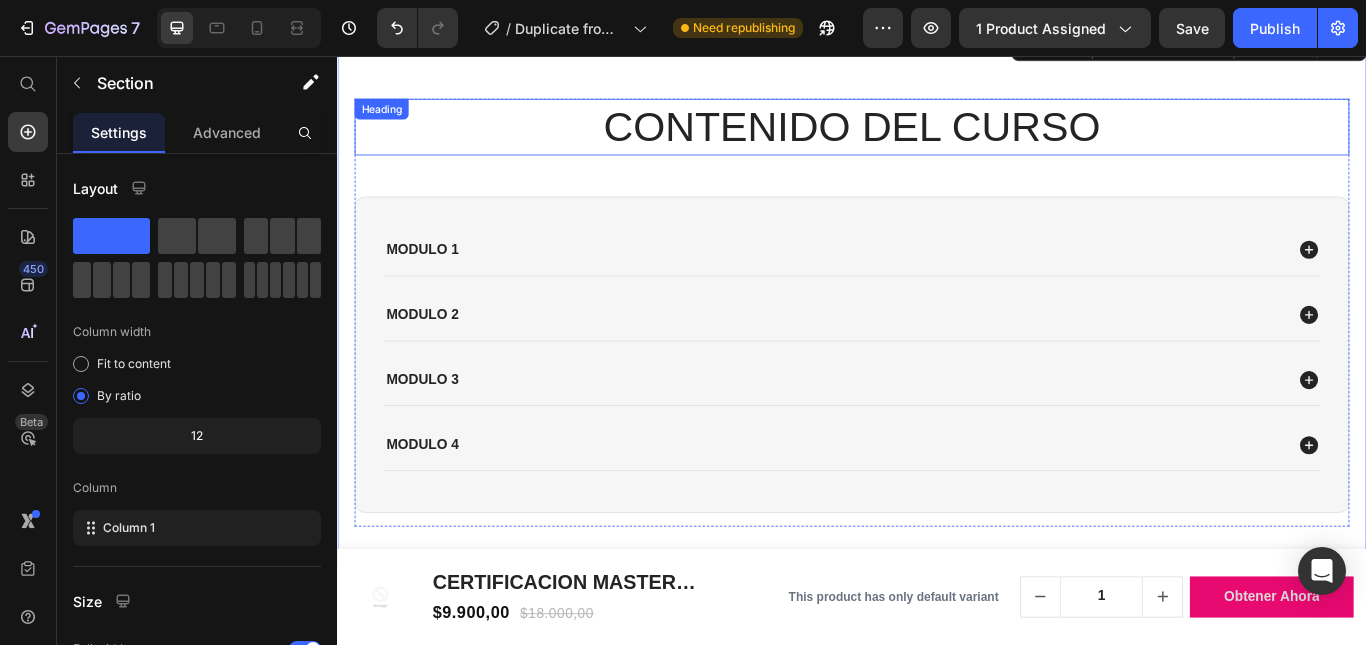 click on "CONTENIDO DEL CURSO" at bounding box center (937, 139) 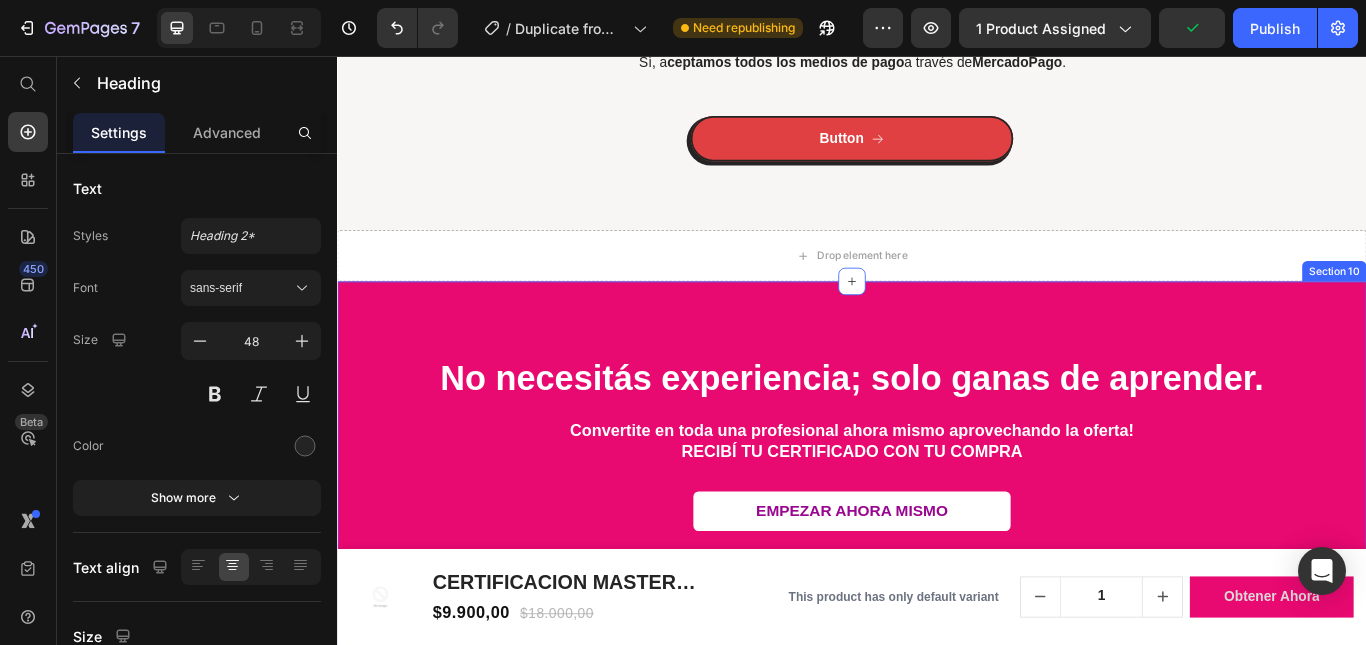 scroll, scrollTop: 5790, scrollLeft: 0, axis: vertical 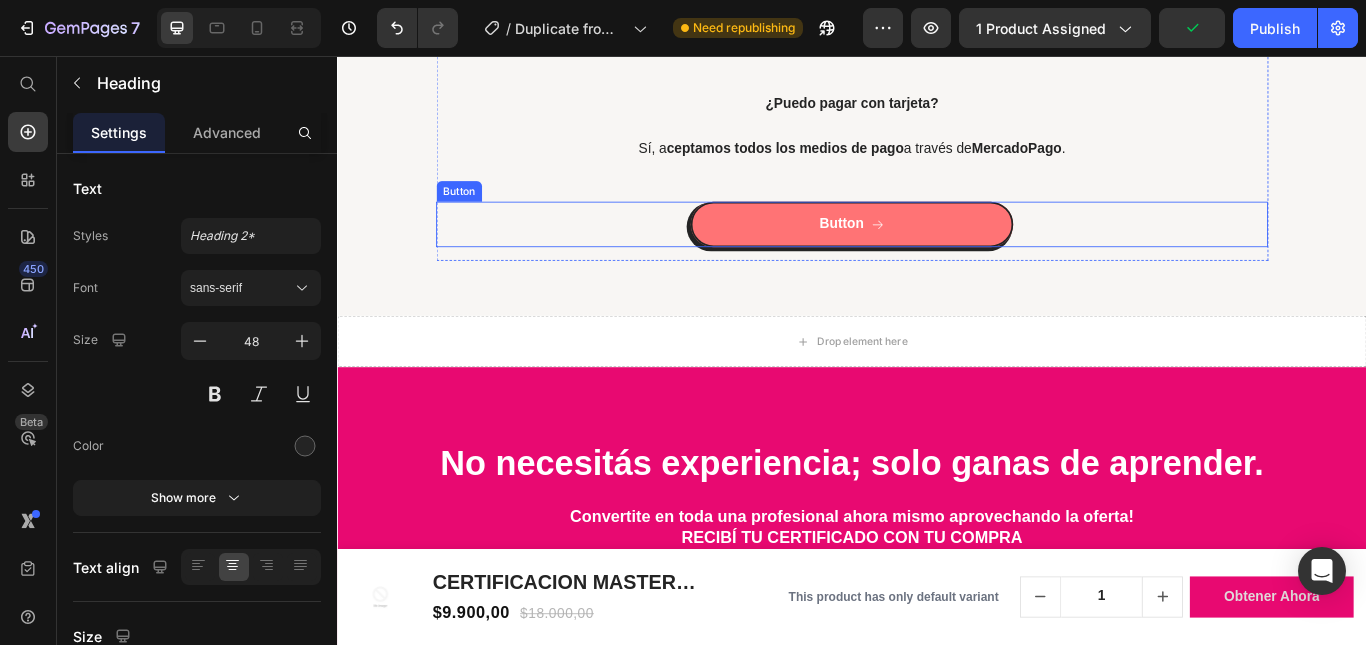 click on "Button" at bounding box center [937, 252] 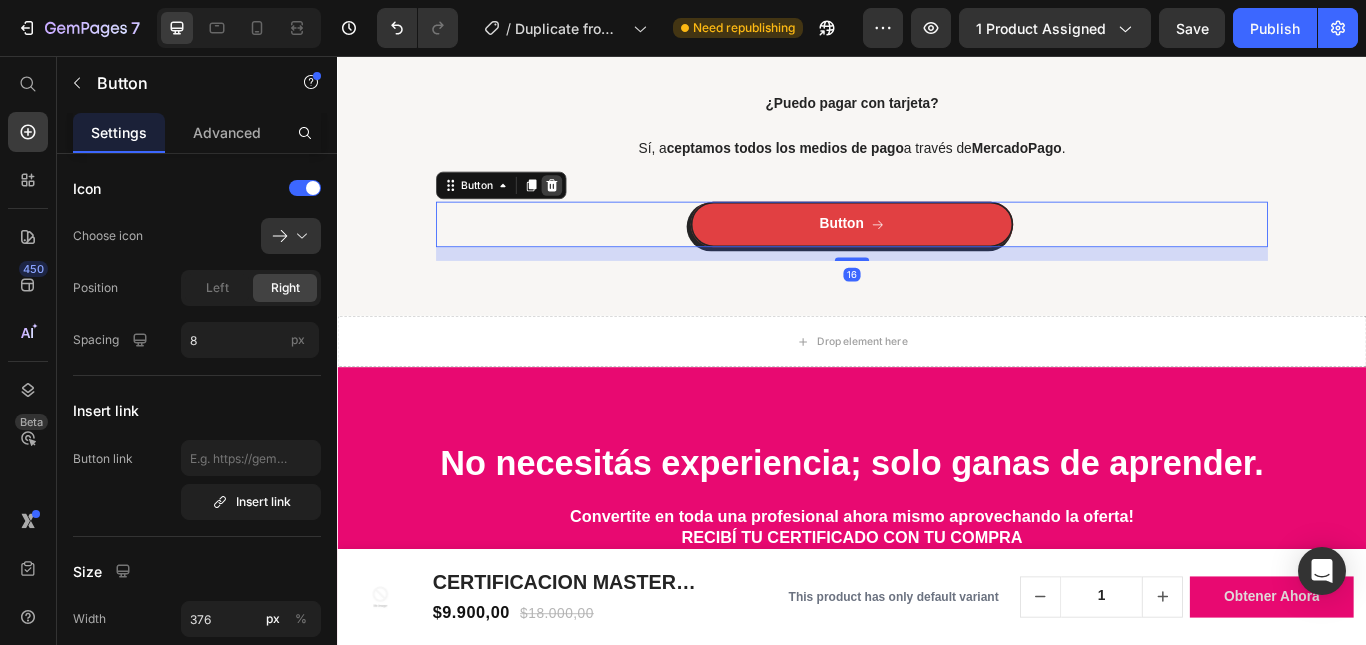 click 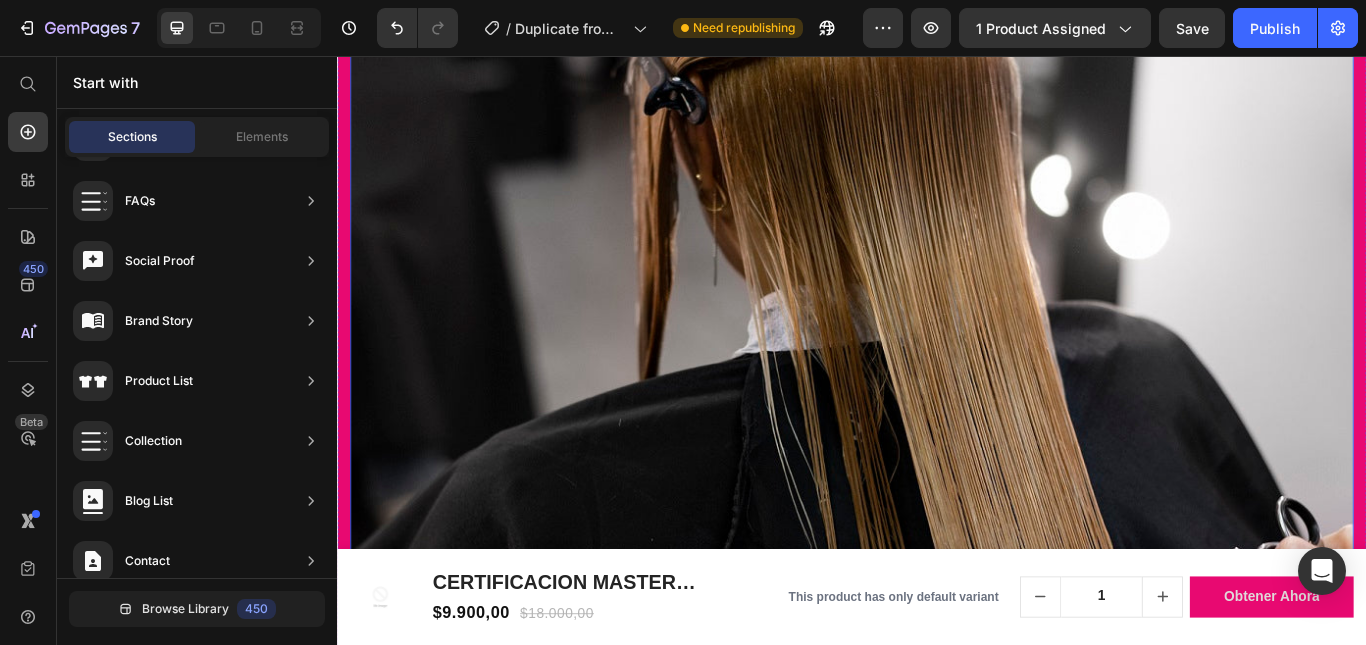 scroll, scrollTop: 7090, scrollLeft: 0, axis: vertical 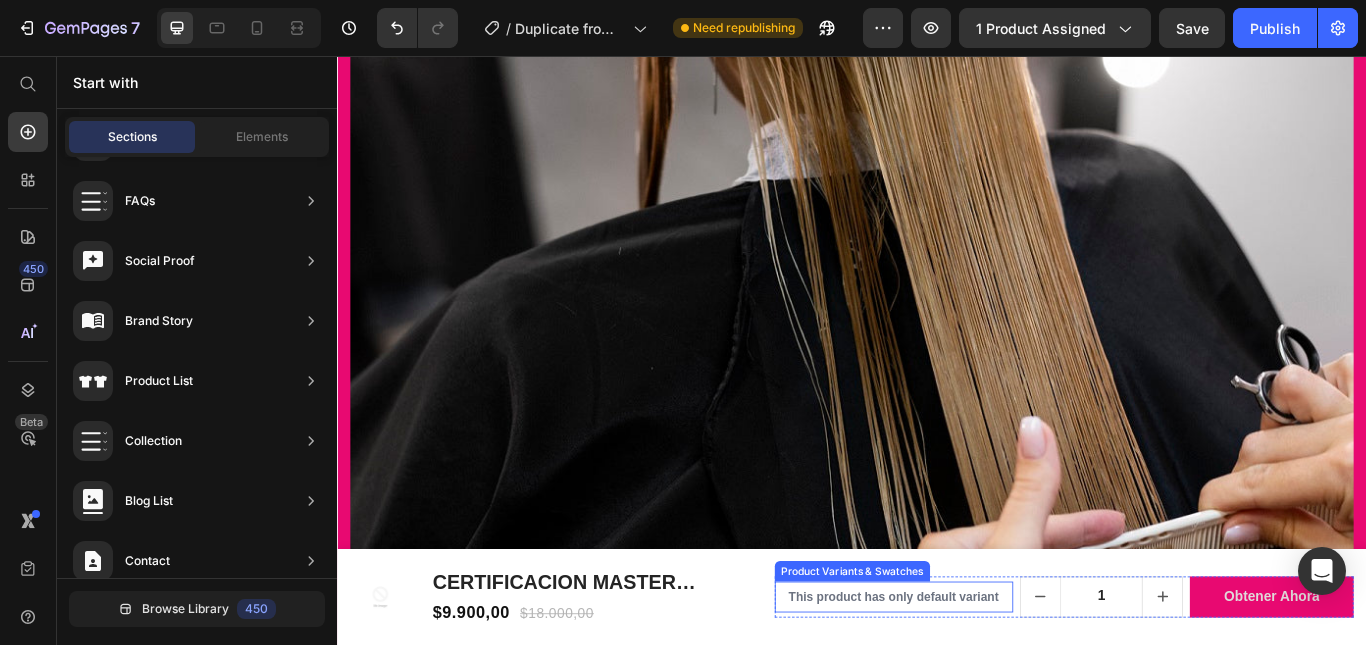 click on "Product Variants & Swatches" at bounding box center [937, 657] 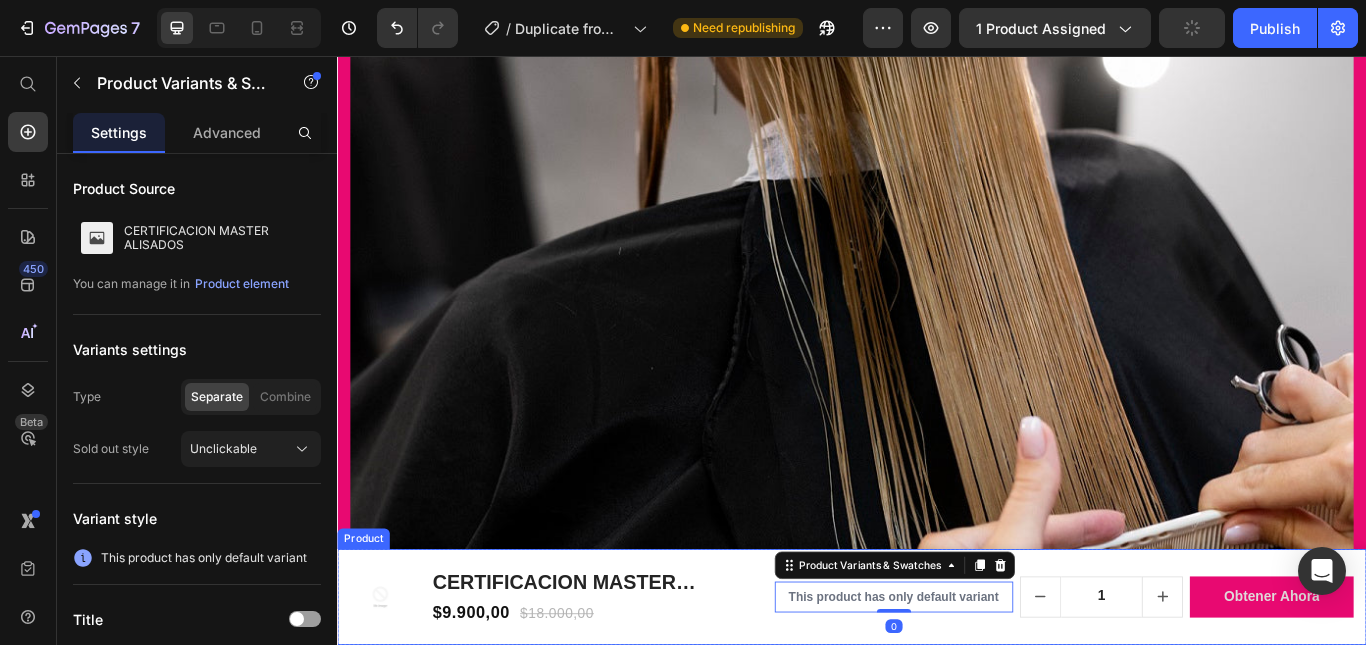 click on "Product Images CERTIFICACION MASTER ALISADOS Product Title $9.900,00 Product Price $18.000,00 Product Price Row Row This product has only default variant Product Variants & Swatches   0 1 Product Quantity obtener ahora Product Cart Button Row Row Product" at bounding box center (937, 687) 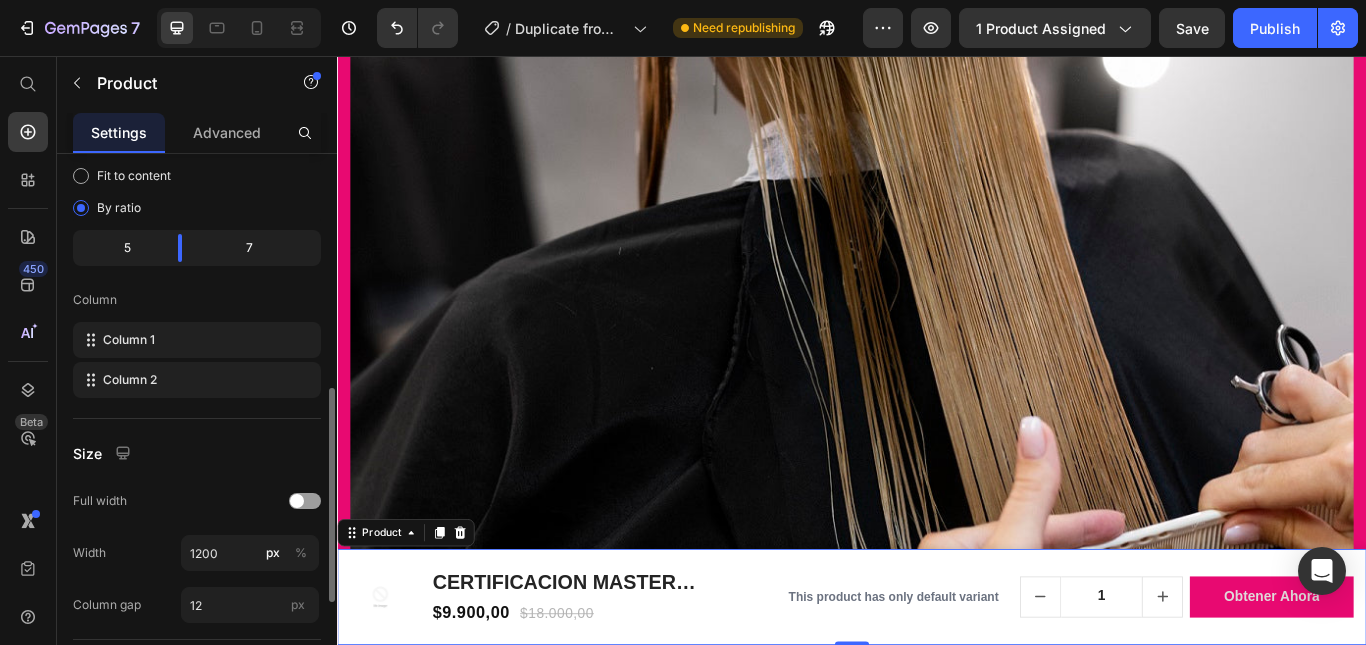 scroll, scrollTop: 700, scrollLeft: 0, axis: vertical 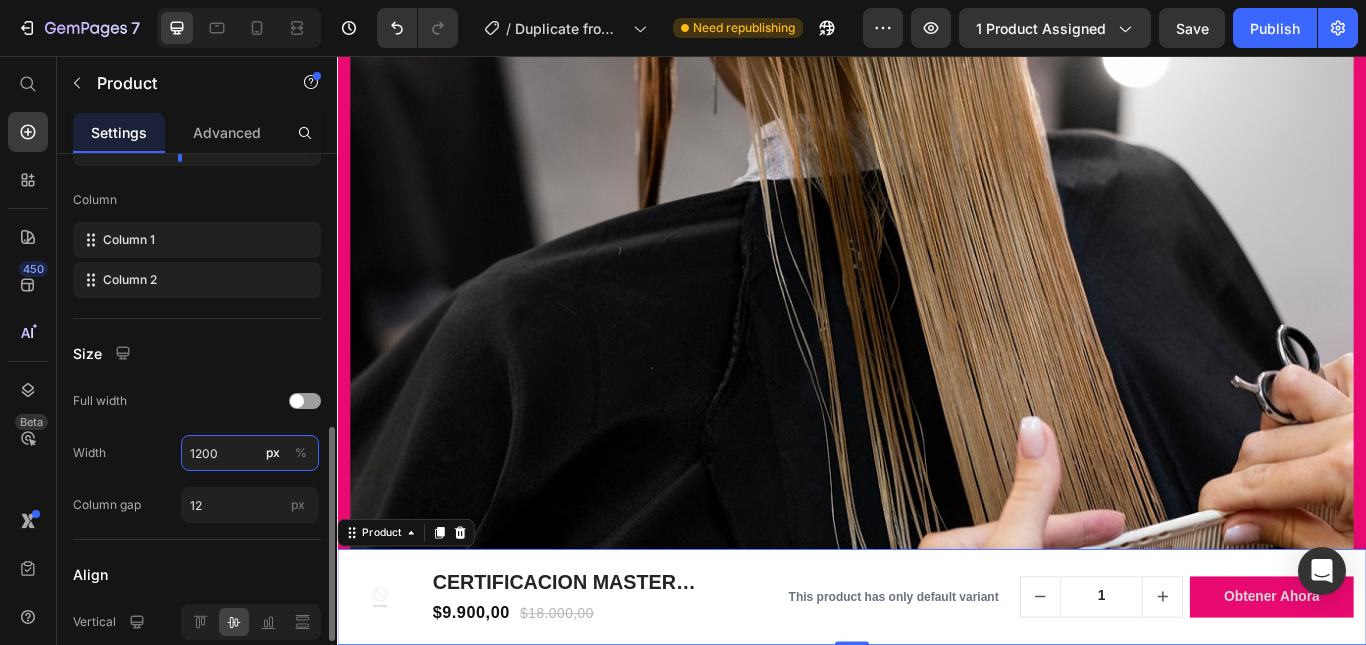 click on "1200" at bounding box center [250, 453] 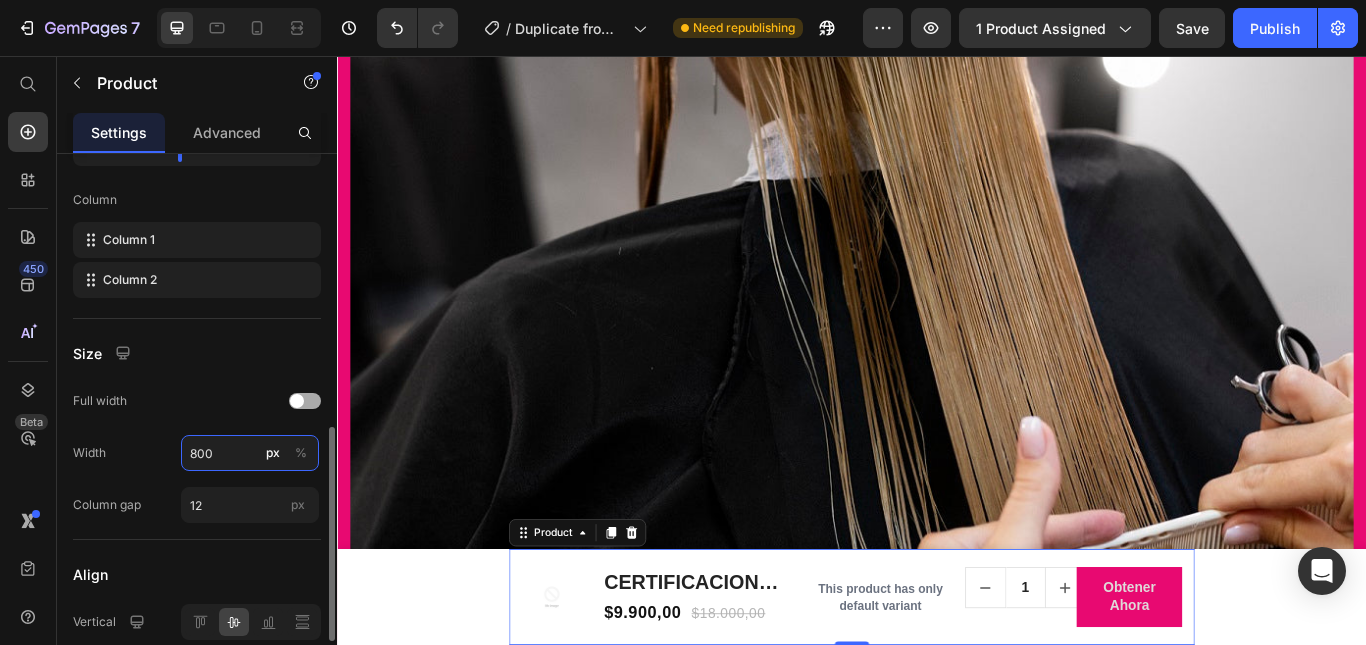 type on "800" 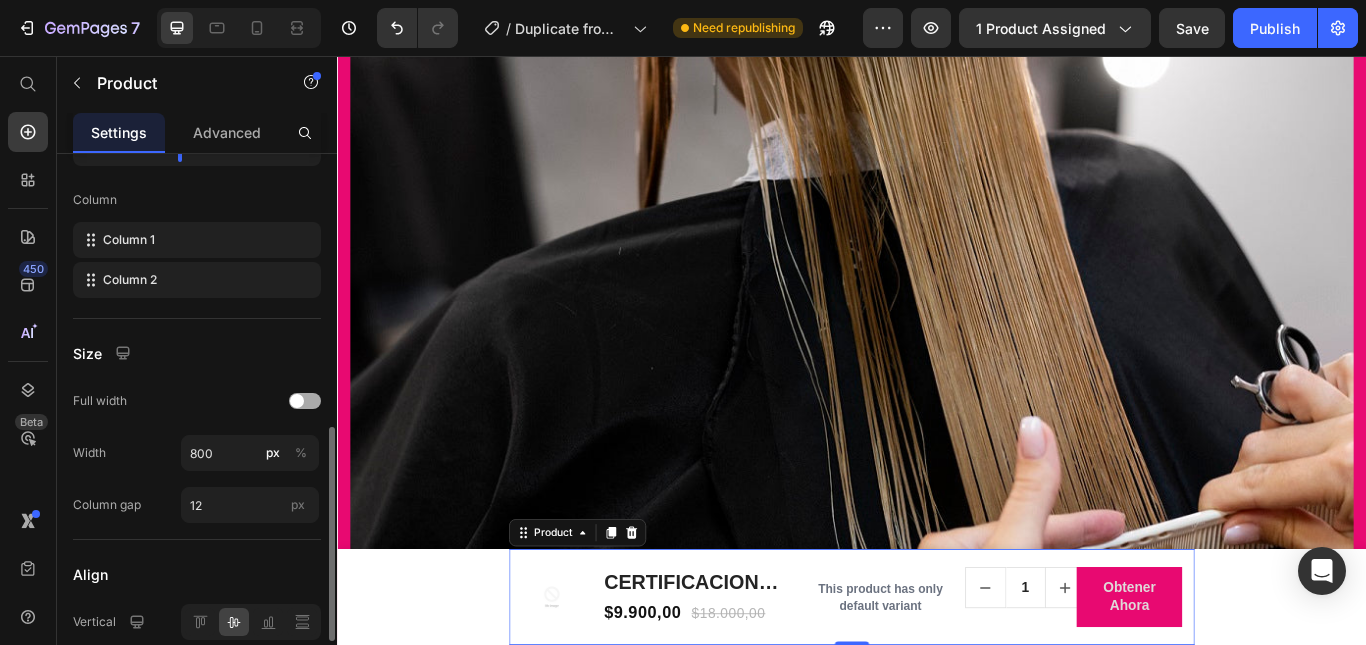 click on "Full width" 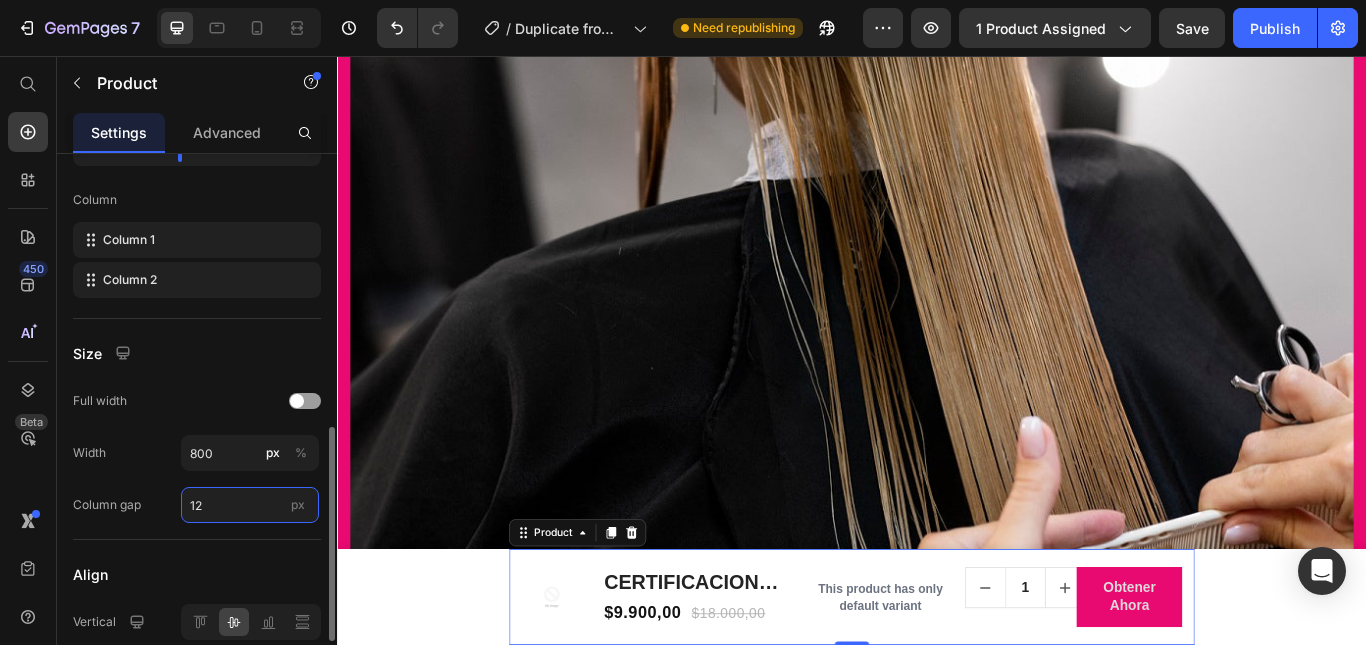 click on "12" at bounding box center (250, 505) 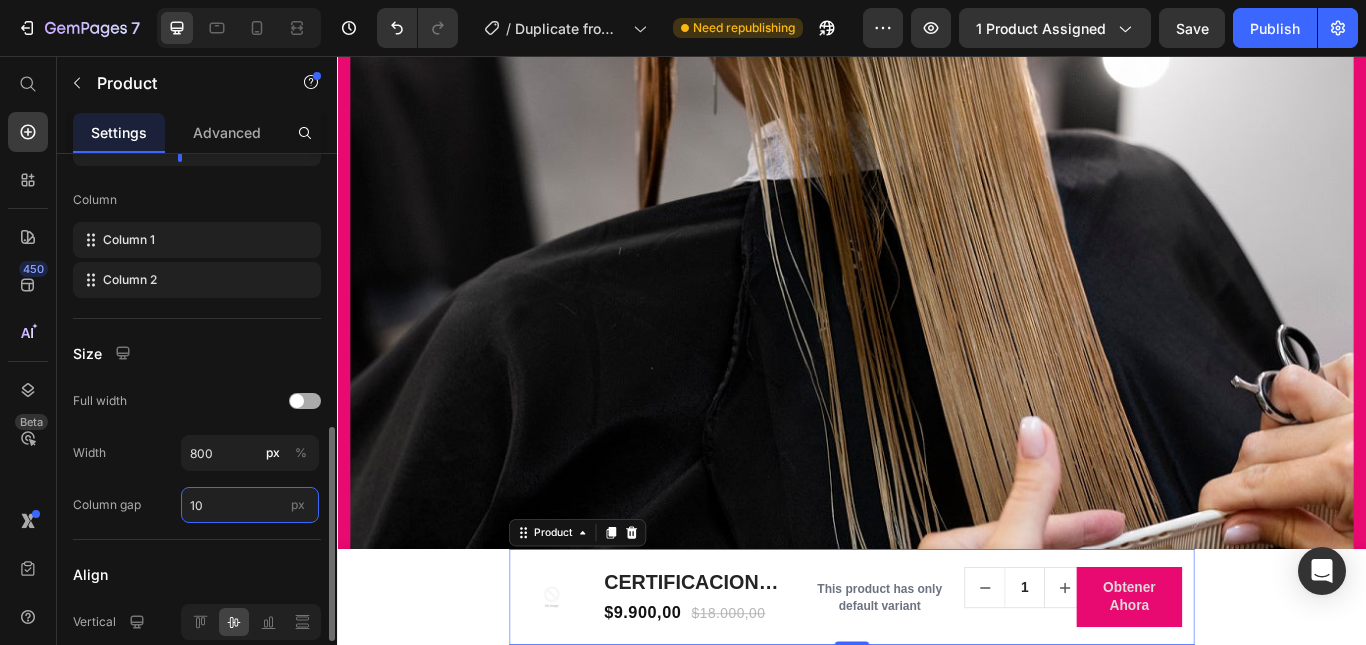 type on "10" 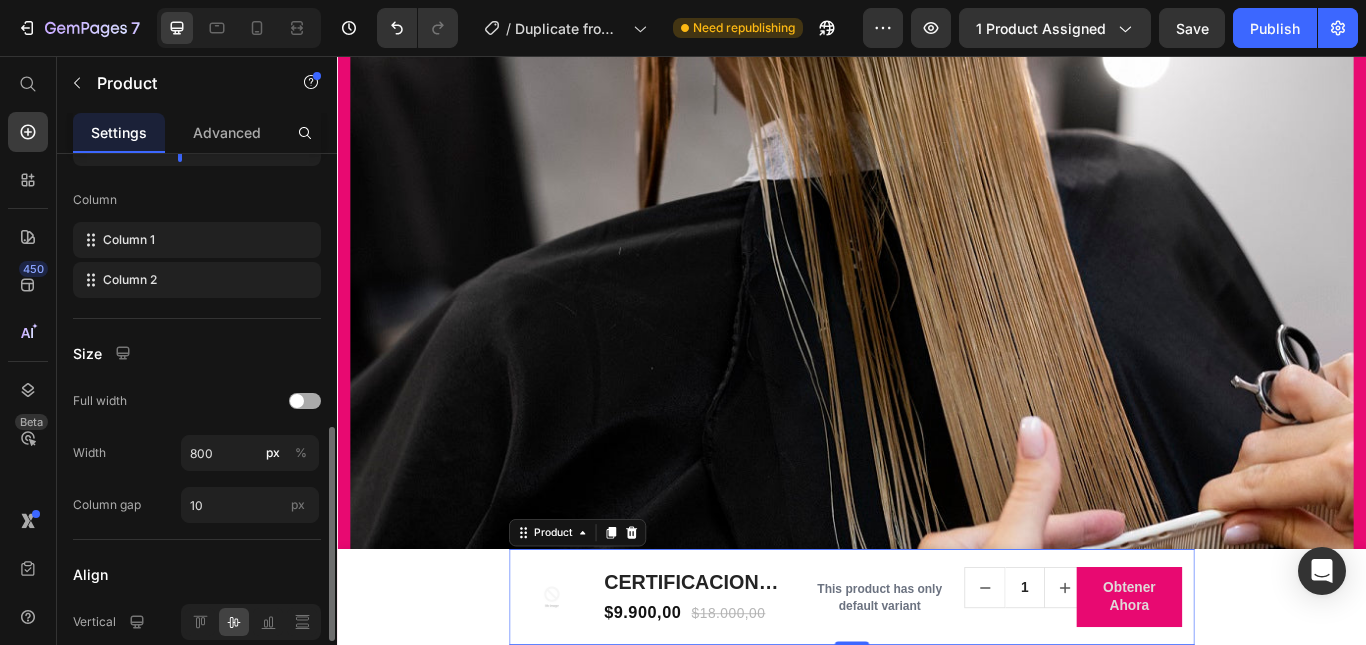 click on "Full width" 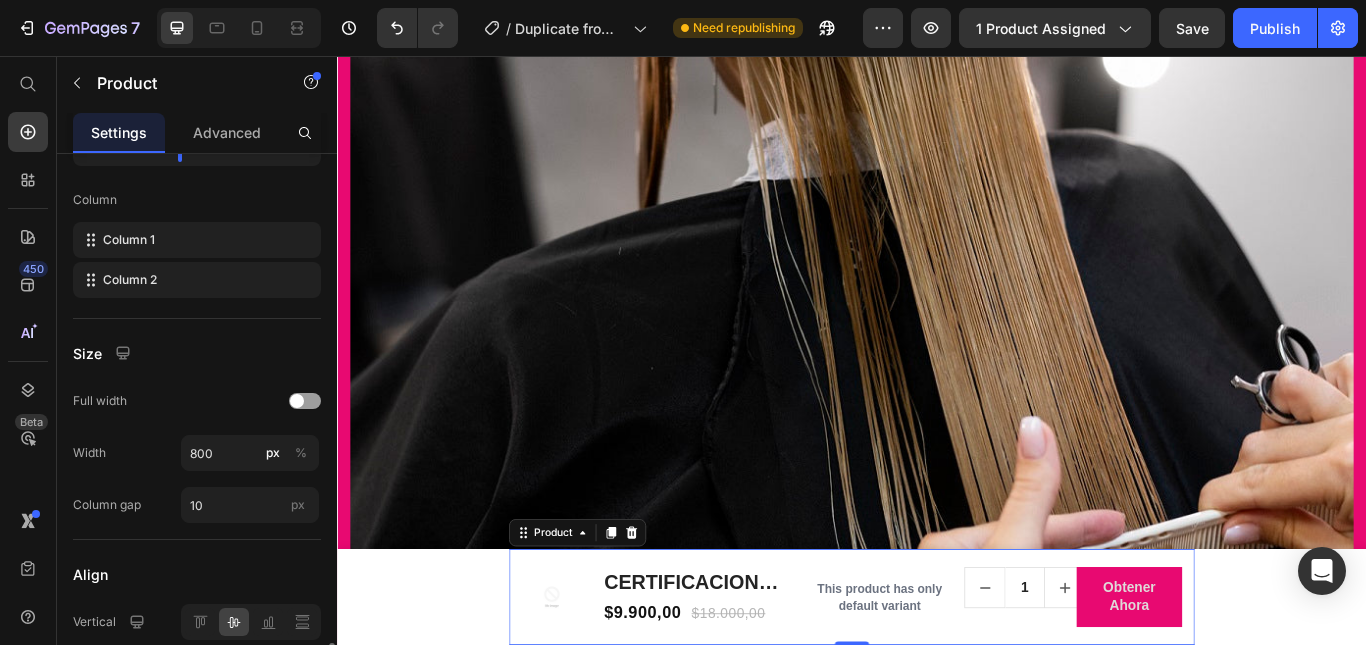 scroll, scrollTop: 855, scrollLeft: 0, axis: vertical 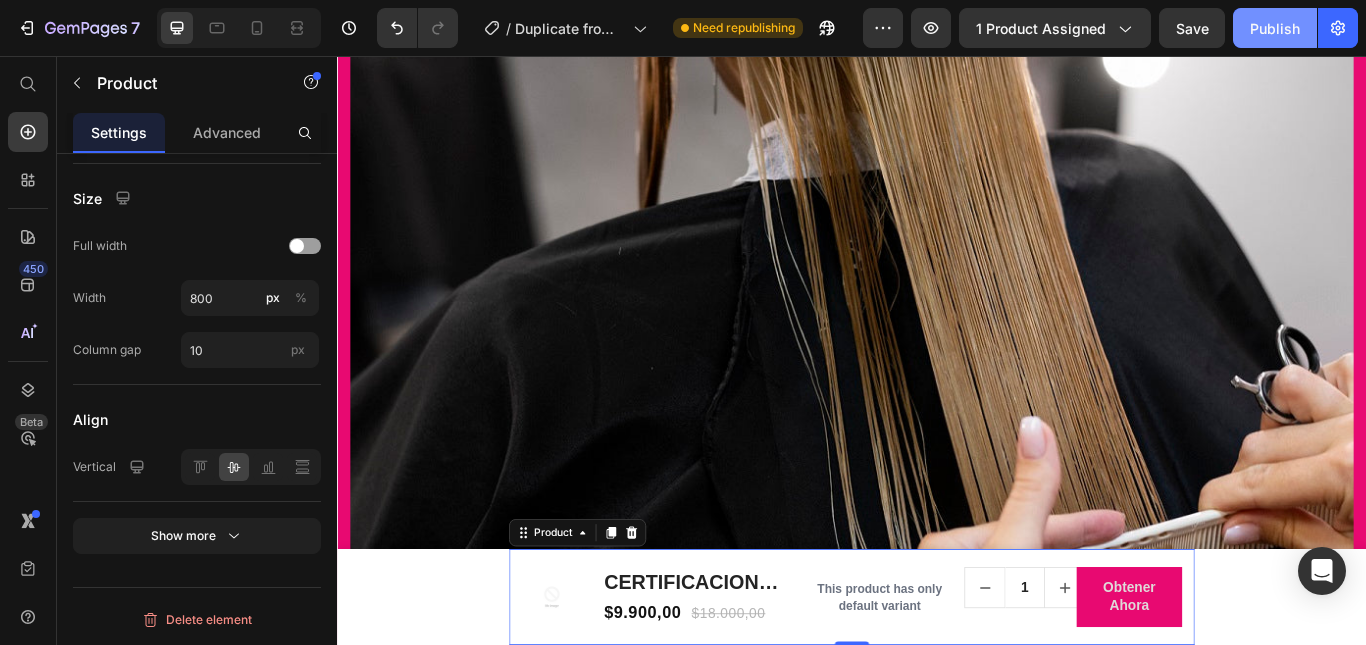 click on "Publish" at bounding box center [1275, 28] 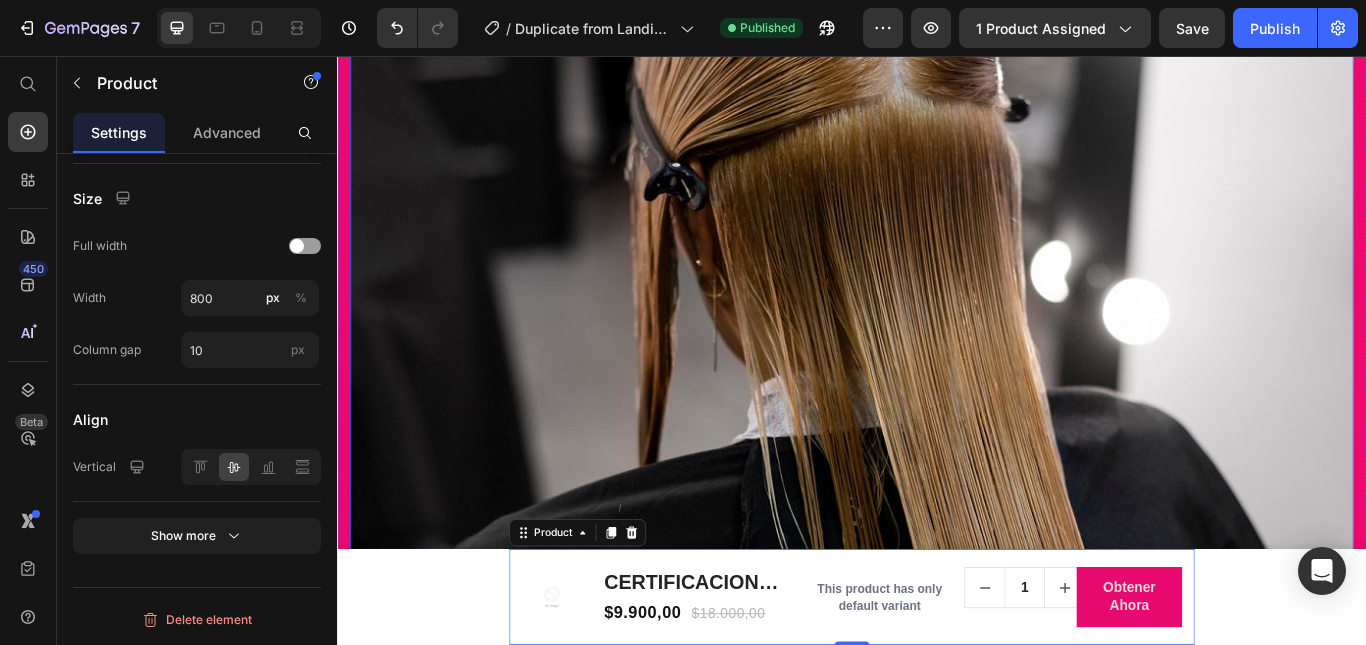 scroll, scrollTop: 6290, scrollLeft: 0, axis: vertical 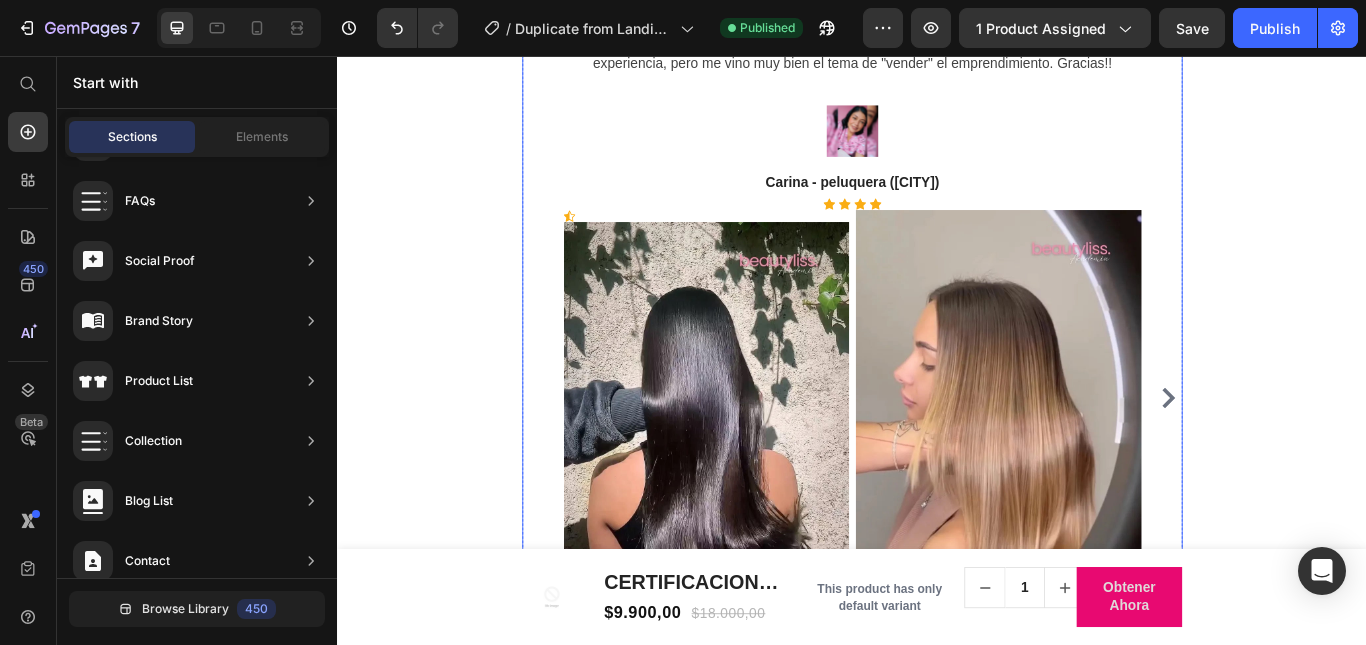 click 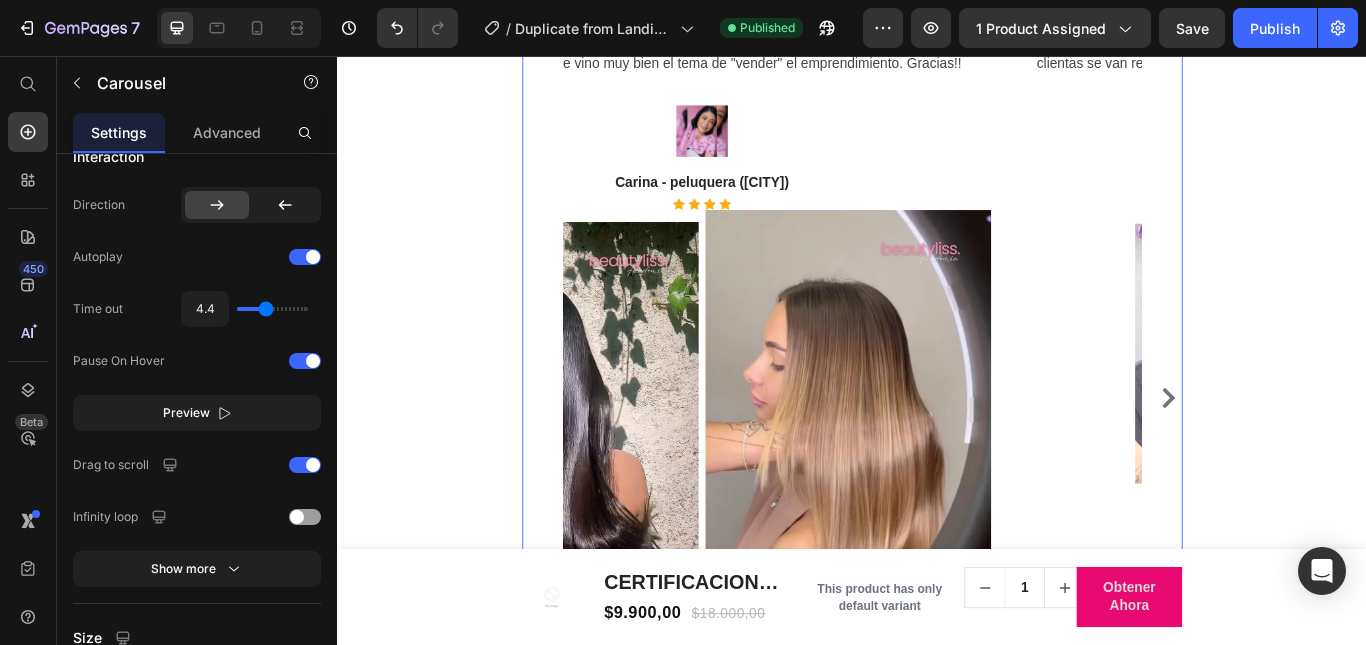 scroll, scrollTop: 0, scrollLeft: 0, axis: both 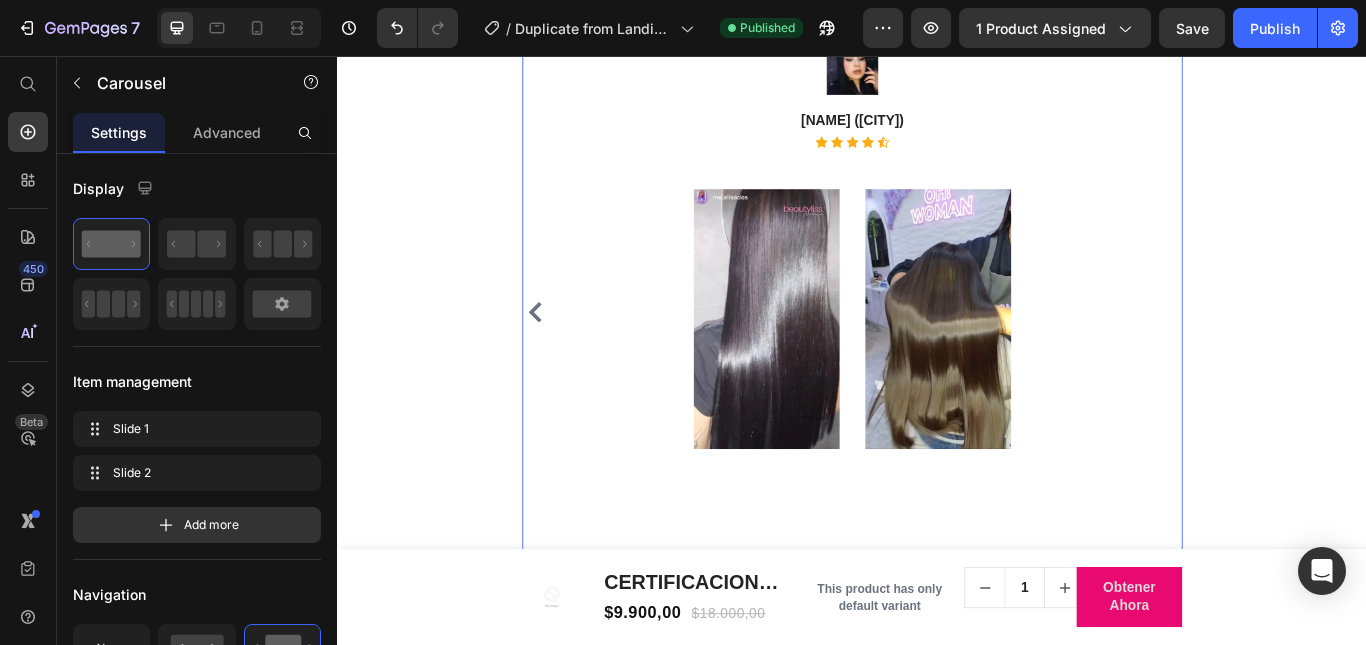 click 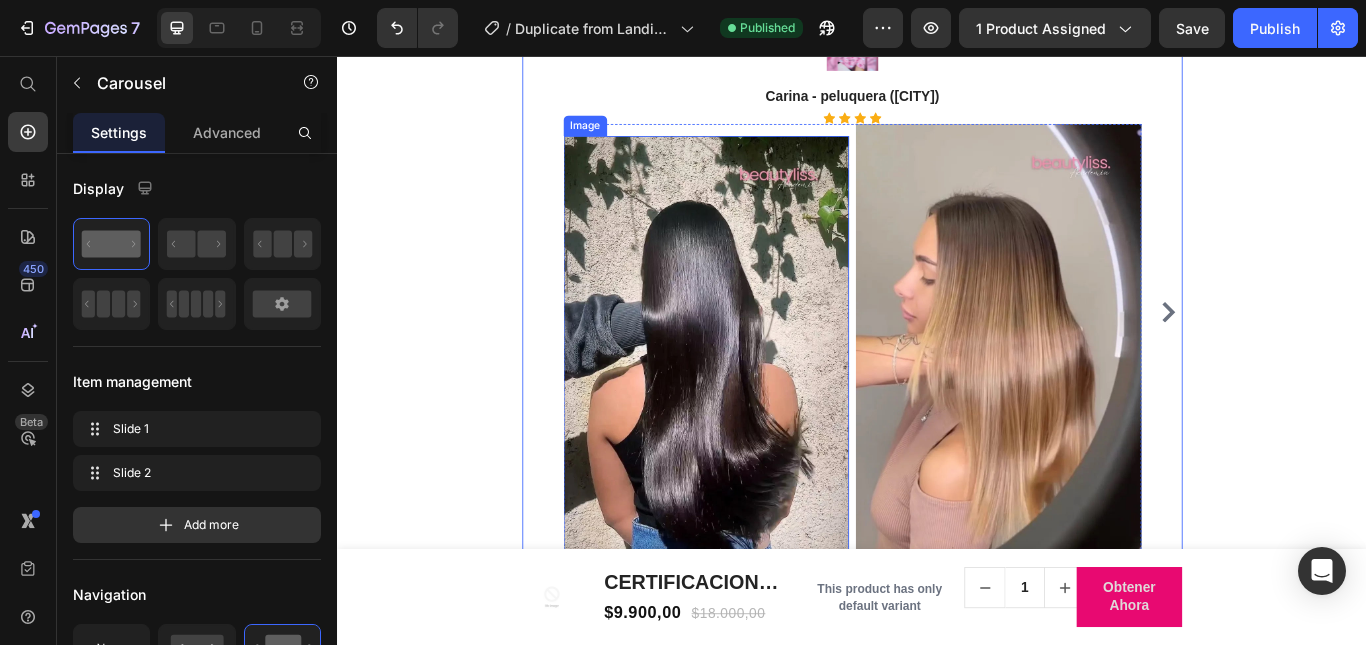 click at bounding box center [766, 446] 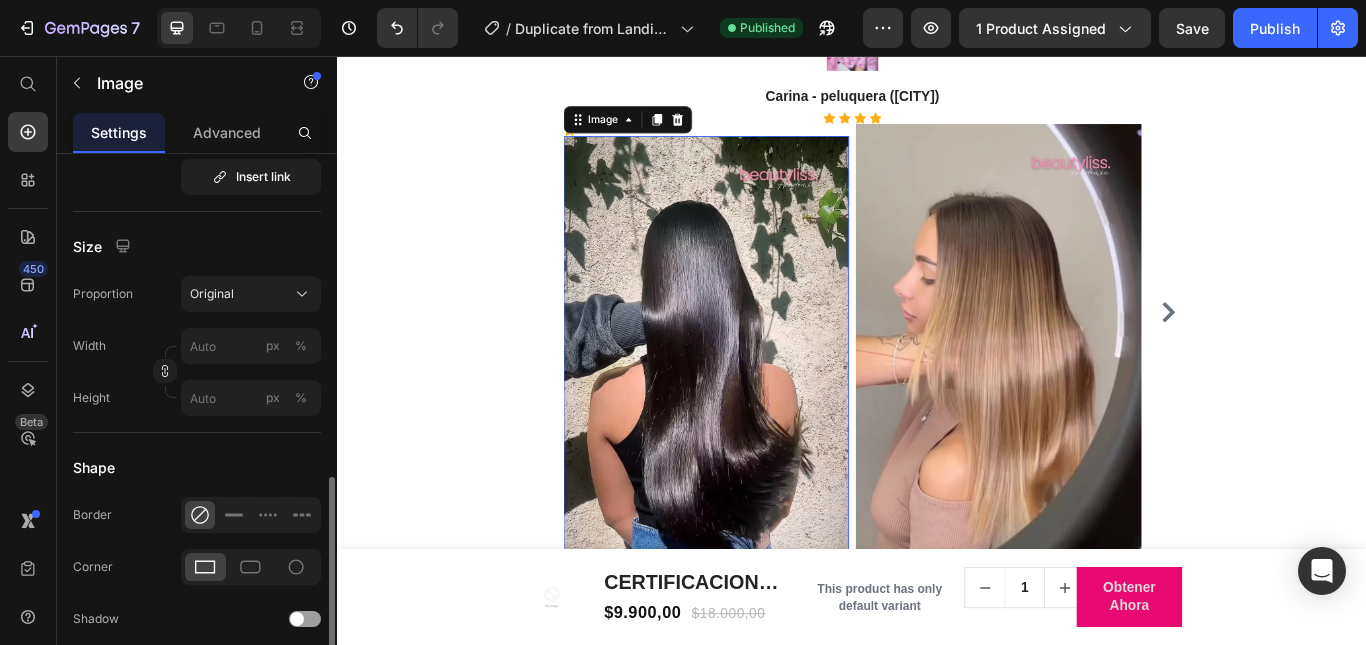 scroll, scrollTop: 600, scrollLeft: 0, axis: vertical 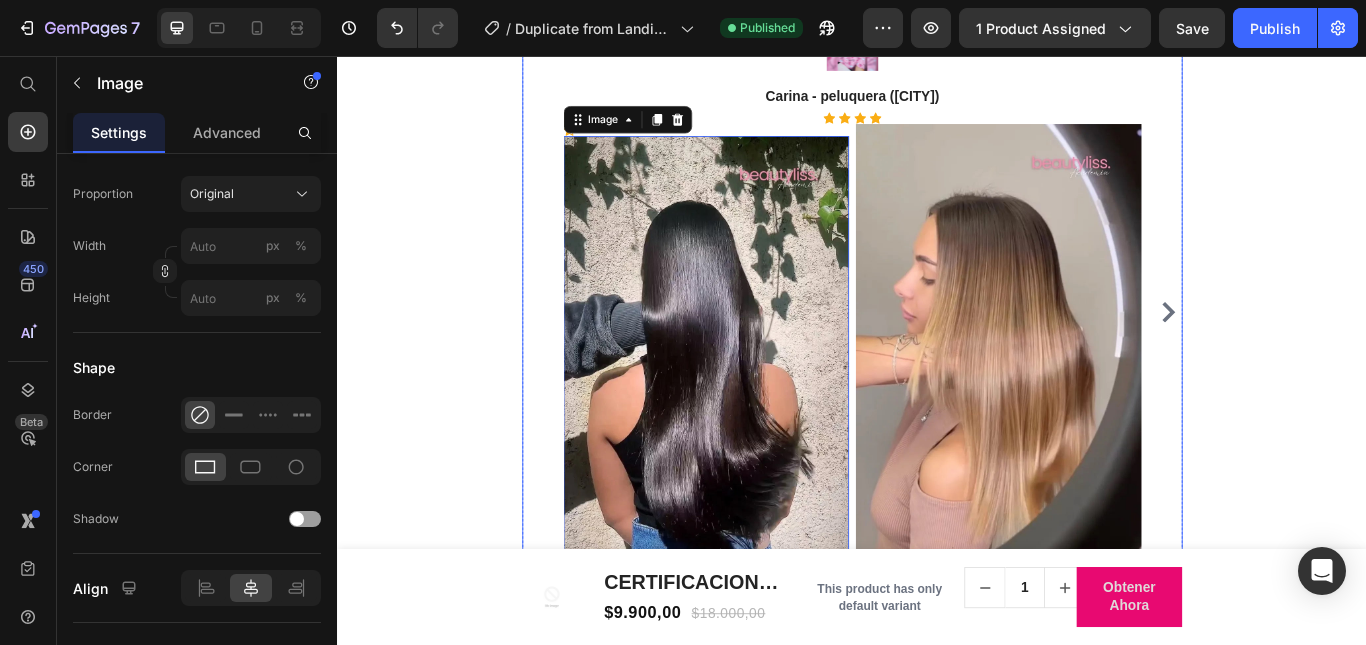 click 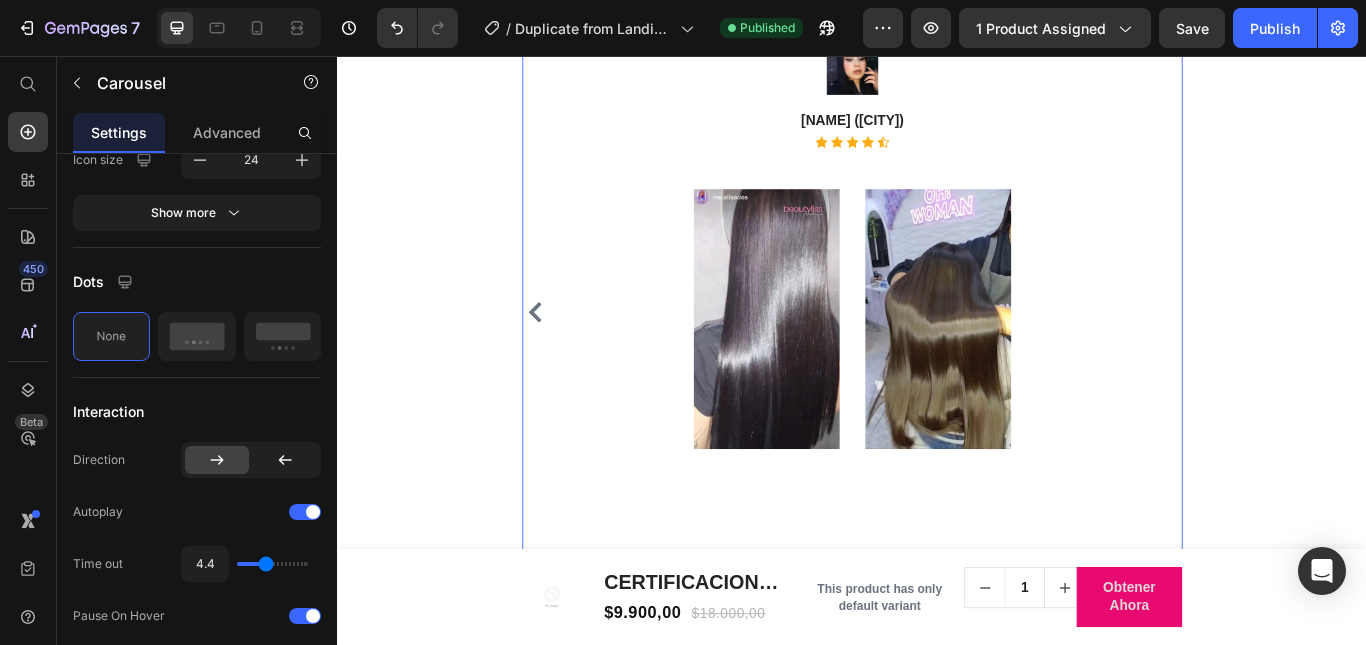 scroll, scrollTop: 0, scrollLeft: 0, axis: both 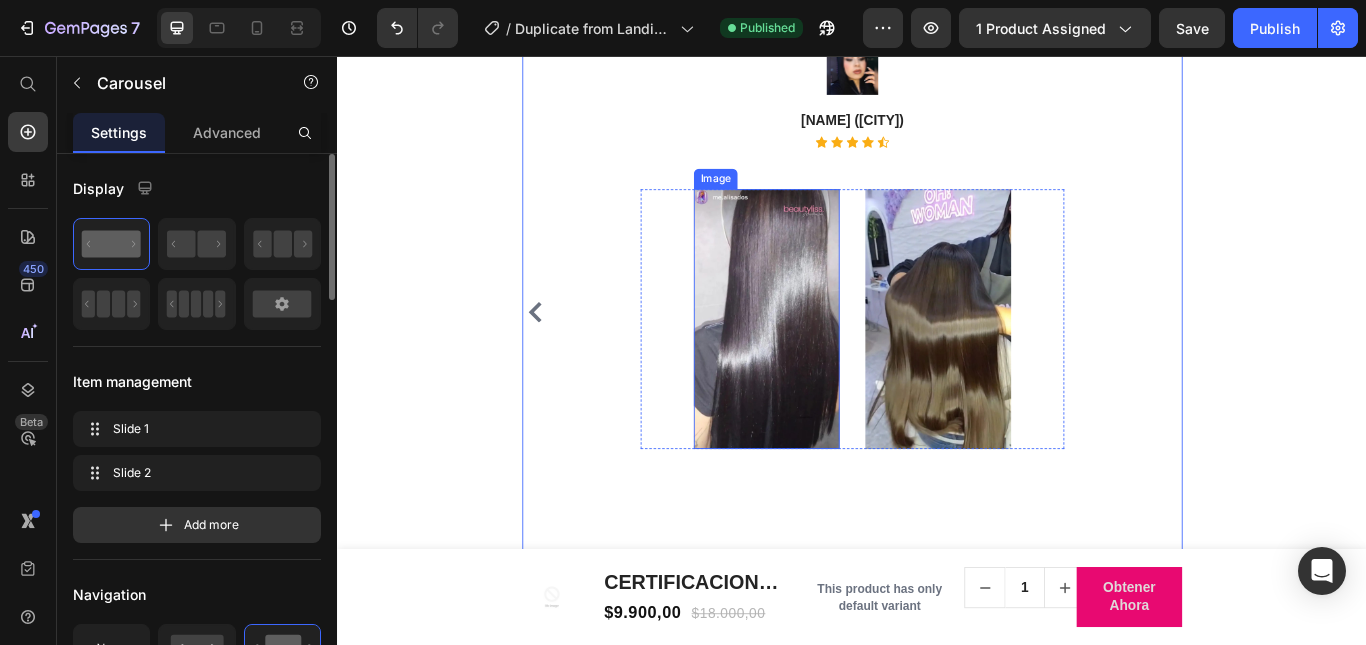 click at bounding box center [837, 363] 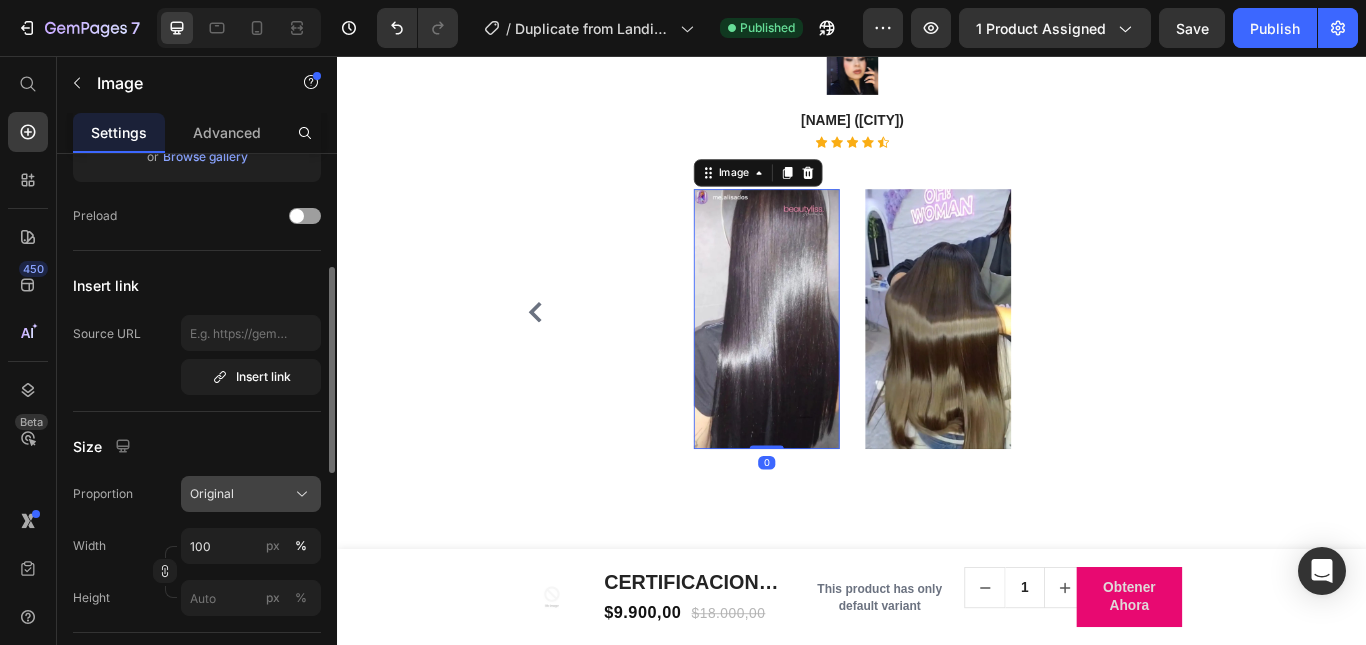 scroll, scrollTop: 400, scrollLeft: 0, axis: vertical 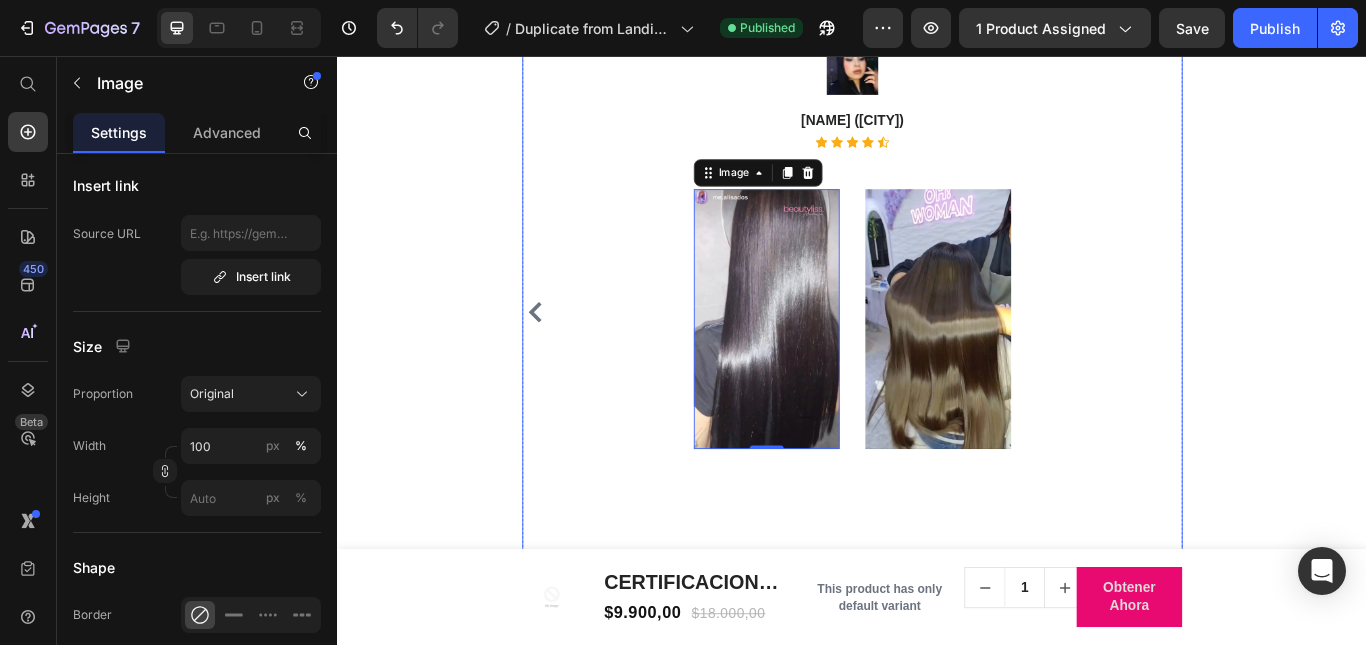 click 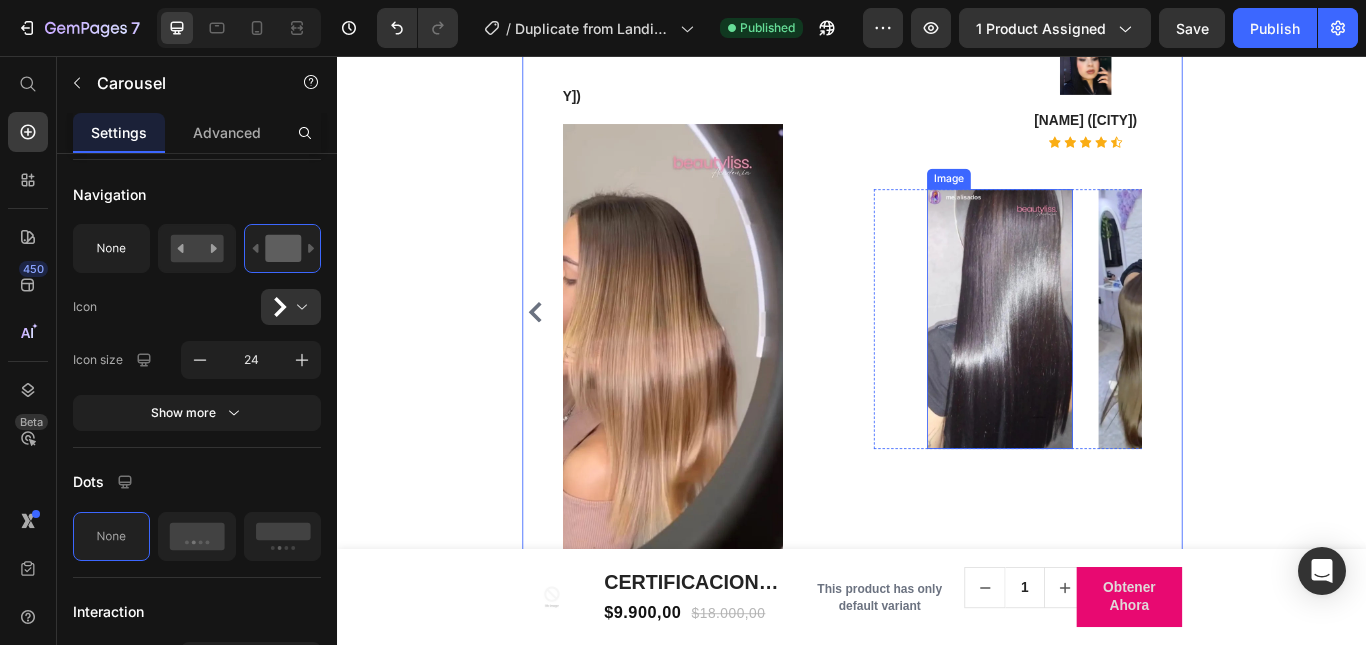 scroll, scrollTop: 0, scrollLeft: 0, axis: both 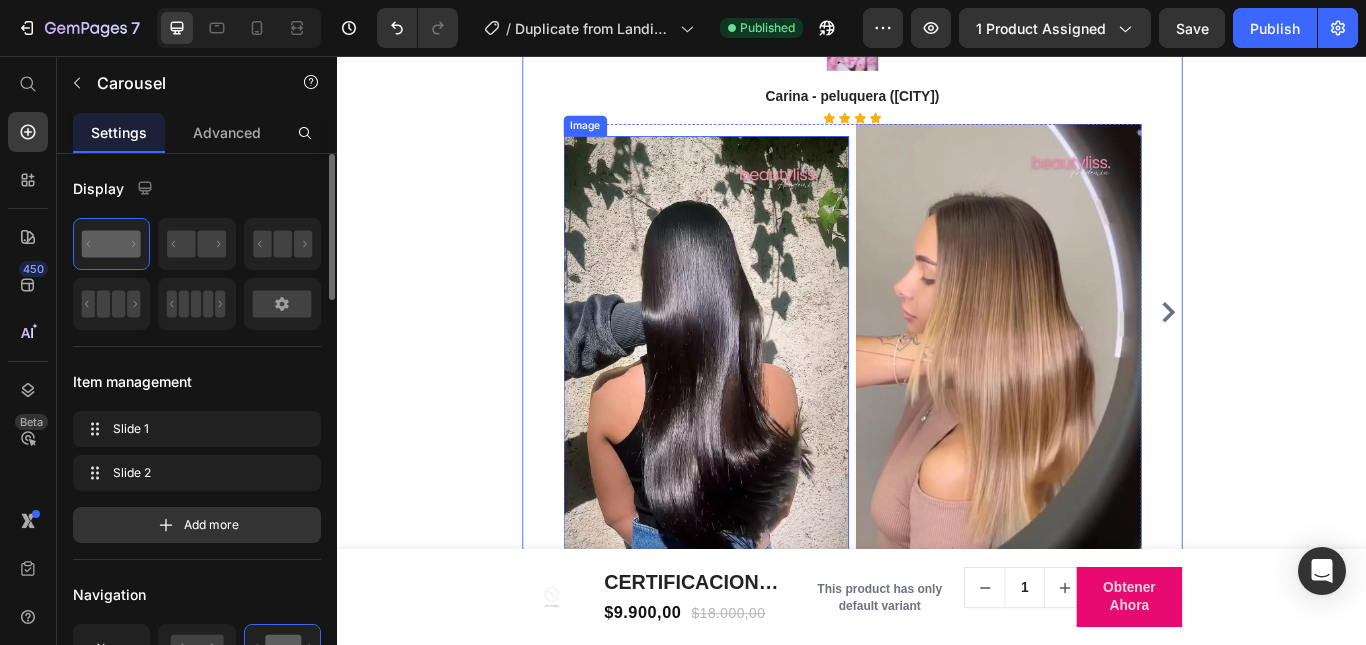 click at bounding box center [766, 446] 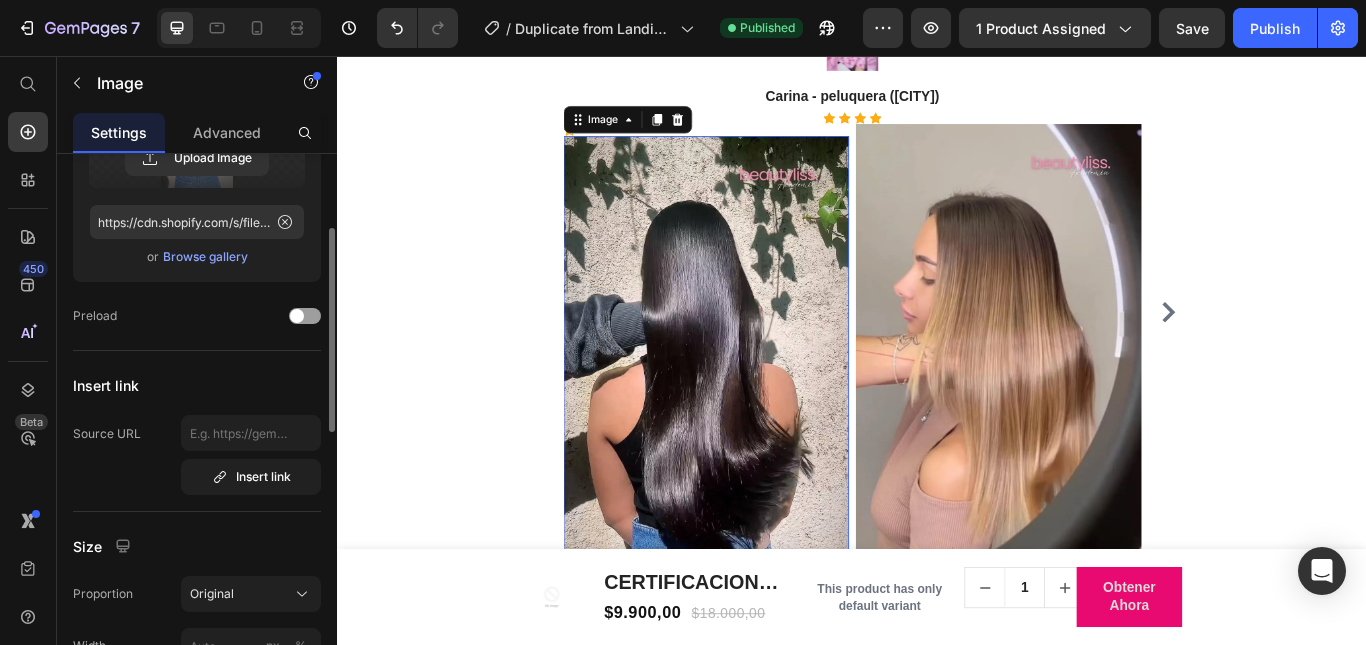 scroll, scrollTop: 400, scrollLeft: 0, axis: vertical 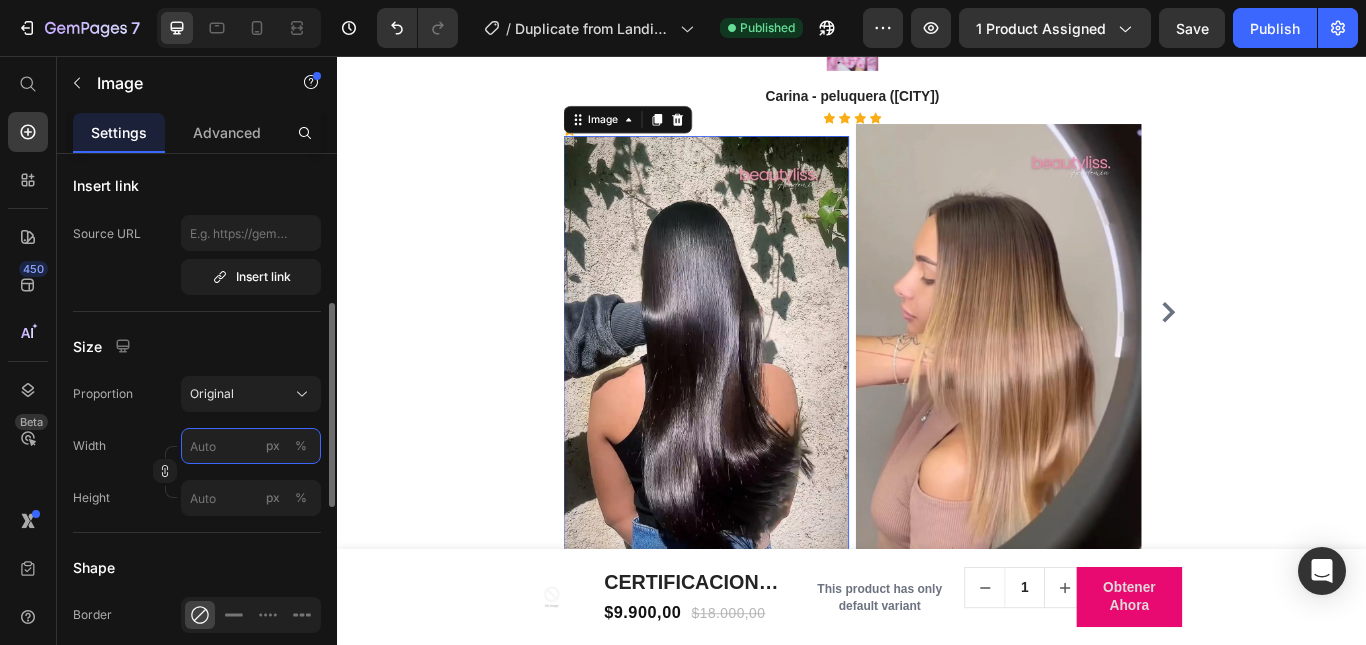 click on "px %" at bounding box center [251, 446] 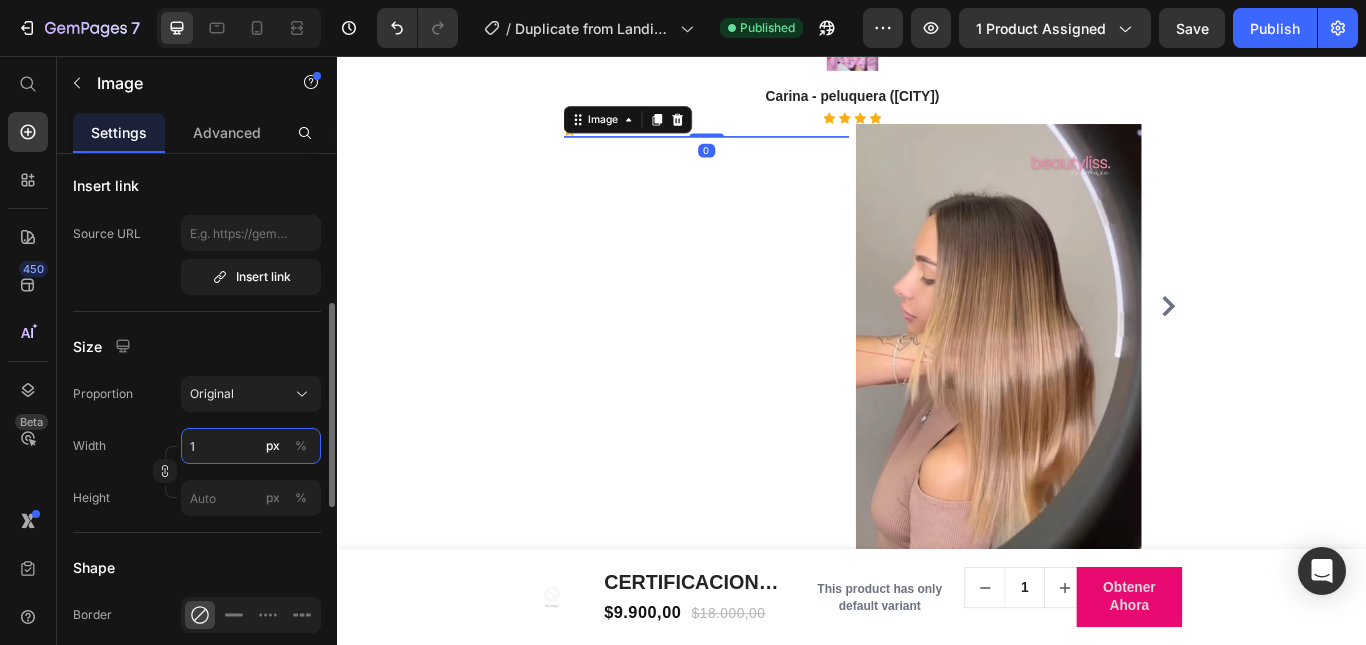 scroll, scrollTop: 3232, scrollLeft: 0, axis: vertical 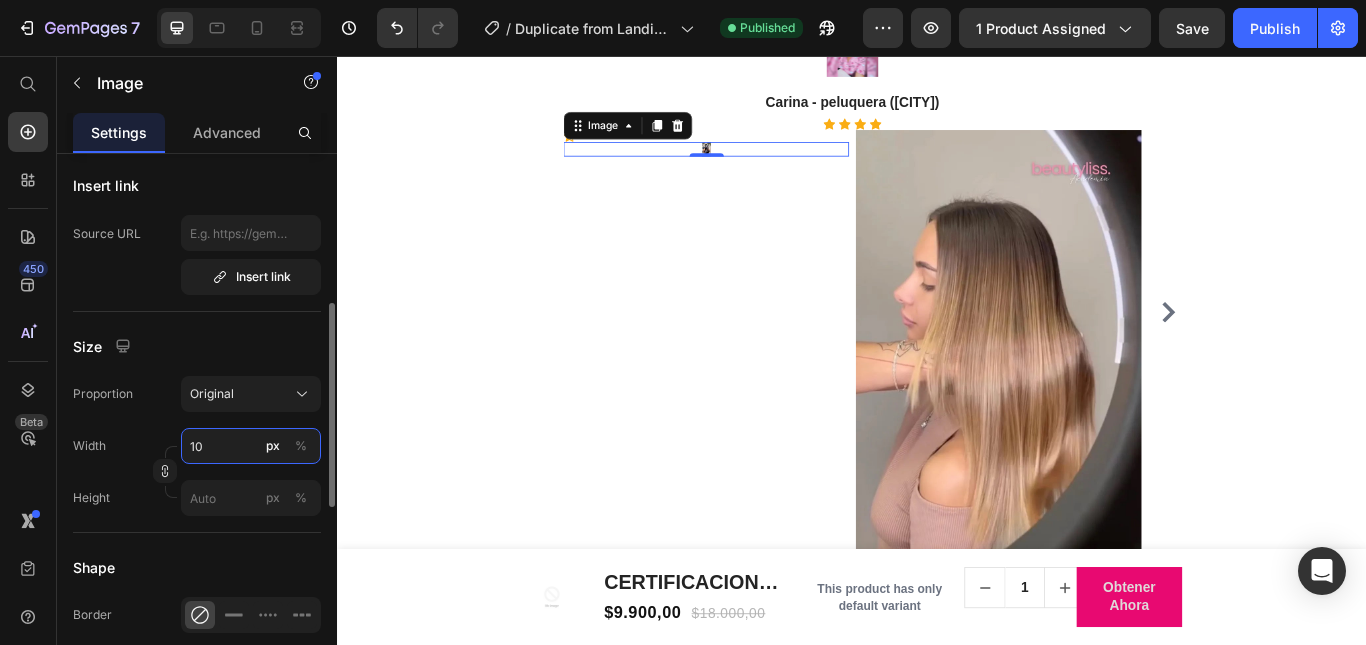 type on "100" 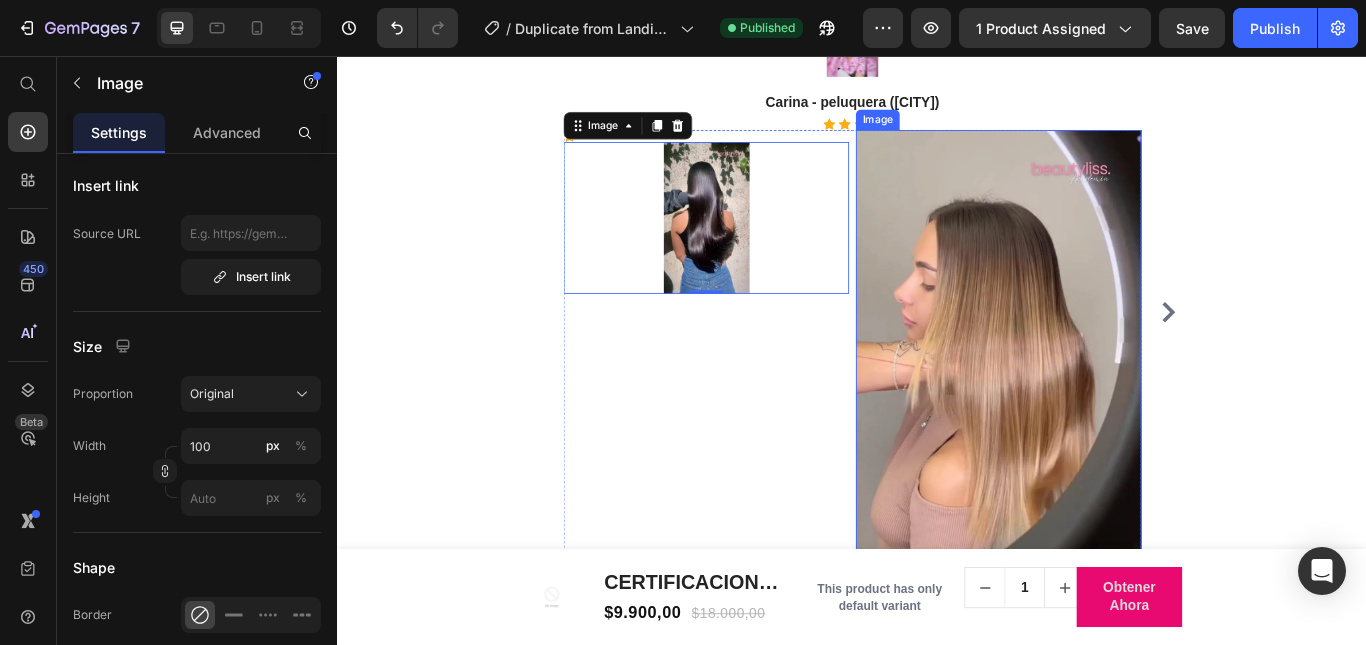 click at bounding box center [1107, 439] 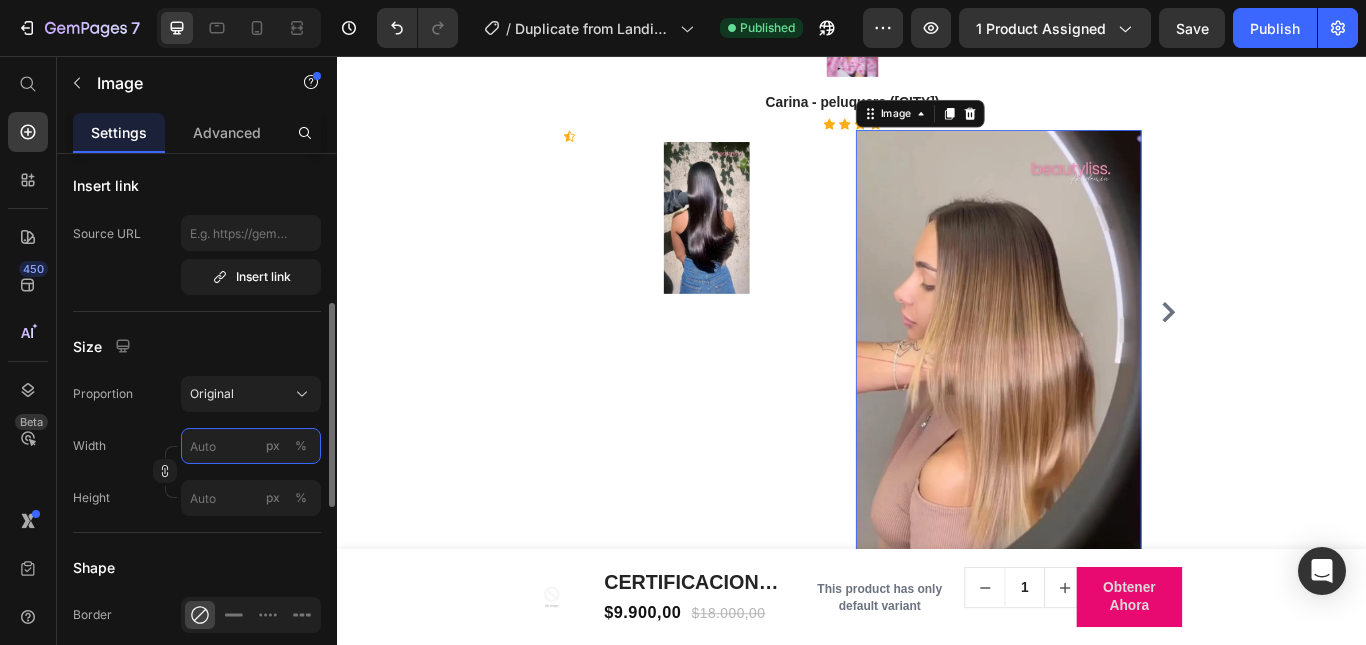 click on "px %" at bounding box center (251, 446) 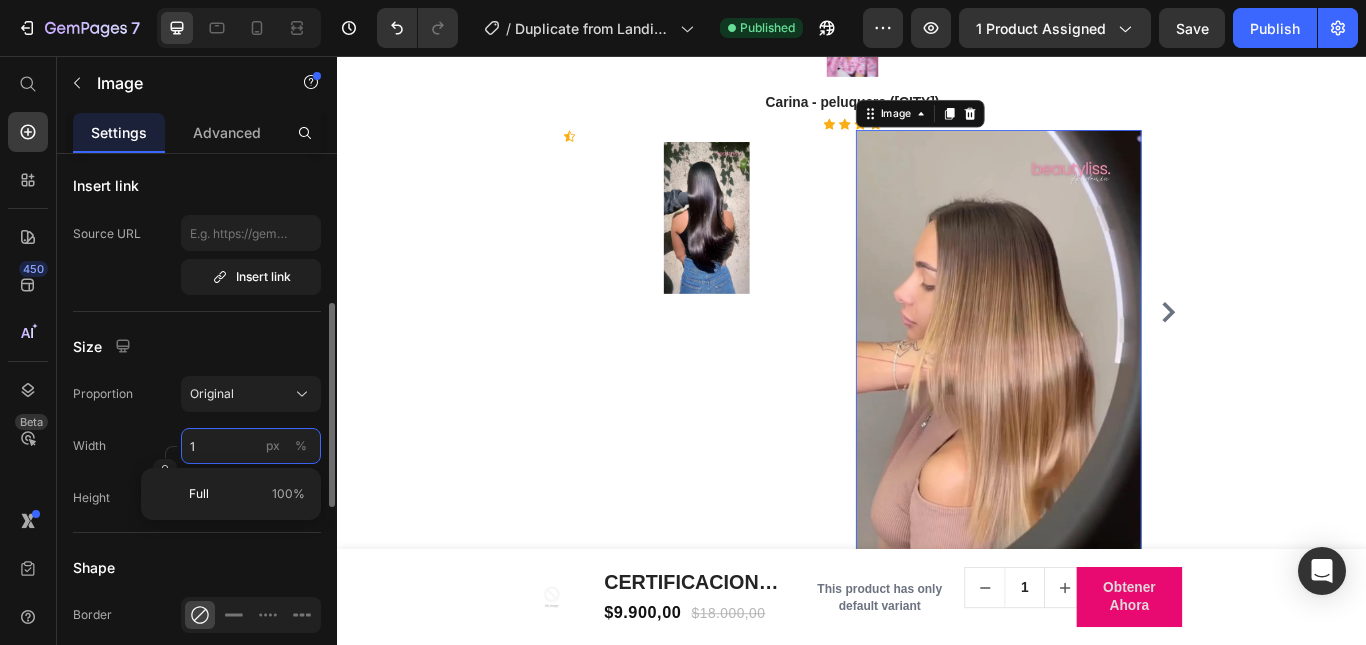 scroll, scrollTop: 3126, scrollLeft: 0, axis: vertical 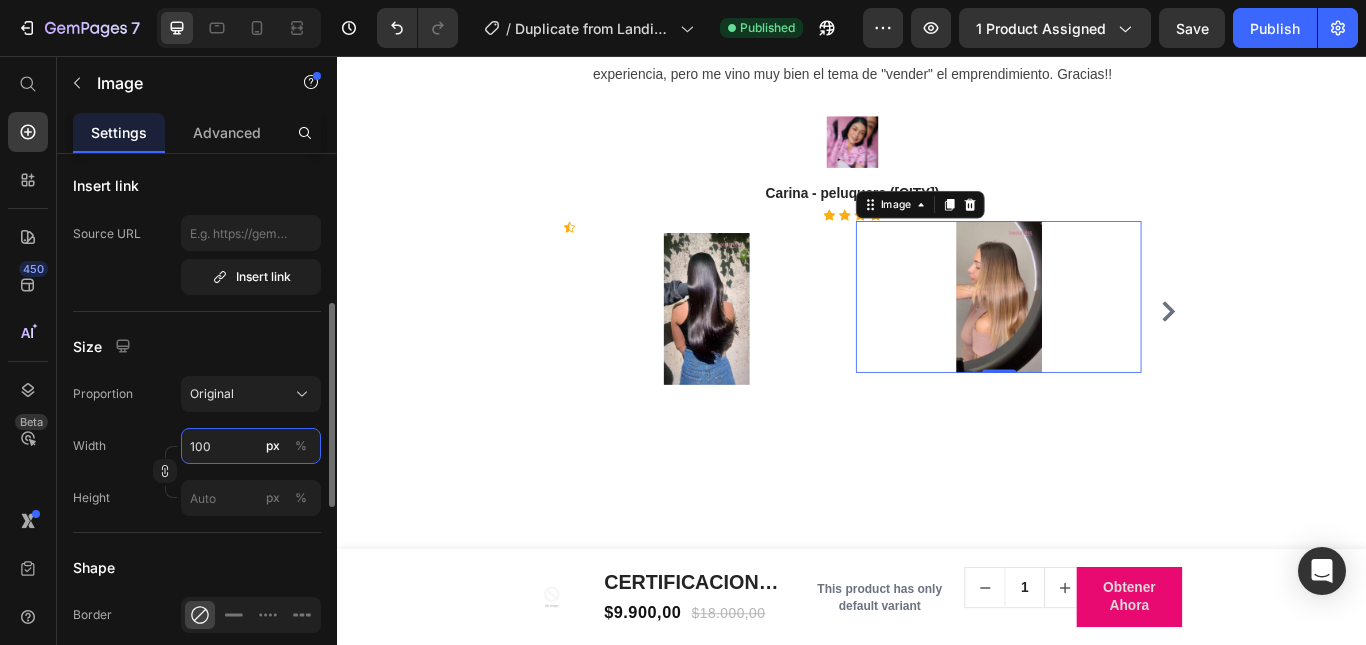 type on "100" 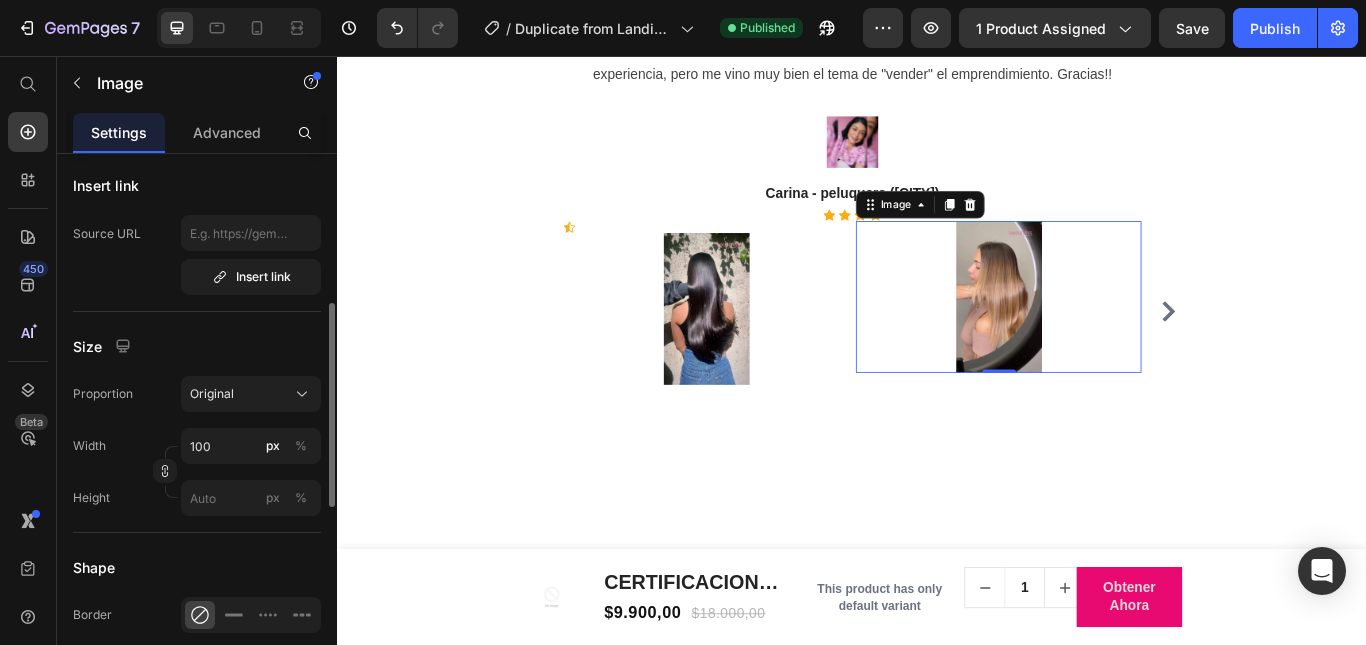 click on "Size" at bounding box center [197, 346] 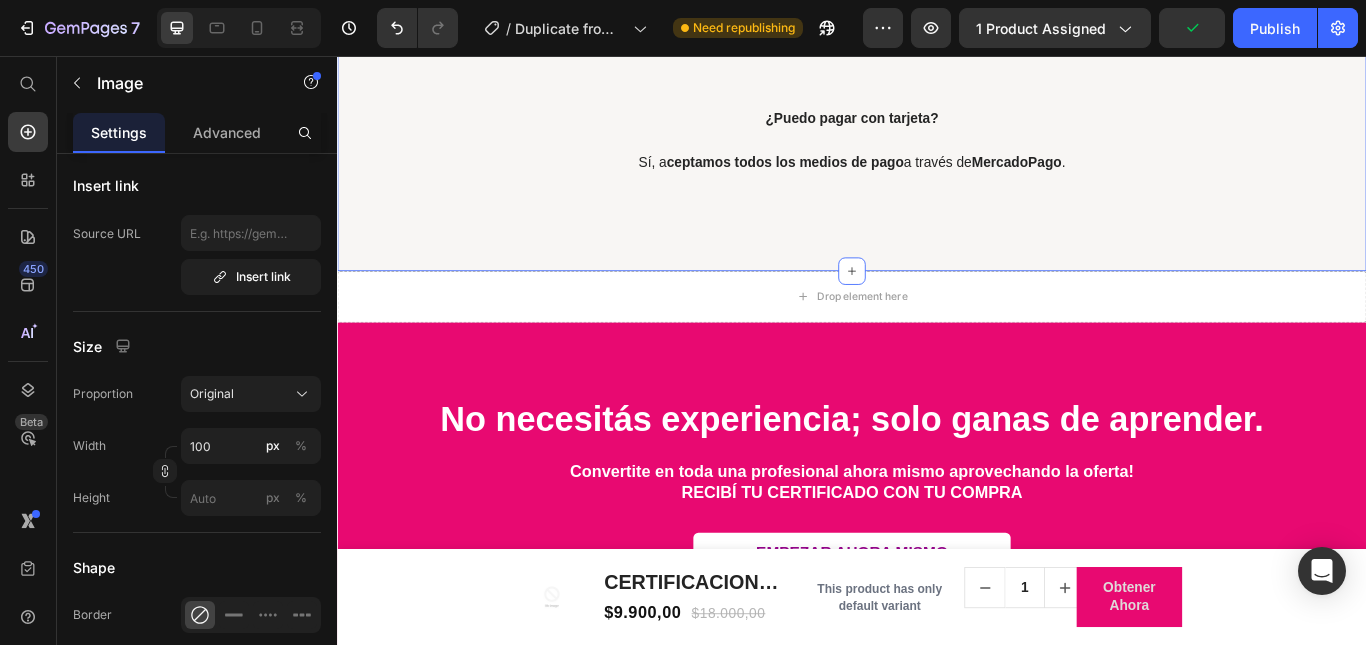 scroll, scrollTop: 5926, scrollLeft: 0, axis: vertical 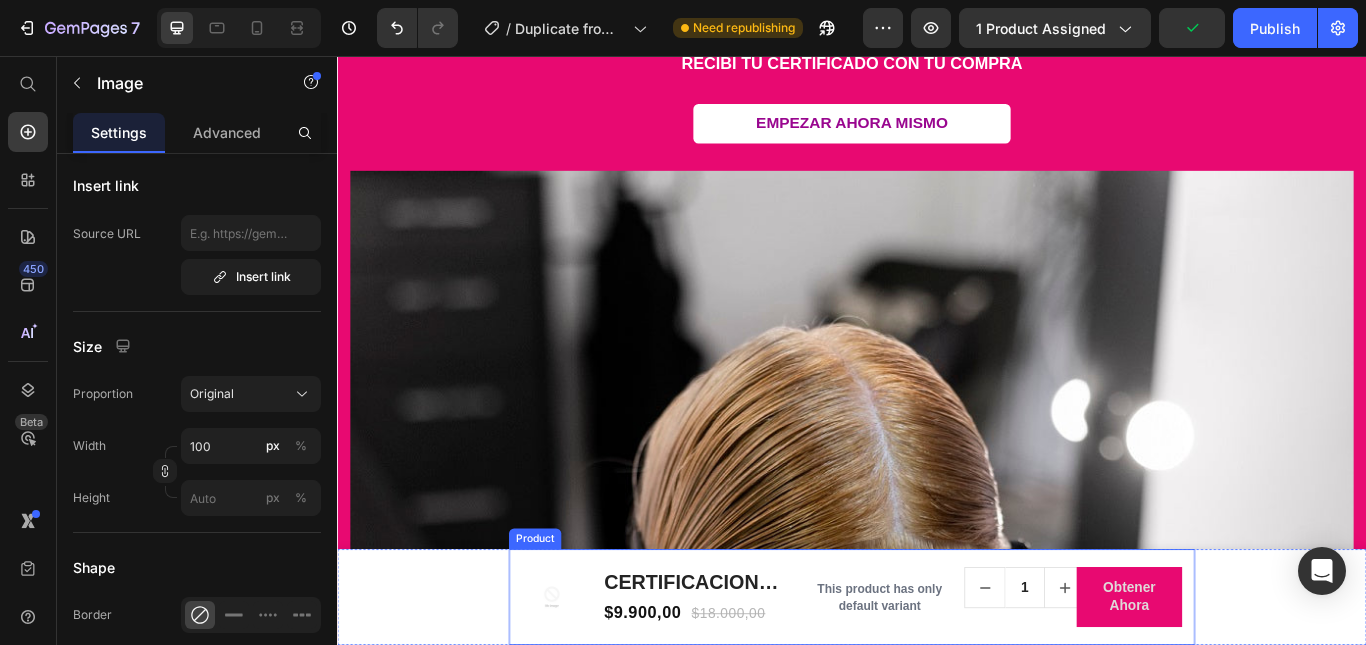 click on "Product Images CERTIFICACION MASTER ALISADOS Product Title $9.900,00 Product Price $18.000,00 Product Price Row Row This product has only default variant Product Variants & Swatches 1 Product Quantity obtener ahora Product Cart Button Row Row Product" at bounding box center [937, 687] 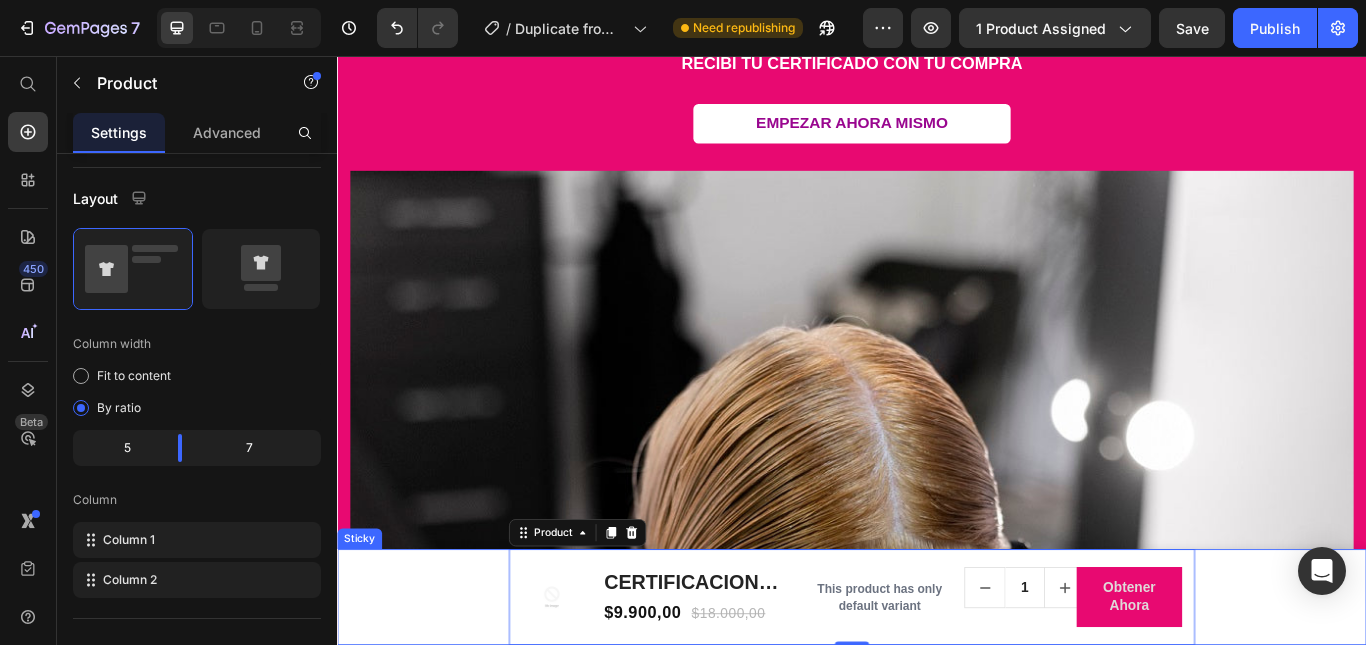 scroll, scrollTop: 0, scrollLeft: 0, axis: both 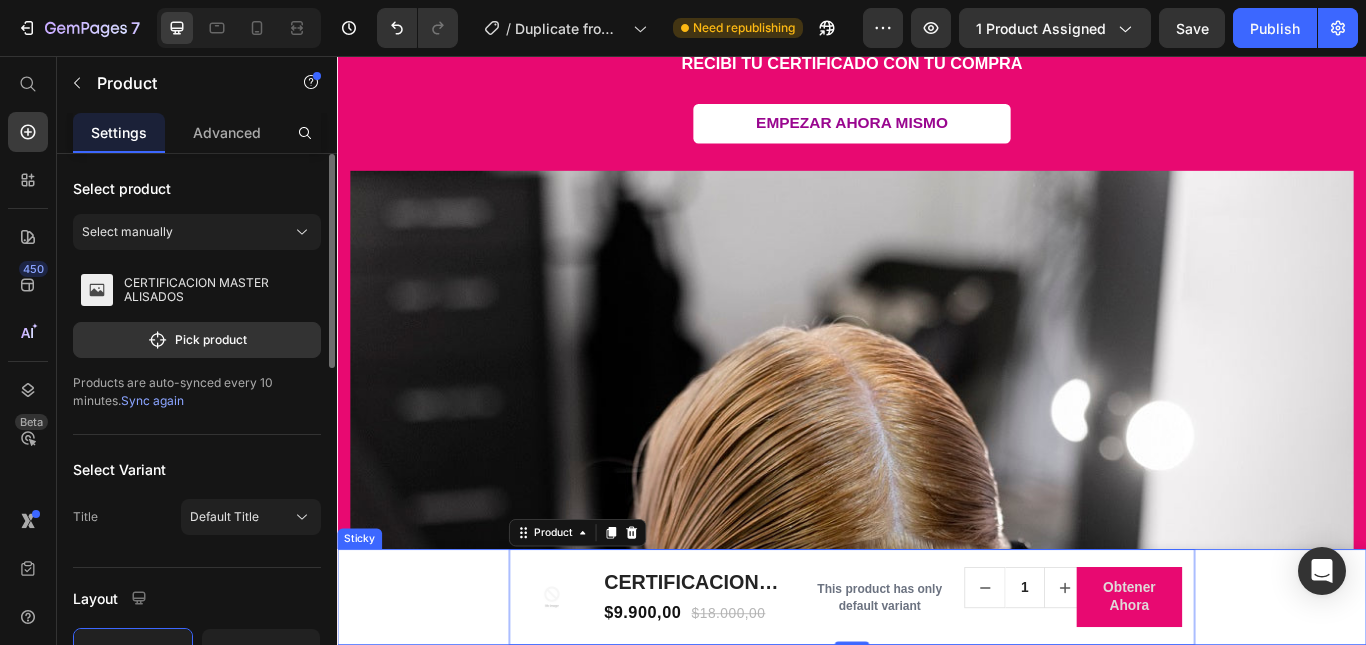 click on "Product Images CERTIFICACION MASTER ALISADOS Product Title $9.900,00 Product Price $18.000,00 Product Price Row Row This product has only default variant Product Variants & Swatches 1 Product Quantity obtener ahora Product Cart Button Row Row Product   0" at bounding box center (937, 687) 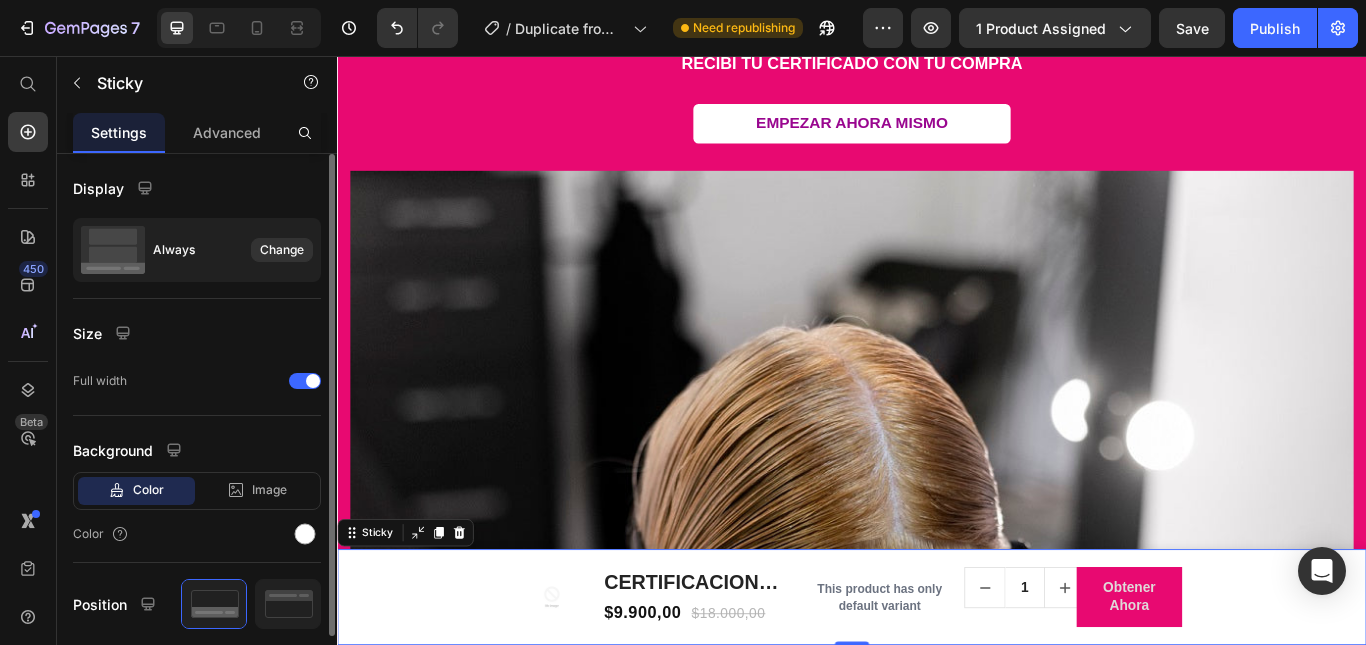 scroll, scrollTop: 71, scrollLeft: 0, axis: vertical 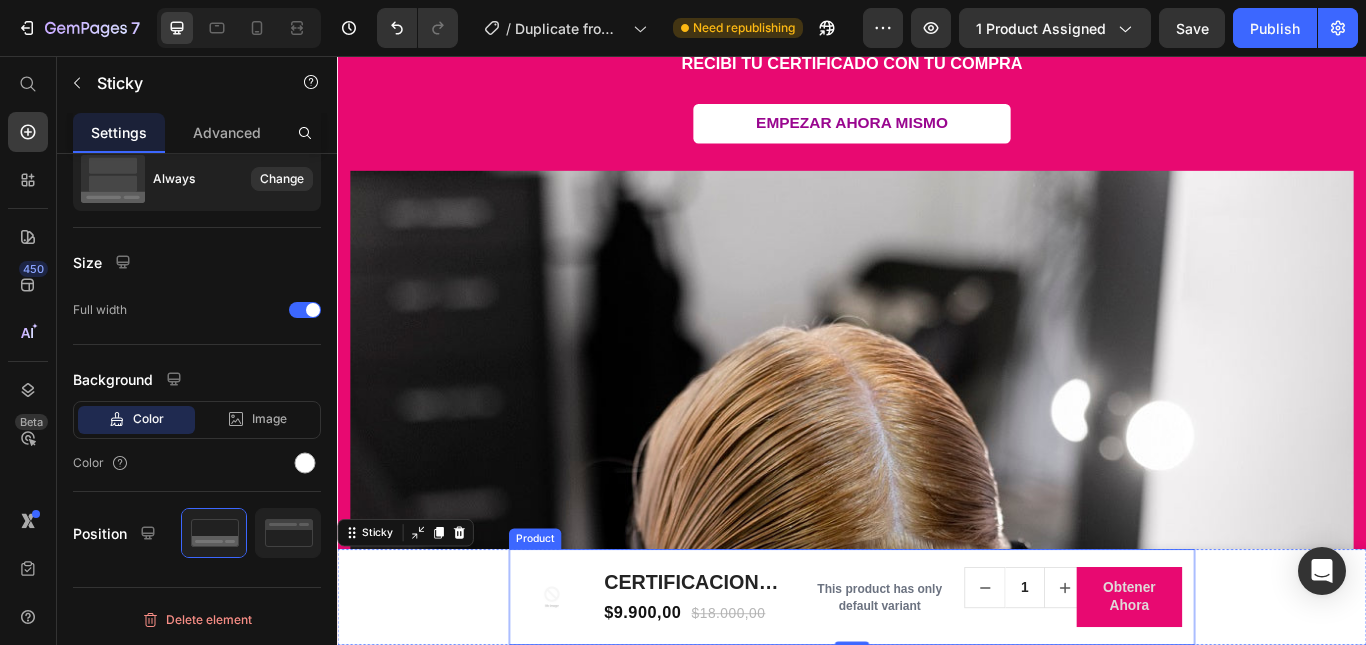 click on "Product Images CERTIFICACION MASTER ALISADOS Product Title $9.900,00 Product Price $18.000,00 Product Price Row Row This product has only default variant Product Variants & Swatches 1 Product Quantity obtener ahora Product Cart Button Row Row Product" at bounding box center (937, 687) 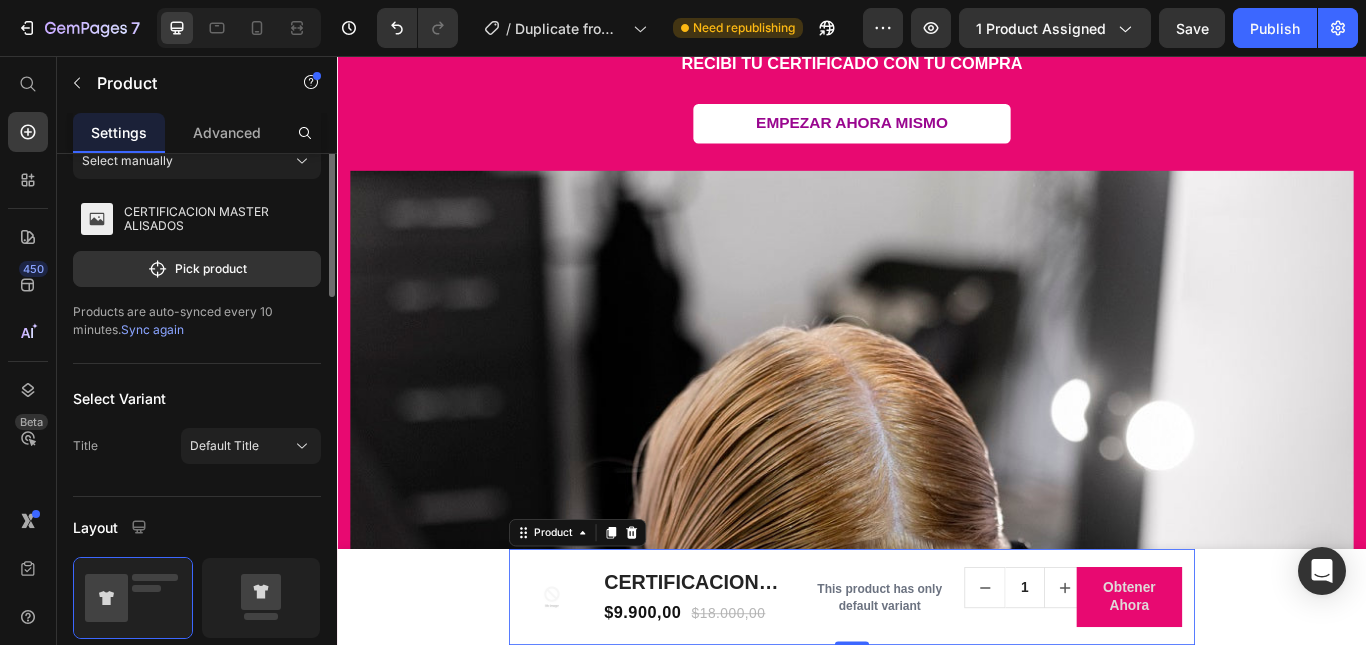 scroll, scrollTop: 0, scrollLeft: 0, axis: both 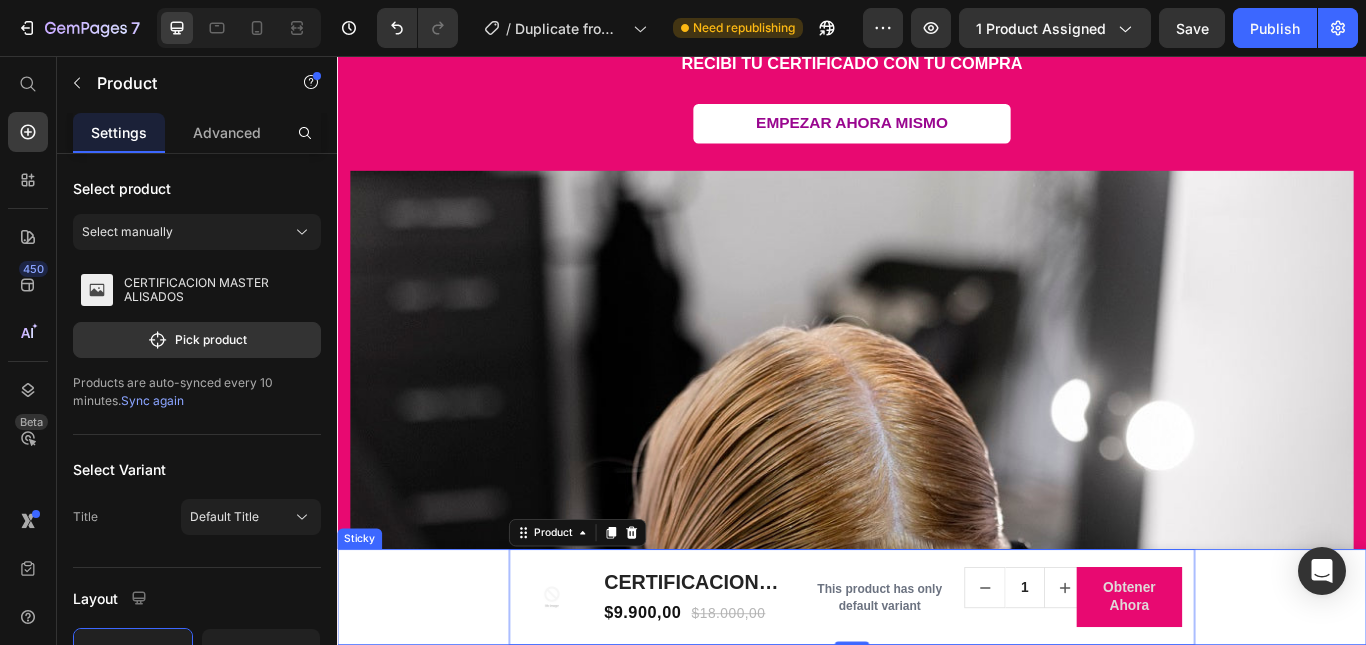click on "Product Images CERTIFICACION MASTER ALISADOS Product Title $9.900,00 Product Price $18.000,00 Product Price Row Row This product has only default variant Product Variants & Swatches 1 Product Quantity obtener ahora Product Cart Button Row Row Product   0" at bounding box center [937, 687] 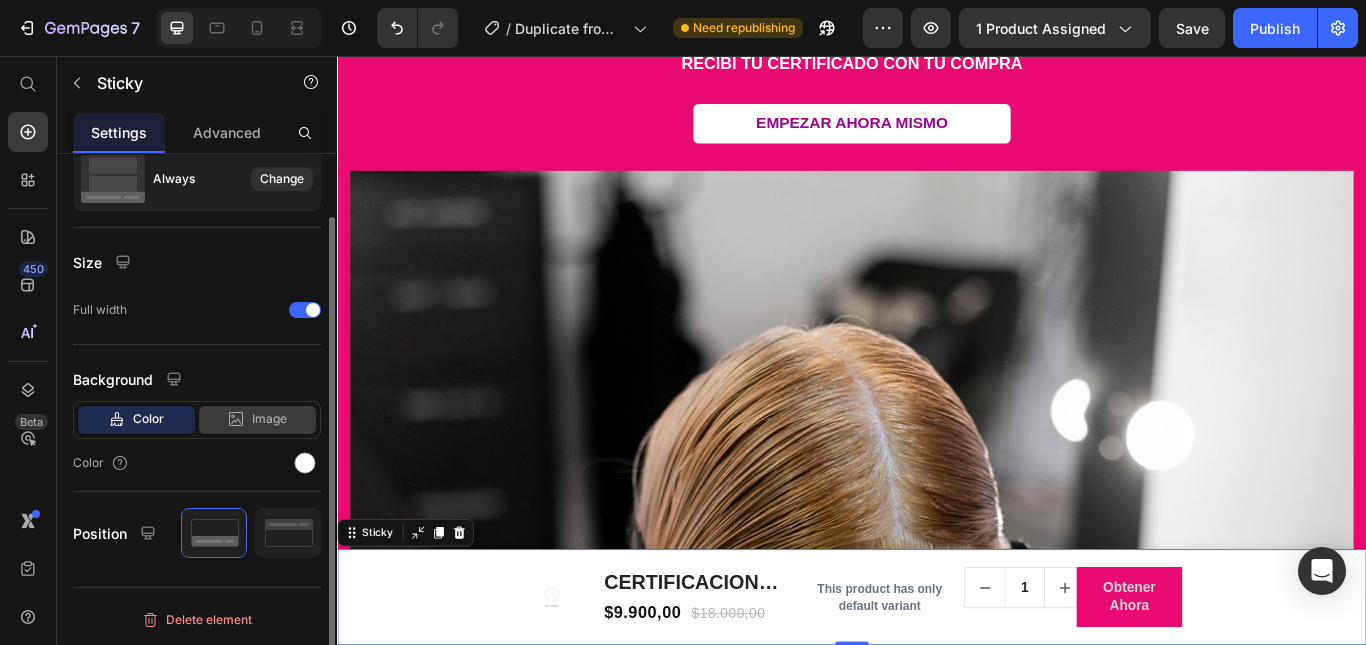 scroll, scrollTop: 0, scrollLeft: 0, axis: both 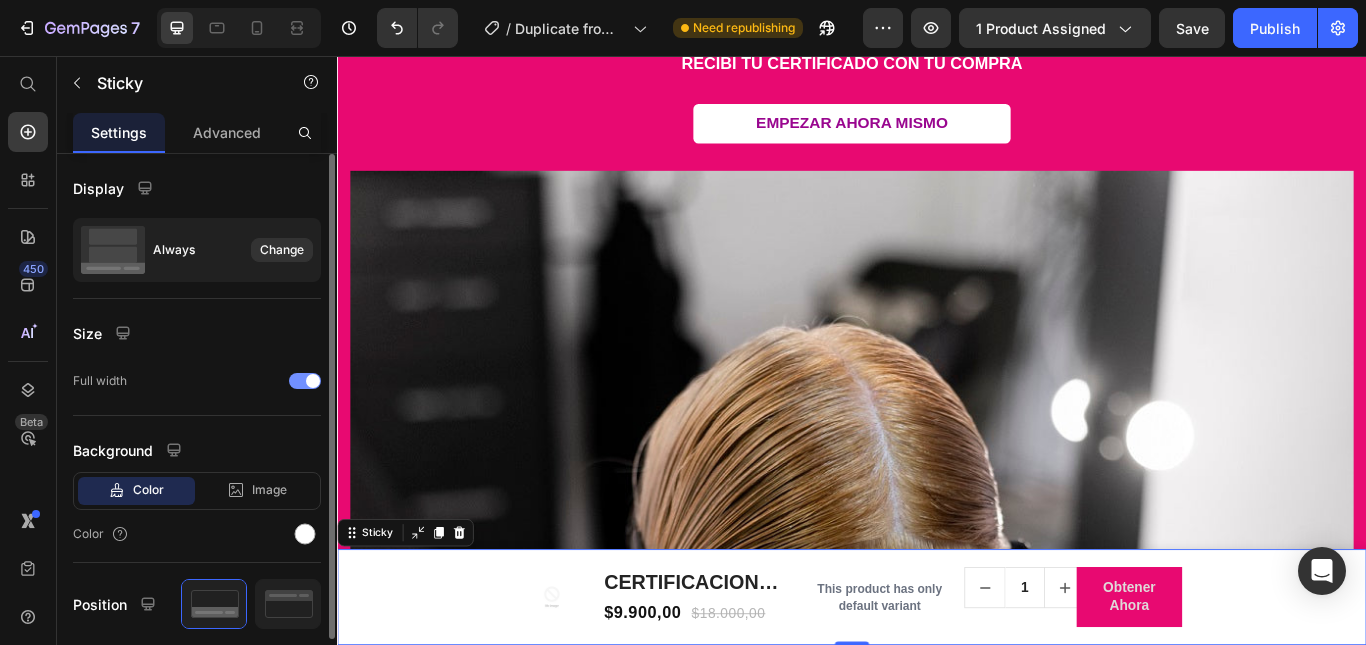click at bounding box center (305, 381) 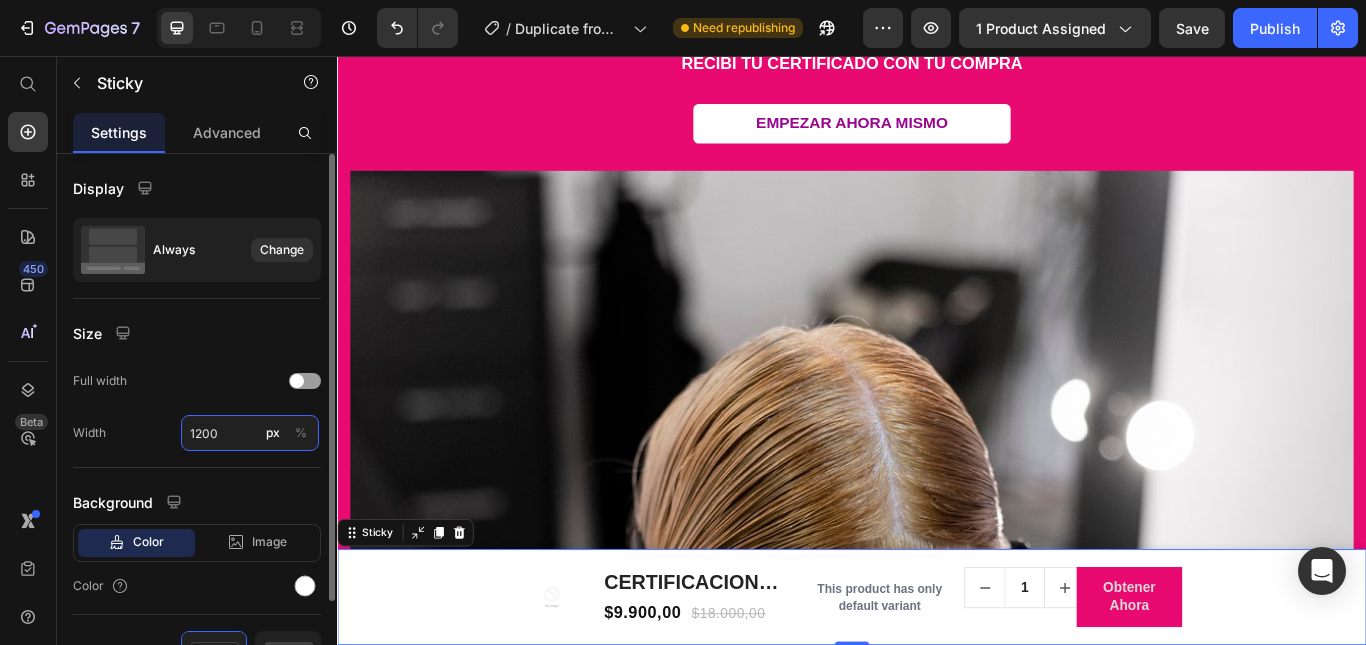 click on "1200" at bounding box center (250, 433) 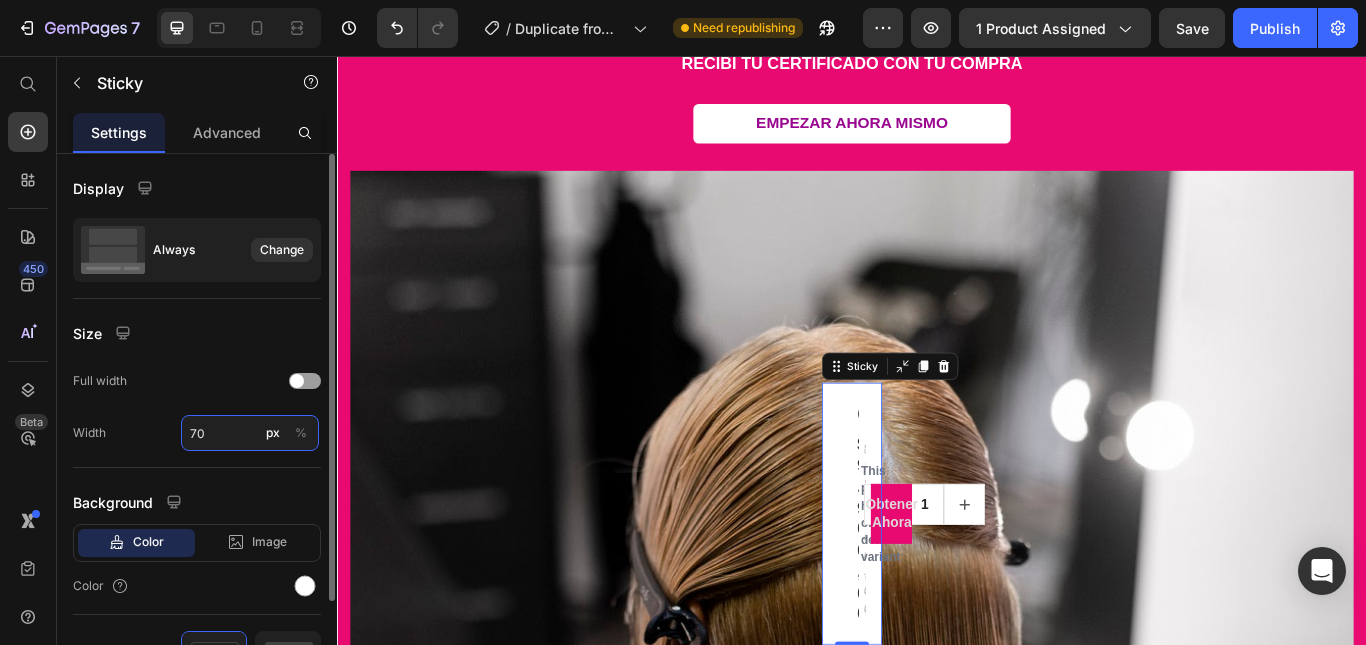 type on "700" 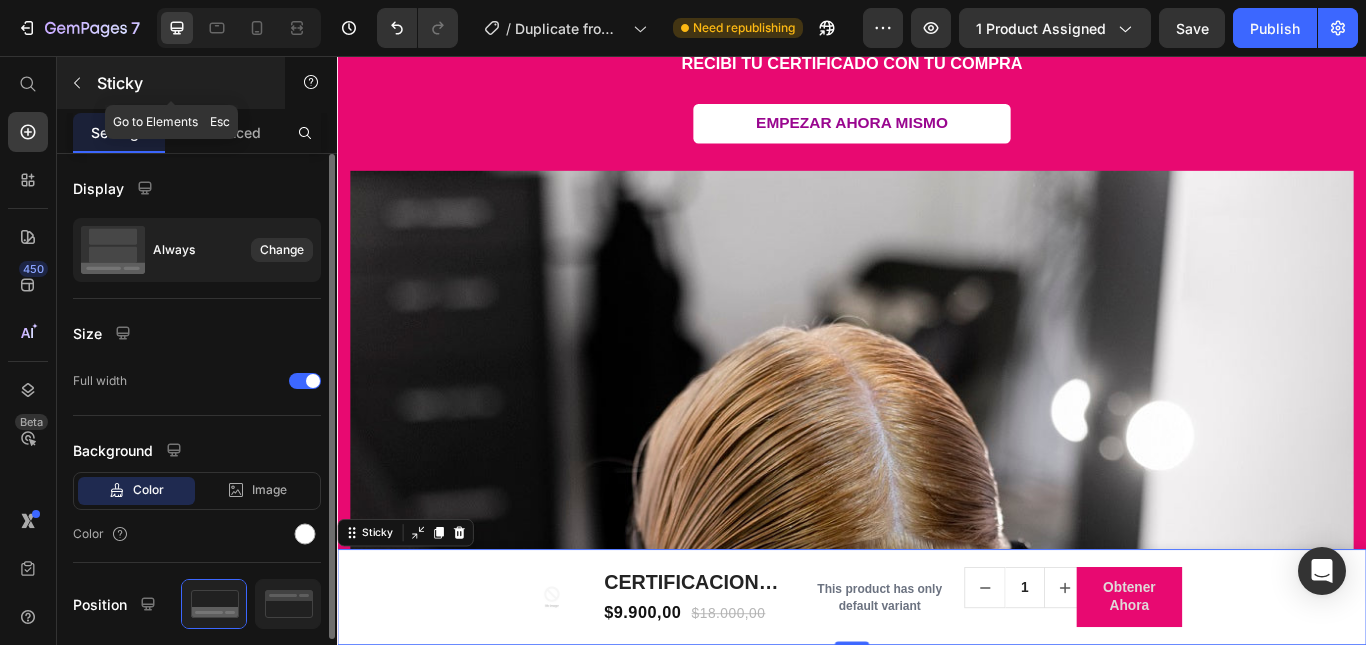 click at bounding box center (77, 83) 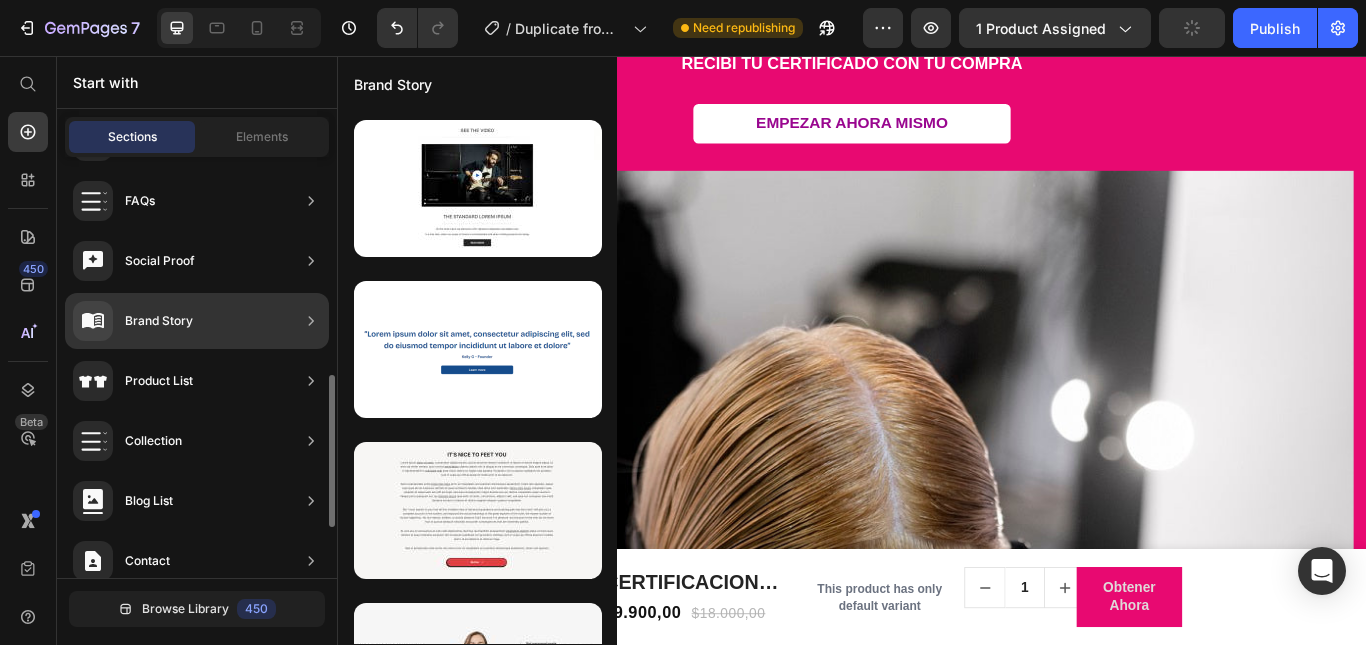 scroll, scrollTop: 739, scrollLeft: 0, axis: vertical 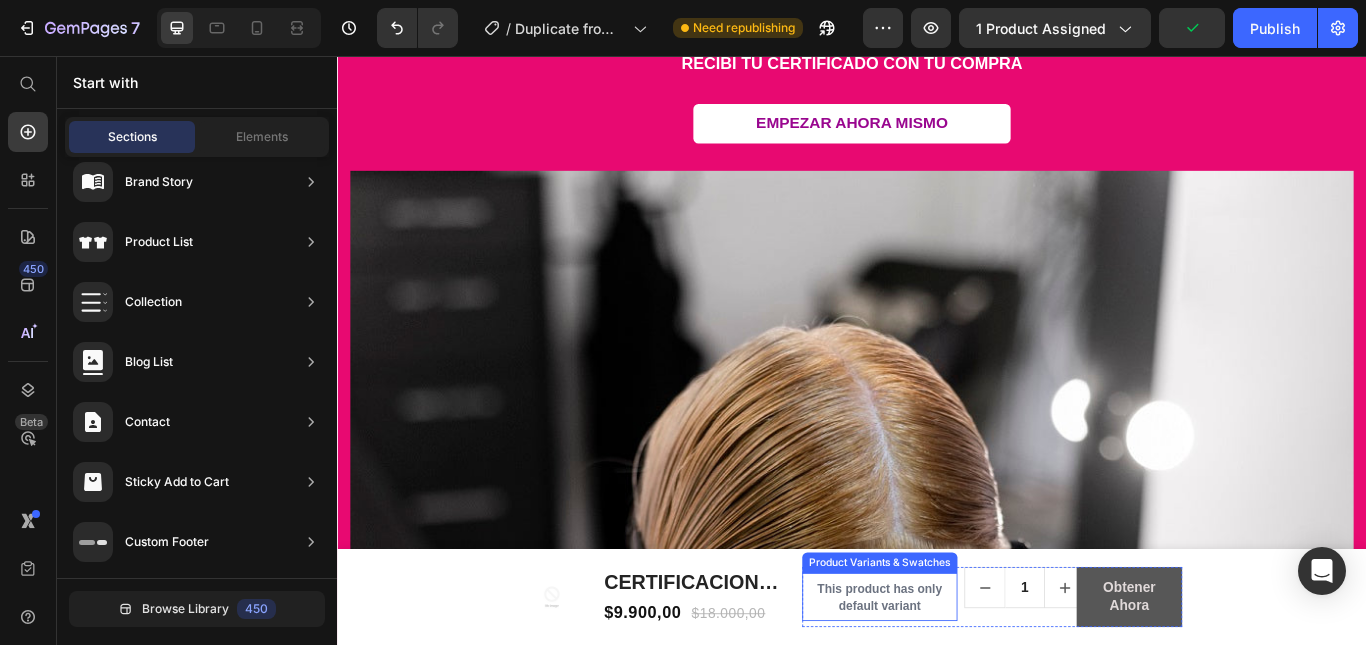 click on "Product Variants & Swatches" at bounding box center [969, 647] 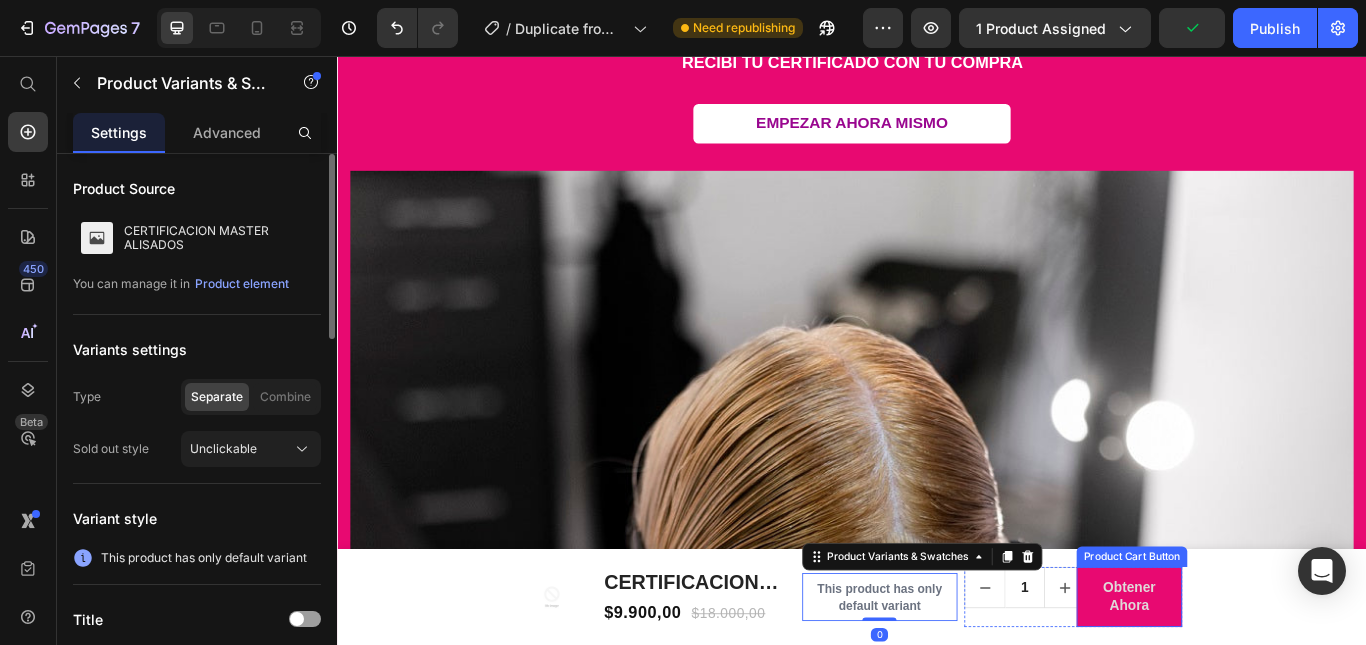 click on "Product Cart Button" at bounding box center [1263, 640] 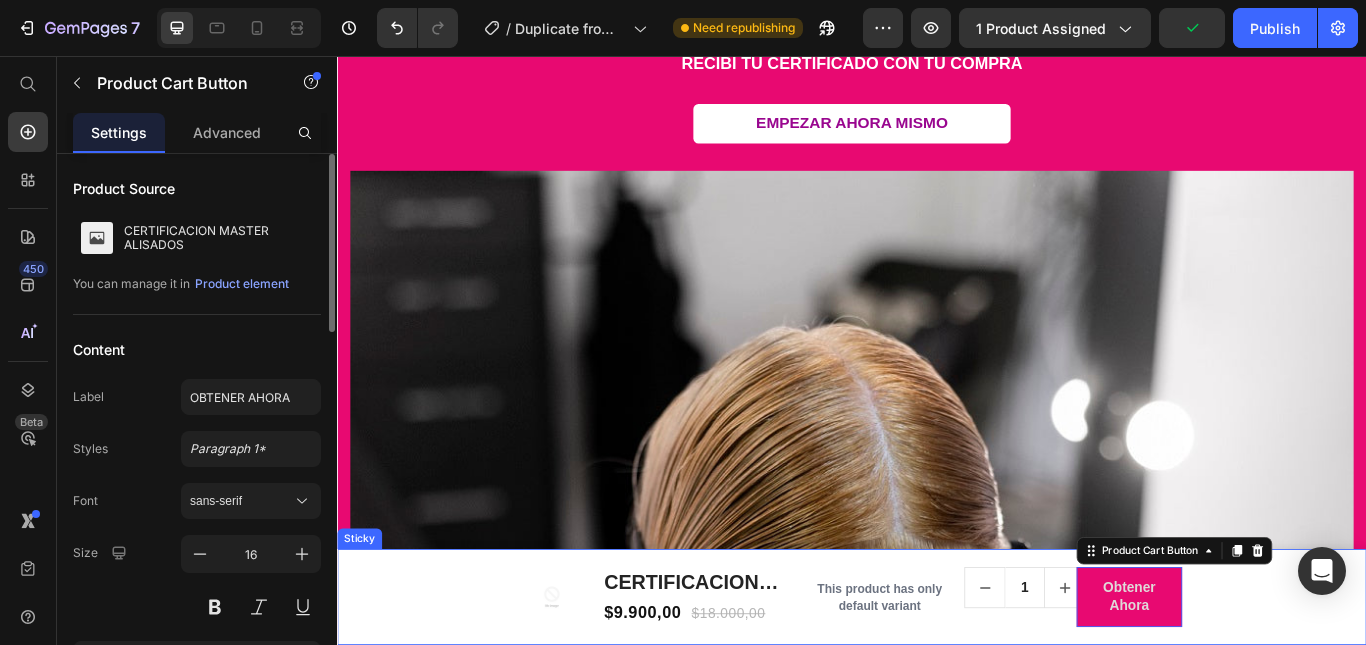 click on "Product Images CERTIFICACION MASTER ALISADOS Product Title $9.900,00 Product Price $18.000,00 Product Price Row Row This product has only default variant Product Variants & Swatches 1 Product Quantity obtener ahora Product Cart Button   0 Row Row Product" at bounding box center [937, 687] 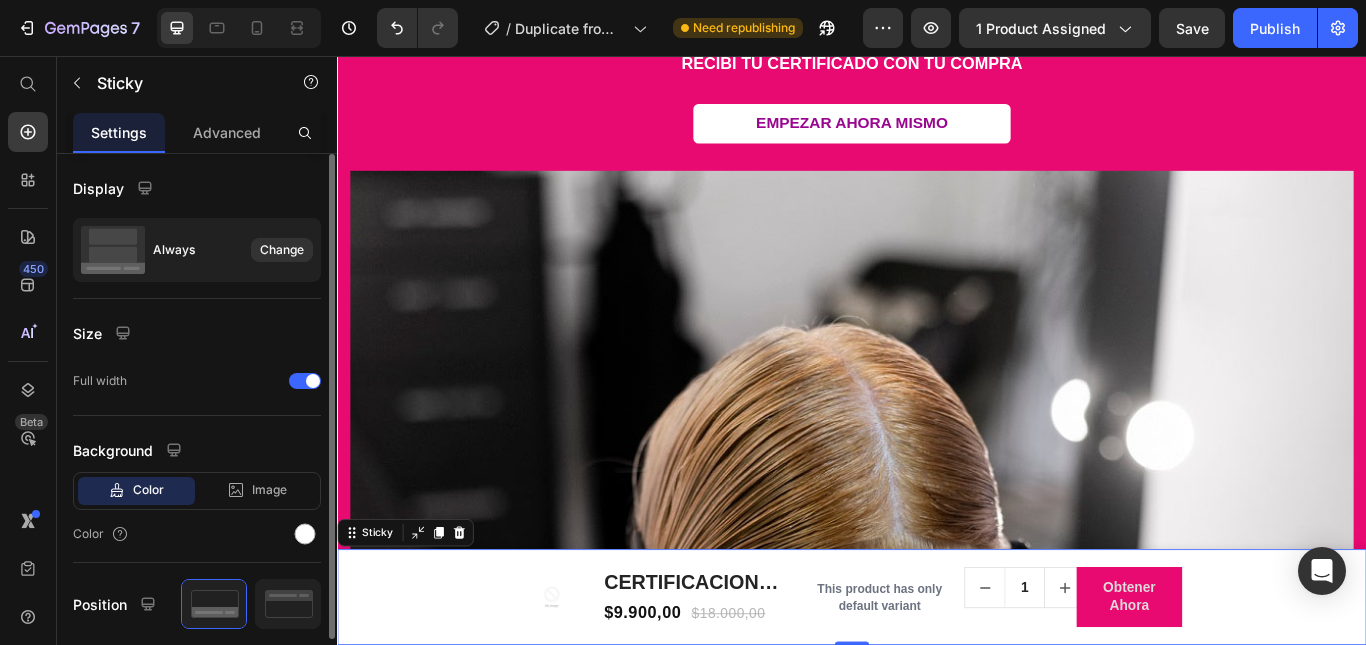 click on "Product Images CERTIFICACION MASTER ALISADOS Product Title $9.900,00 Product Price $18.000,00 Product Price Row Row This product has only default variant Product Variants & Swatches 1 Product Quantity obtener ahora Product Cart Button Row Row Product" at bounding box center [937, 687] 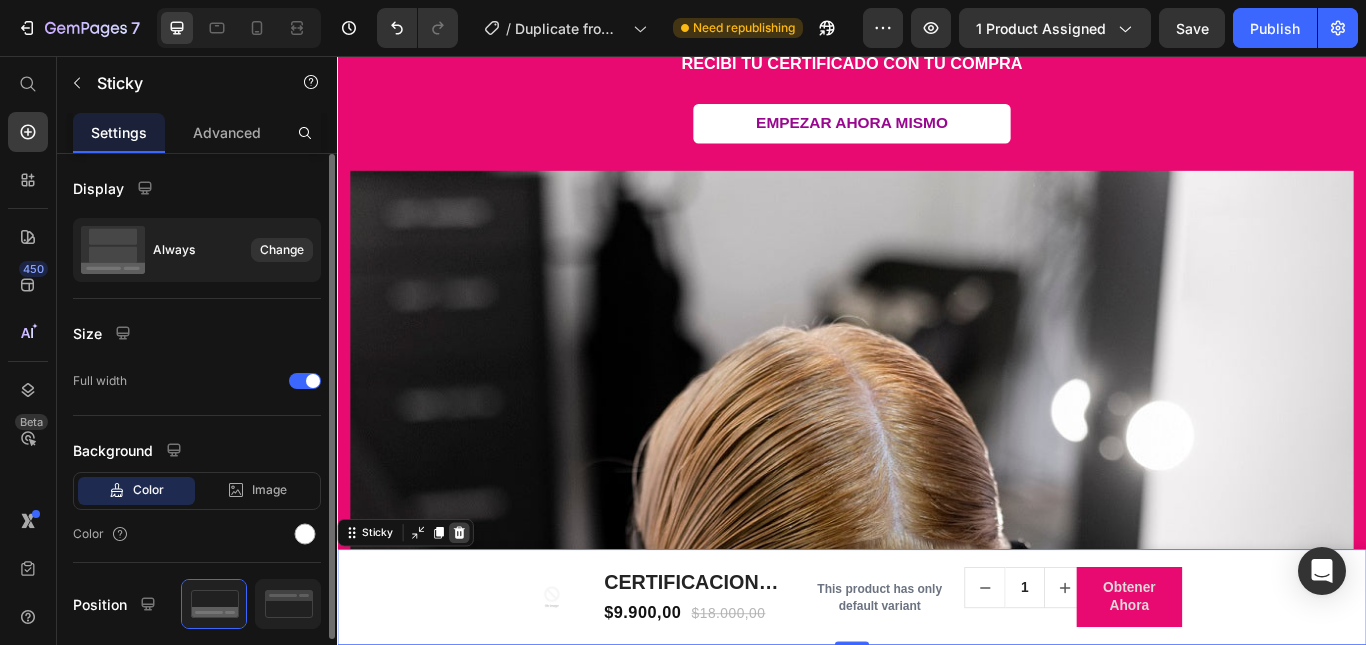 click 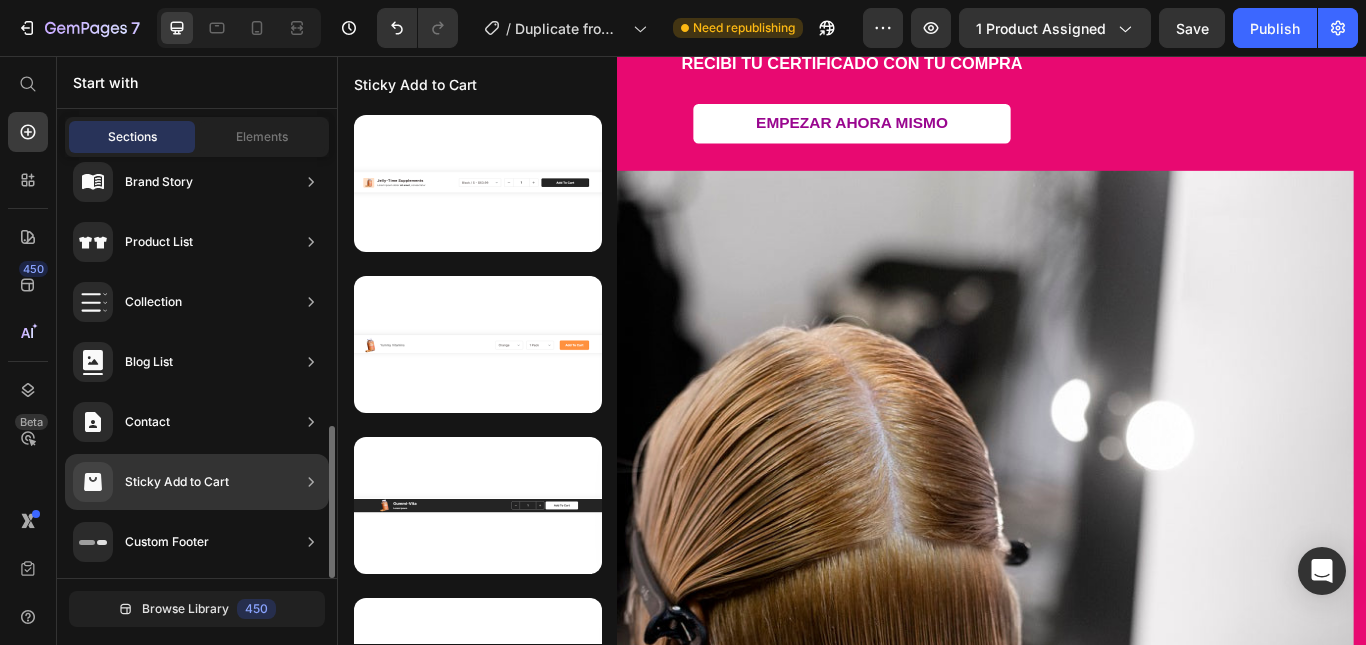 click on "Sticky Add to Cart" at bounding box center [177, 482] 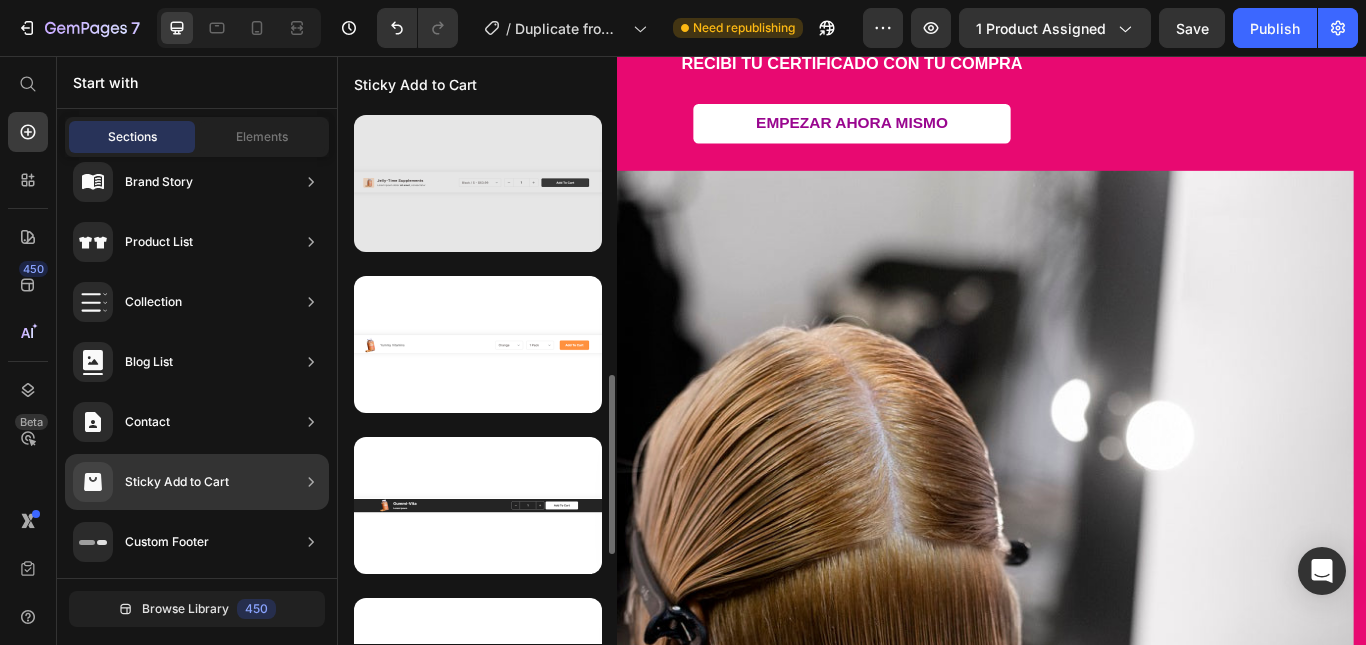 scroll, scrollTop: 300, scrollLeft: 0, axis: vertical 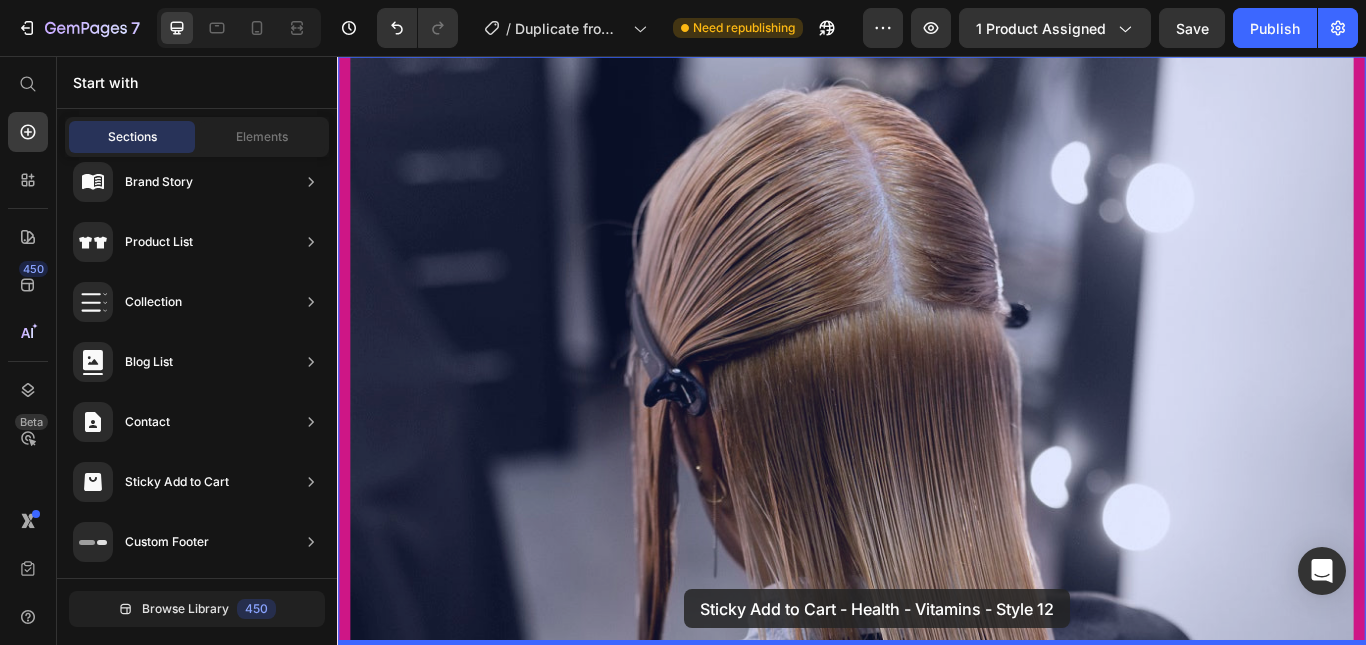 drag, startPoint x: 788, startPoint y: 448, endPoint x: 742, endPoint y: 678, distance: 234.5549 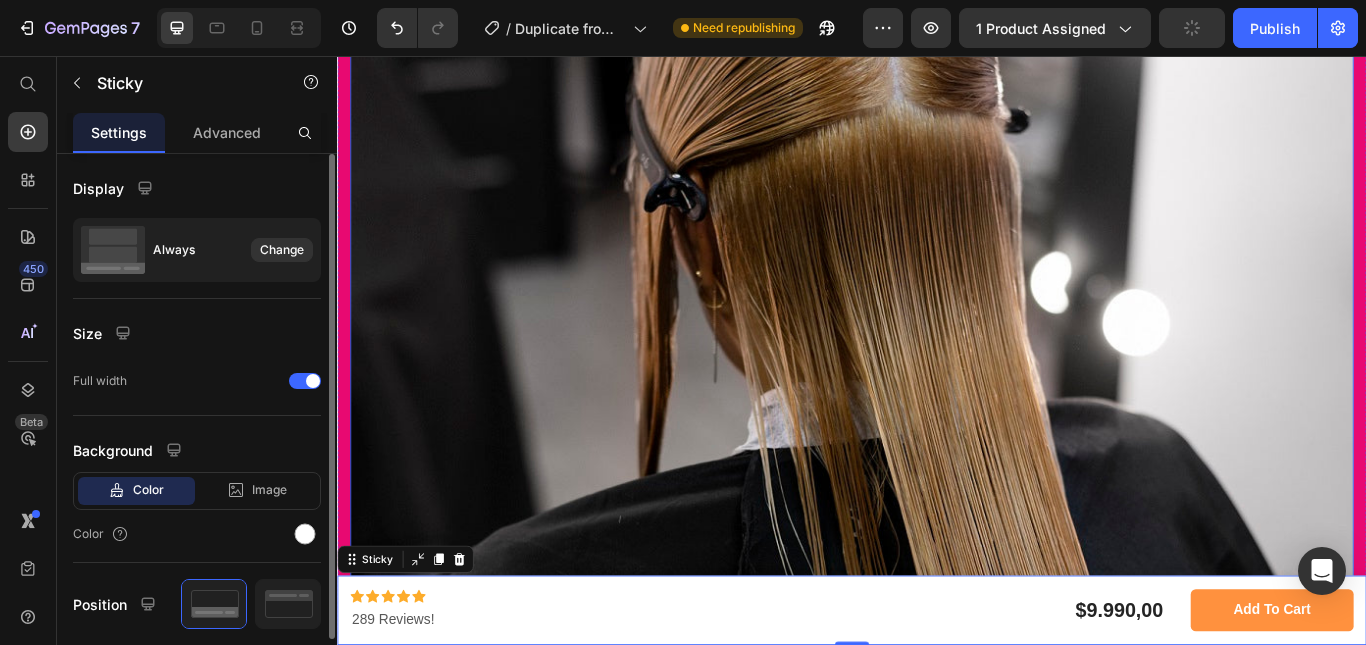 scroll, scrollTop: 6530, scrollLeft: 0, axis: vertical 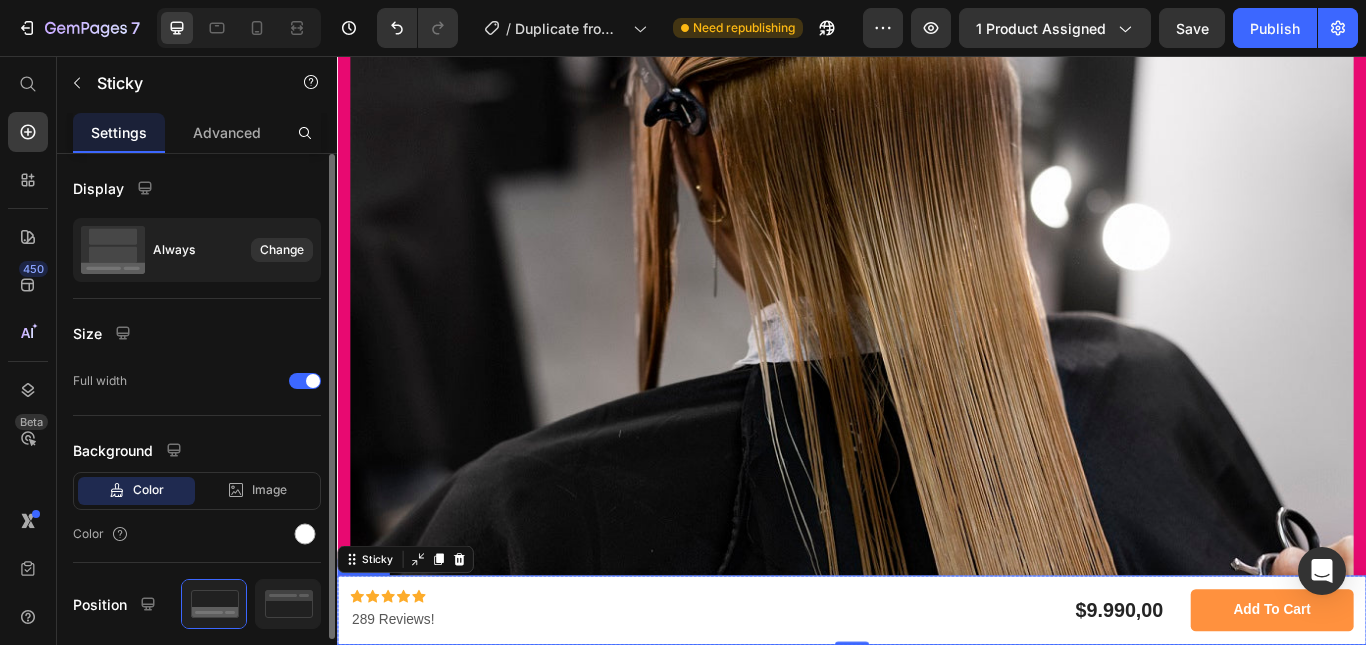 click on "Icon Icon Icon Icon Icon Icon List 289 Reviews! Text Block $9.990,00 Product Price Row add to cart Product Cart Button Product" at bounding box center [937, 702] 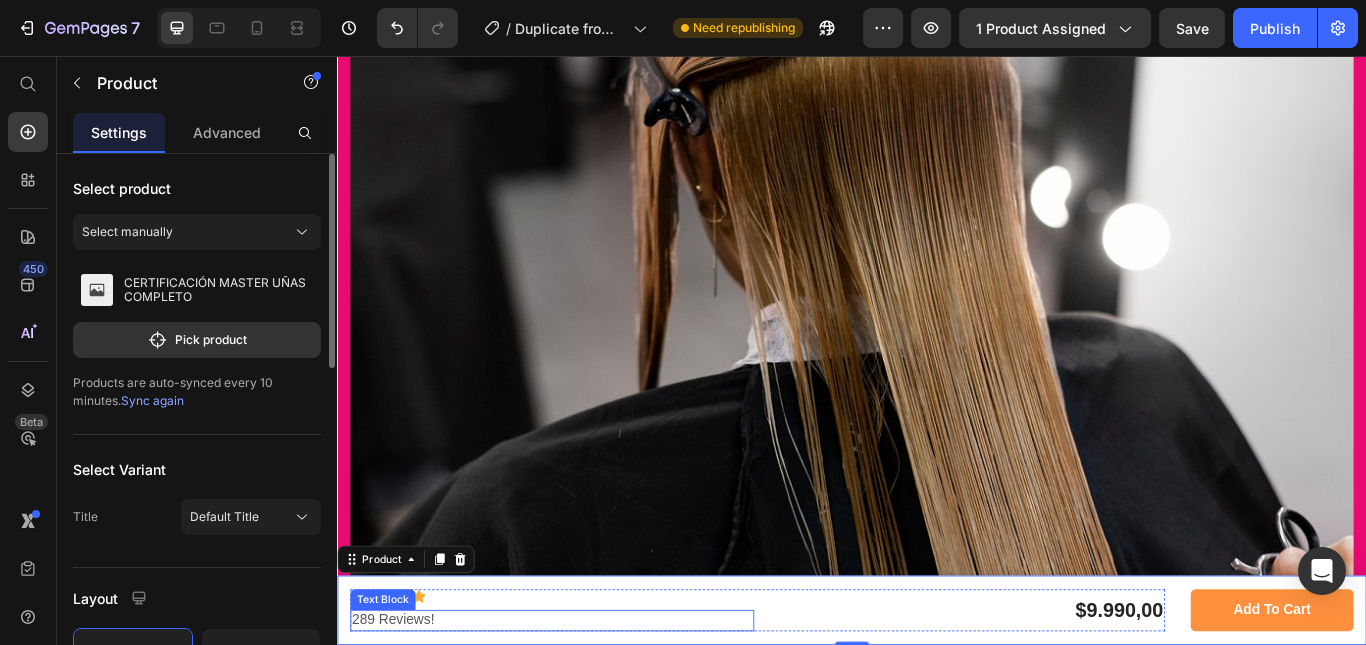 click on "289 Reviews!" at bounding box center [587, 714] 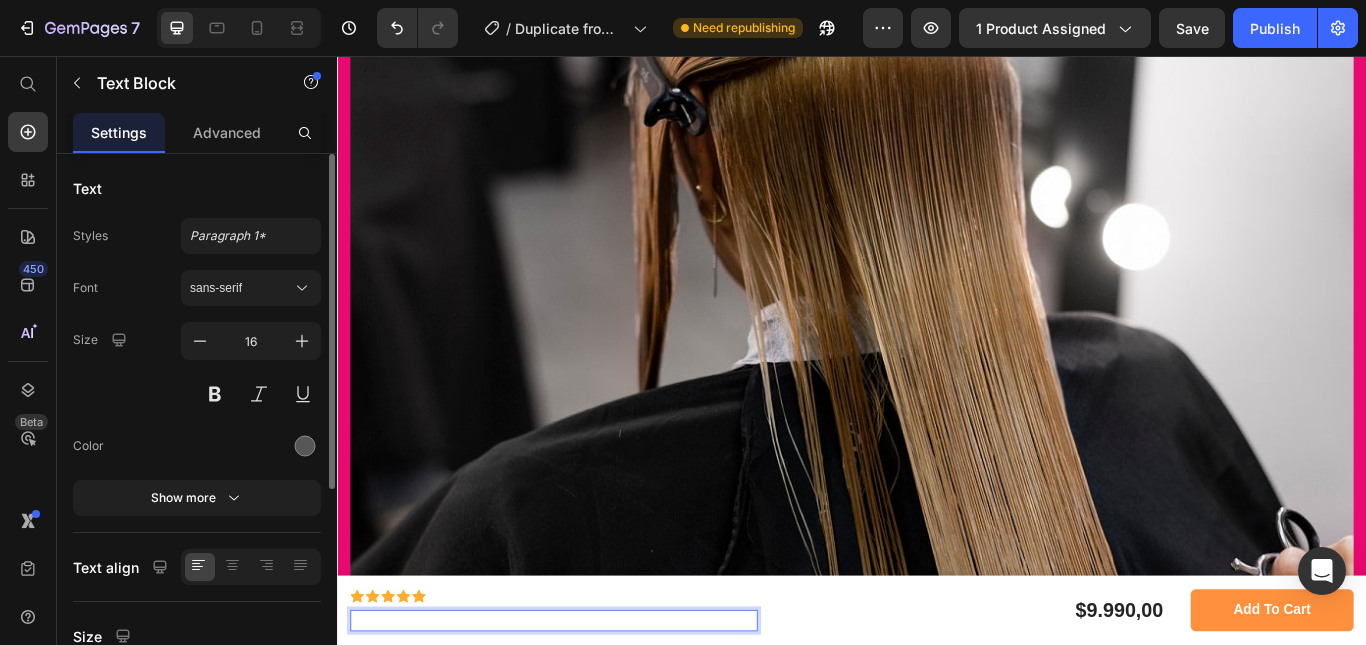 scroll, scrollTop: 6532, scrollLeft: 0, axis: vertical 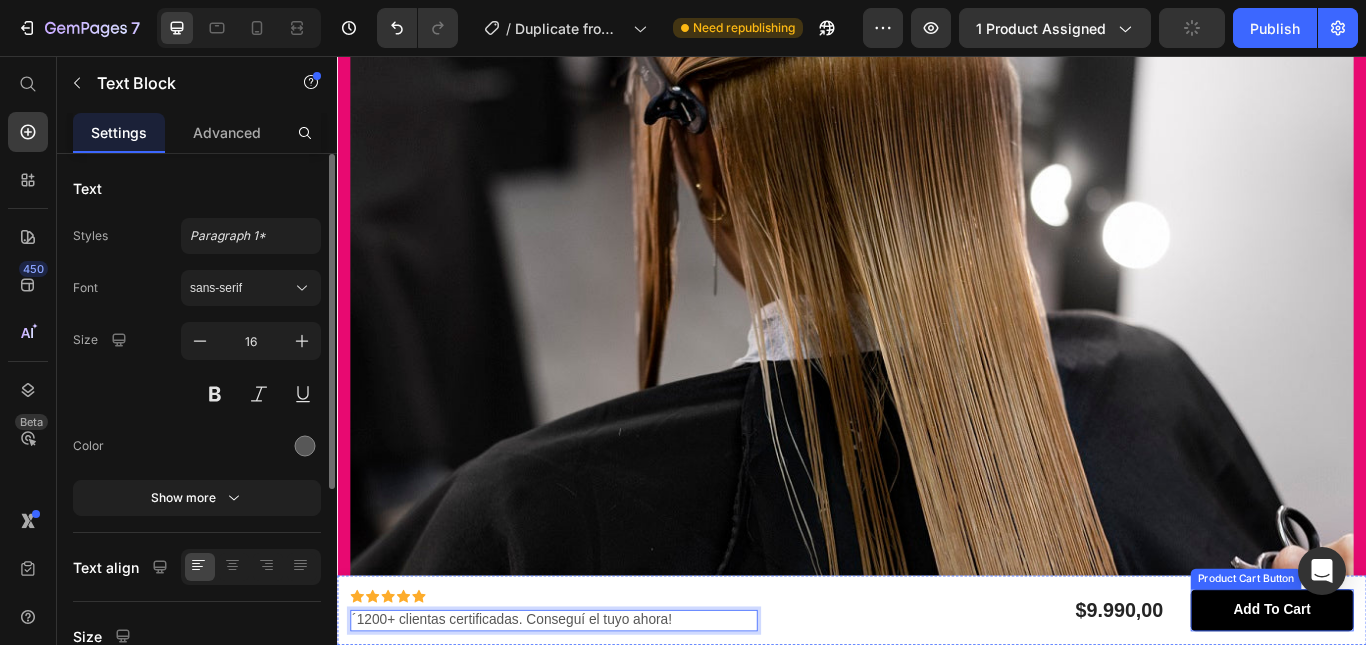 click on "add to cart" at bounding box center (1427, 702) 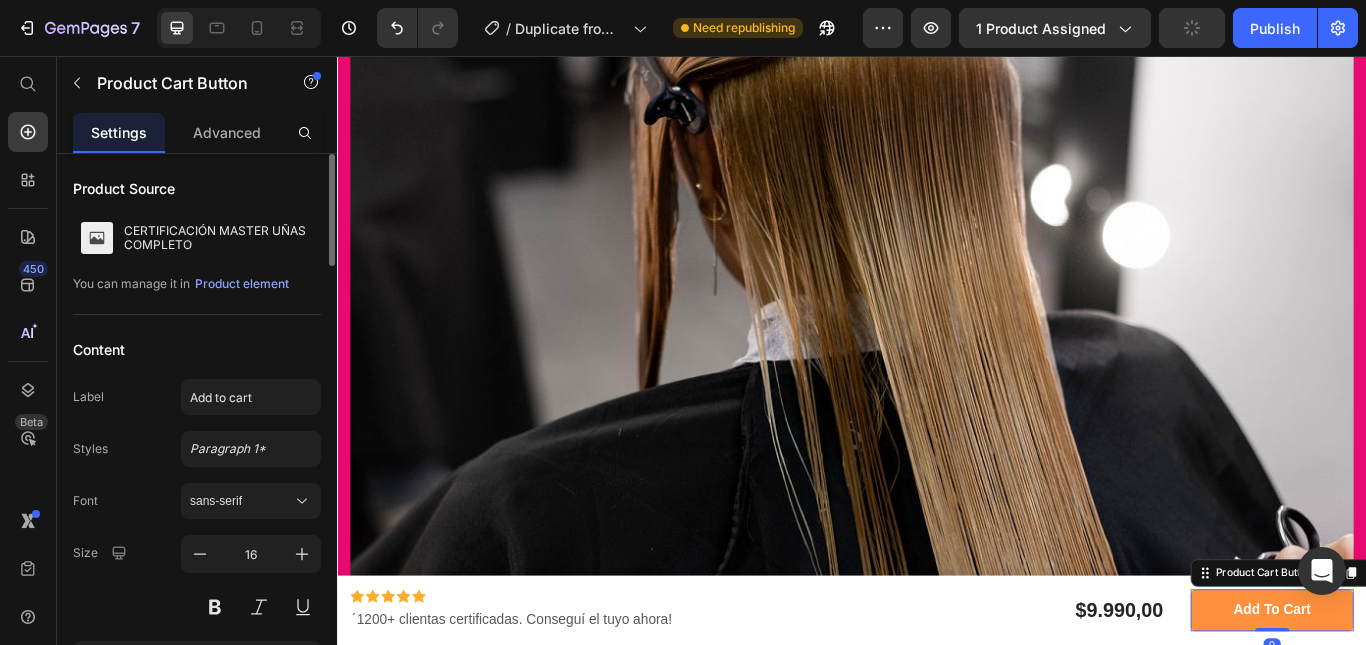 scroll, scrollTop: 0, scrollLeft: 0, axis: both 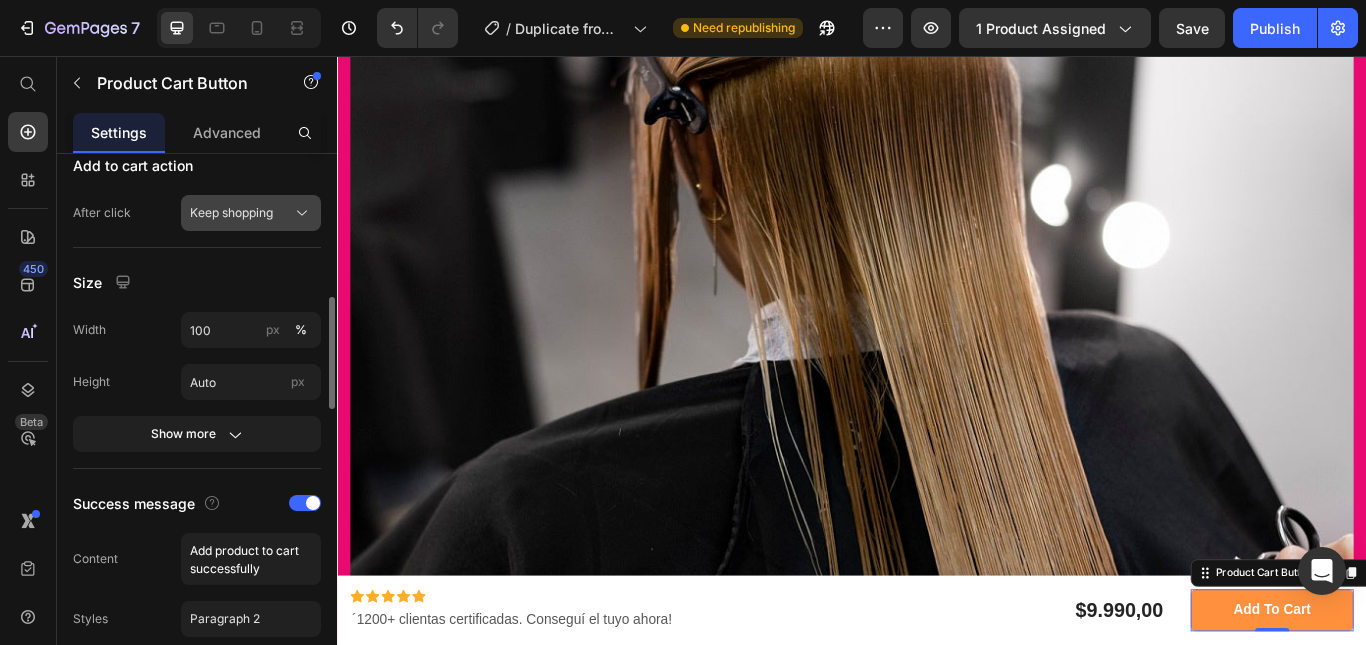 click on "Keep shopping" at bounding box center [231, 213] 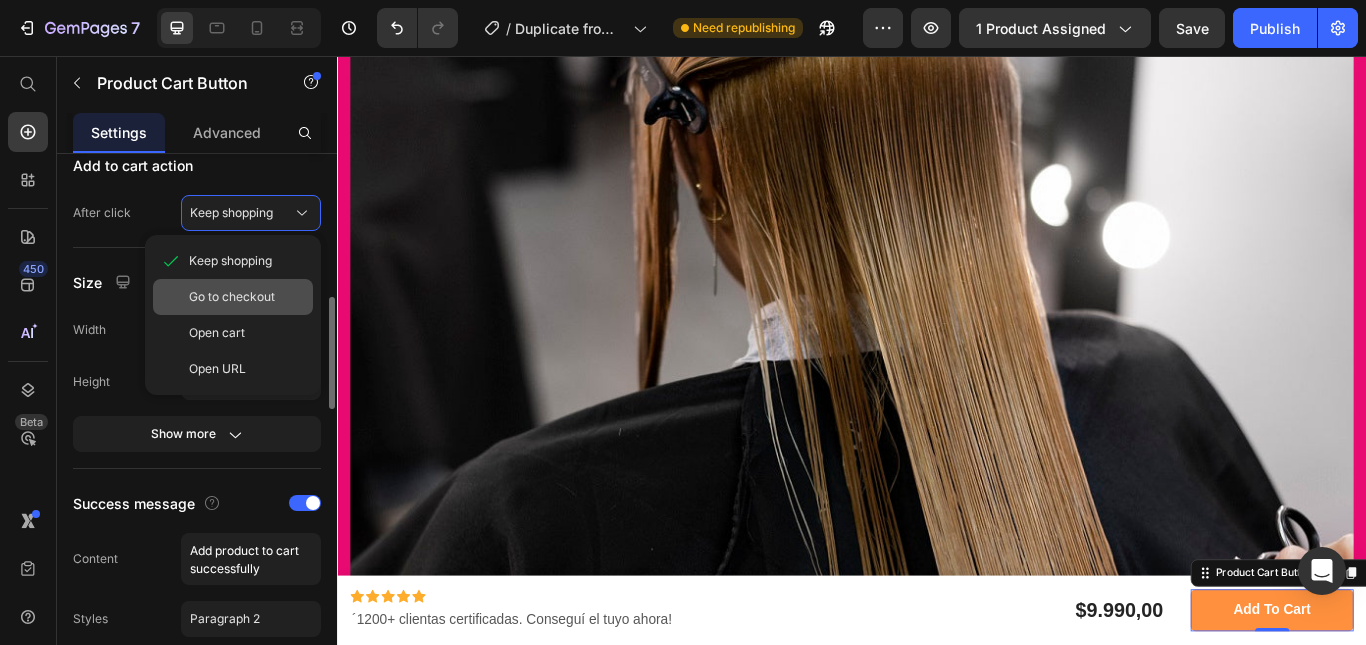 click on "Go to checkout" at bounding box center (232, 297) 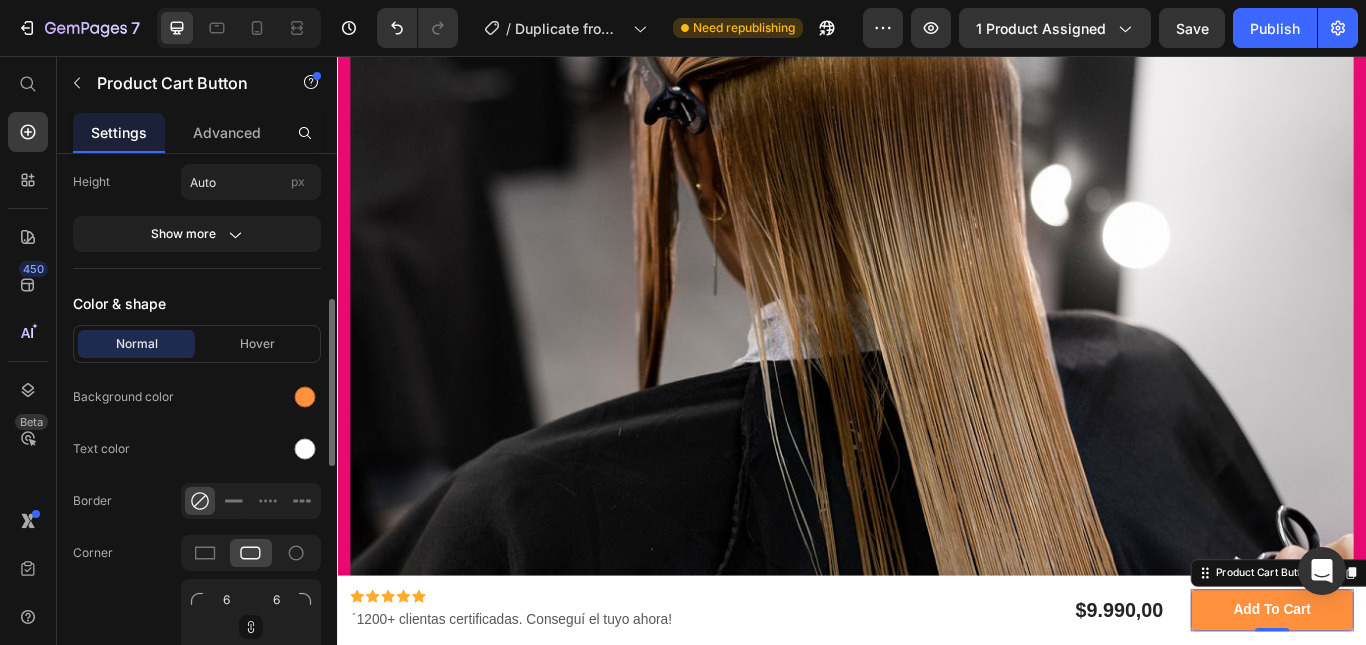 scroll, scrollTop: 800, scrollLeft: 0, axis: vertical 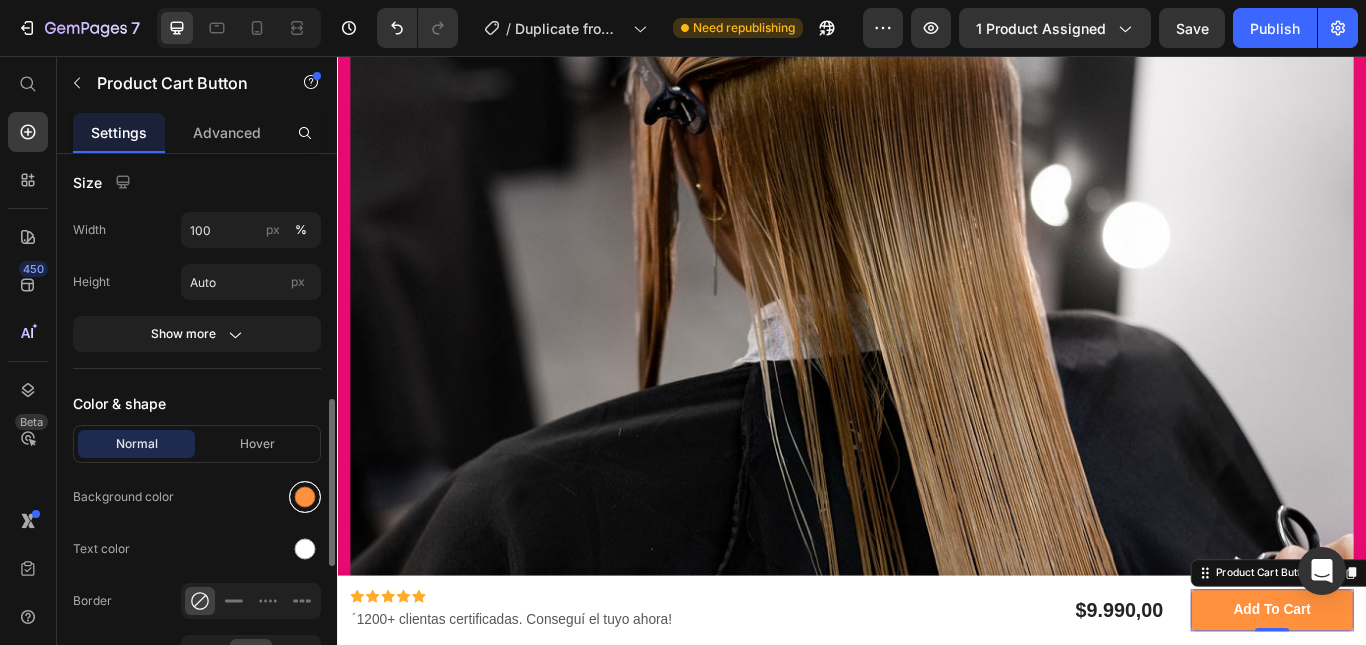 click at bounding box center (305, 497) 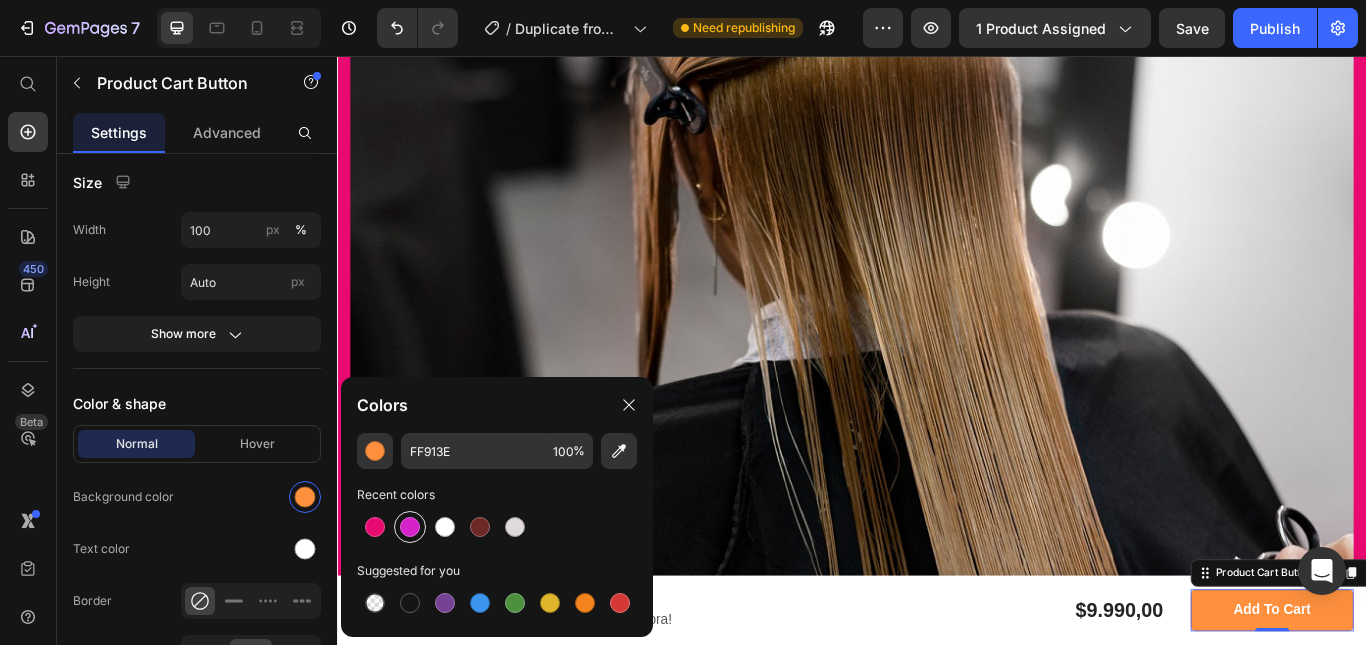 click at bounding box center [410, 527] 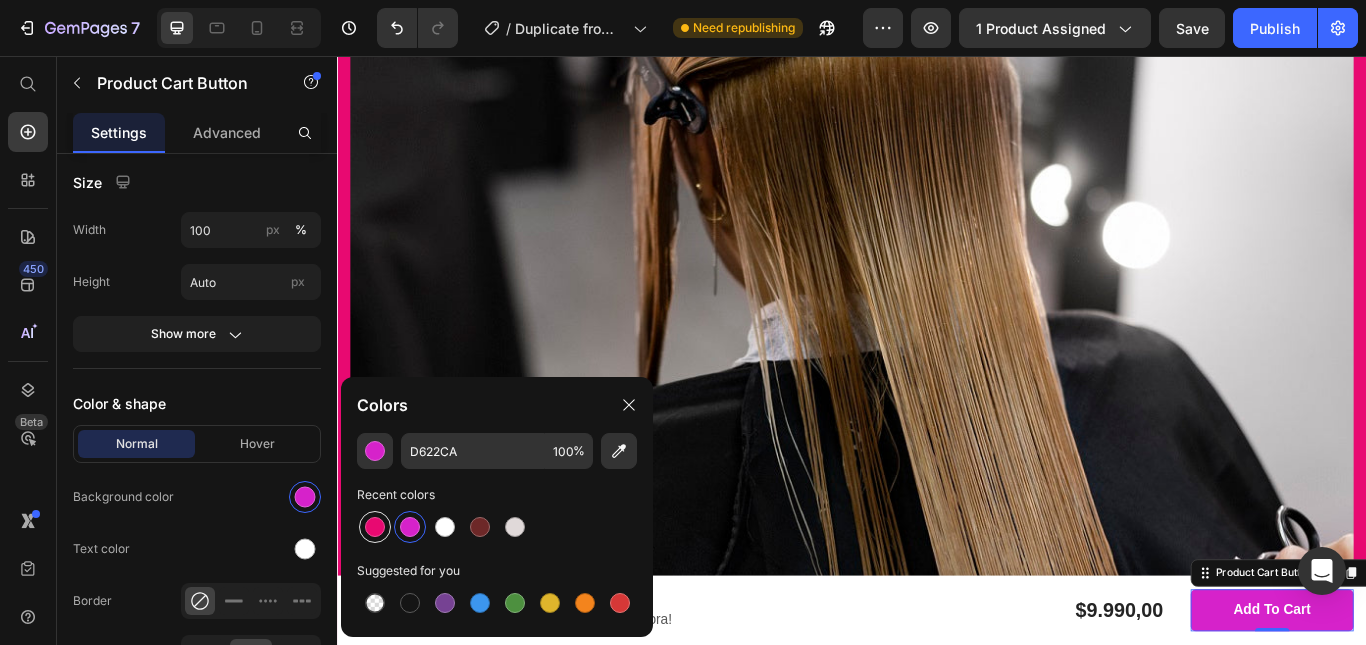click at bounding box center [375, 527] 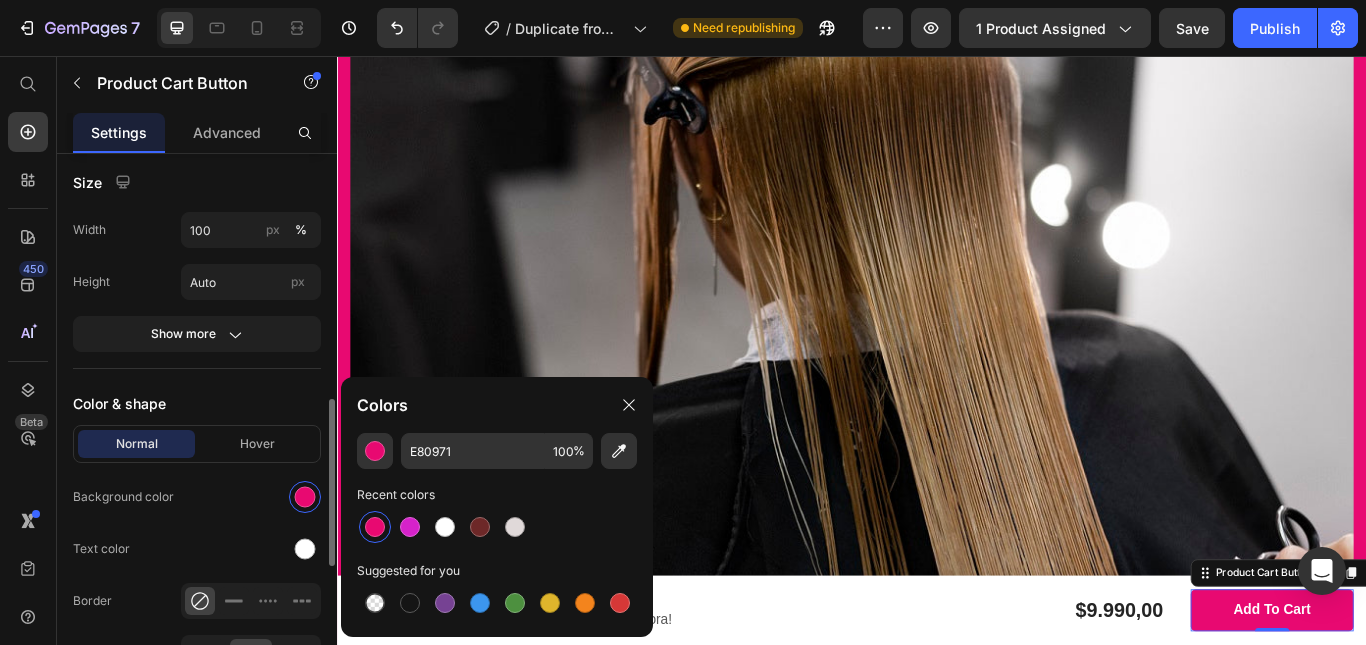 click on "Background color" 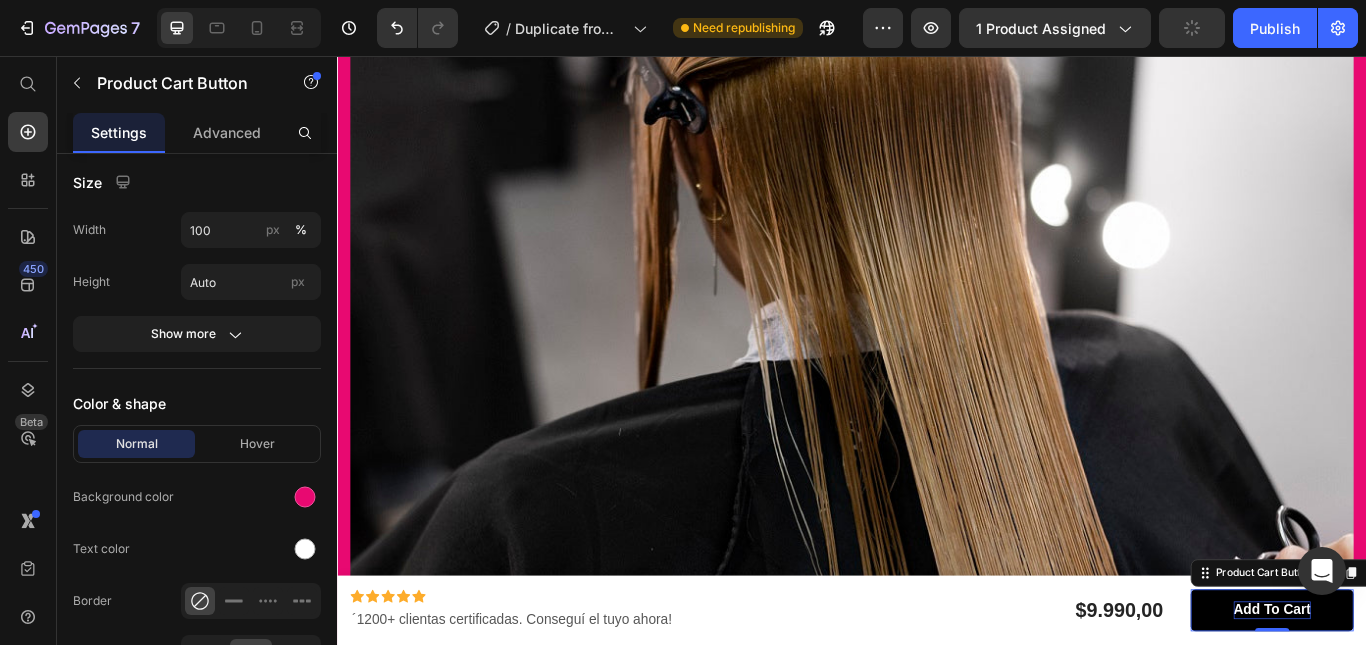 click on "add to cart" at bounding box center [1427, 702] 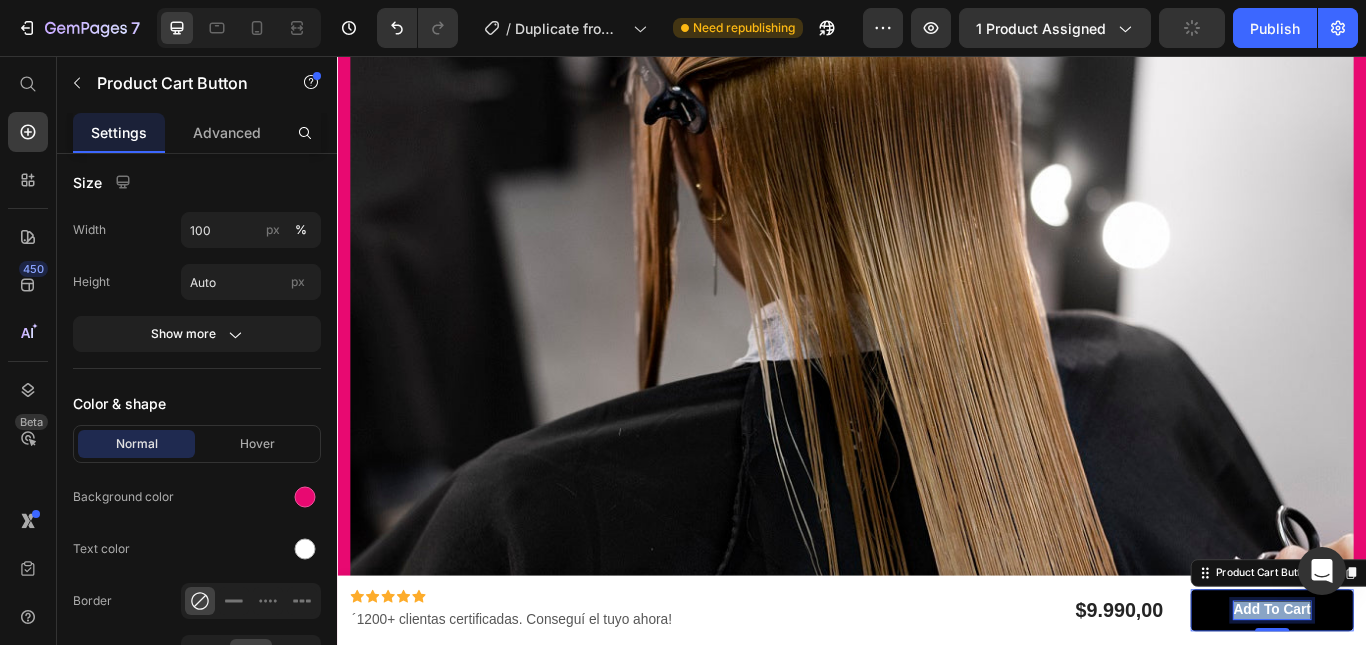 click on "add to cart" at bounding box center (1427, 702) 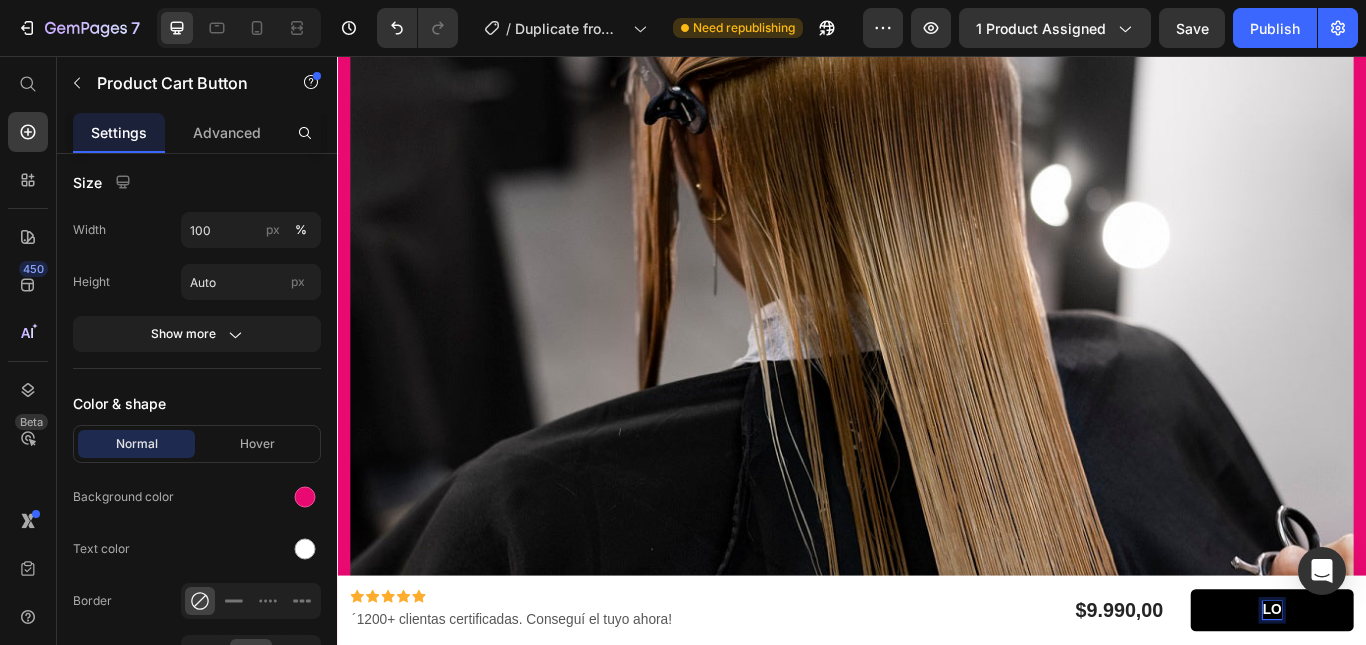 click on "LO" at bounding box center (1427, 702) 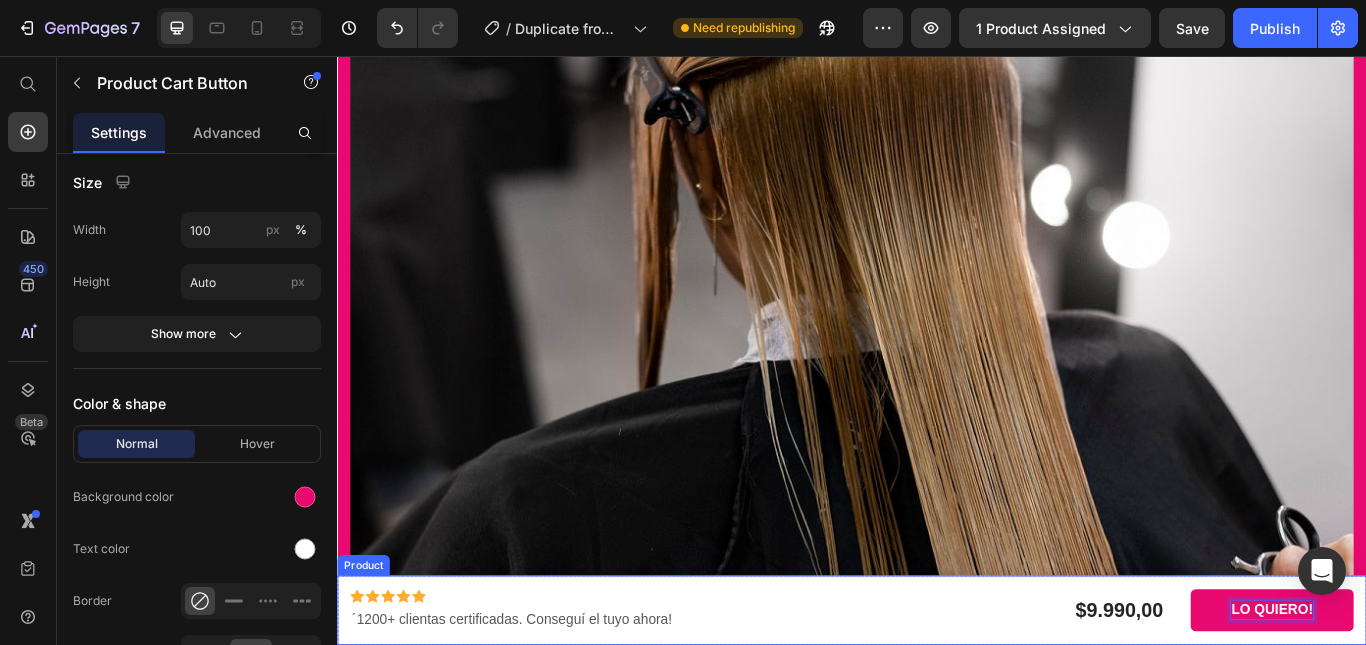 click on "Icon Icon Icon Icon Icon Icon List ´1200+ clientas certificadas. Conseguí el tuyo ahora! Text Block $9.990,00 Product Price Row LO QUIERO! Product Cart Button   0 Product" at bounding box center (937, 702) 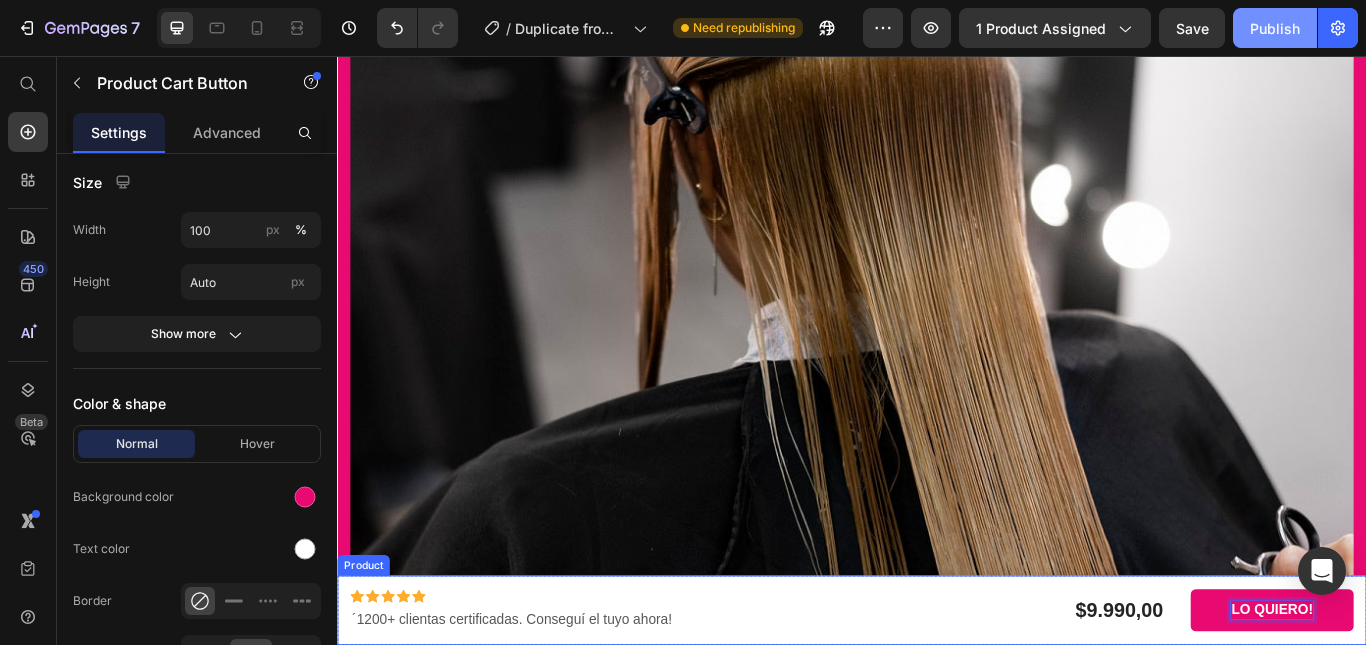 click on "Publish" at bounding box center [1275, 28] 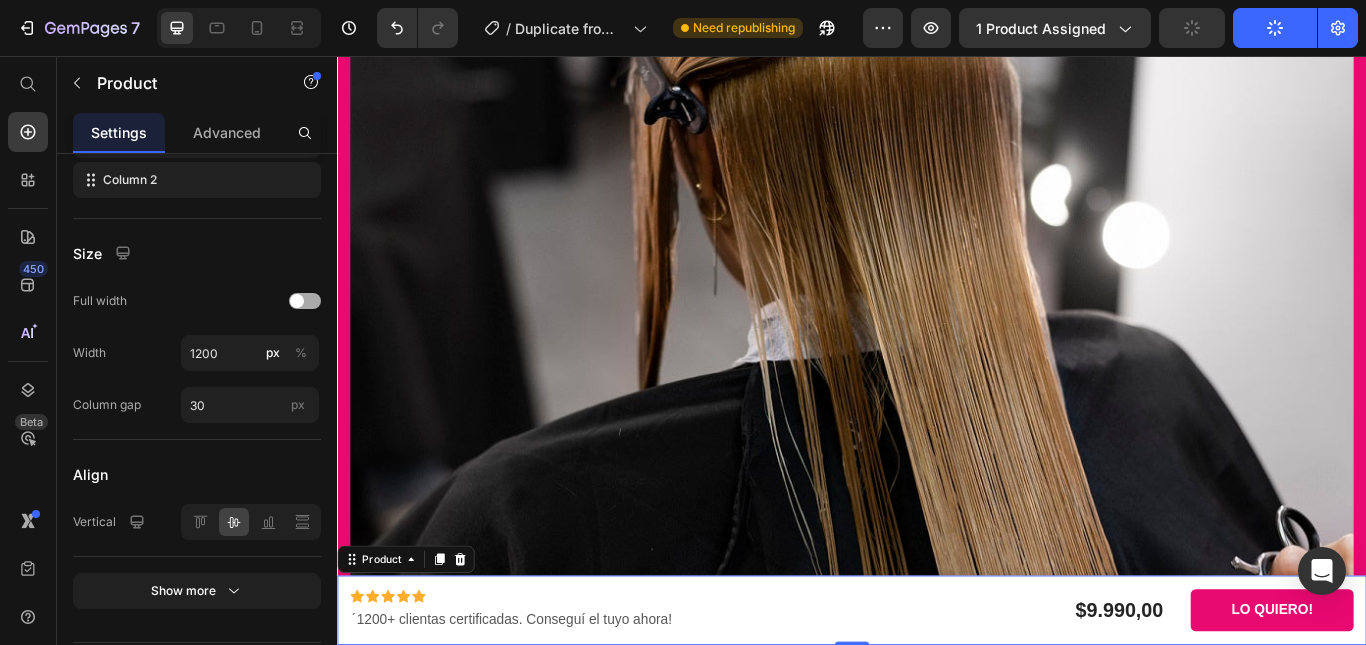 scroll, scrollTop: 0, scrollLeft: 0, axis: both 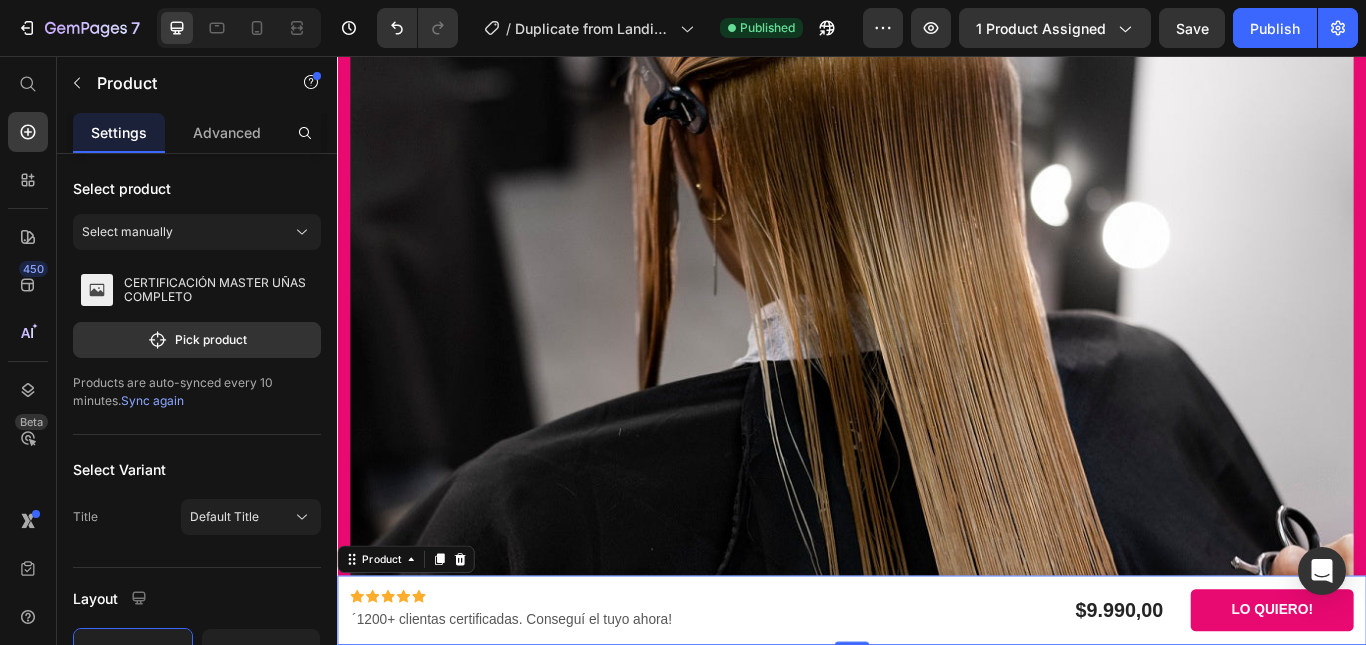 click on "Icon Icon Icon Icon Icon Icon List ´1200+ clientas certificadas. Conseguí el tuyo ahora! Text Block $9.990,00 Product Price Row LO QUIERO! Product Cart Button Product   0" at bounding box center [937, 702] 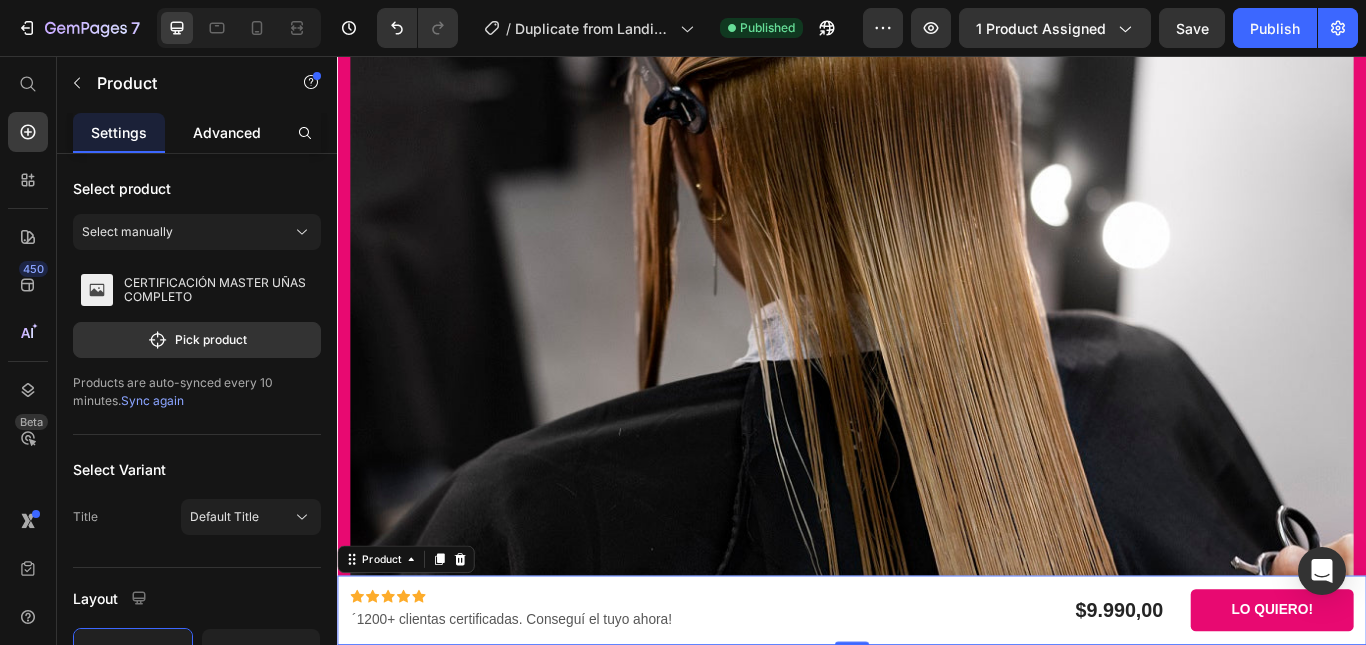 click on "Advanced" at bounding box center [227, 132] 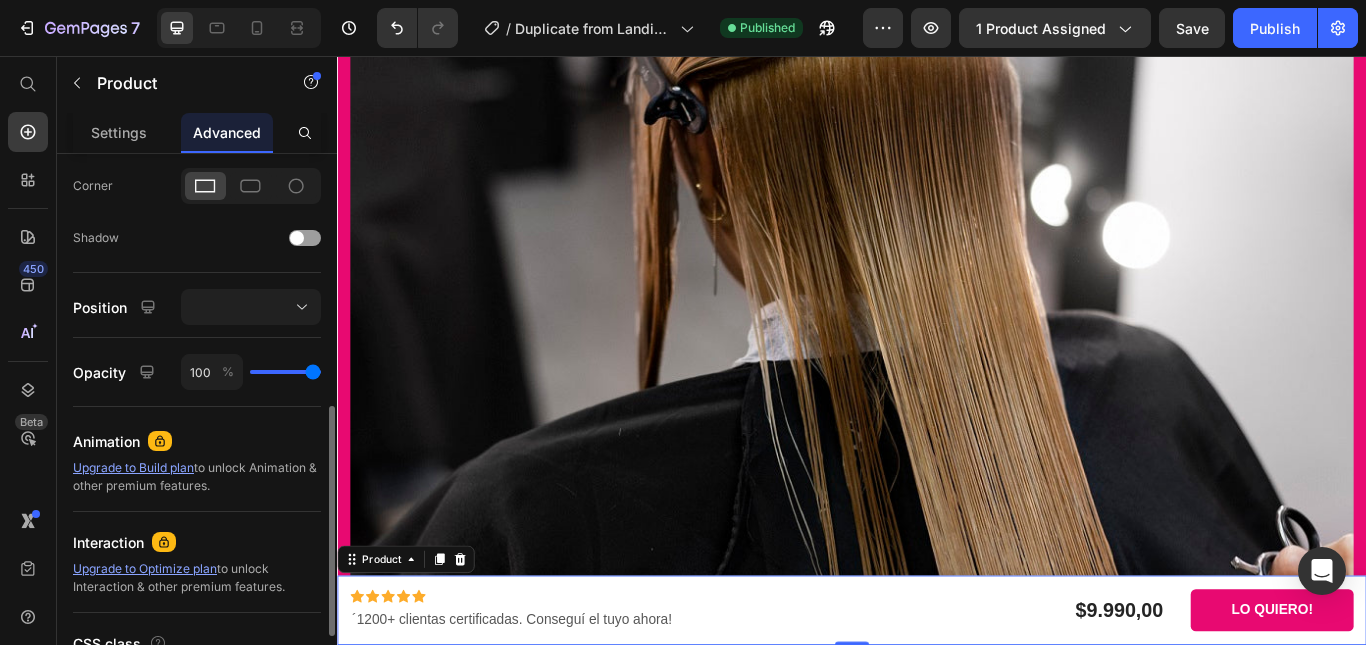 scroll, scrollTop: 757, scrollLeft: 0, axis: vertical 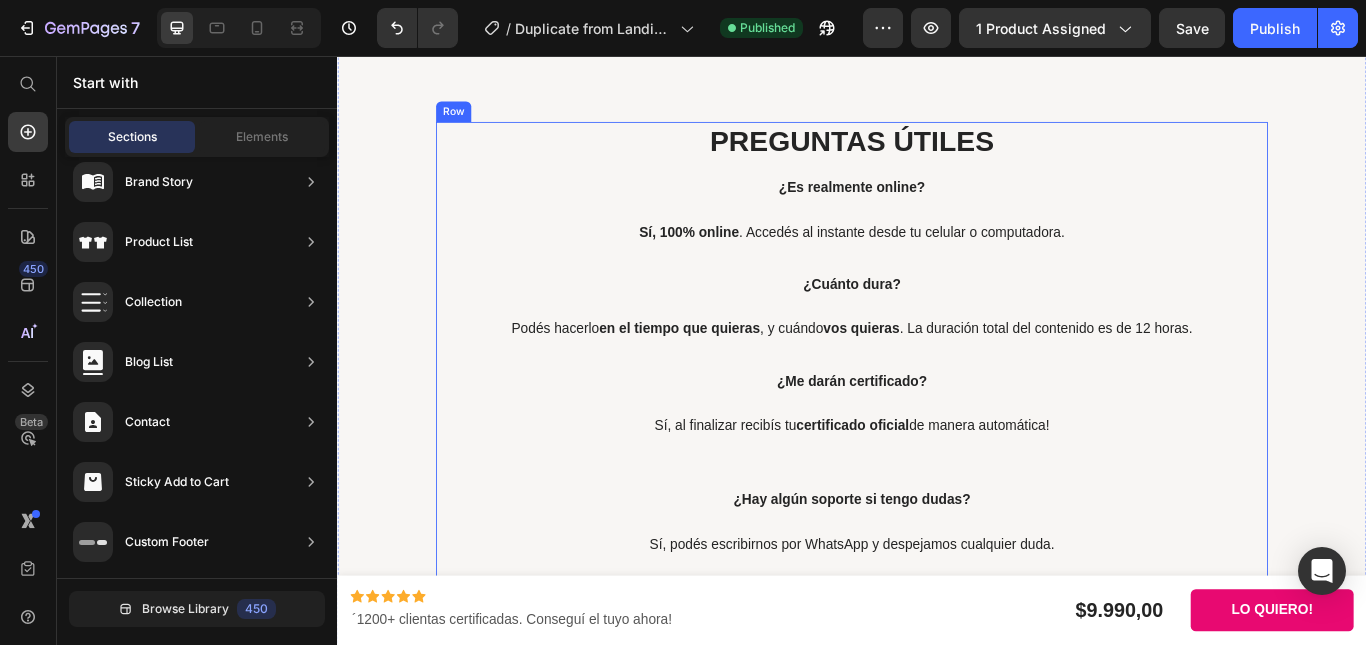 click on "Sí, 100% online . Accedés al instante desde tu celular o computadora." at bounding box center [937, 262] 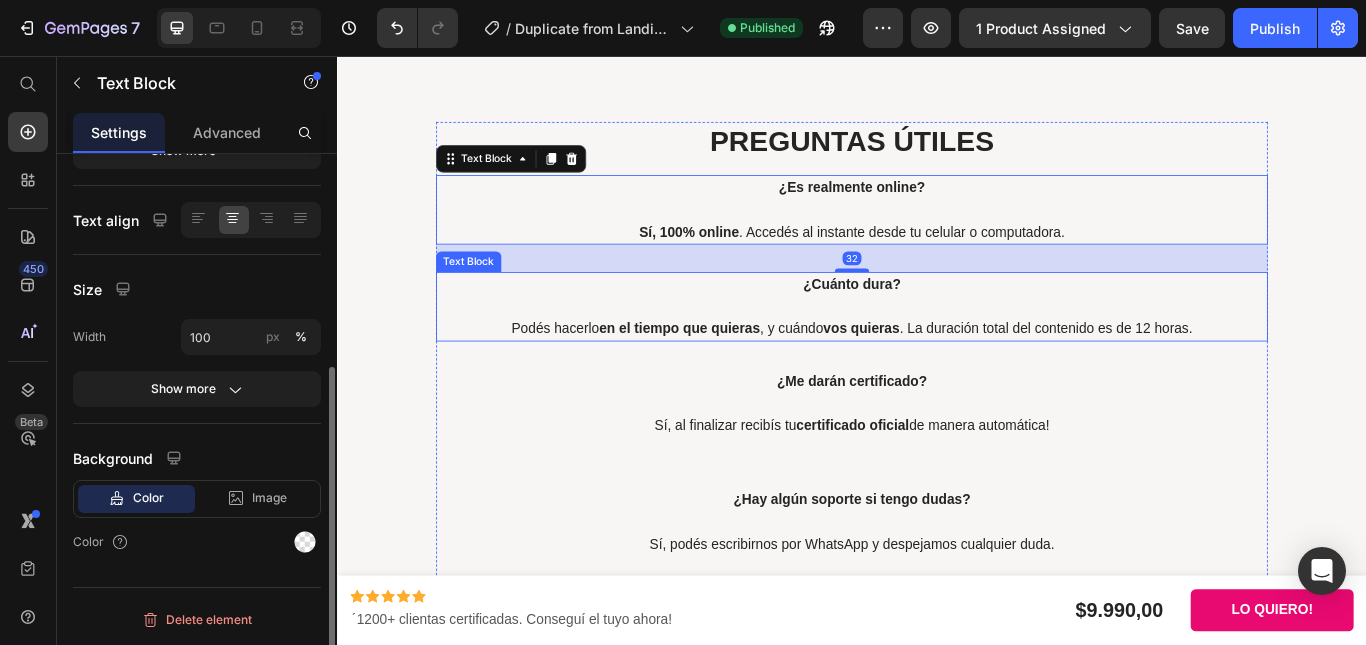scroll, scrollTop: 0, scrollLeft: 0, axis: both 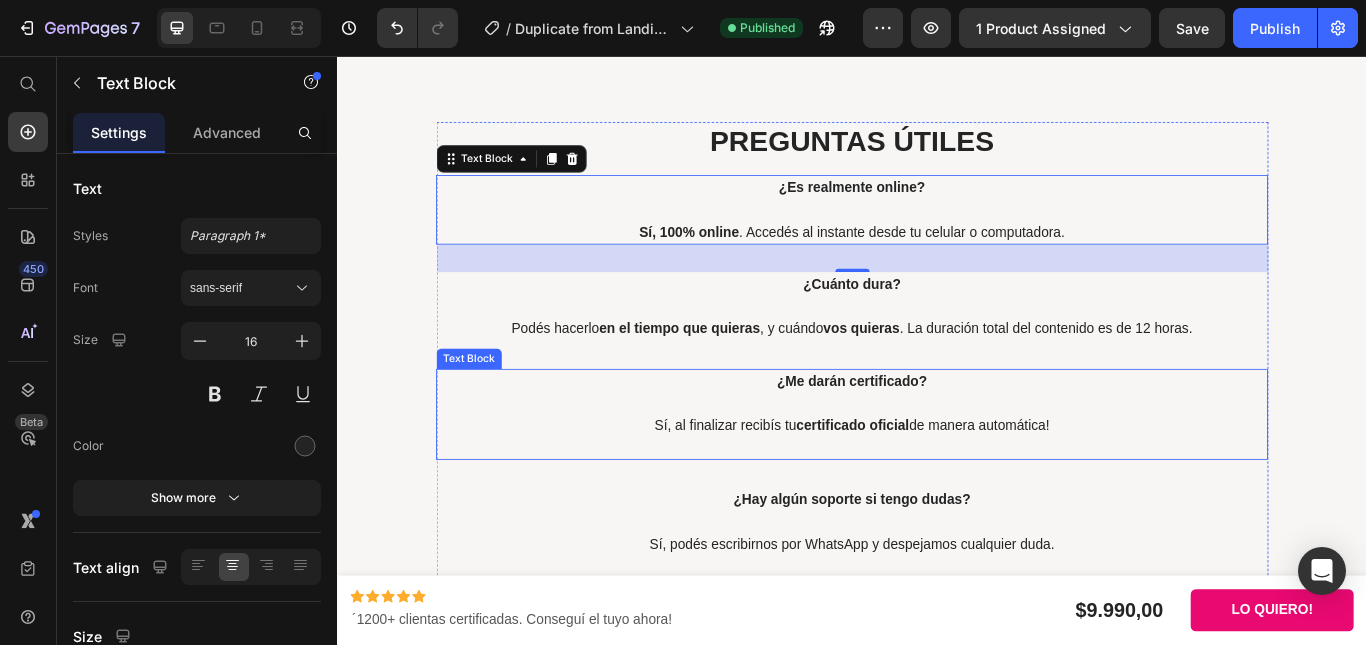 click on "Sí, al finalizar recibís tu  certificado oficial  de manera automática!" at bounding box center (937, 487) 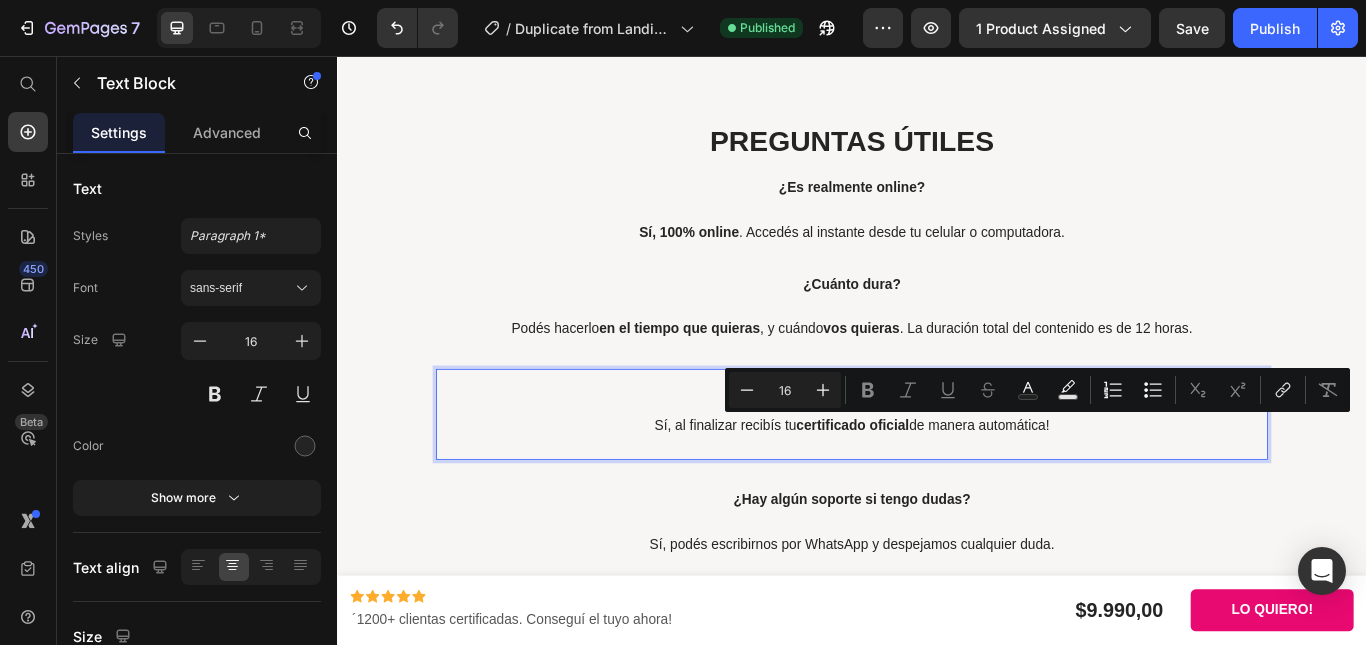 click on "Sí, al finalizar recibís tu  certificado oficial  de manera automática!" at bounding box center (937, 487) 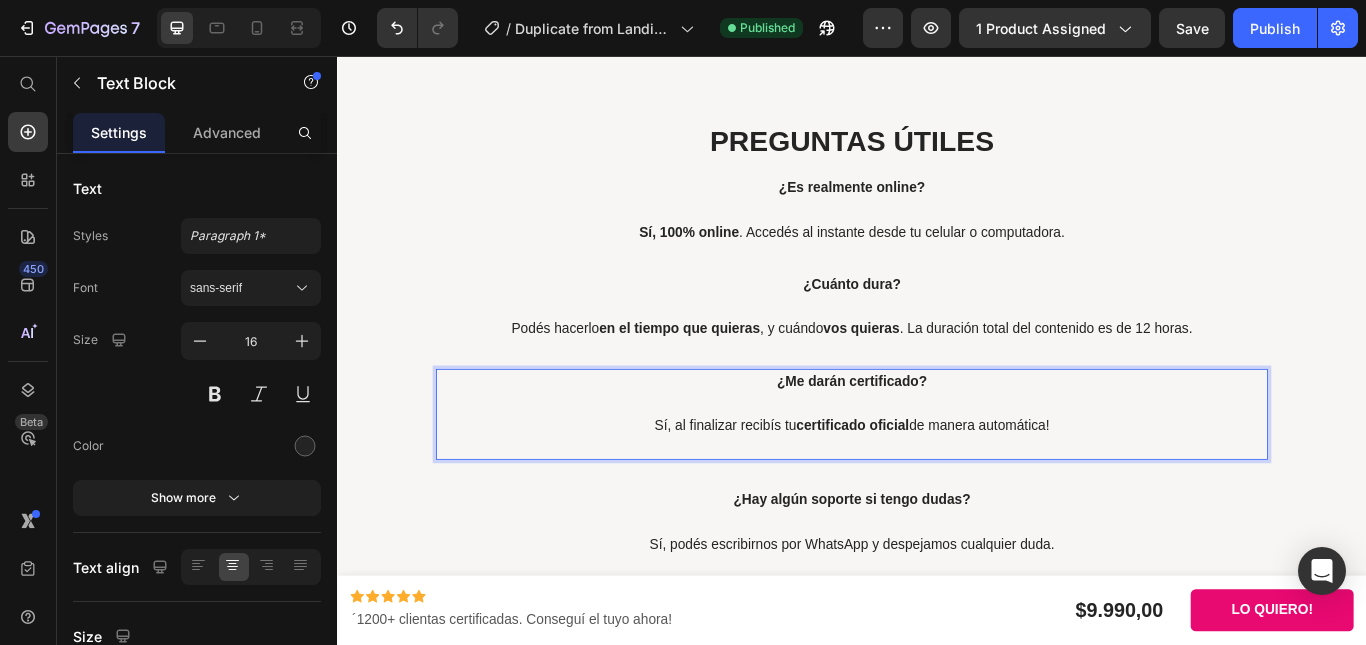 click at bounding box center [937, 513] 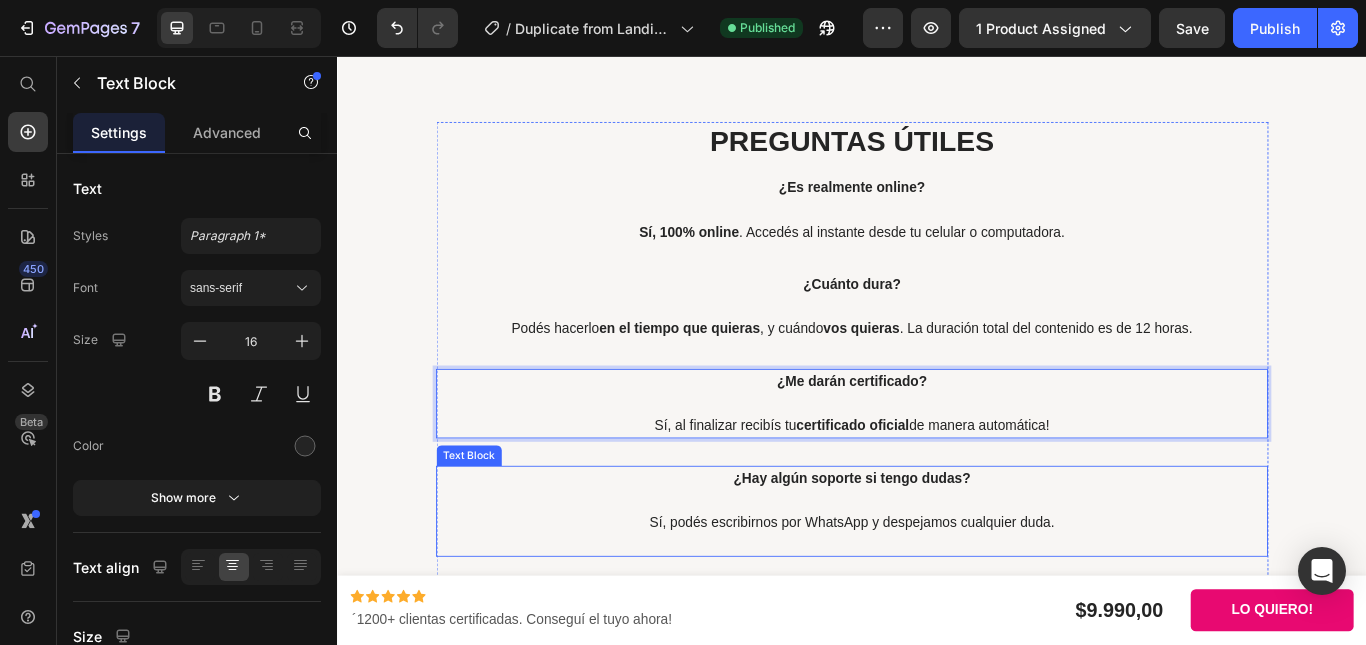 scroll, scrollTop: 4942, scrollLeft: 0, axis: vertical 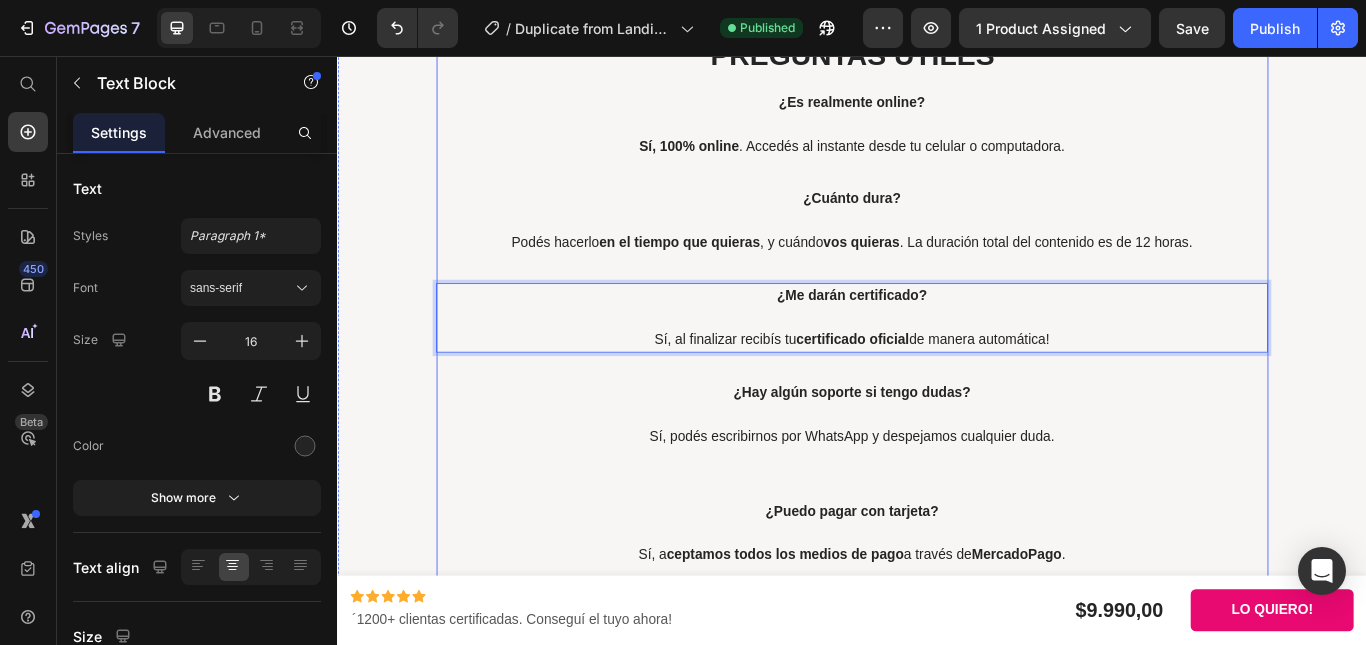 click at bounding box center (937, 526) 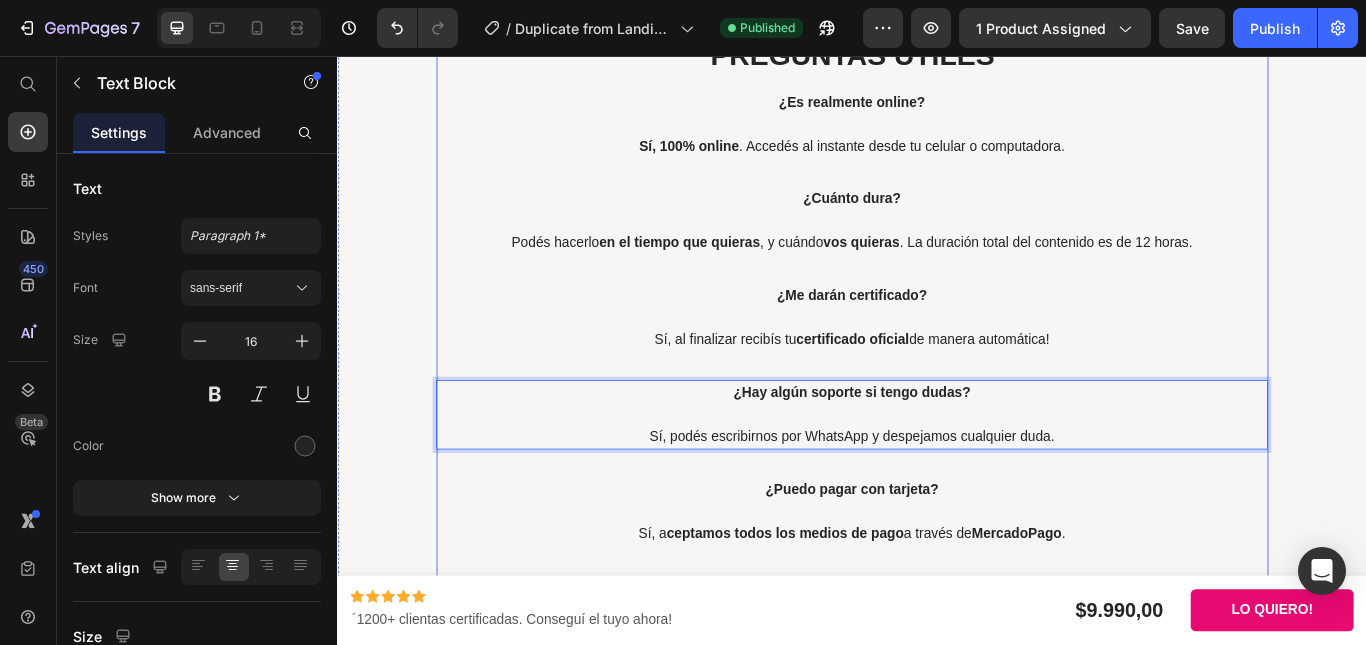 scroll, scrollTop: 5042, scrollLeft: 0, axis: vertical 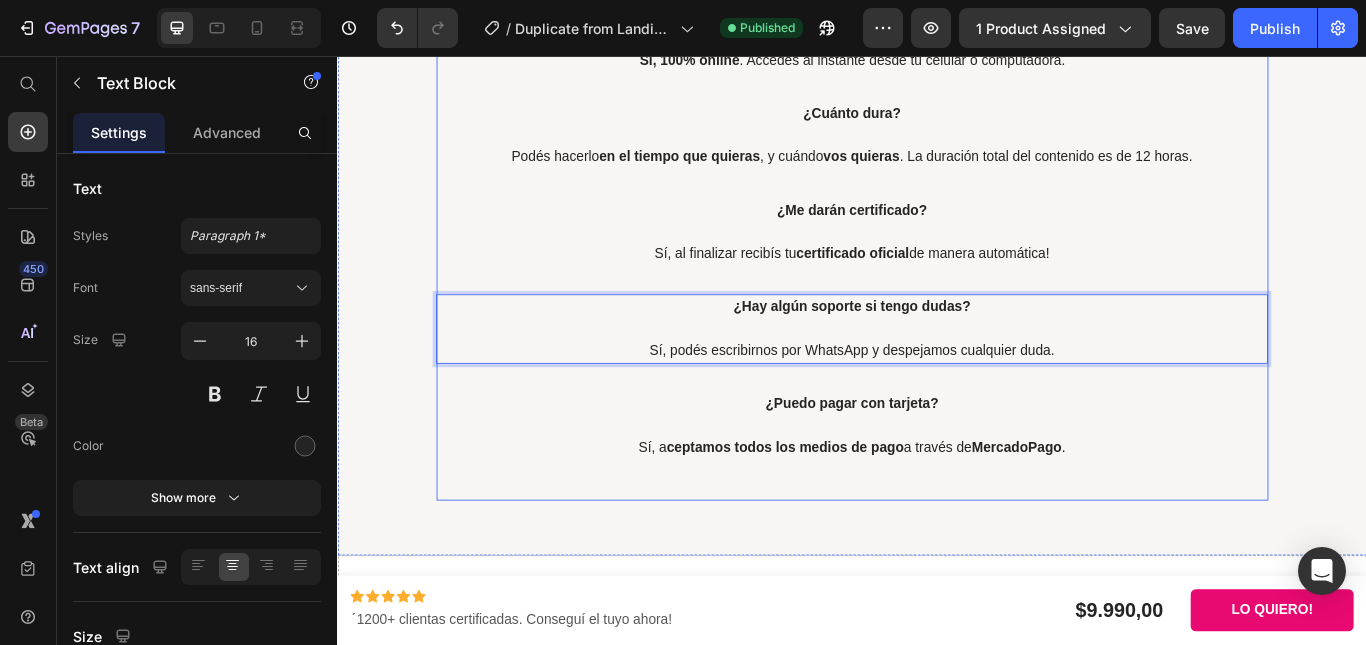 click on "PREGUNTAS ÚTILES Heading ¿Es realmente online?   Sí, 100% online . Accedés al instante desde tu celular o computadora. Text Block ¿Cuánto dura?   Podés hacerlo  en el tiempo que quieras , y cuándo  vos quieras . La duración total del contenido es de 12 horas. Text Block ¿Me darán certificado? Sí, al finalizar recibís tu  certificado oficial  de manera automática!  Text Block ¿Hay algún soporte si tengo dudas? Sí, podés escribirnos por WhatsApp y despejamos cualquier duda. Text Block   32 ¿Puedo pagar con tarjeta?   Sí, a ceptamos todos los medios de pago  a través de  MercadoPago . Text Block" at bounding box center (937, 254) 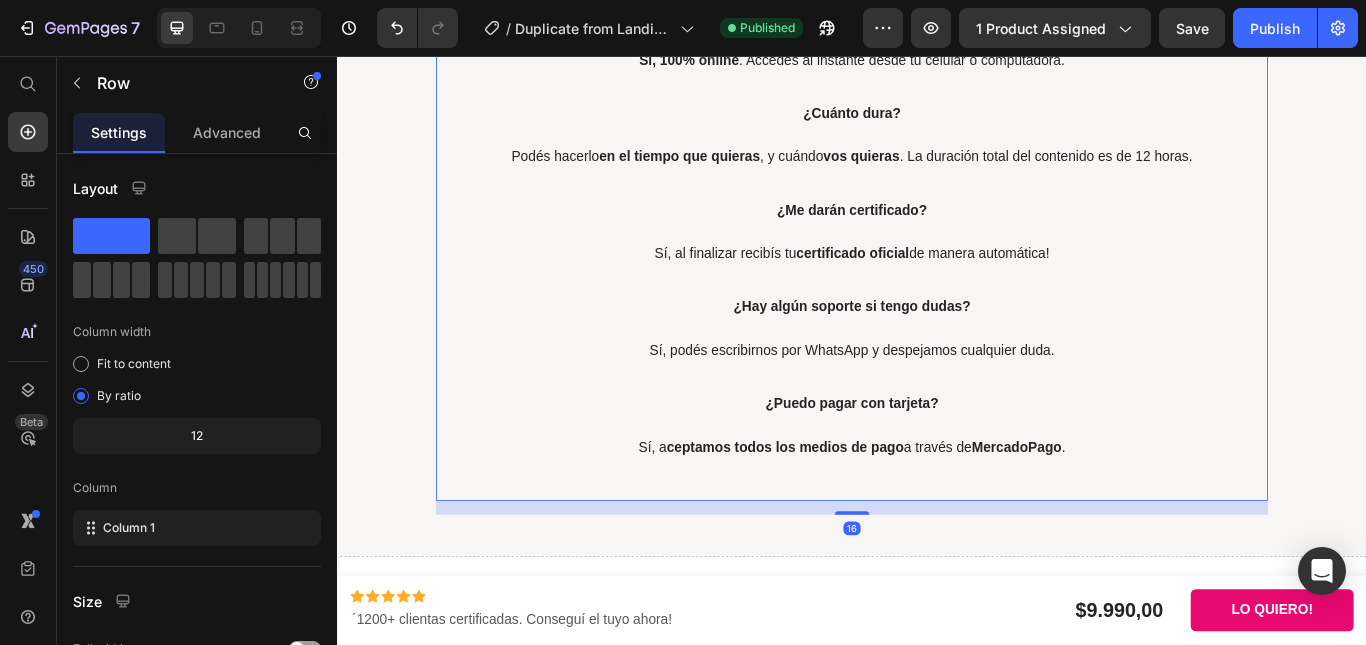 click on "PREGUNTAS ÚTILES Heading ¿Es realmente online?   Sí, 100% online . Accedés al instante desde tu celular o computadora. Text Block ¿Cuánto dura?   Podés hacerlo  en el tiempo que quieras , y cuándo  vos quieras . La duración total del contenido es de 12 horas. Text Block ¿Me darán certificado? Sí, al finalizar recibís tu  certificado oficial  de manera automática!  Text Block ¿Hay algún soporte si tengo dudas? Sí, podés escribirnos por WhatsApp y despejamos cualquier duda. Text Block ¿Puedo pagar con tarjeta?   Sí, a ceptamos todos los medios de pago  a través de  MercadoPago . Text Block" at bounding box center (937, 254) 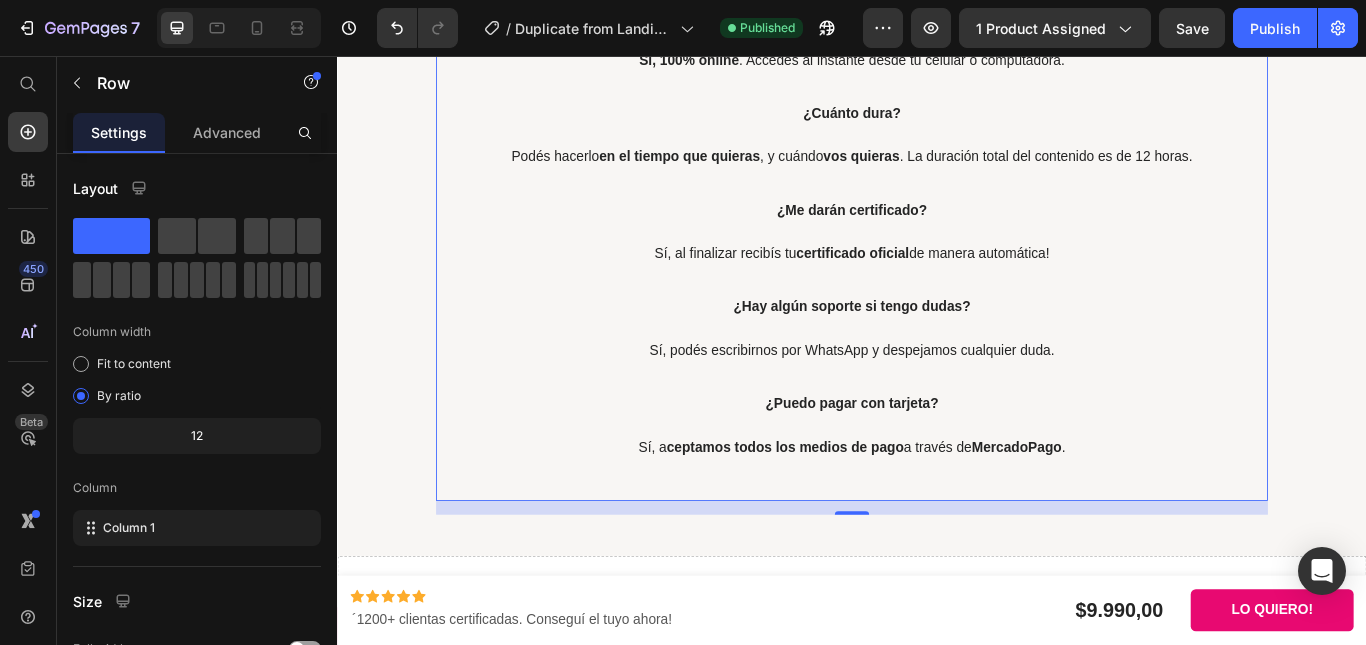click on "PREGUNTAS ÚTILES Heading ¿Es realmente online?   Sí, 100% online . Accedés al instante desde tu celular o computadora. Text Block ¿Cuánto dura?   Podés hacerlo  en el tiempo que quieras , y cuándo  vos quieras . La duración total del contenido es de 12 horas. Text Block ¿Me darán certificado? Sí, al finalizar recibís tu  certificado oficial  de manera automática!  Text Block ¿Hay algún soporte si tengo dudas? Sí, podés escribirnos por WhatsApp y despejamos cualquier duda. Text Block ¿Puedo pagar con tarjeta?   Sí, a ceptamos todos los medios de pago  a través de  MercadoPago . Text Block" at bounding box center (937, 254) 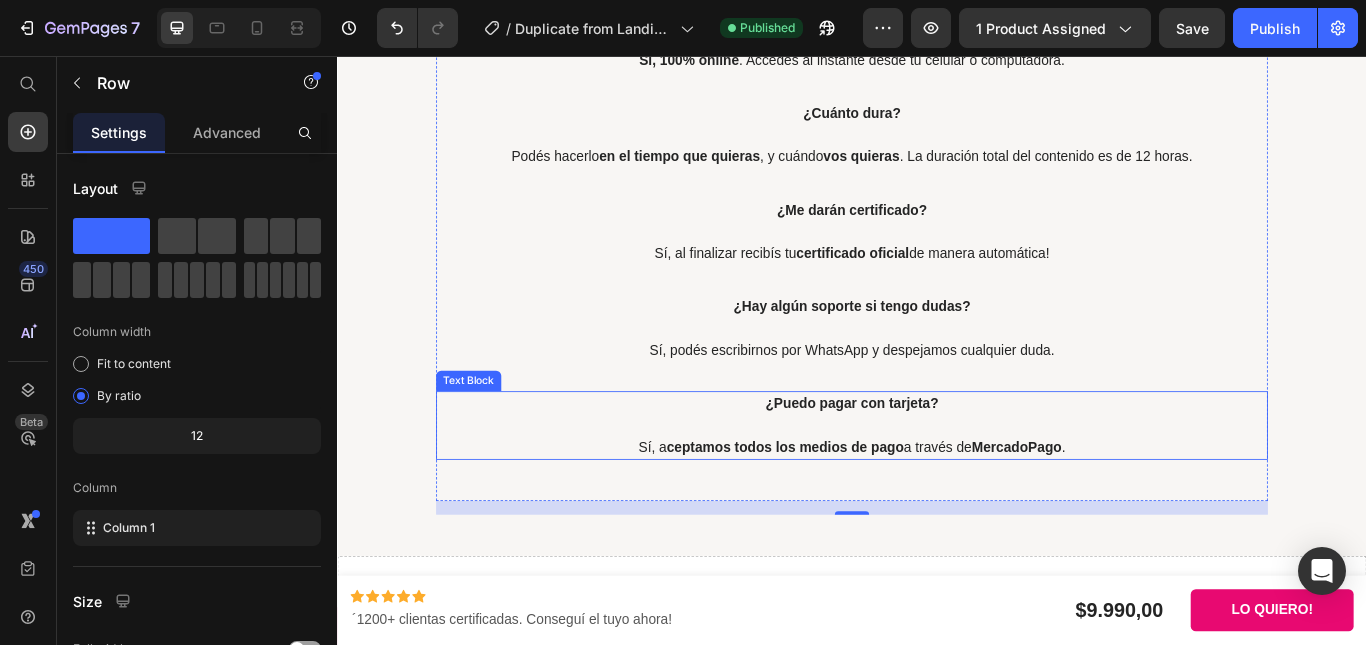 click on "Sí, a ceptamos todos los medios de pago  a través de  MercadoPago ." at bounding box center [937, 513] 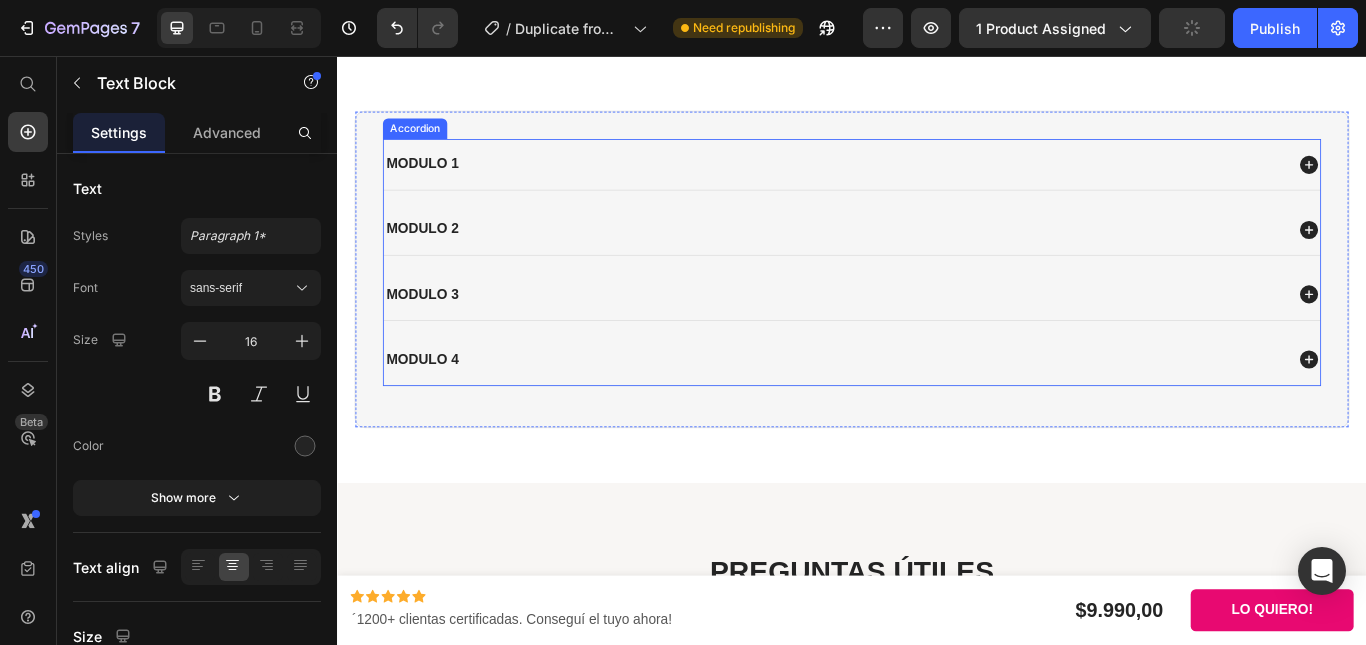 scroll, scrollTop: 4142, scrollLeft: 0, axis: vertical 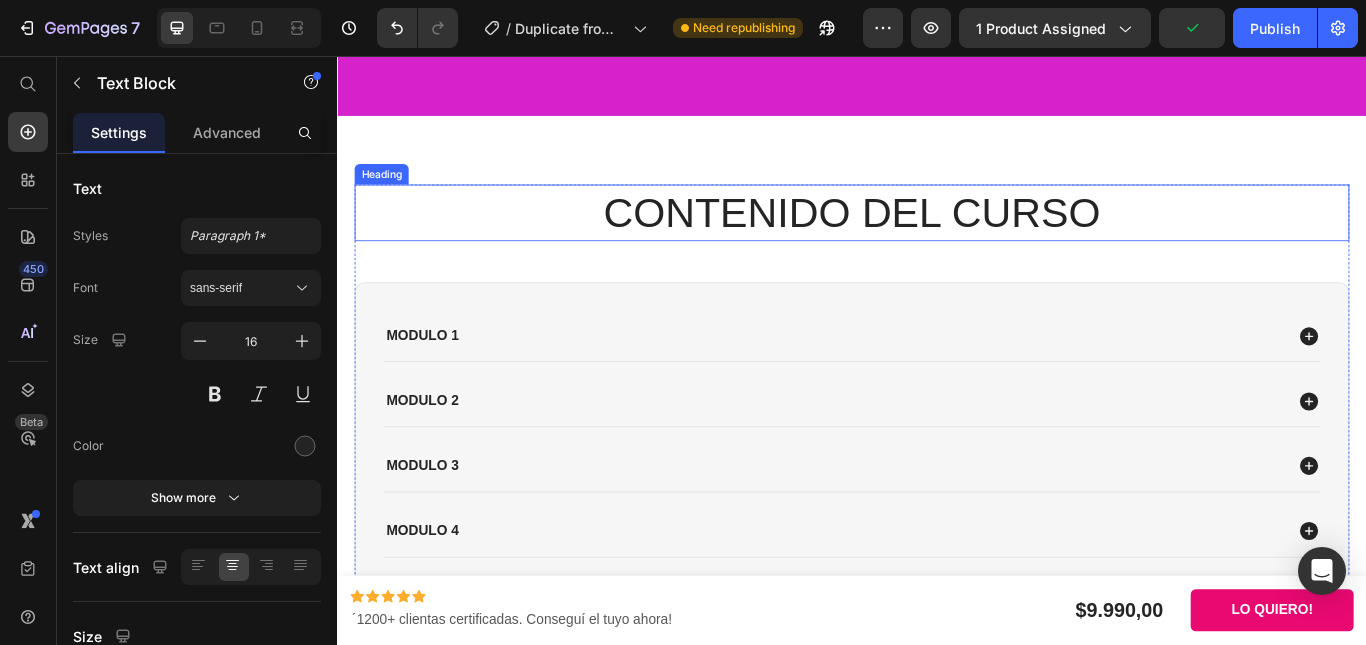 click on "CONTENIDO DEL CURSO" at bounding box center (937, 239) 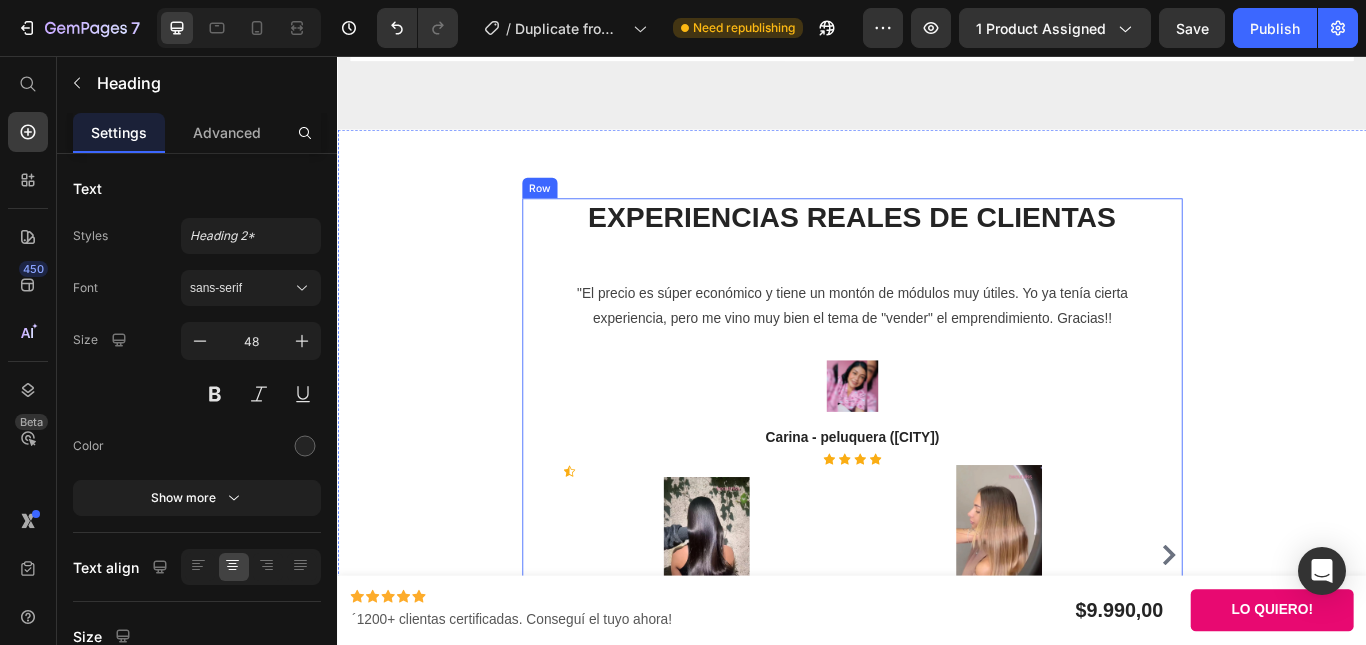 scroll, scrollTop: 2942, scrollLeft: 0, axis: vertical 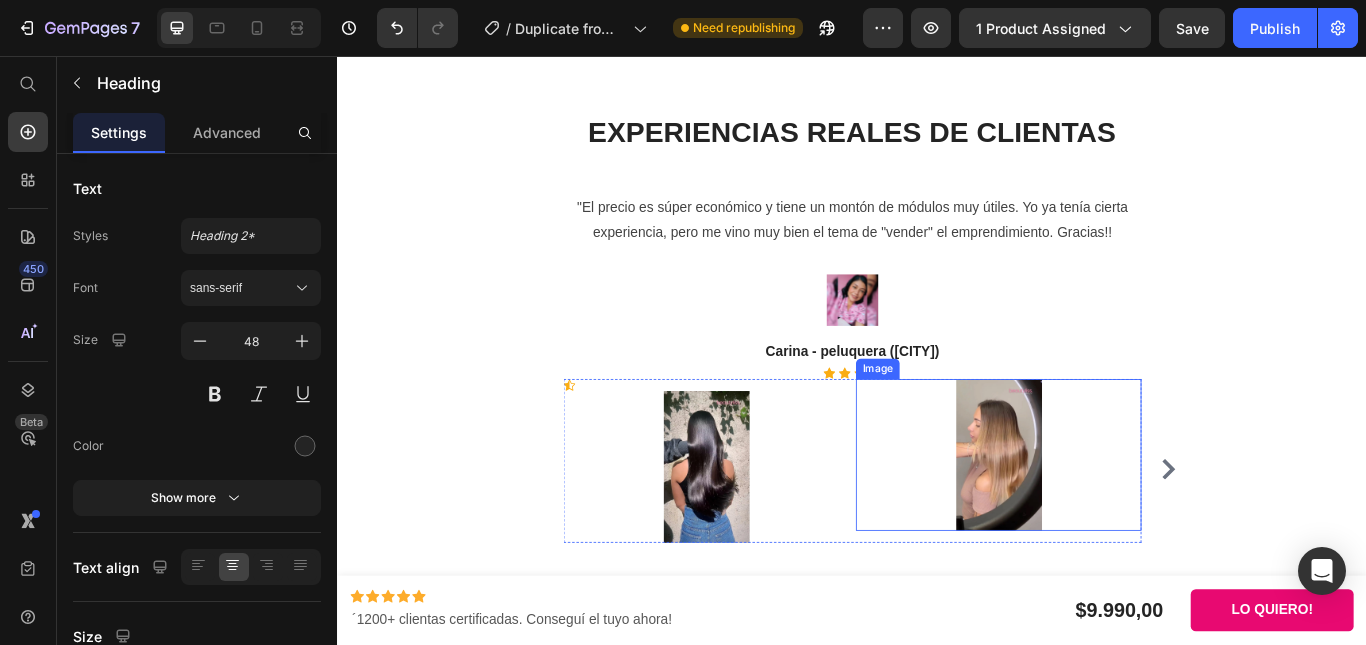 click at bounding box center (1107, 522) 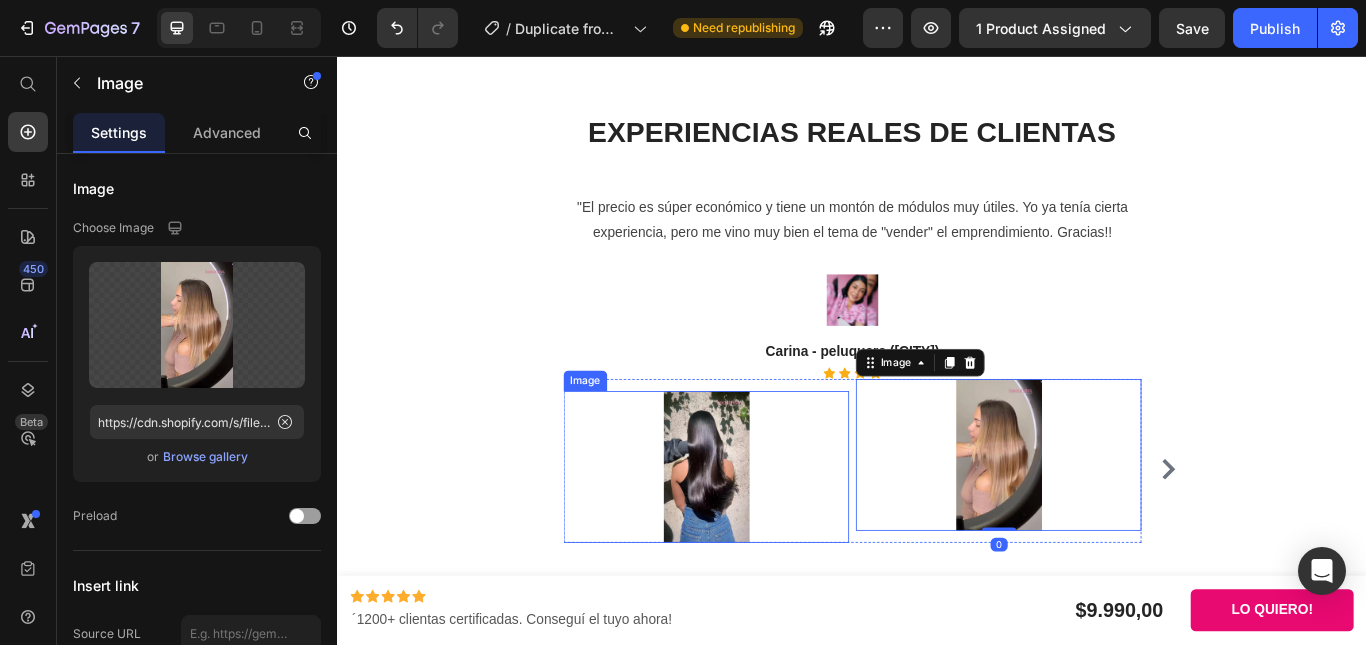click at bounding box center (766, 536) 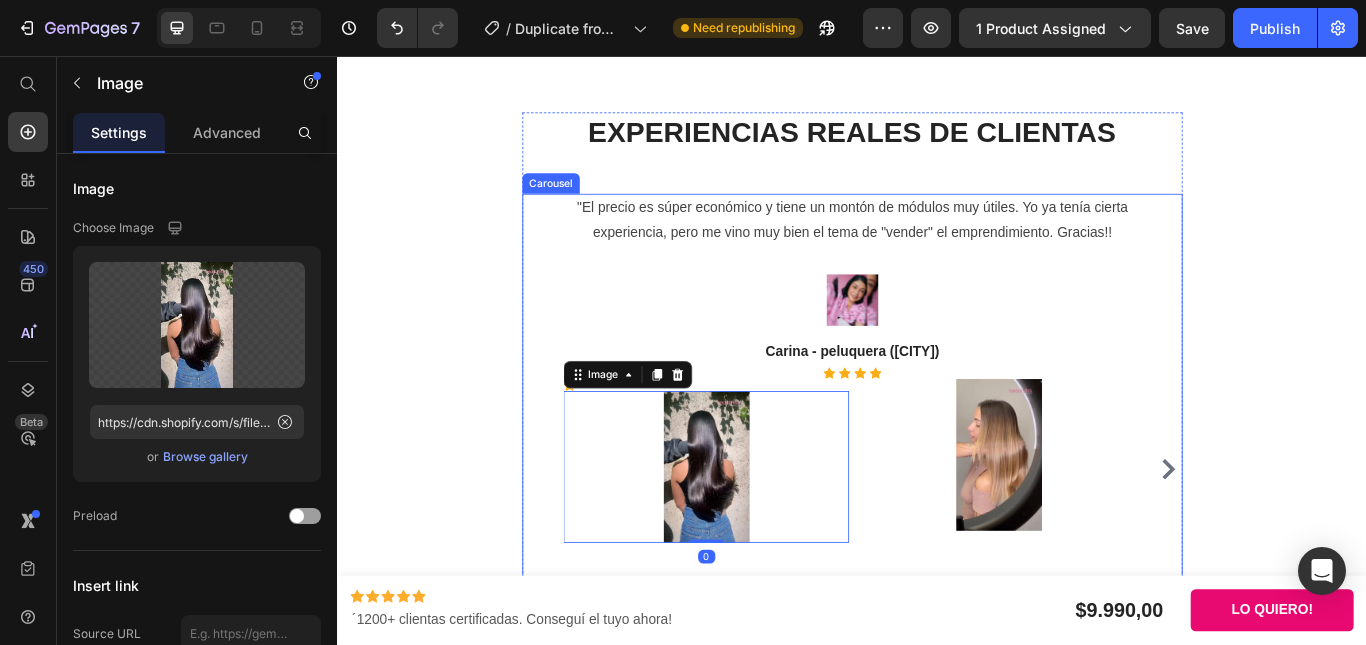 click on ""El precio es súper económico y tiene un montón de módulos muy útiles. Yo ya tenía cierta experiencia, pero me vino muy bien el tema de "vender" el emprendimiento. Gracias!! Text block Image Carina - peluquera (Mendoza) Text block                Icon                Icon                Icon                Icon
Icon Image   0 Image Row Icon List Hoz" at bounding box center [937, 538] 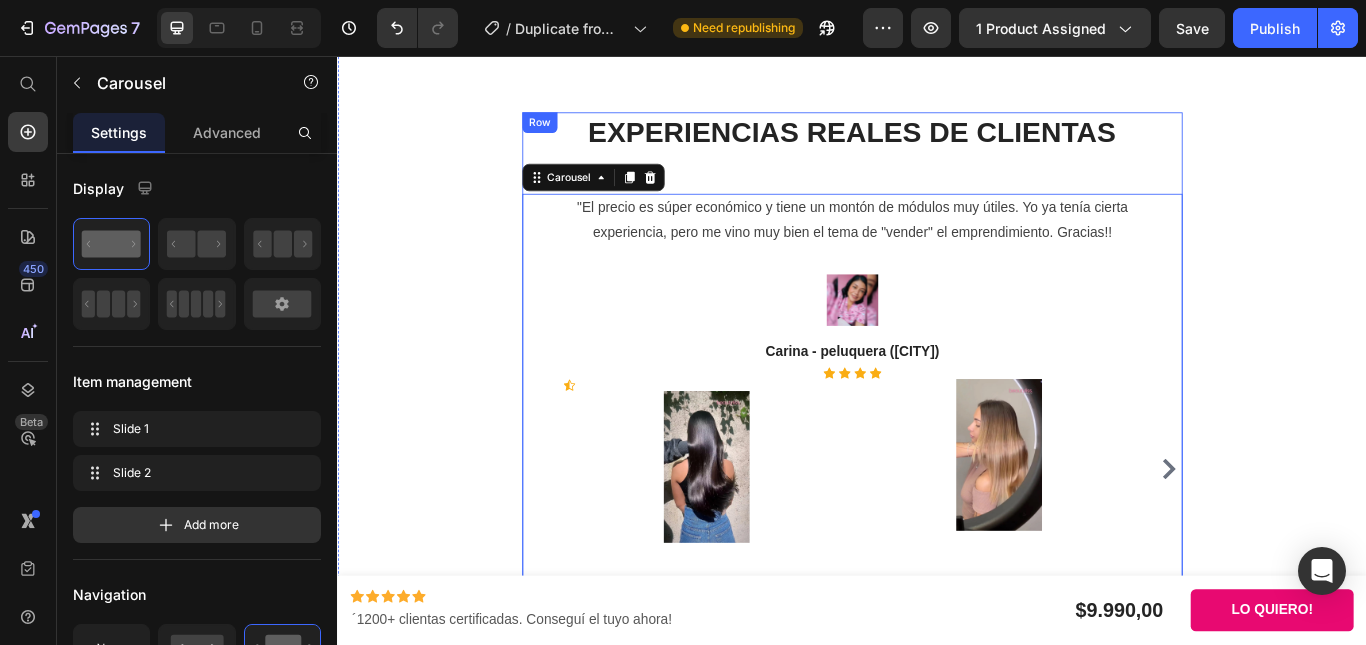 click on "Carina - peluquera ([CITY])" at bounding box center (937, 491) 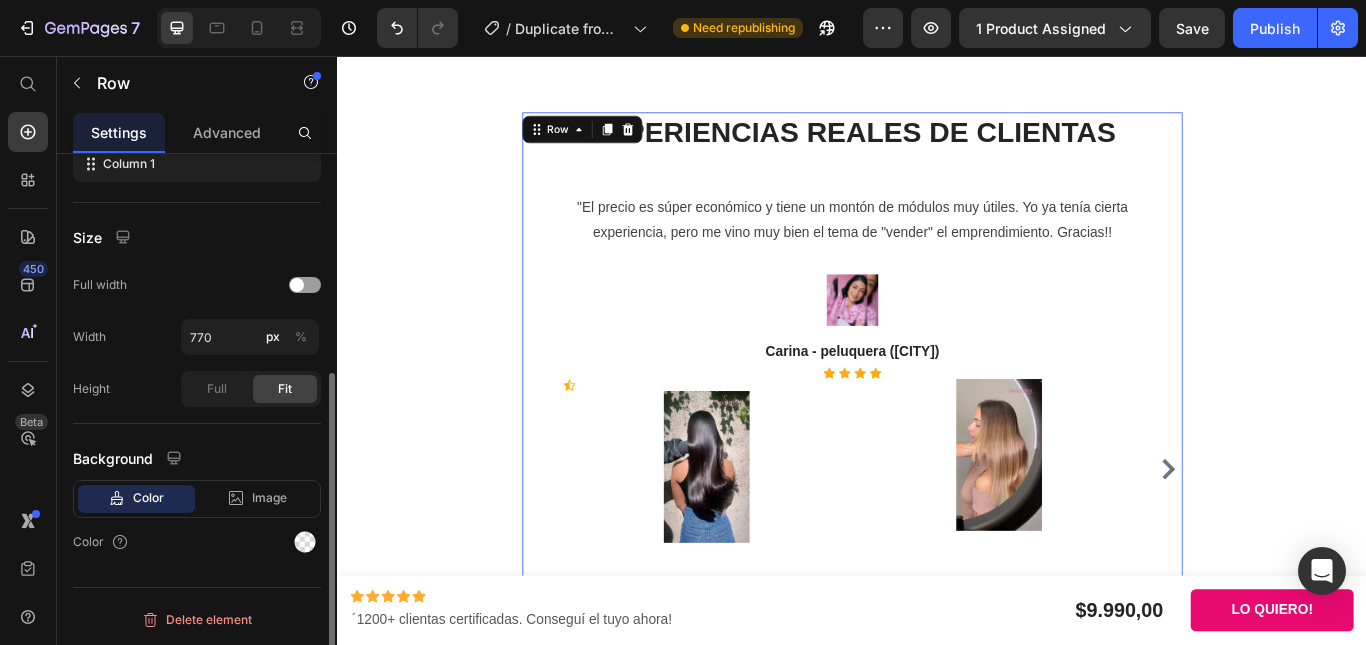 scroll, scrollTop: 164, scrollLeft: 0, axis: vertical 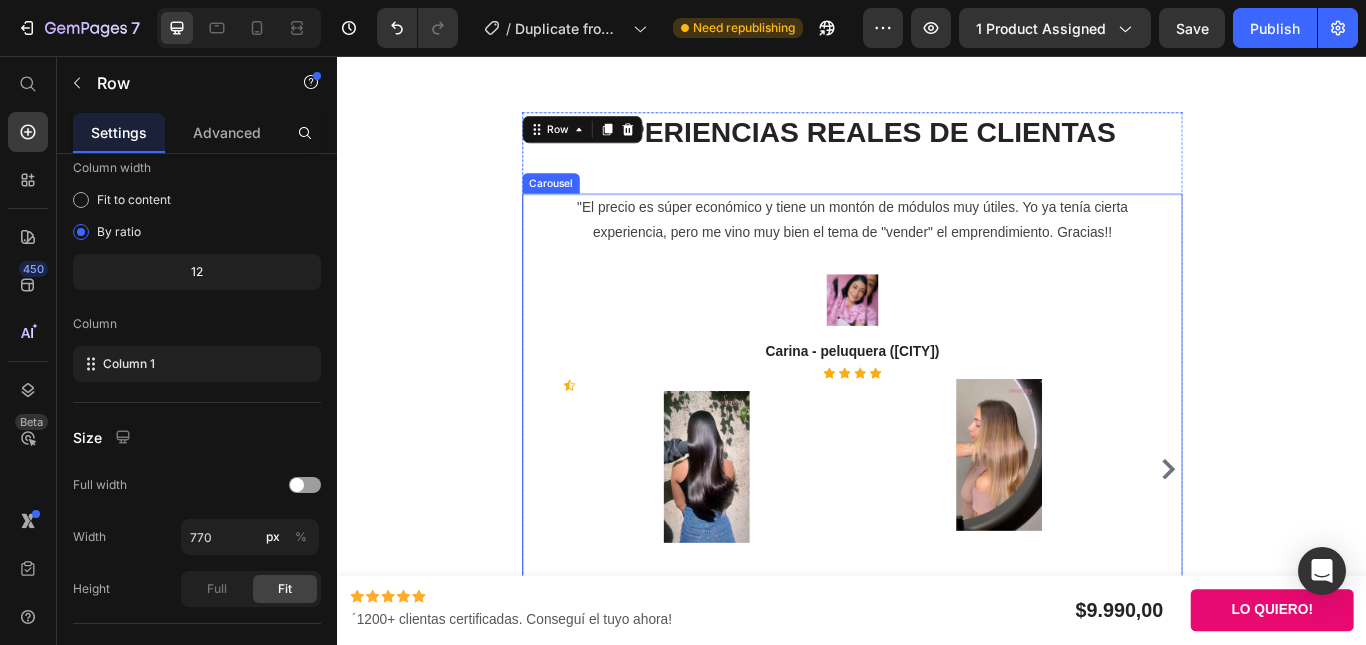 click 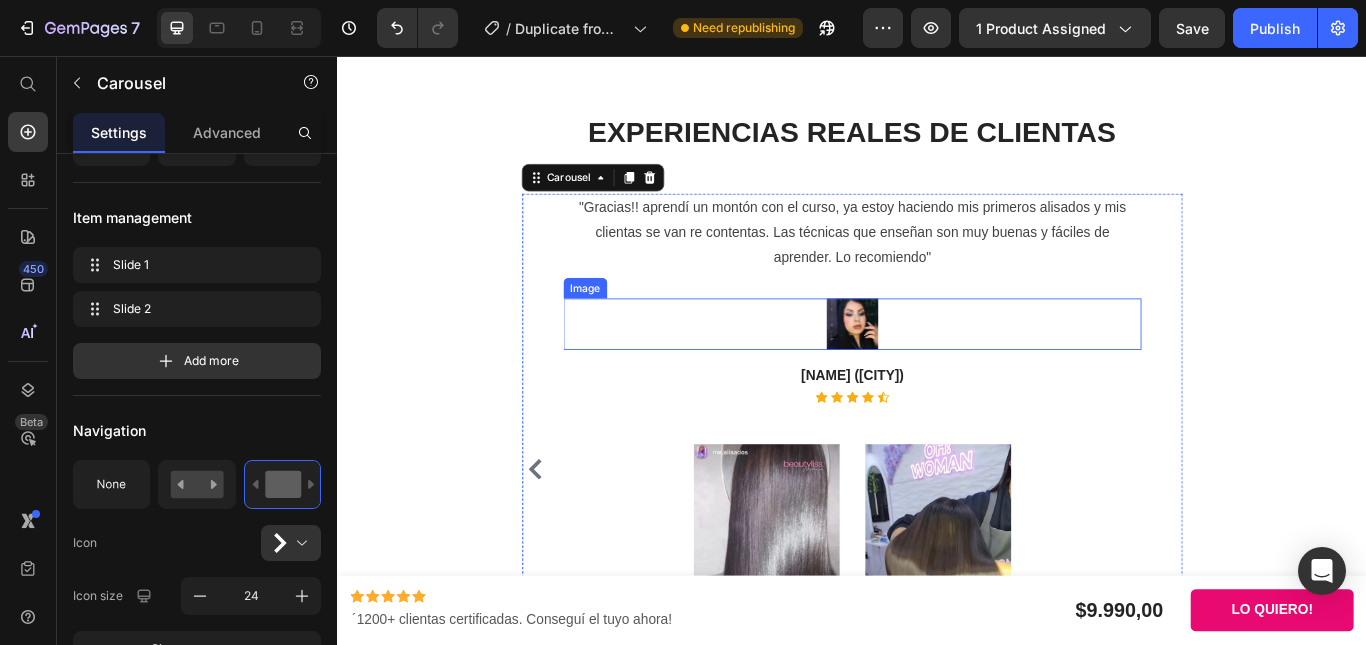 scroll, scrollTop: 0, scrollLeft: 0, axis: both 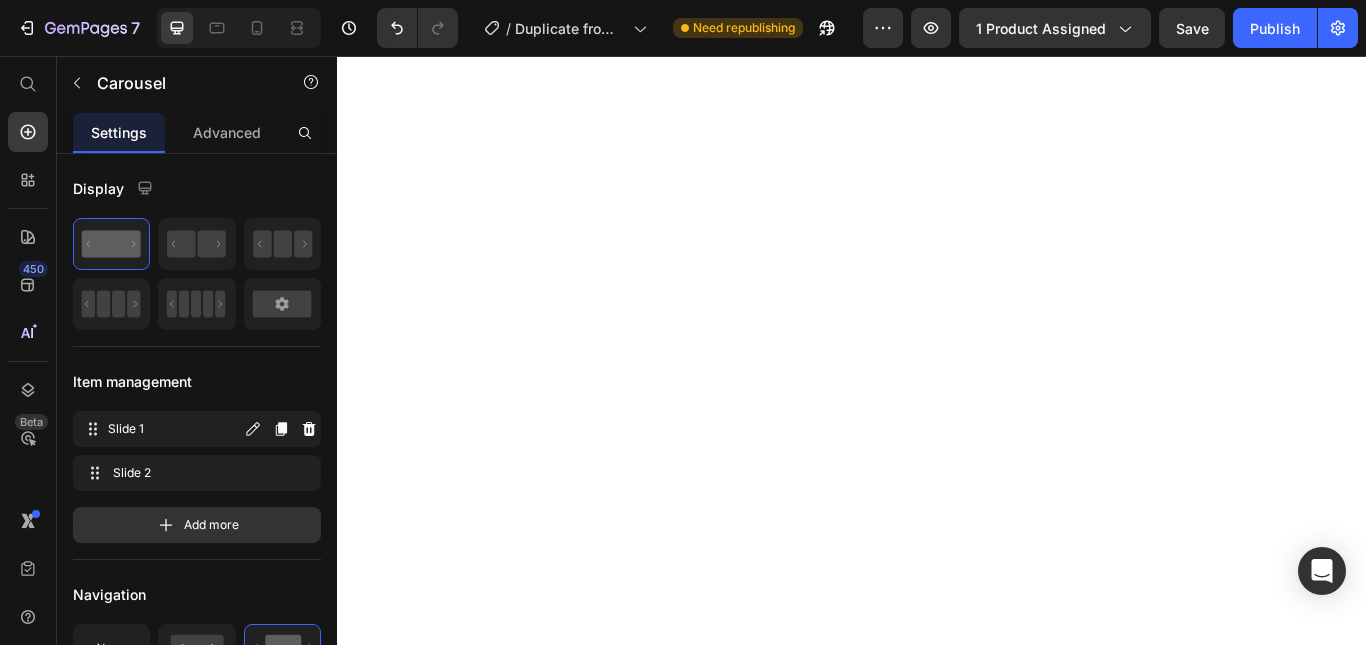 click on "Slide 1" at bounding box center [174, 429] 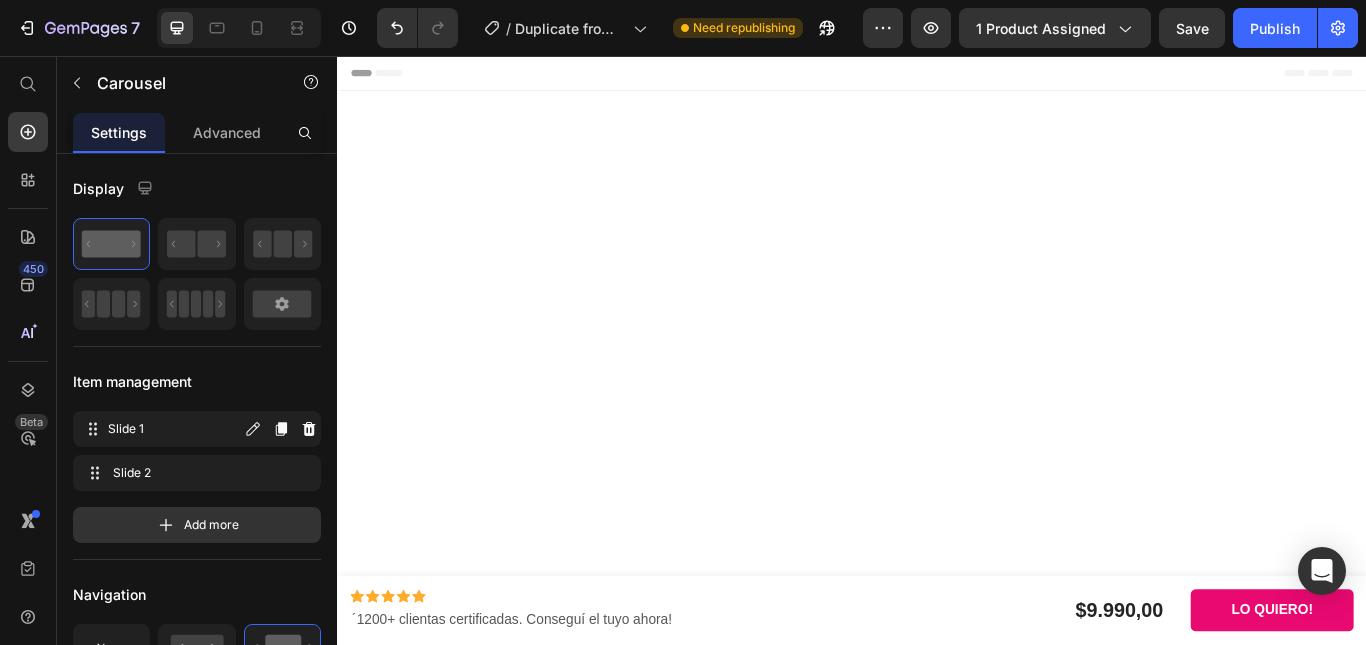 scroll, scrollTop: 0, scrollLeft: 0, axis: both 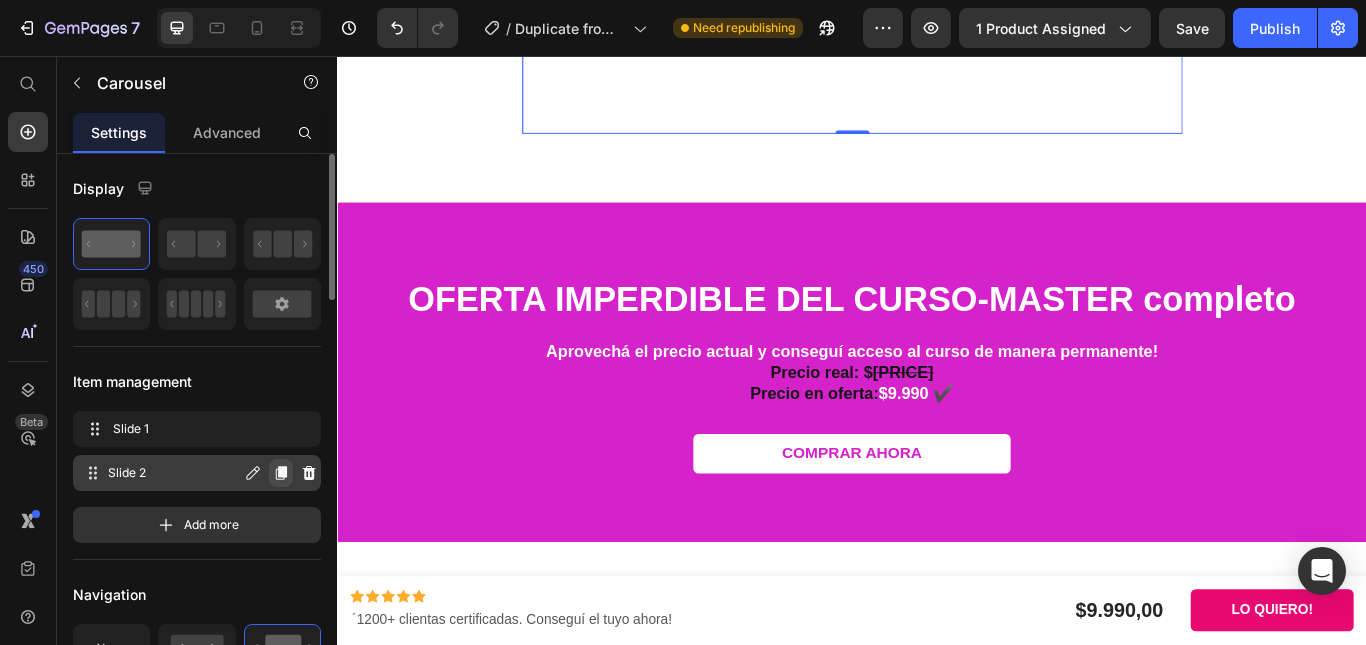 click 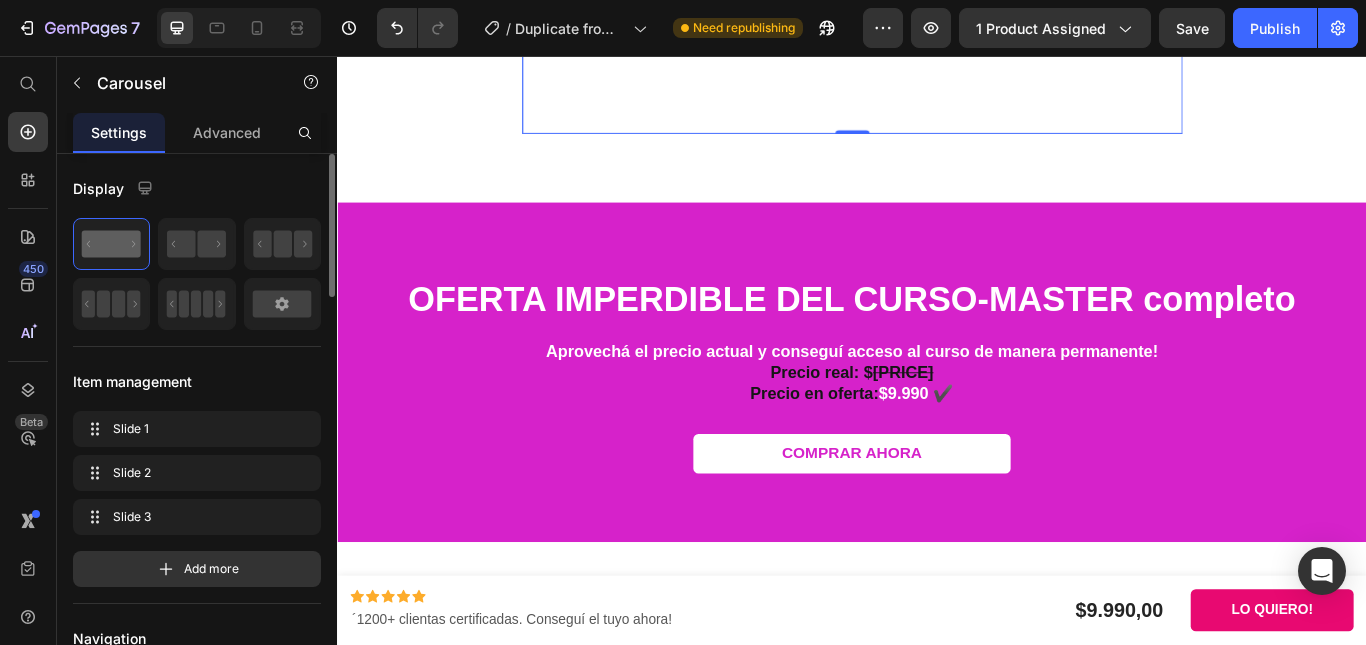 click 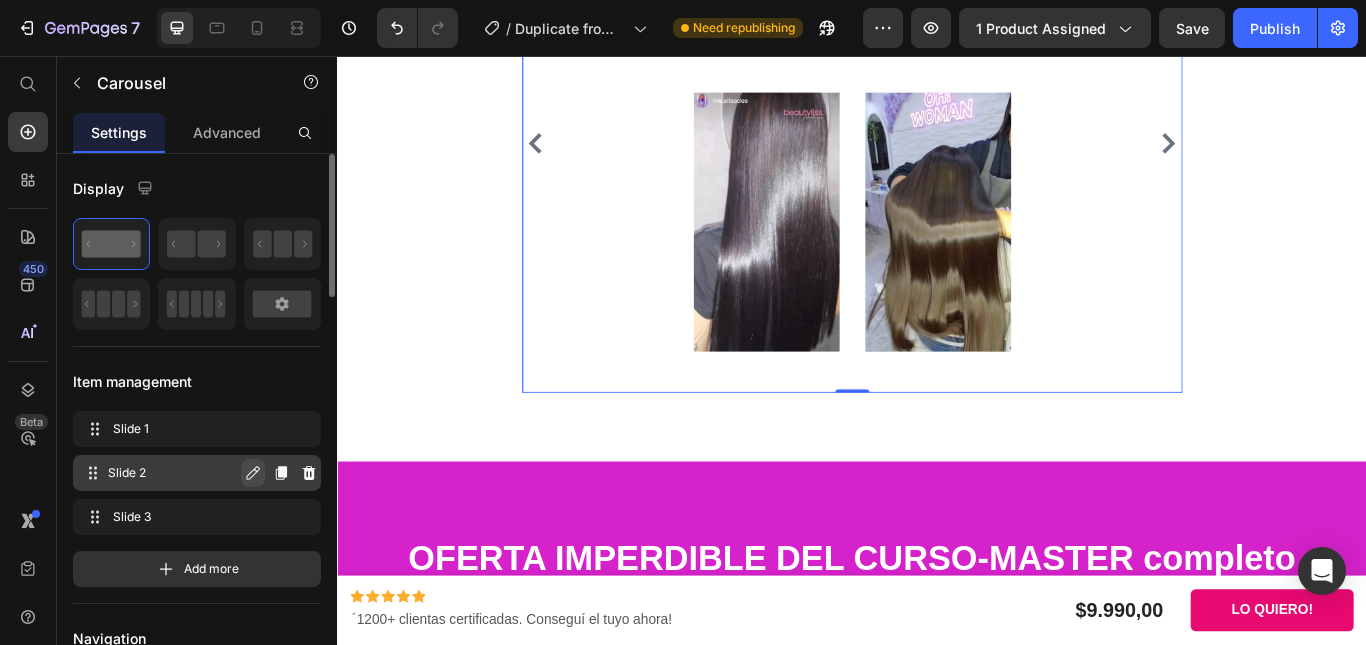 click 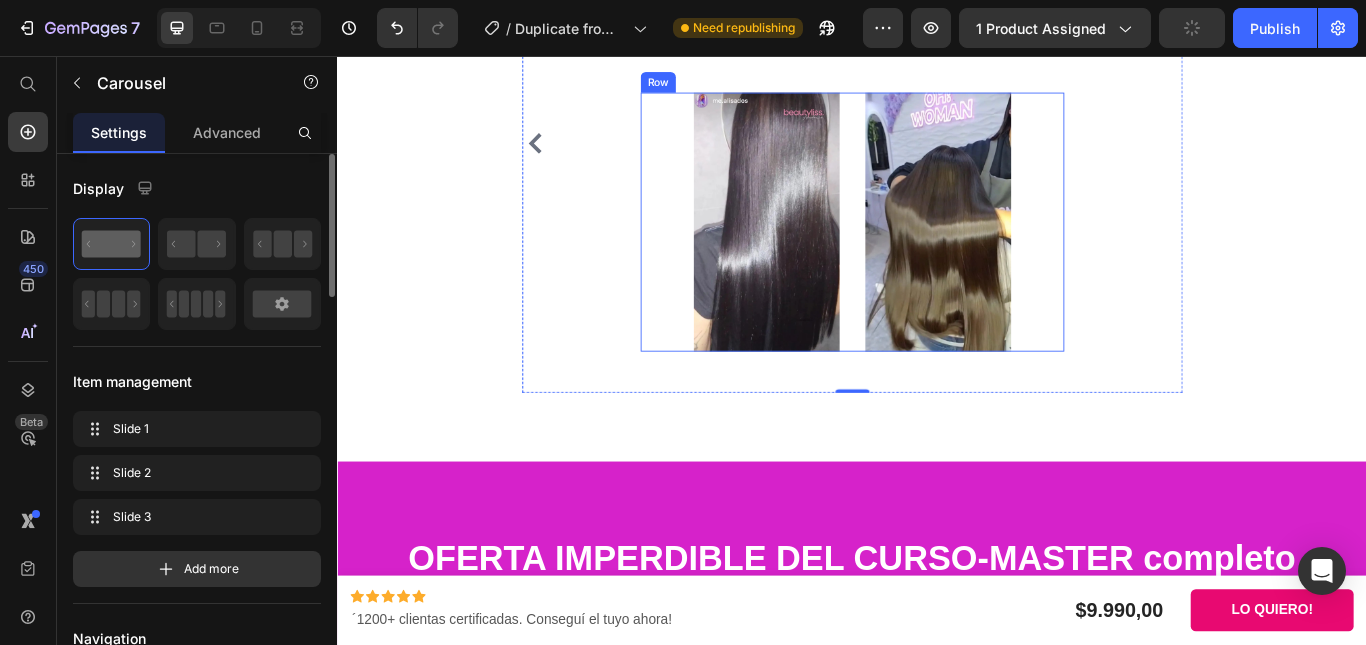 scroll, scrollTop: 3042, scrollLeft: 0, axis: vertical 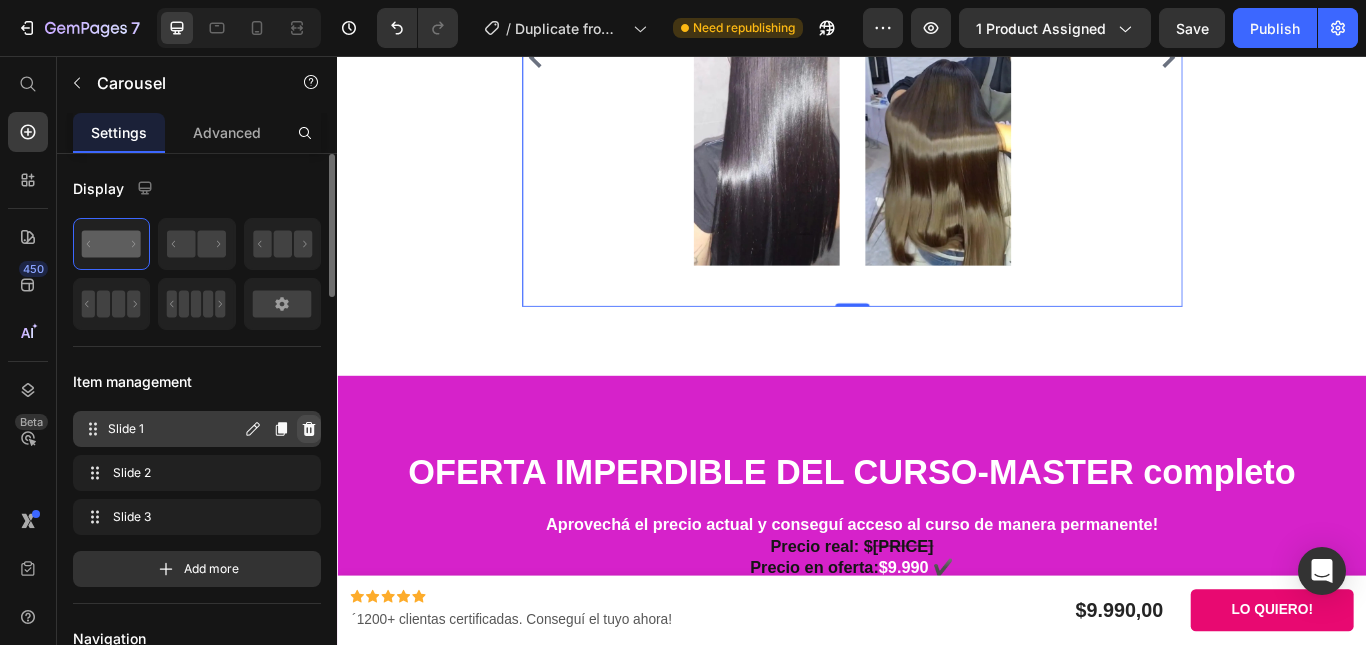 click 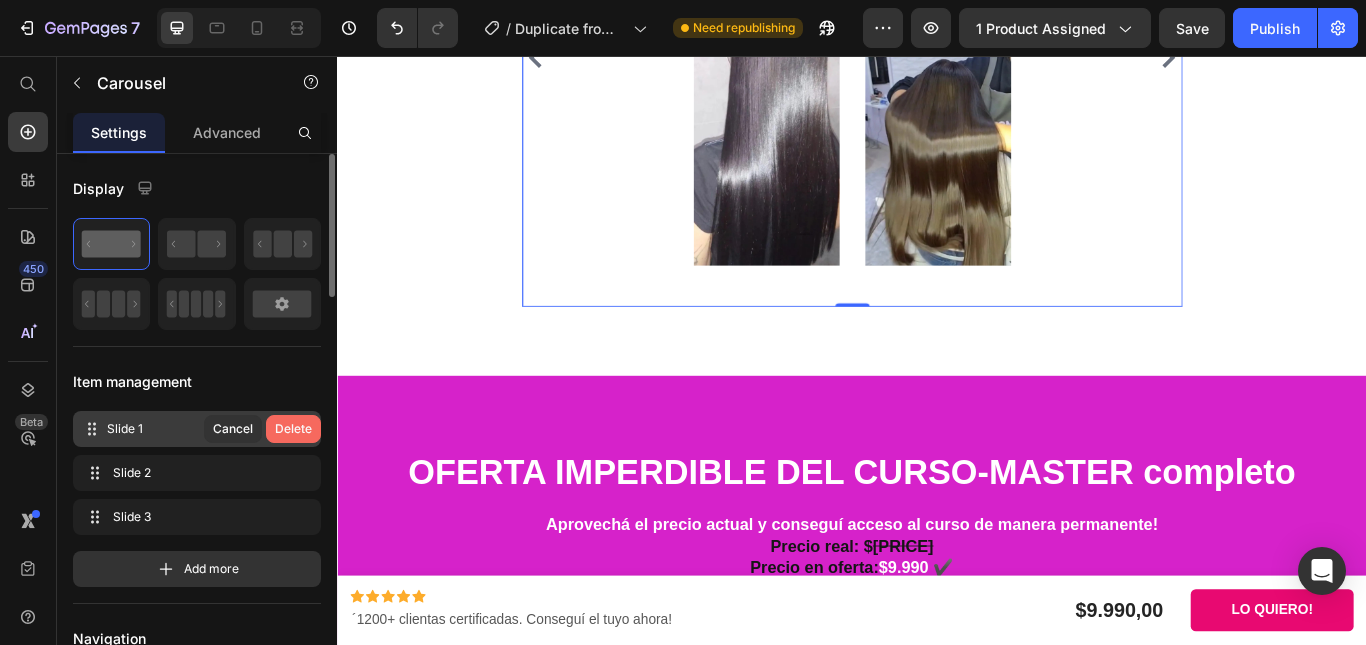 click on "Delete" at bounding box center (293, 429) 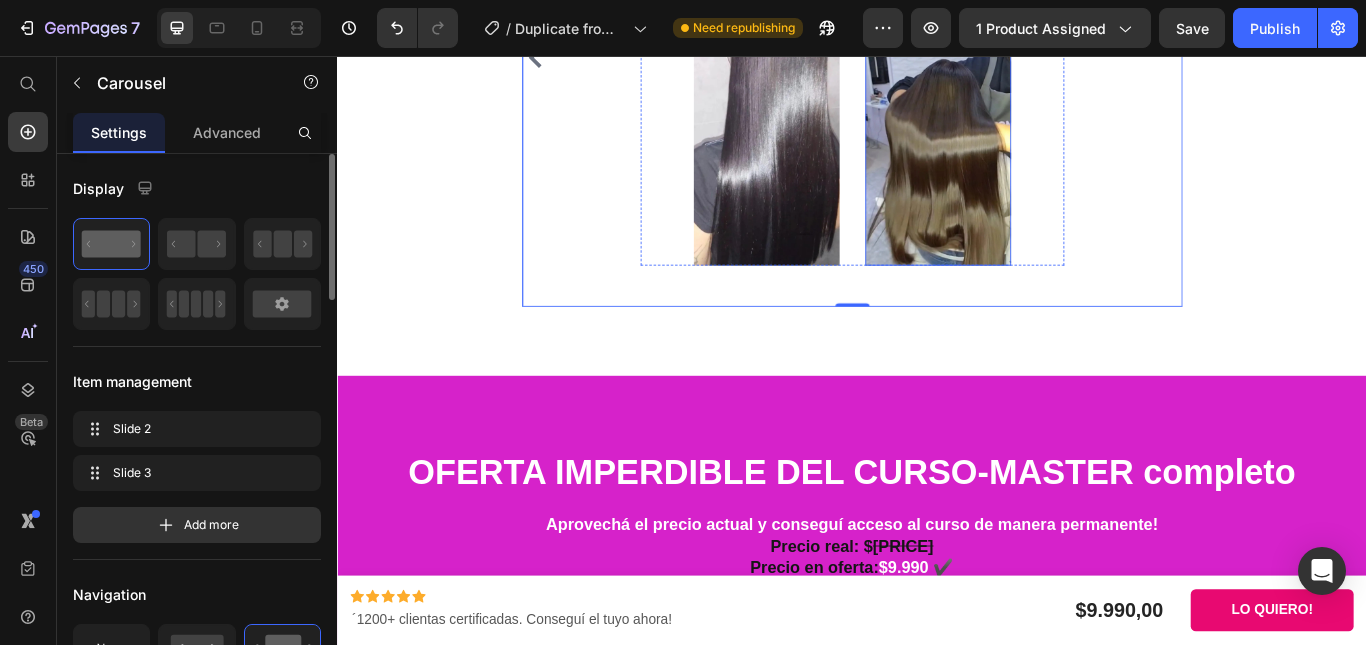 scroll, scrollTop: 3142, scrollLeft: 0, axis: vertical 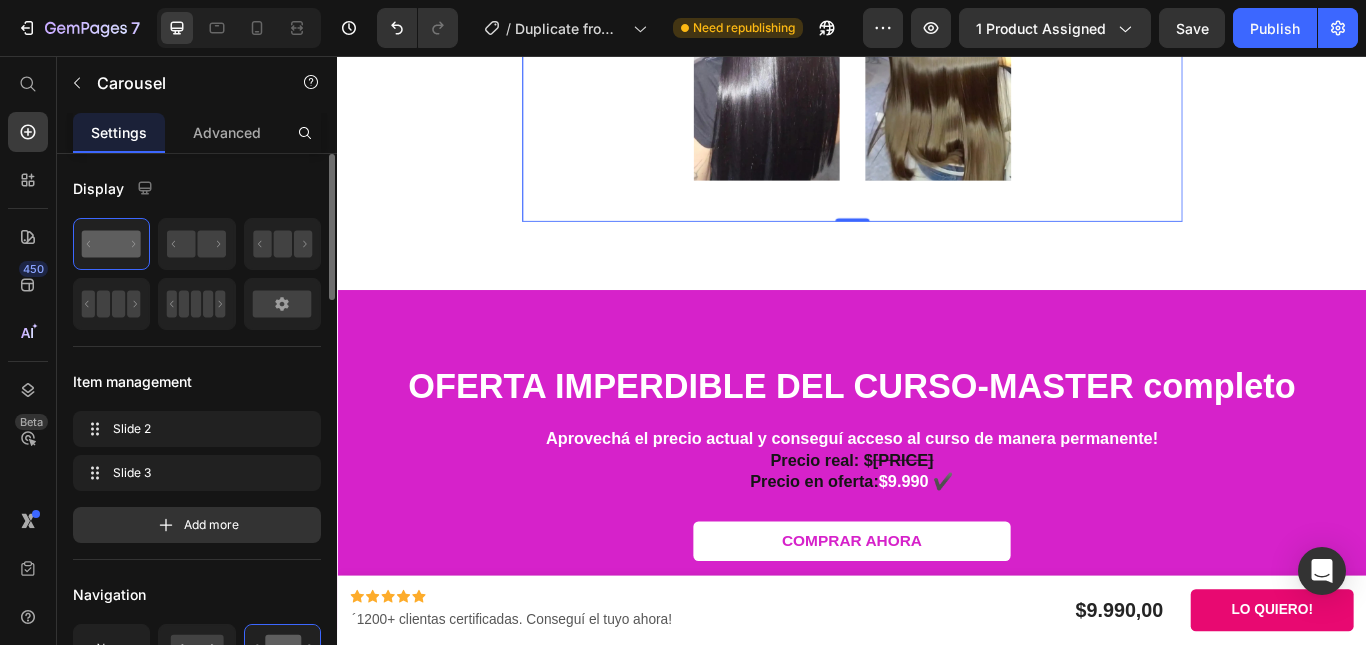 click 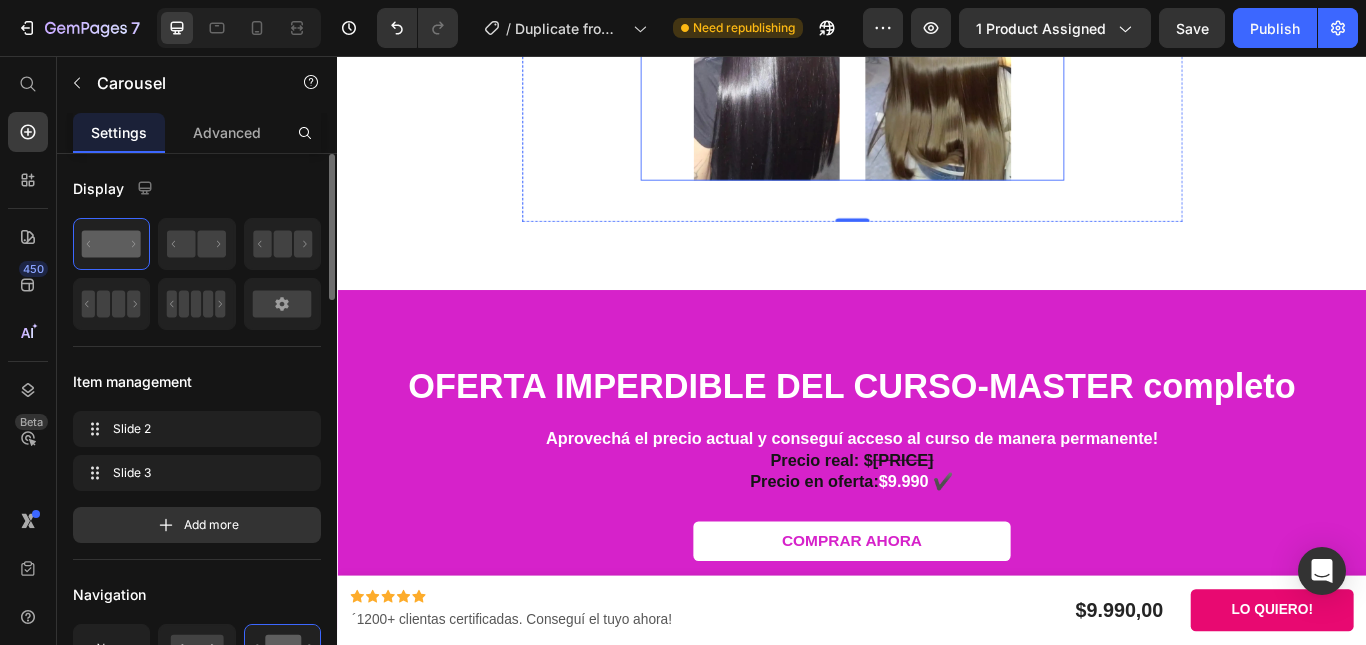 scroll, scrollTop: 2942, scrollLeft: 0, axis: vertical 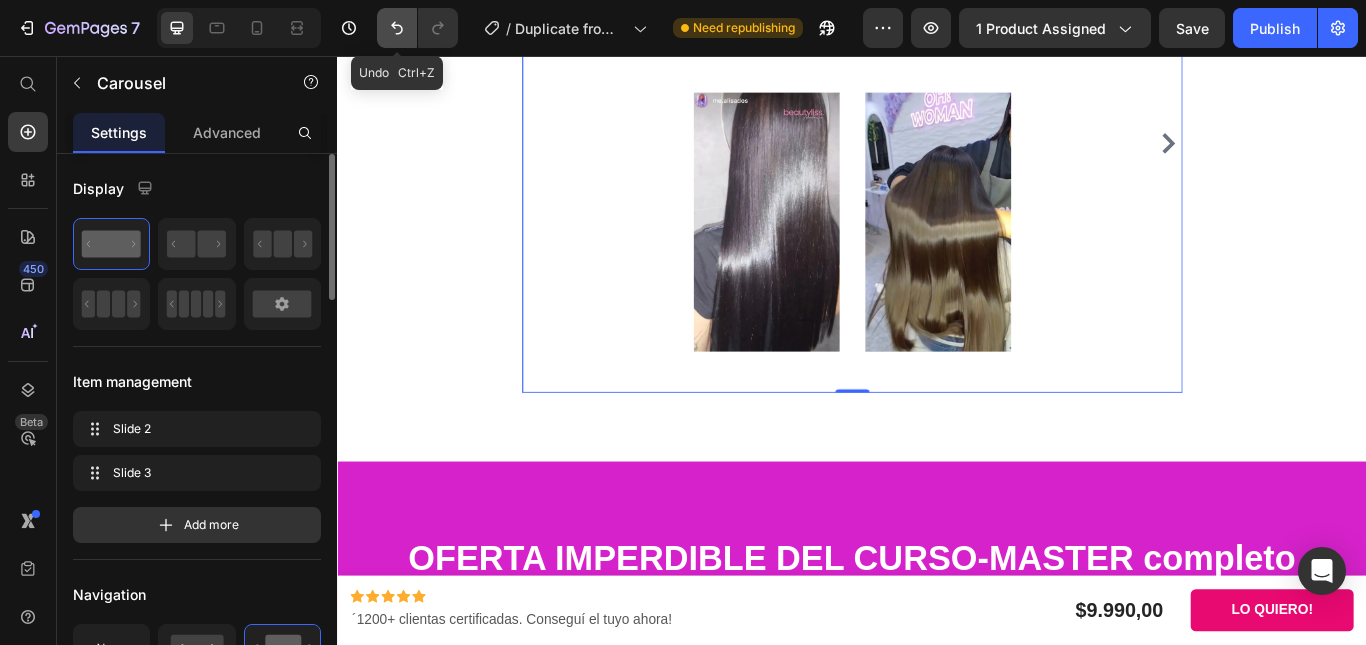 click 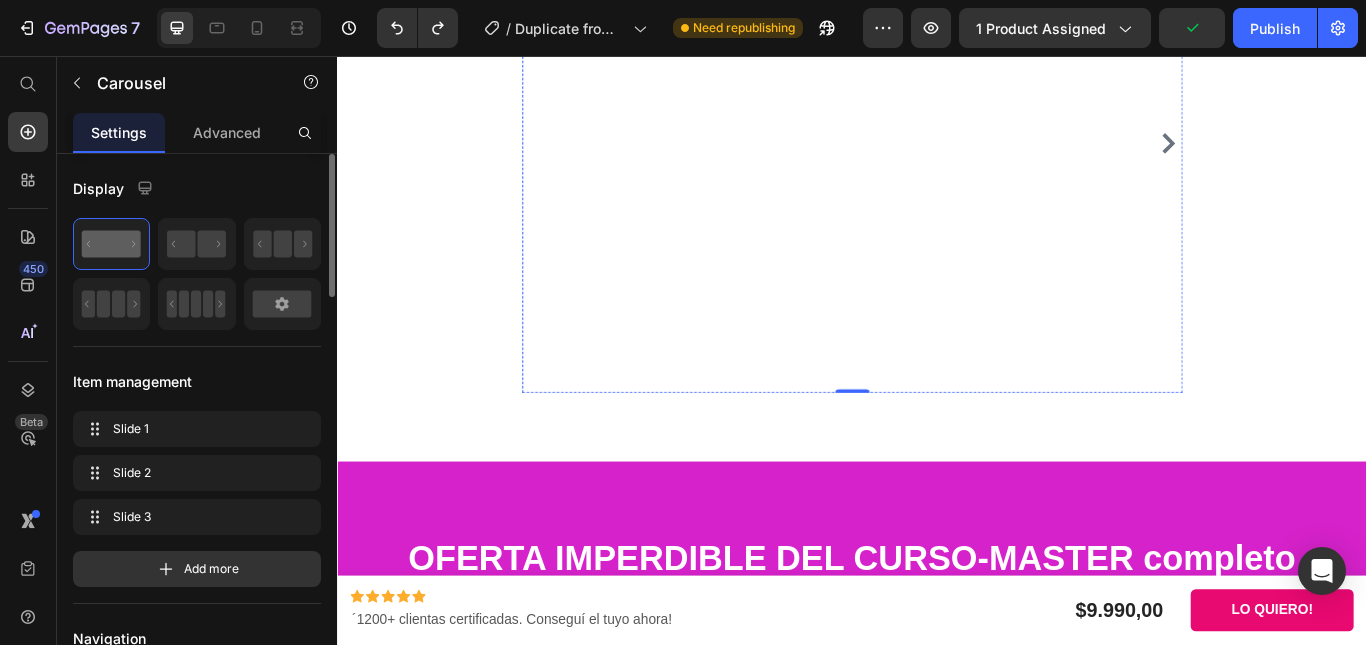 click on ""El precio es súper económico y tiene un montón de módulos muy útiles. Yo ya tenía cierta experiencia, pero me vino muy bien el tema de "vender" el emprendimiento. Gracias!!" at bounding box center (937, -102) 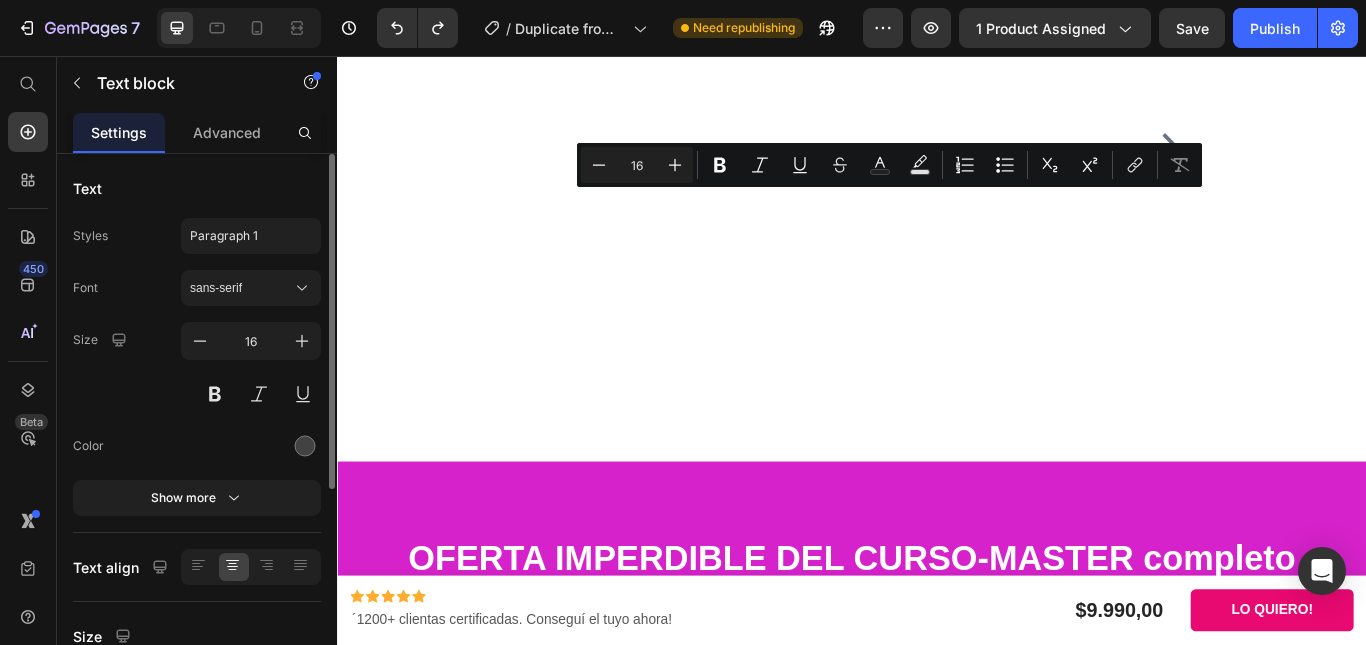 copy on ""El precio es súper económico y tiene un montón de módulos muy útiles. Yo ya tenía cierta experiencia, pero me vino muy bien el tema de "vender" el emprendimiento. Gracias!!" 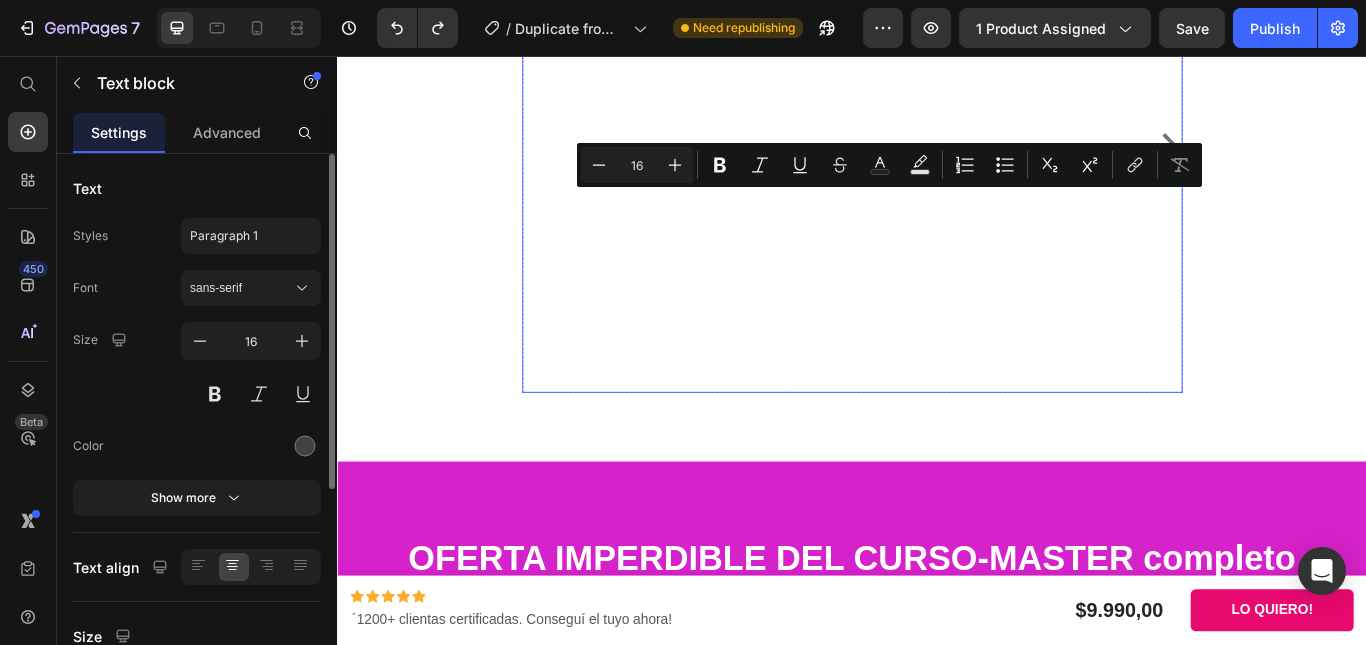 click 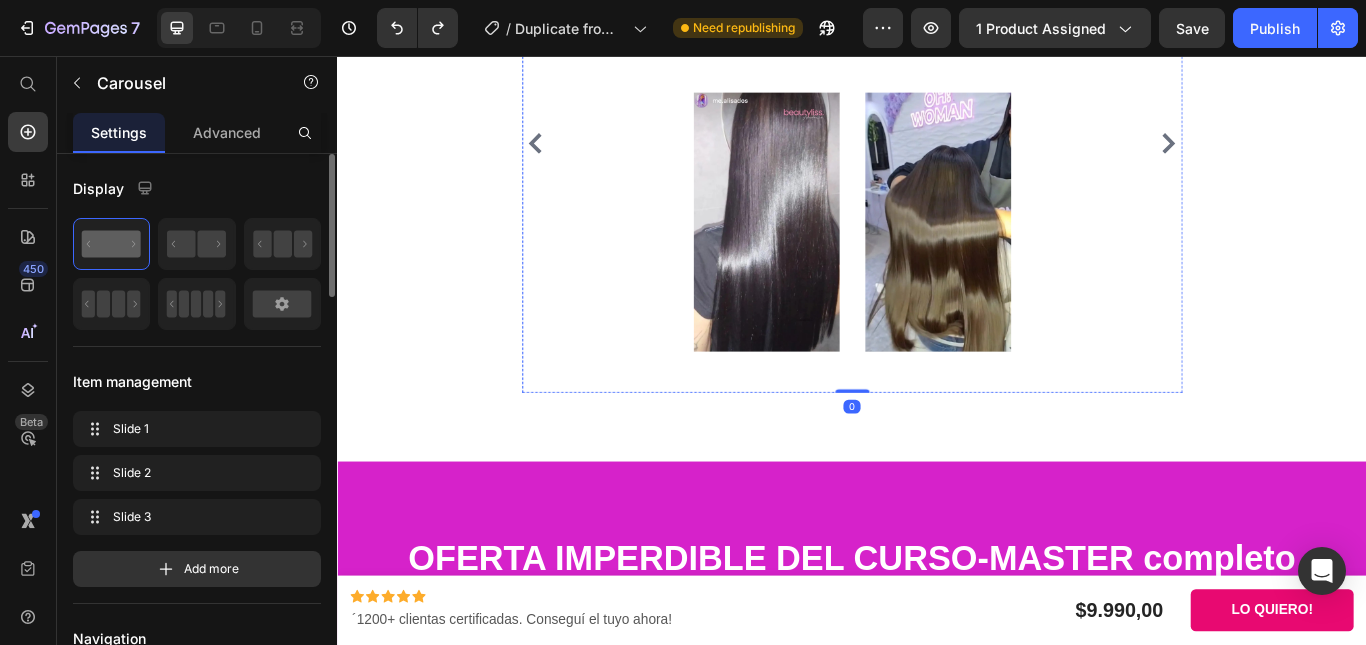 click on ""Gracias!! aprendí un montón con el curso, ya estoy haciendo mis primeros alisados y mis clientas se van re contentas. Las técnicas que enseñan son muy buenas y fáciles de aprender. Lo recomiendo"" at bounding box center (937, -88) 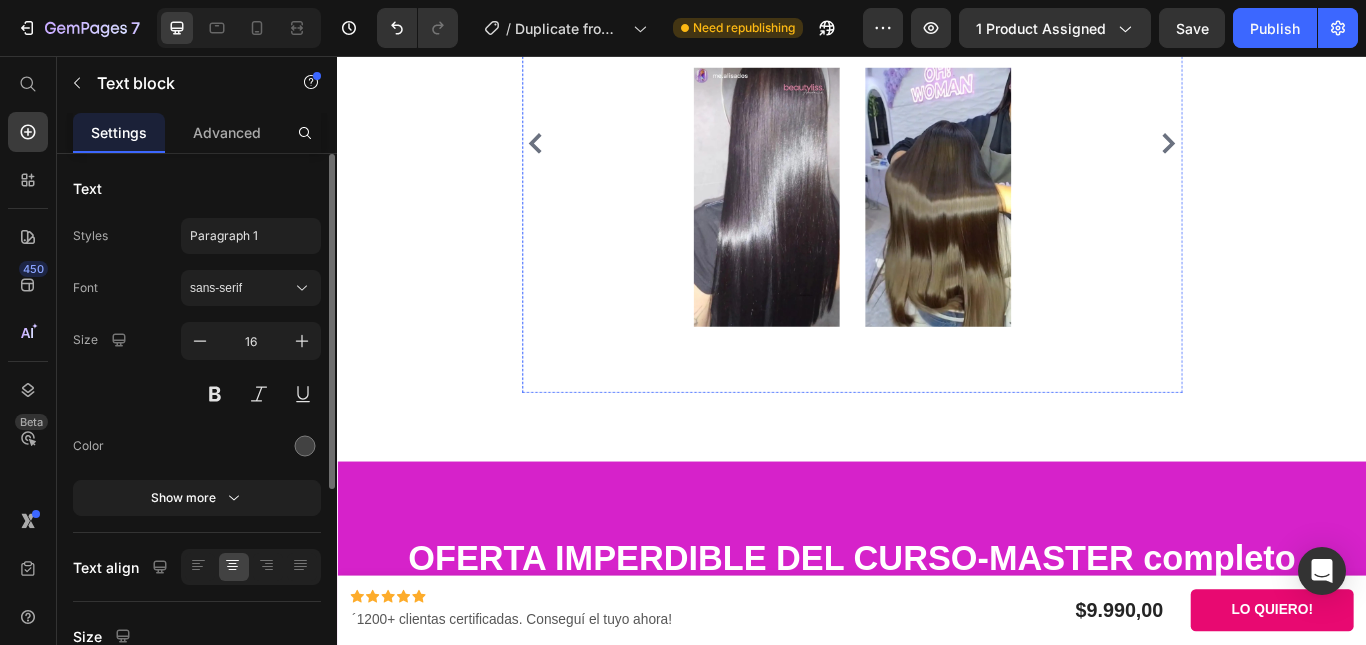 click at bounding box center (937, -40) 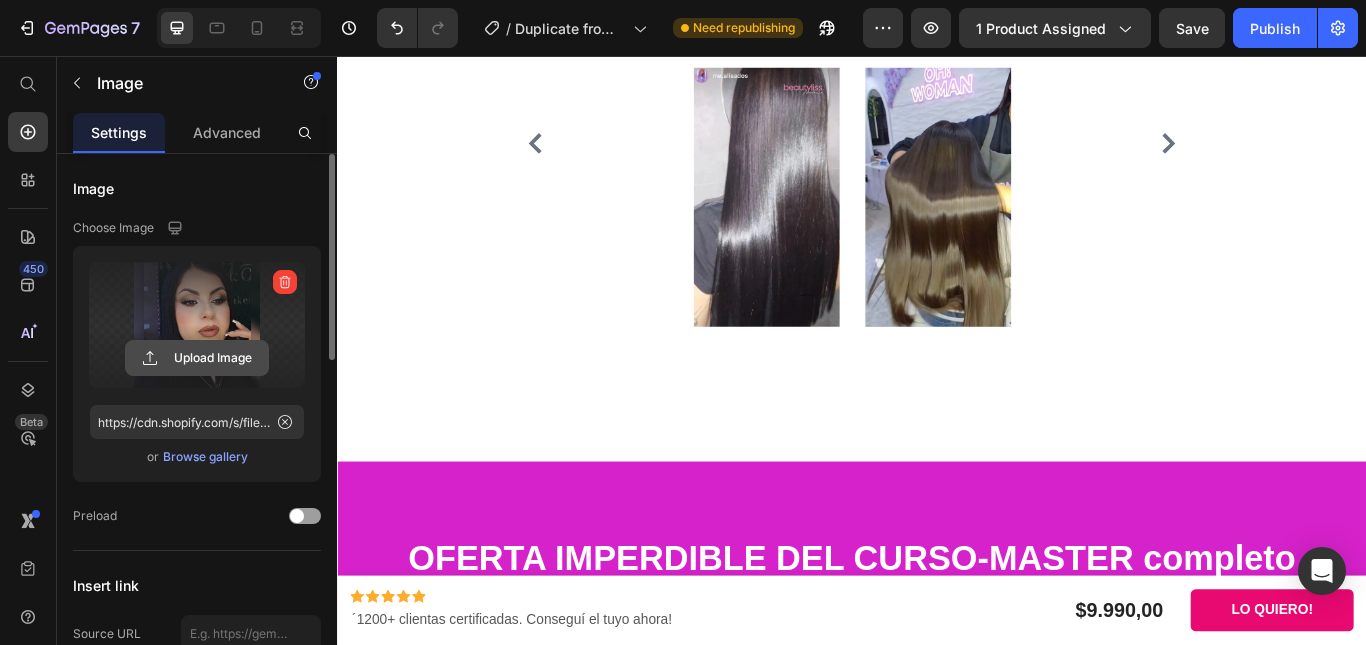 click 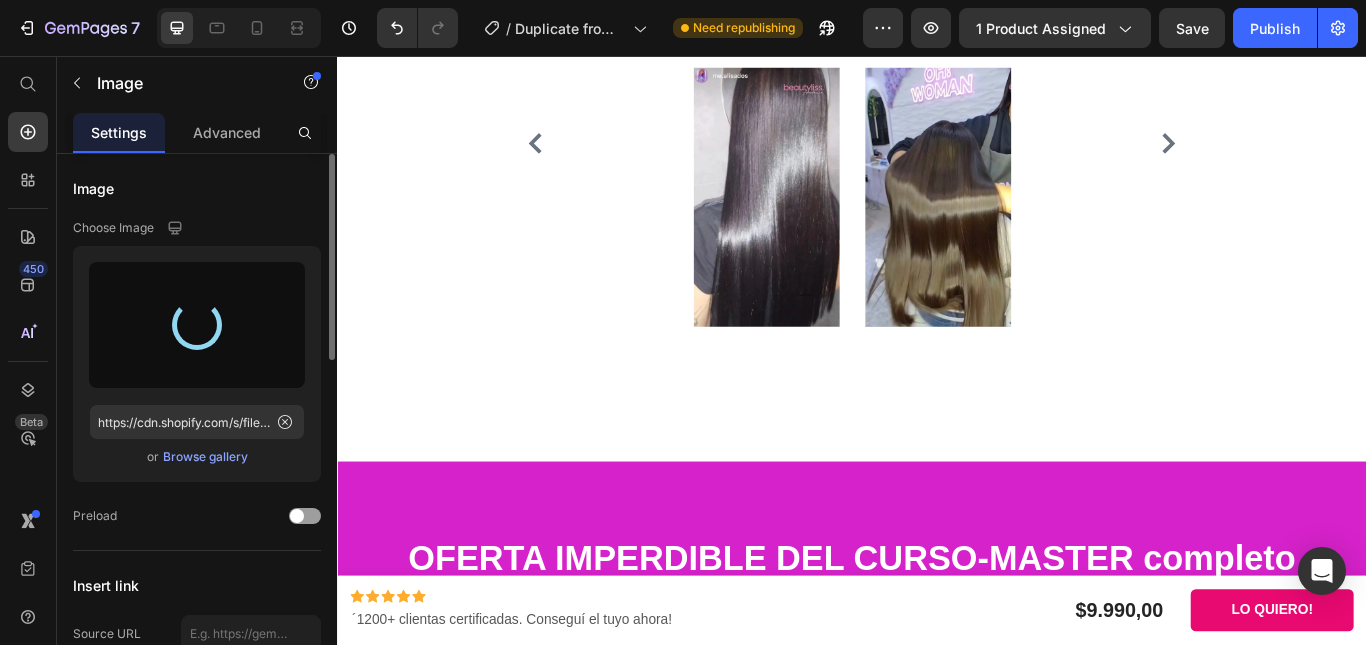 type on "https://cdn.shopify.com/s/files/1/0770/6404/4756/files/gempages_575257965100008010-0caa4fa9-09d1-40bc-b40f-5c269ef4e4db.jpg" 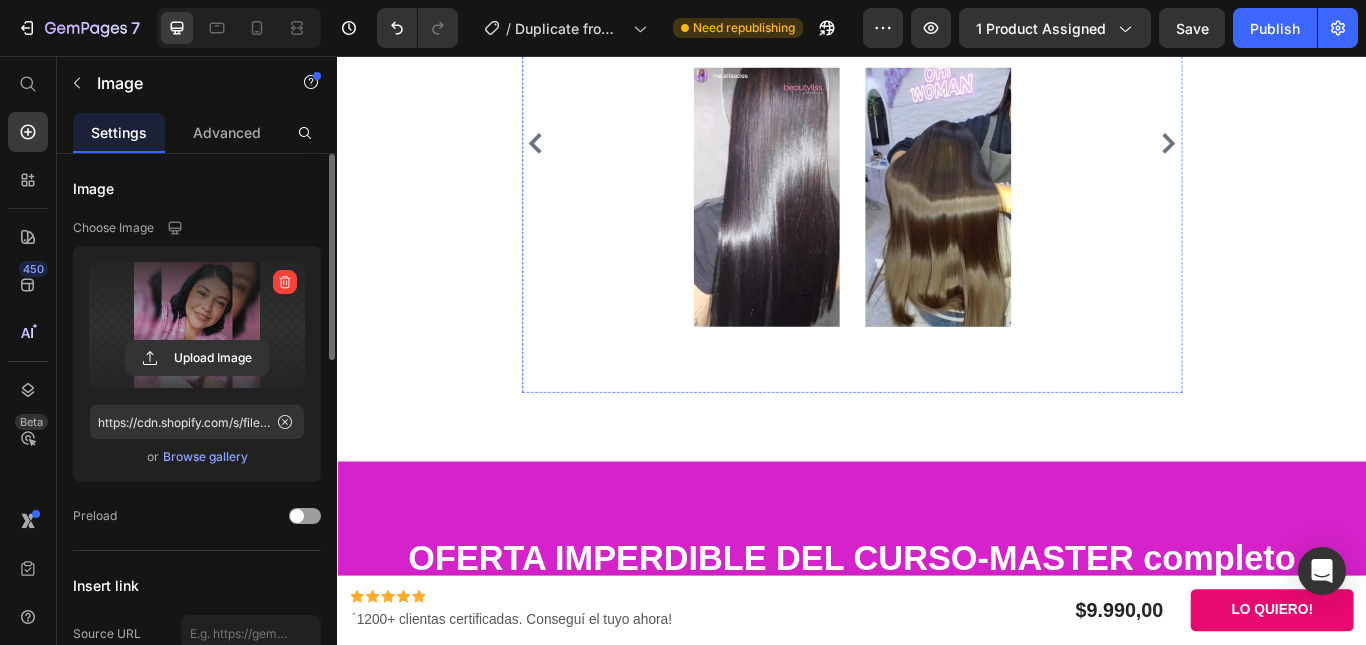 click on "[NAME] ([CITY])" at bounding box center [937, -10] 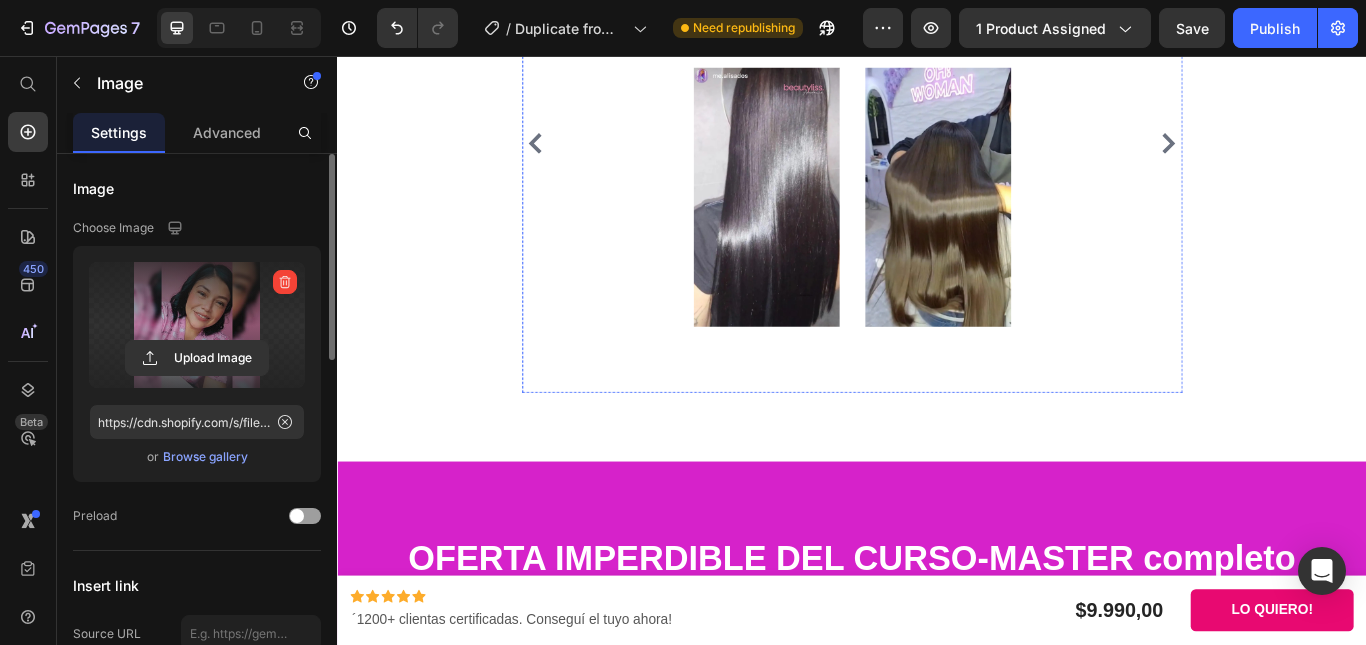 click on "[NAME] ([CITY])" at bounding box center (937, -10) 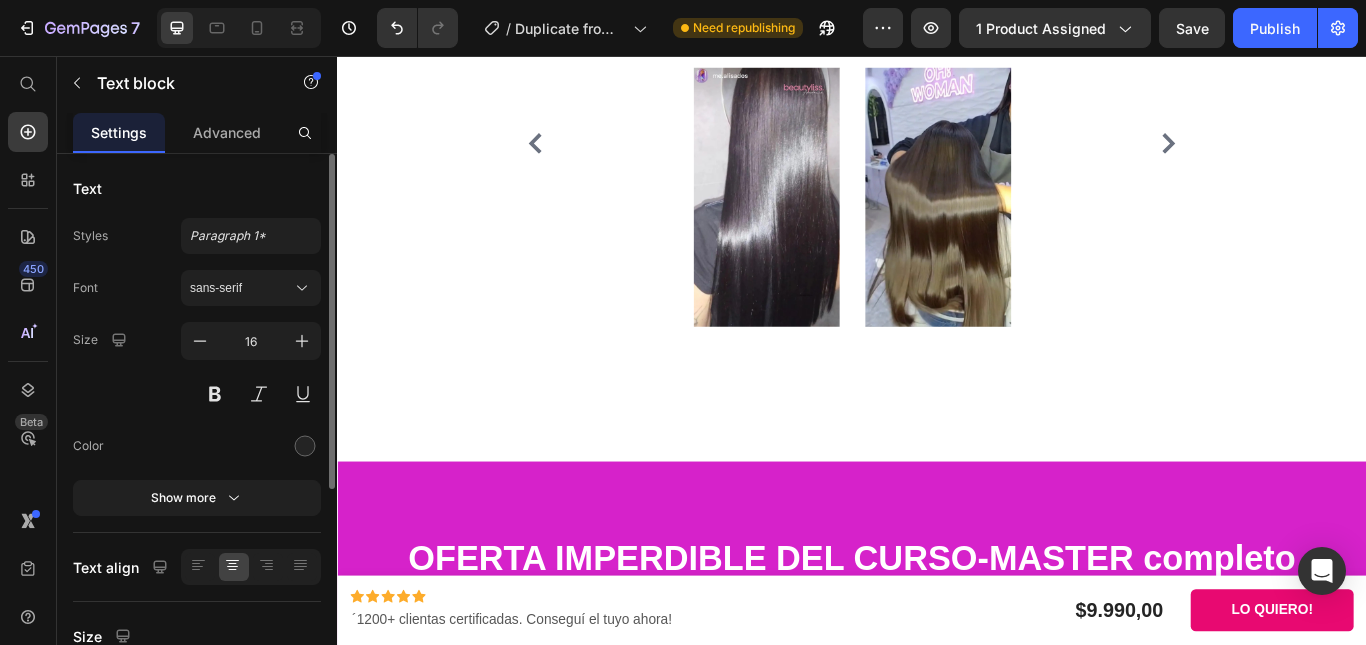 click on "[NAME] ([CITY])" at bounding box center (937, -10) 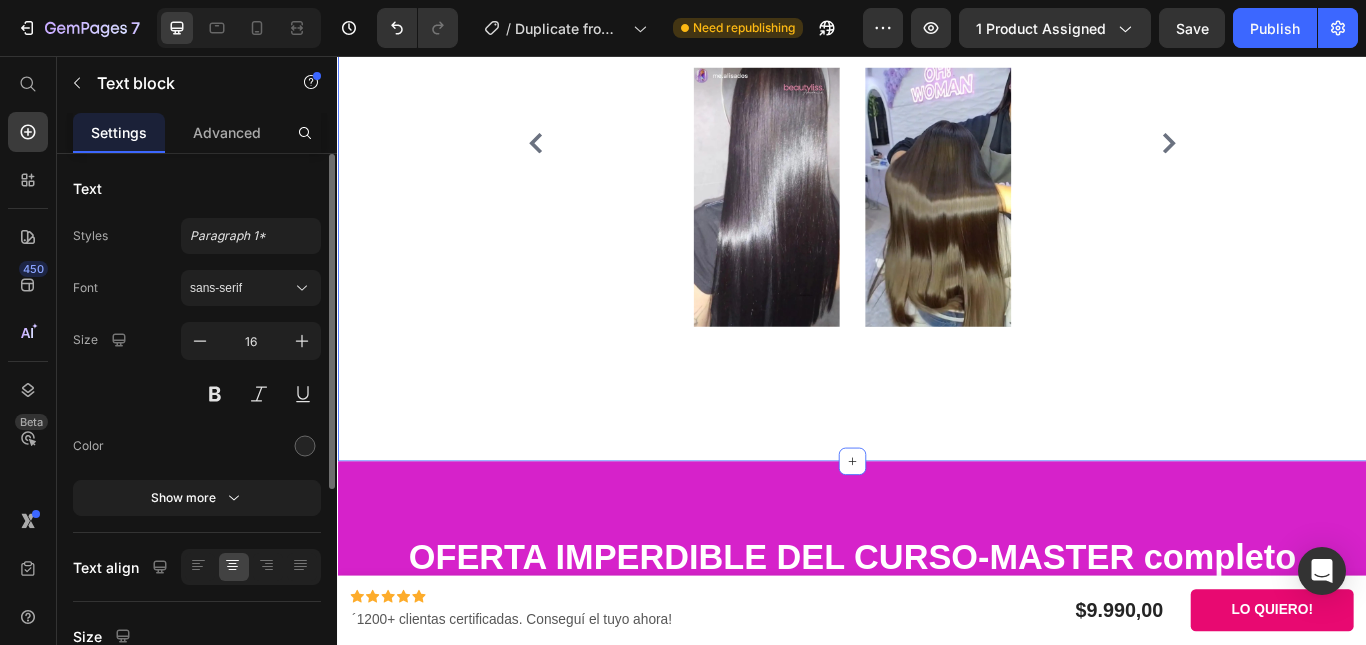 click on "EXPERIENCIAS REALES DE CLIENTAS Heading "El precio es súper económico y tiene un montón de módulos muy útiles. Yo ya tenía cierta experiencia, pero me vino muy bien el tema de "vender" el emprendimiento. Gracias!! Text block Image Carina - peluquera (Mendoza) Text block                Icon                Icon                Icon                Icon
Icon Image Image Row Icon List Hoz "El precio es súper económico y tiene un montón de módulos muy útiles. Yo ya tenía cierta experiencia, pero me vino muy bien el tema de "vender" el emprendimiento. Gracias!! Text block Image Carina - peluquera (Mendoza, ARG) Text block   4                Icon                Icon                Icon                Icon
Icon Icon List Hoz Image Image Row "Gracias!! aprendí un montón con el curso, ya estoy haciendo mis primeros alisados y mis clientas se van re contentas. Las técnicas que enseñan son muy buenas y fáciles de aprender. Lo recomiendo" Text block Image Nicole M. (Córdoba)" at bounding box center (937, 111) 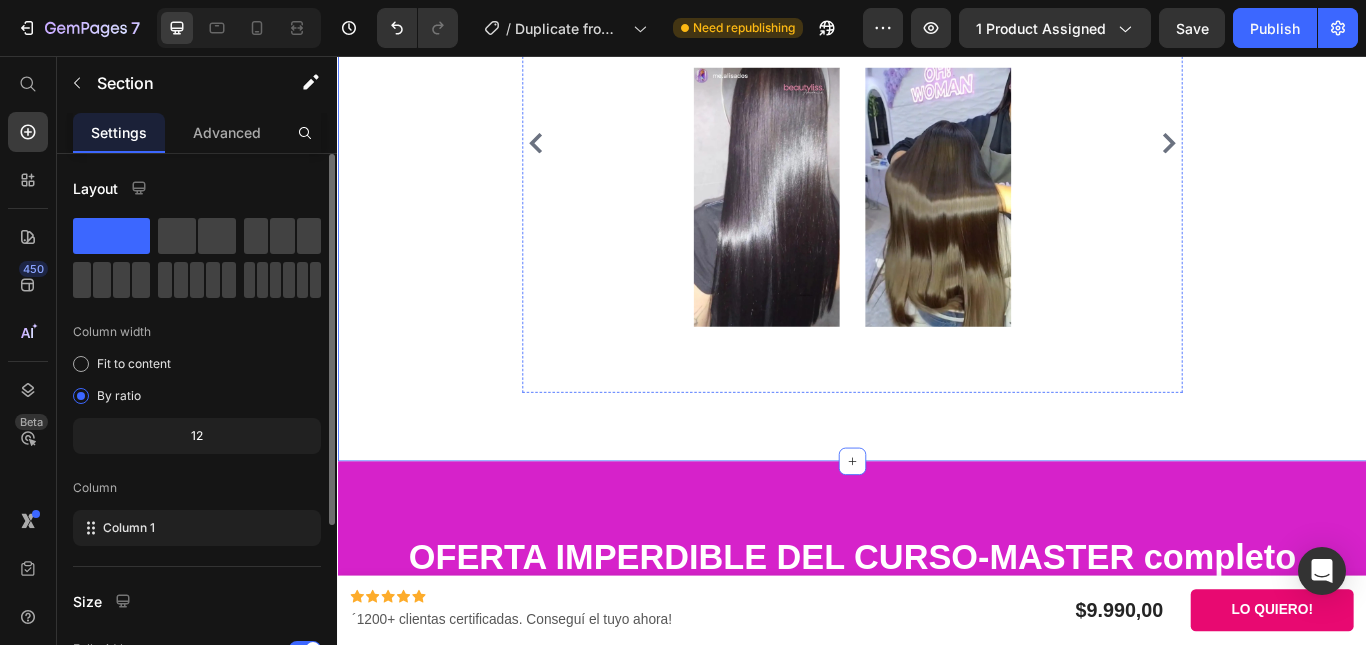 scroll, scrollTop: 3042, scrollLeft: 0, axis: vertical 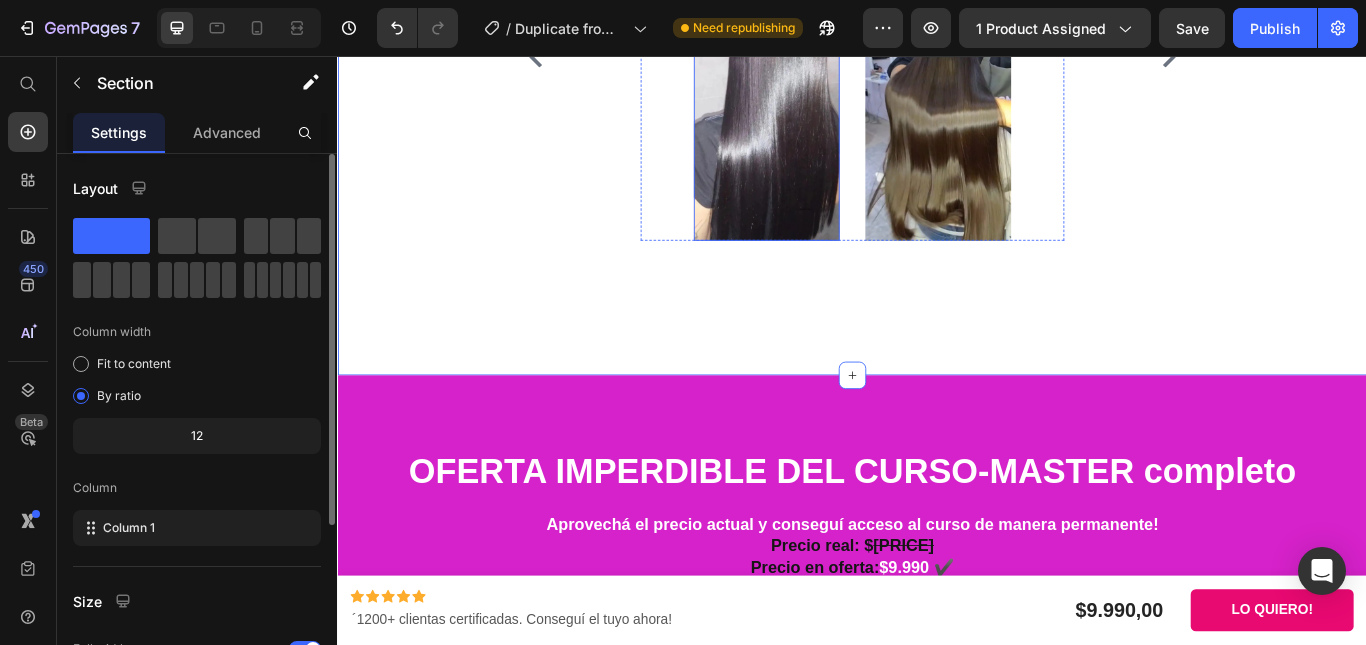 click at bounding box center [837, 121] 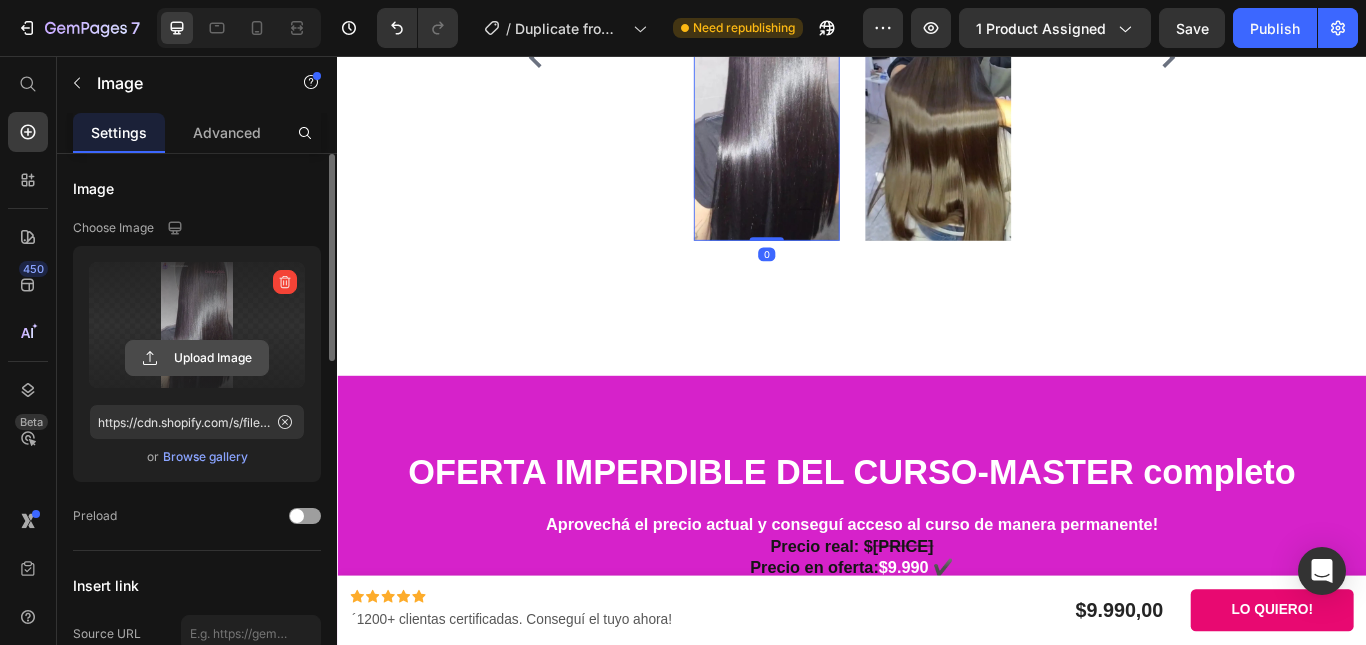 click 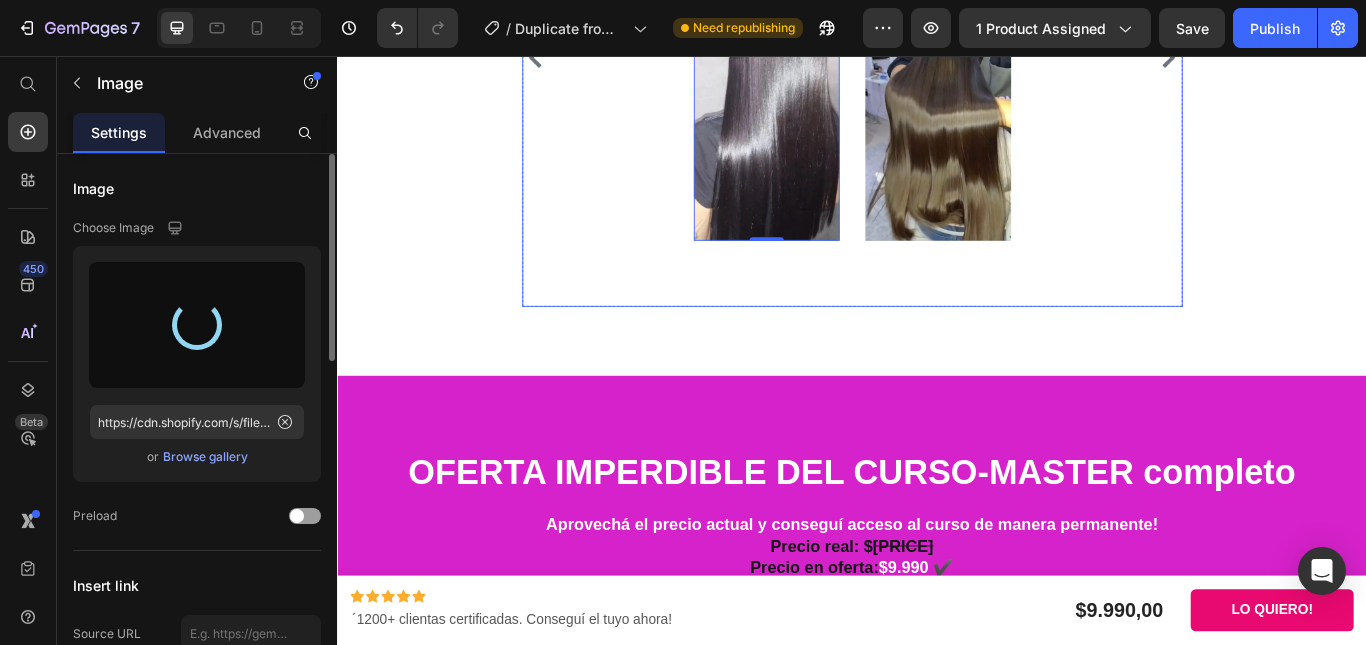 type on "https://cdn.shopify.com/s/files/1/0770/6404/4756/files/gempages_575257965100008010-11d025d6-869e-40f3-98ef-327a803ee04d.jpg" 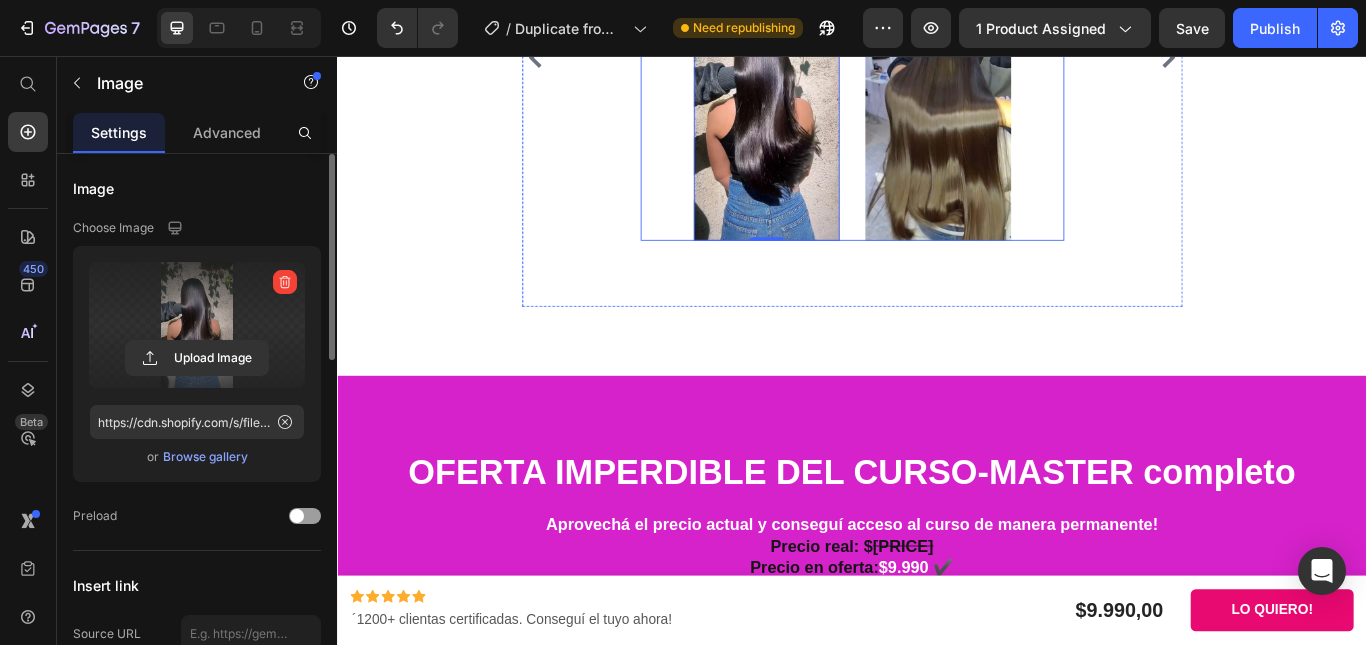 click at bounding box center (1037, 121) 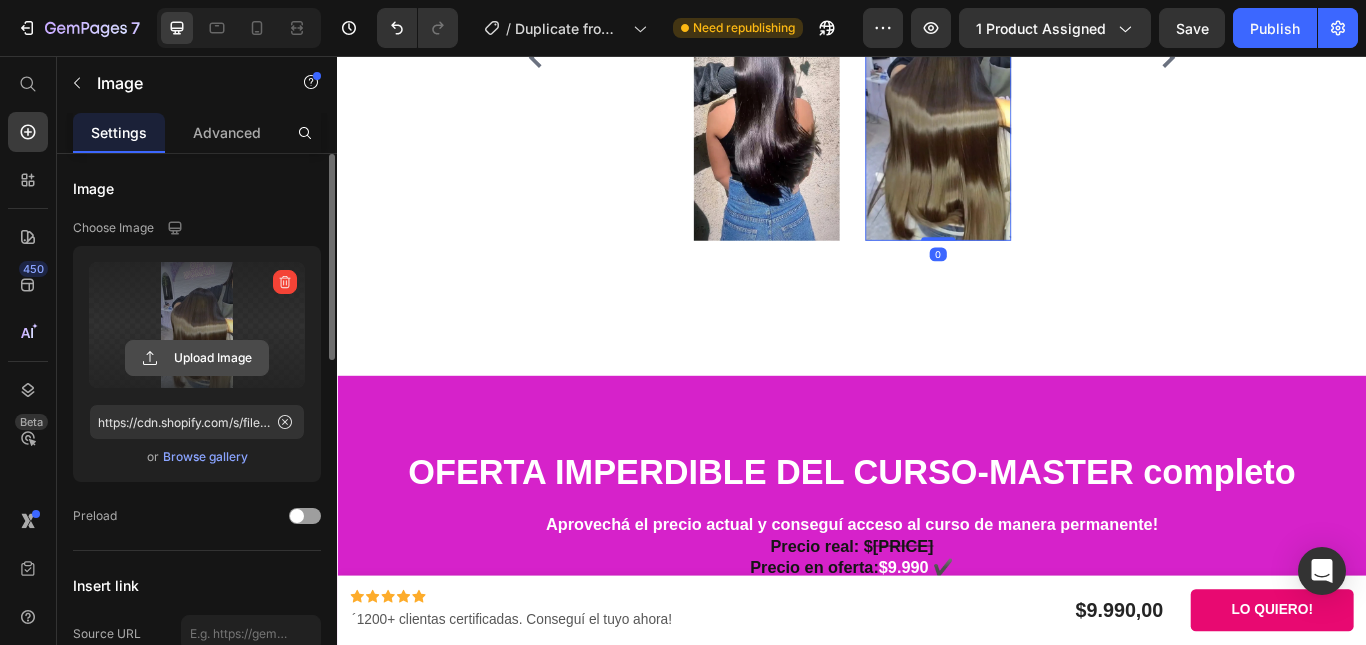 click 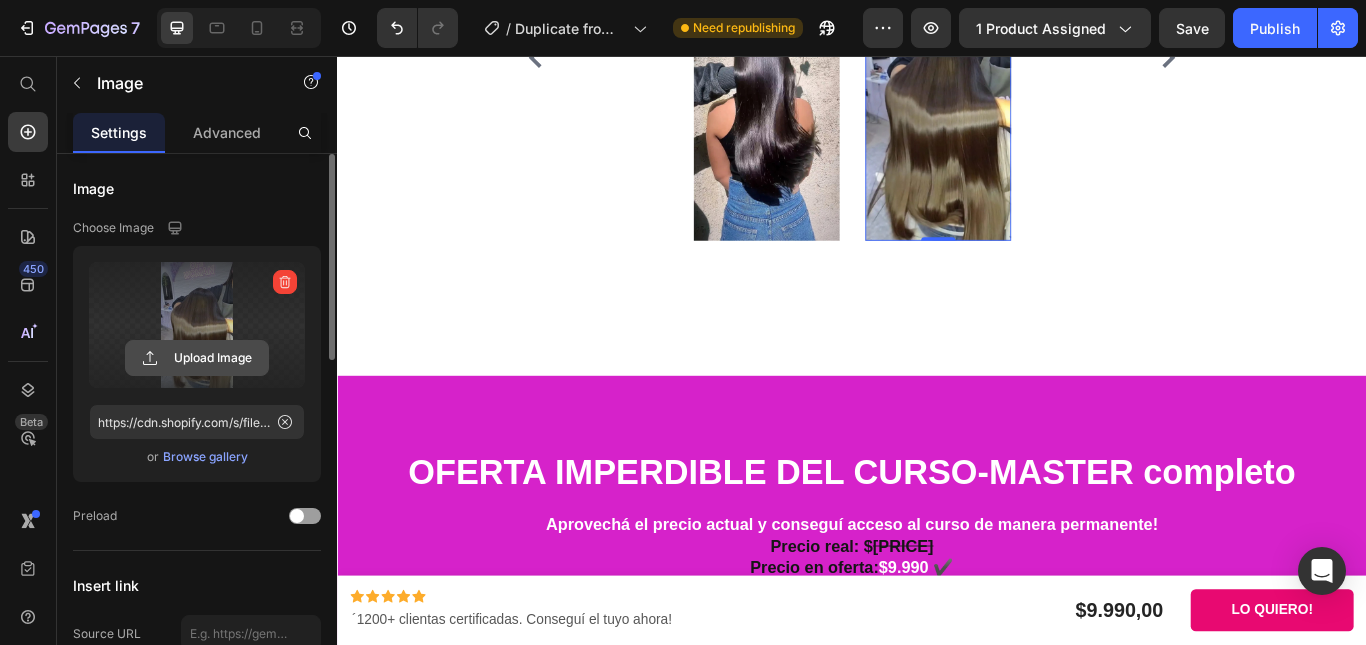 click 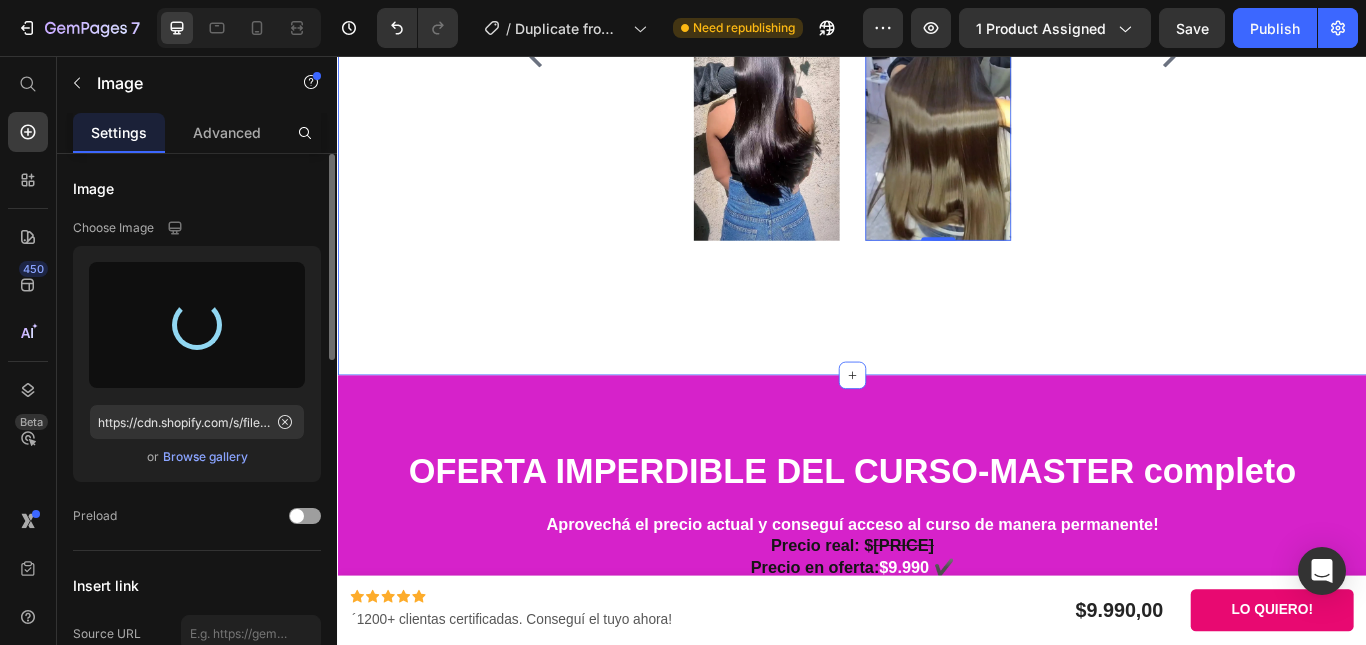 type on "https://cdn.shopify.com/s/files/1/0770/6404/4756/files/gempages_575257965100008010-e760f585-b303-4729-97df-972200df5514.jpg" 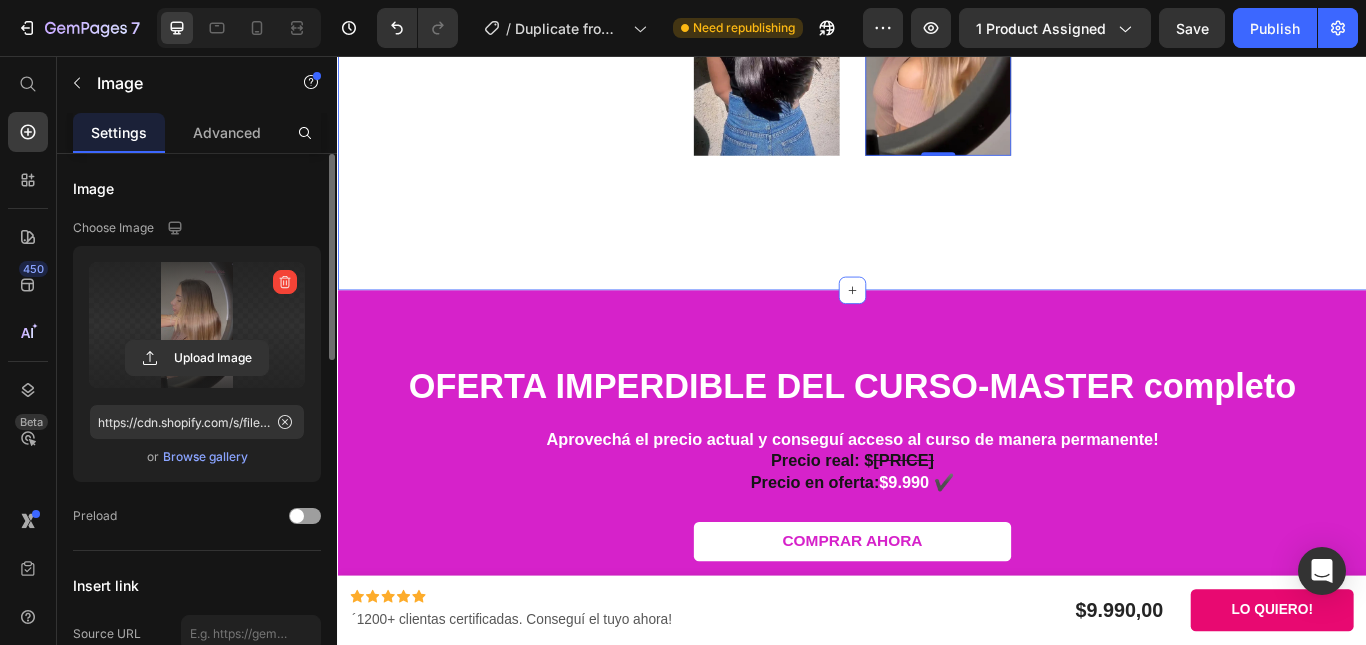 scroll, scrollTop: 2942, scrollLeft: 0, axis: vertical 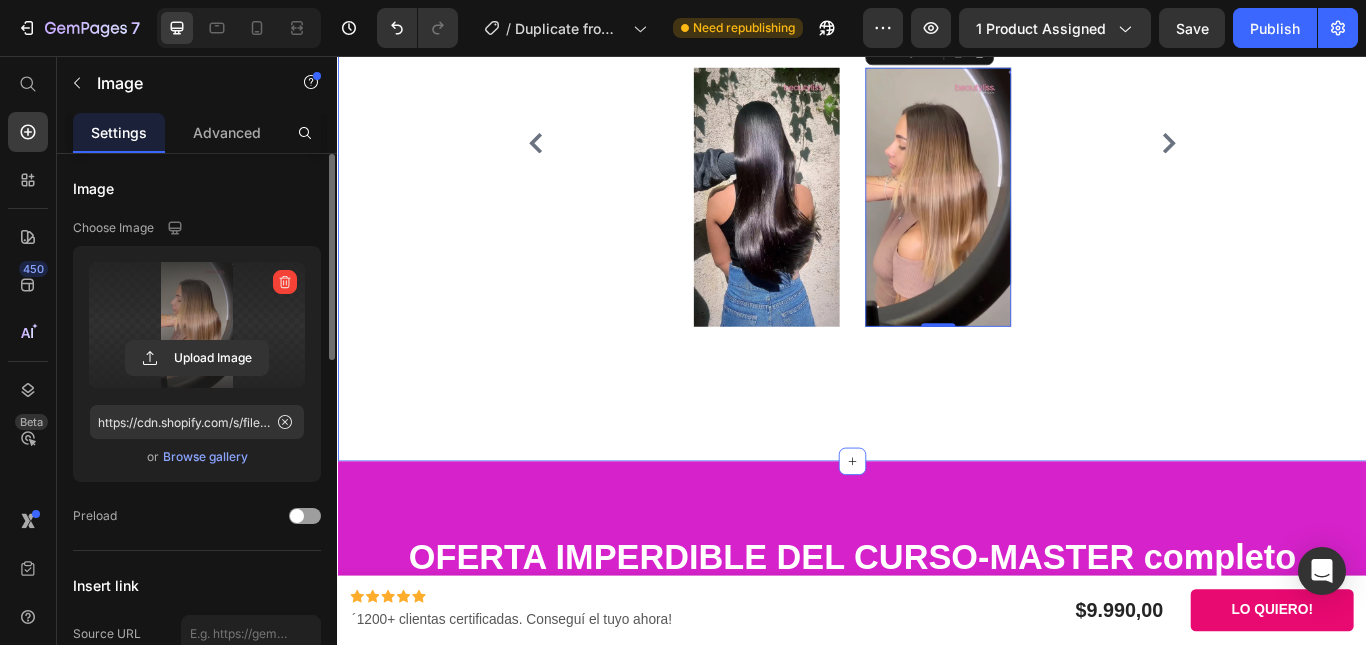 click 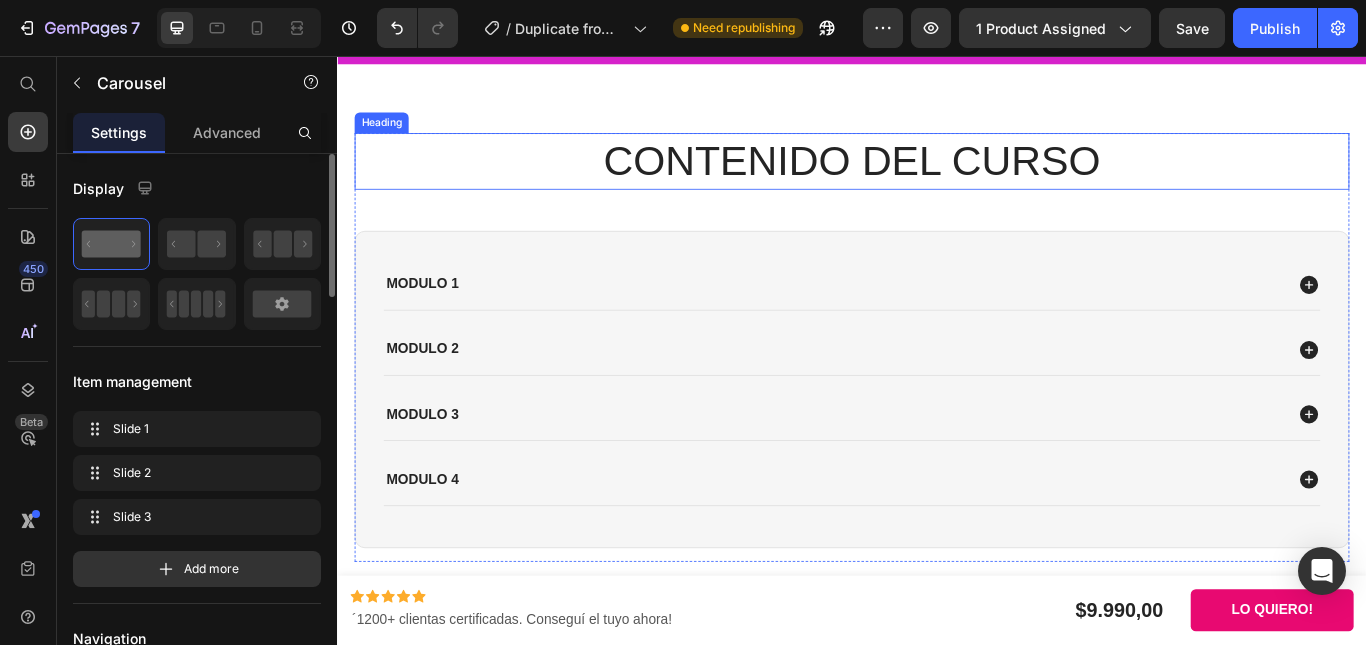 scroll, scrollTop: 4042, scrollLeft: 0, axis: vertical 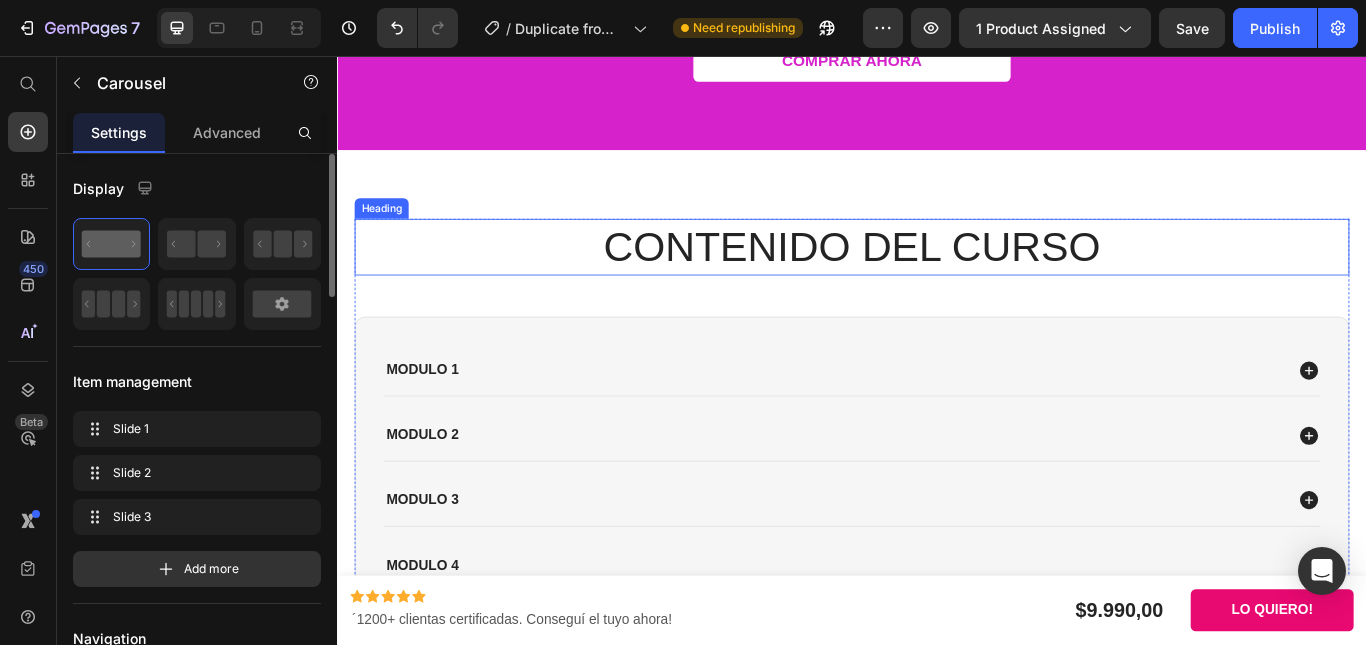 click on "CONTENIDO DEL CURSO" at bounding box center (937, 279) 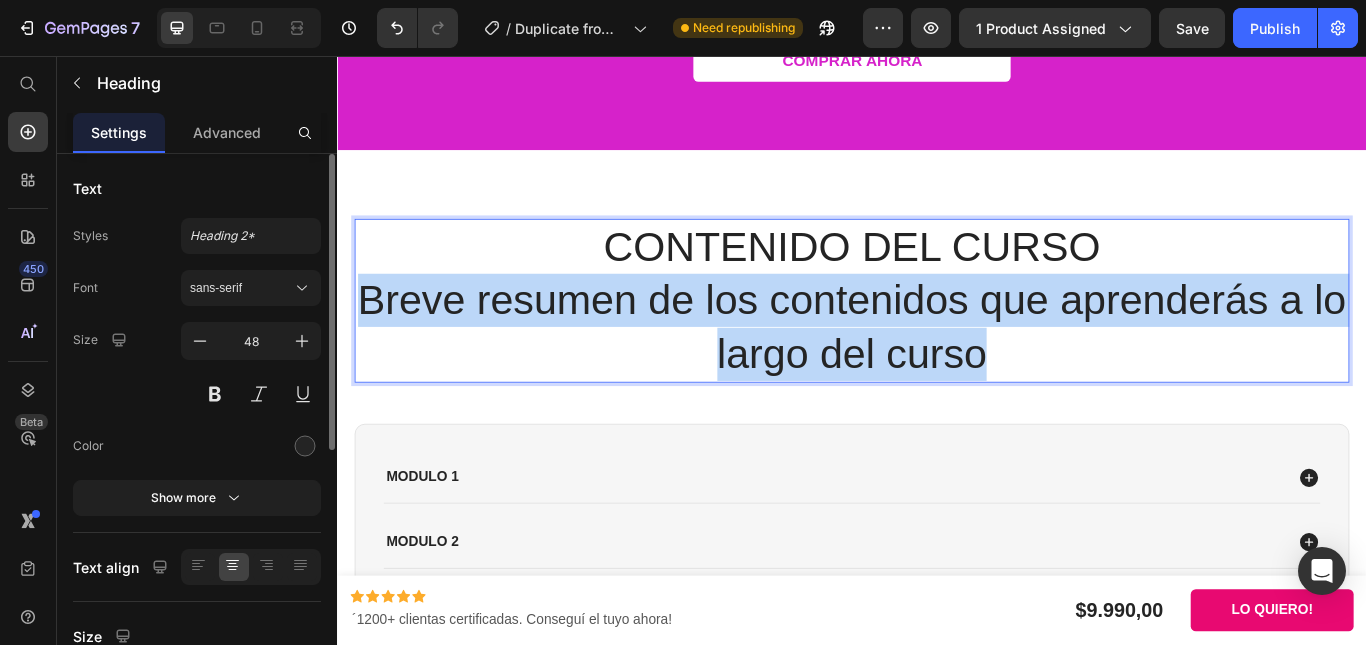 drag, startPoint x: 1110, startPoint y: 465, endPoint x: 387, endPoint y: 393, distance: 726.57623 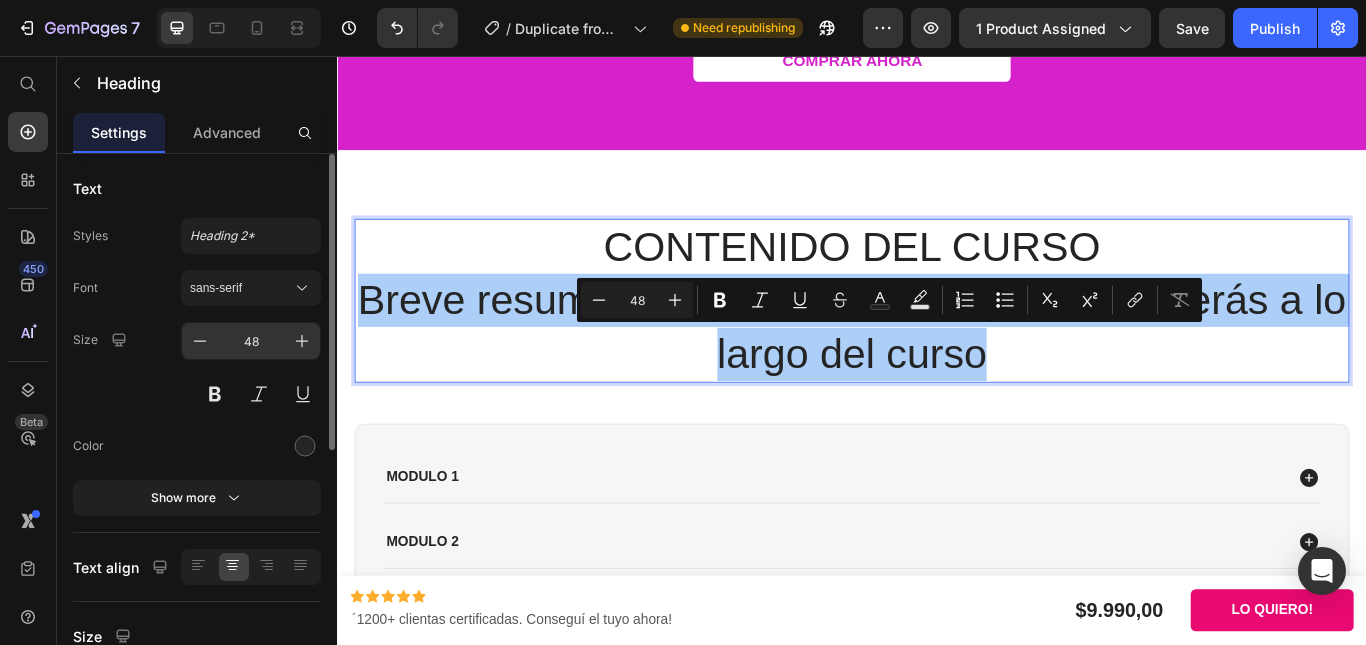 click on "48" at bounding box center [251, 341] 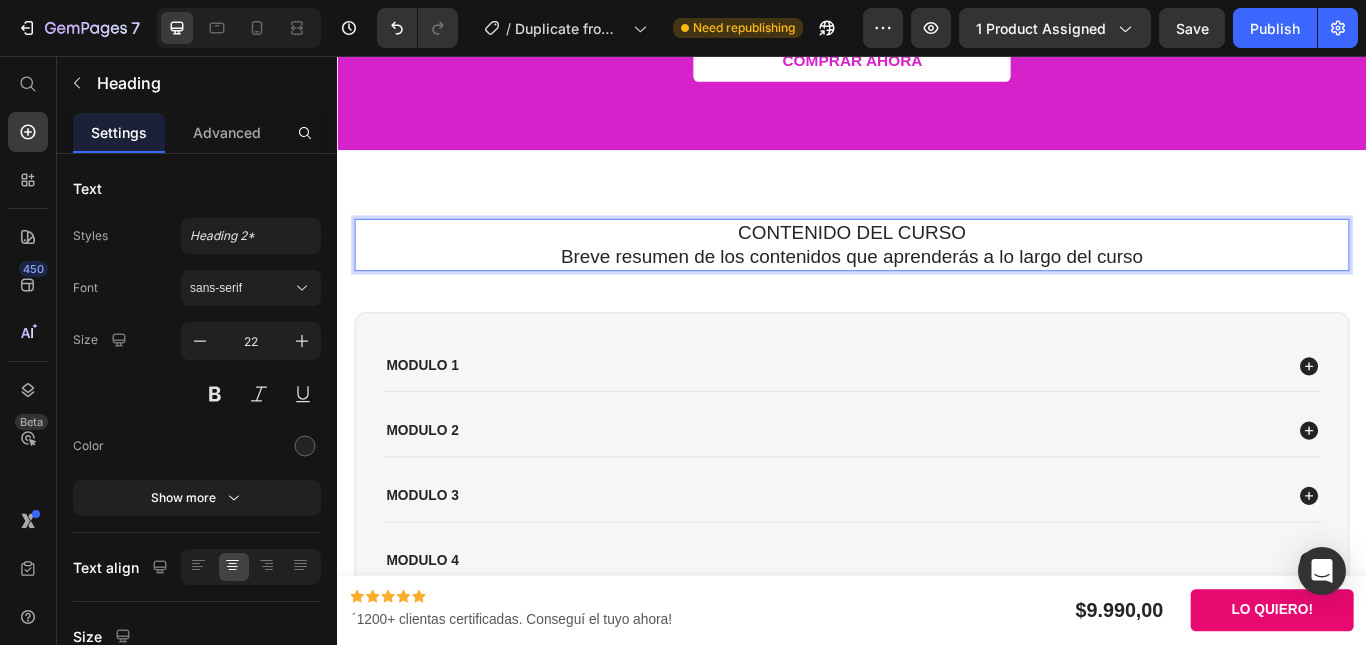 click on "CONTENIDO DEL CURSO Breve resumen de los contenidos que aprenderás a lo largo del curso" at bounding box center [937, 276] 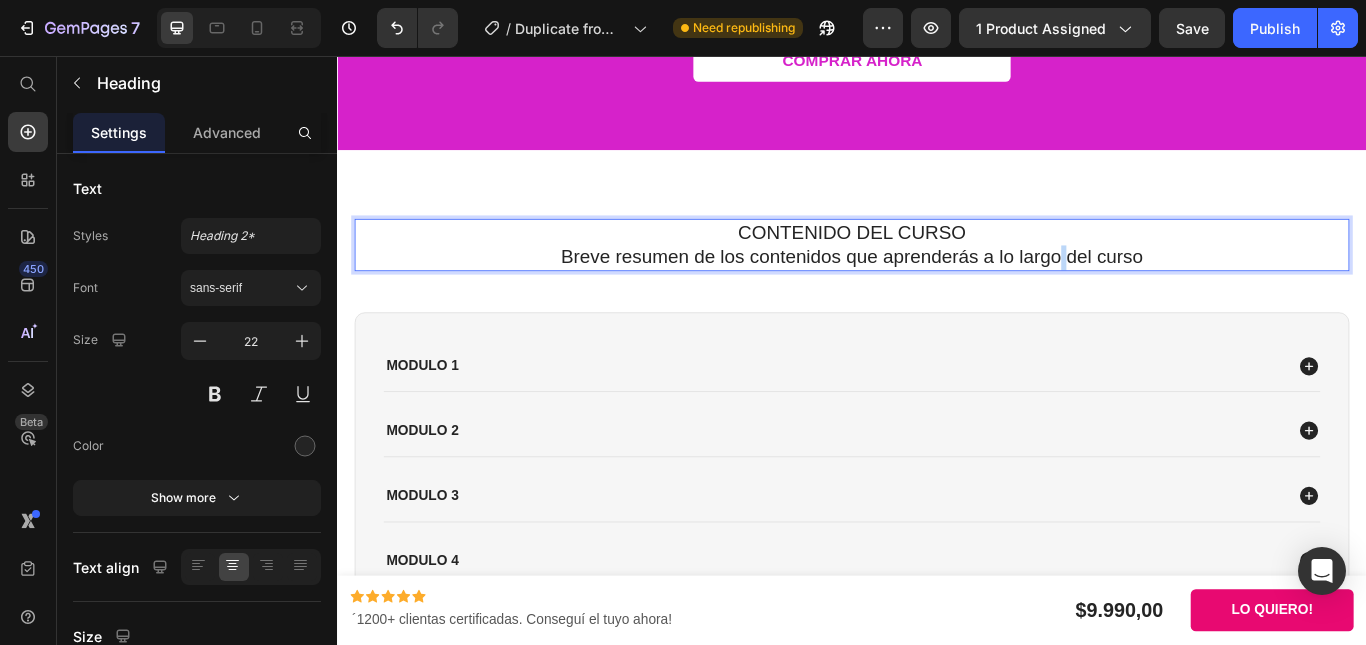 click on "CONTENIDO DEL CURSO Breve resumen de los contenidos que aprenderás a lo largo del curso" at bounding box center [937, 276] 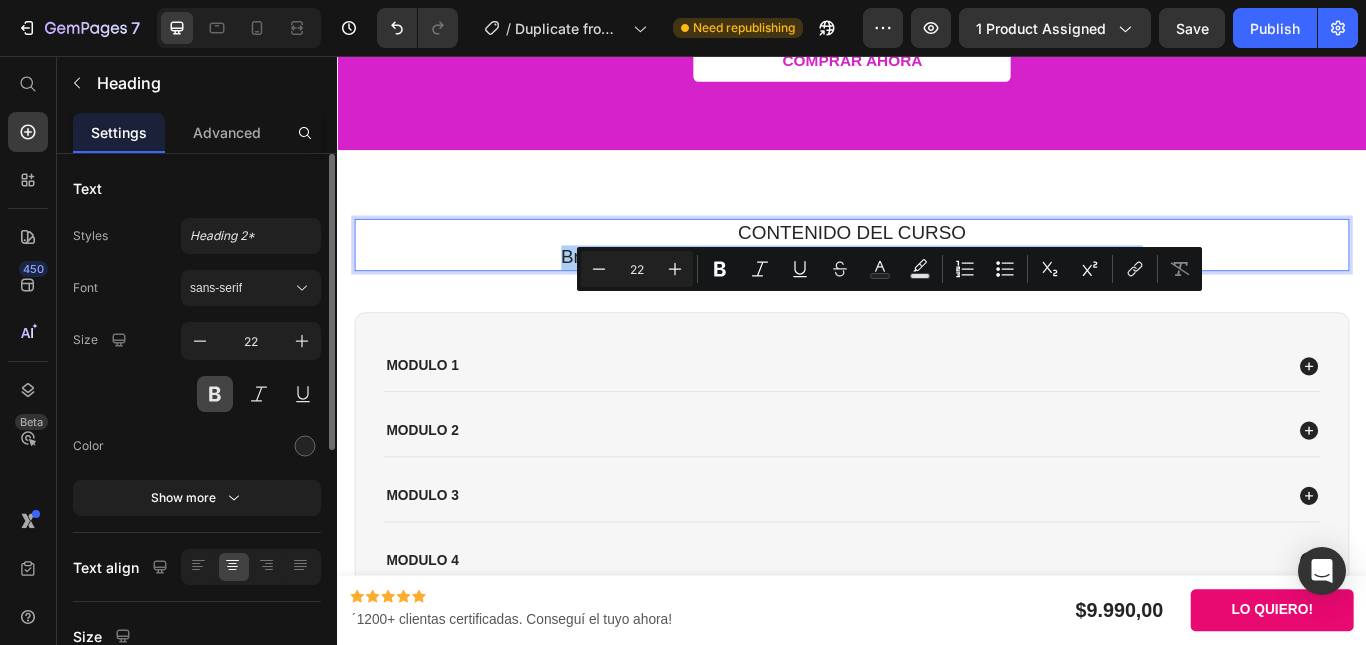click at bounding box center (215, 394) 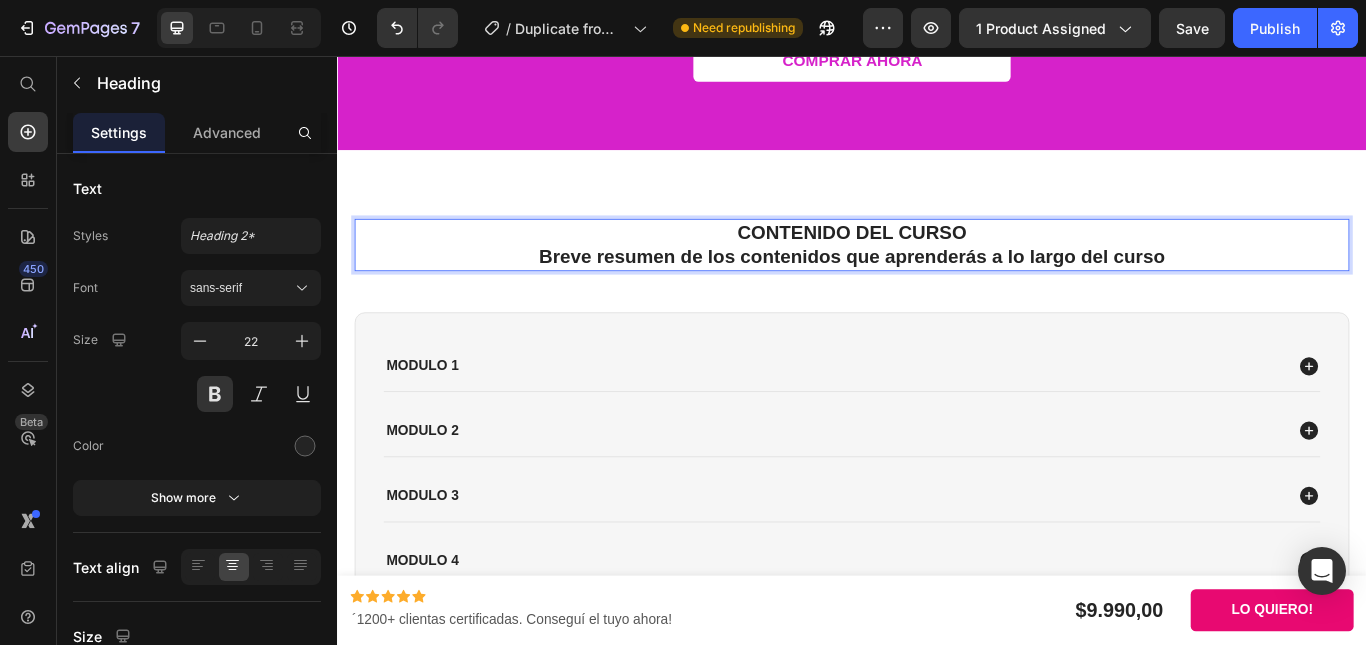 click on "CONTENIDO DEL CURSO Breve resumen de los contenidos que aprenderás a lo largo del curso" at bounding box center (937, 276) 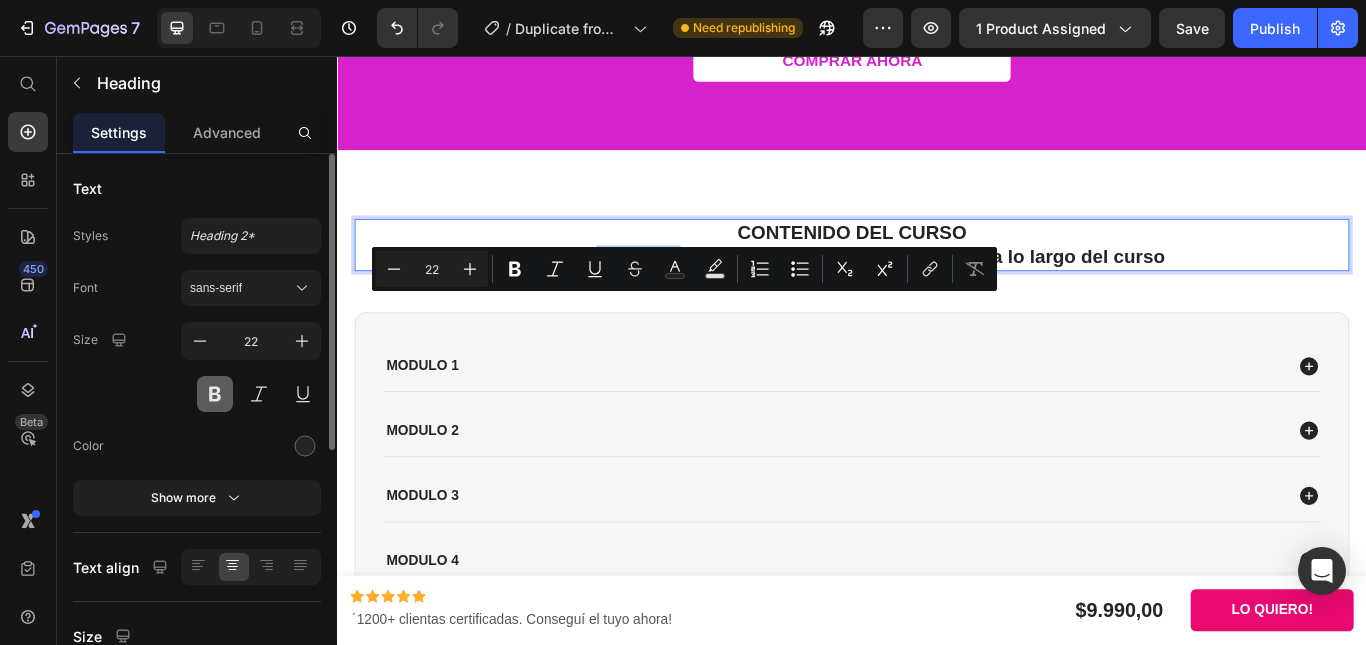 click at bounding box center (215, 394) 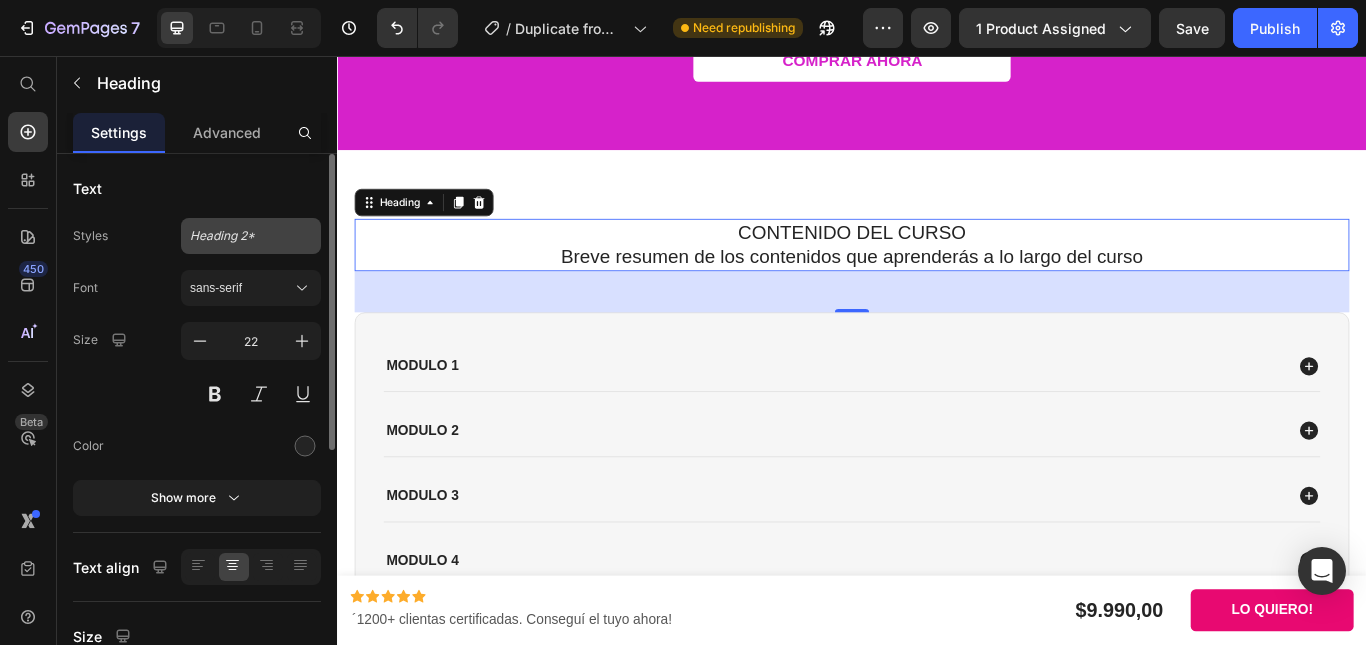 click on "Heading 2*" at bounding box center (239, 236) 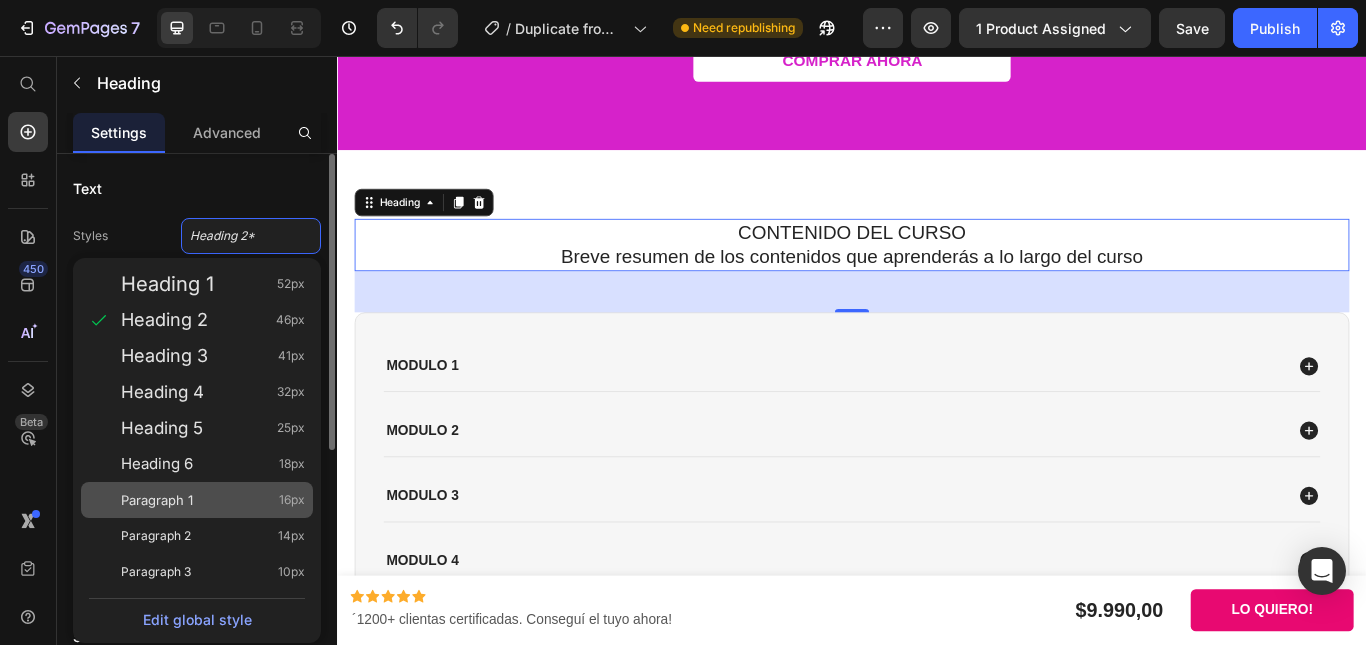 click on "Paragraph 1" at bounding box center [157, 500] 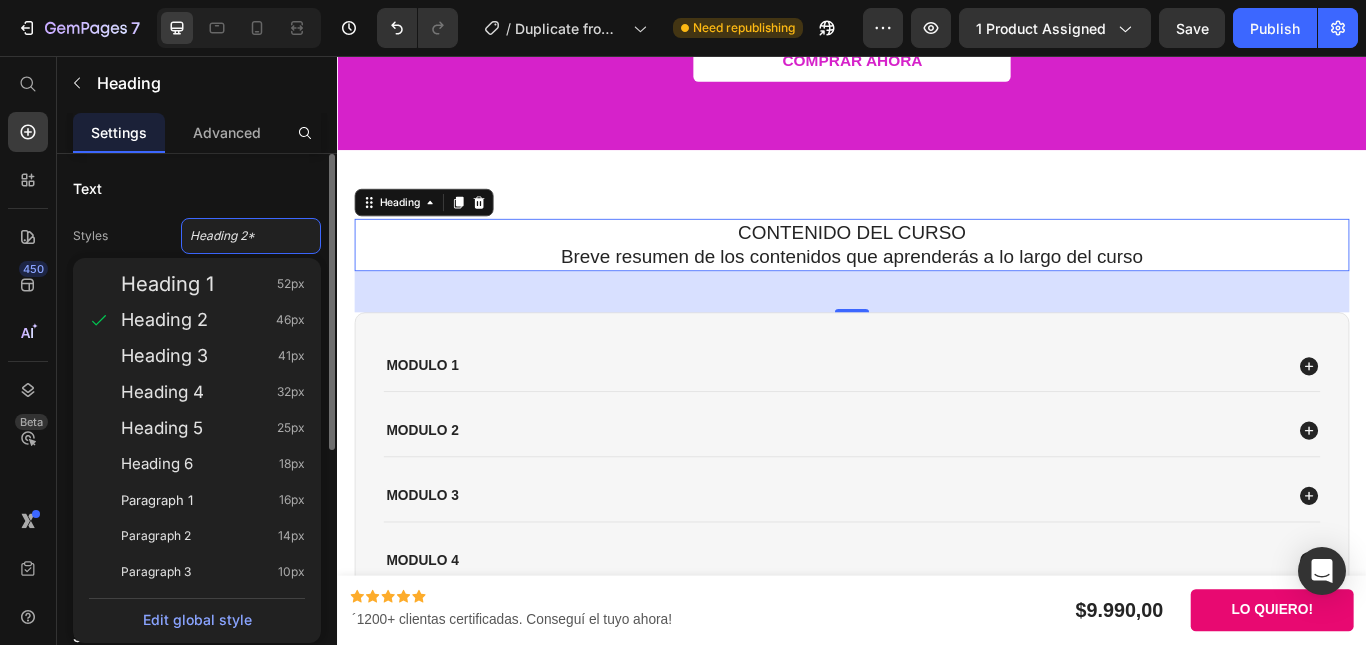 type on "16" 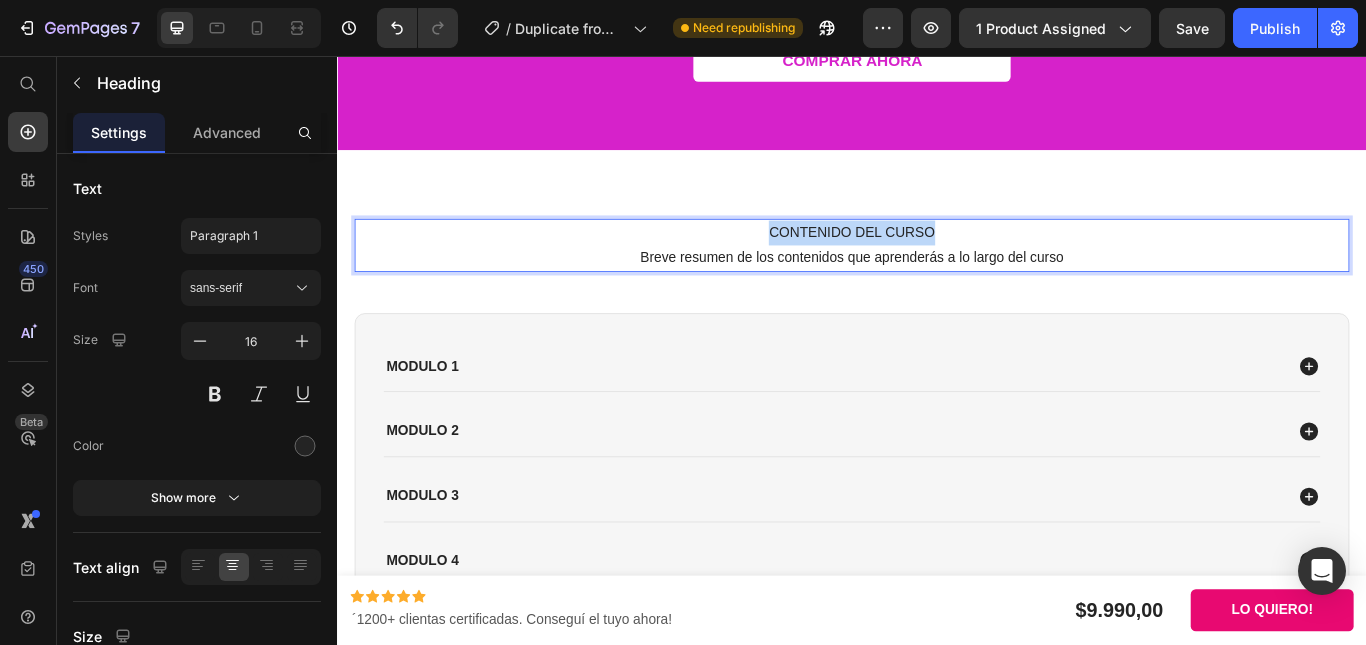 drag, startPoint x: 1025, startPoint y: 318, endPoint x: 837, endPoint y: 331, distance: 188.44893 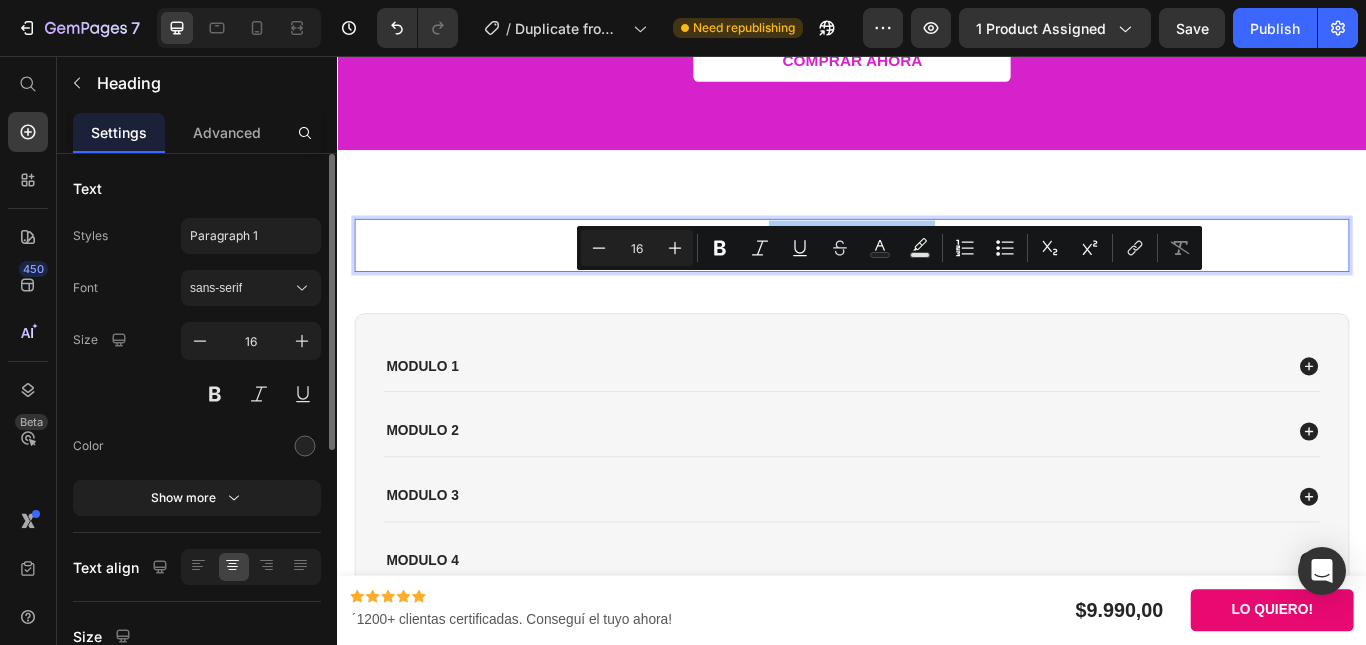 click on "Text Styles Paragraph 1 Font sans-serif Size 16 Color Show more" 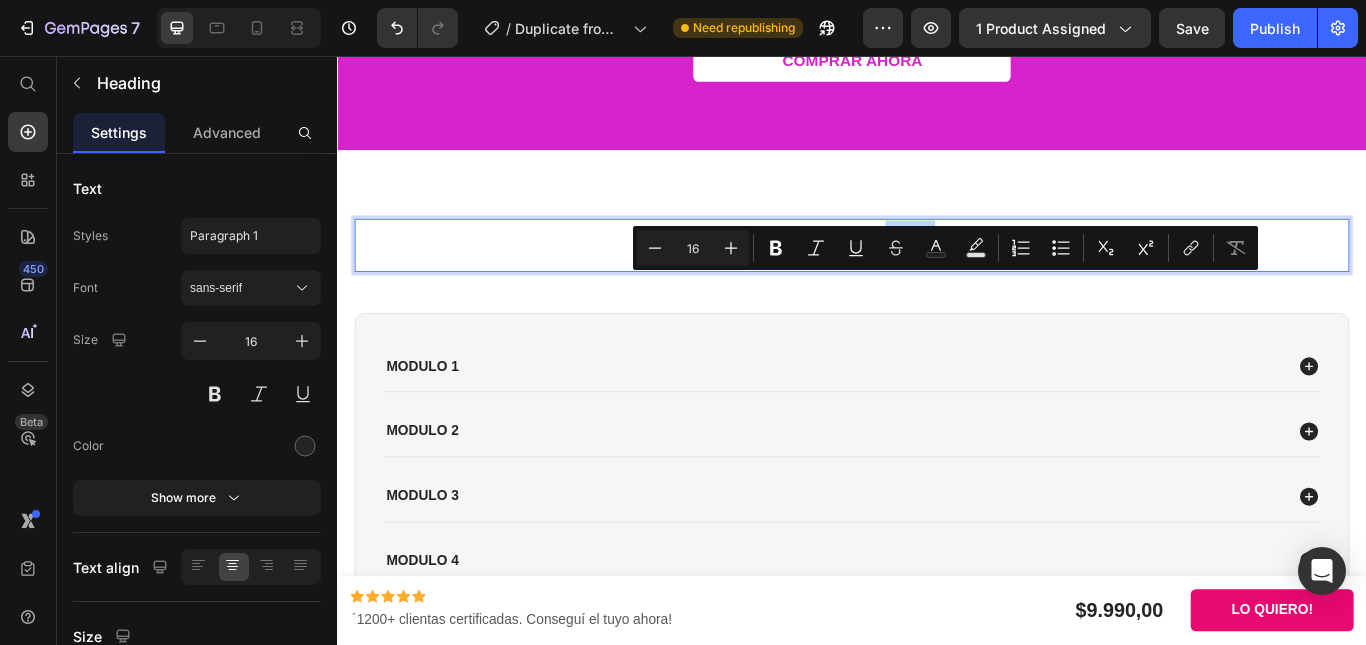 click on "CONTENIDO DEL CURSO Breve resumen de los contenidos que aprenderás a lo largo del curso" at bounding box center (937, 277) 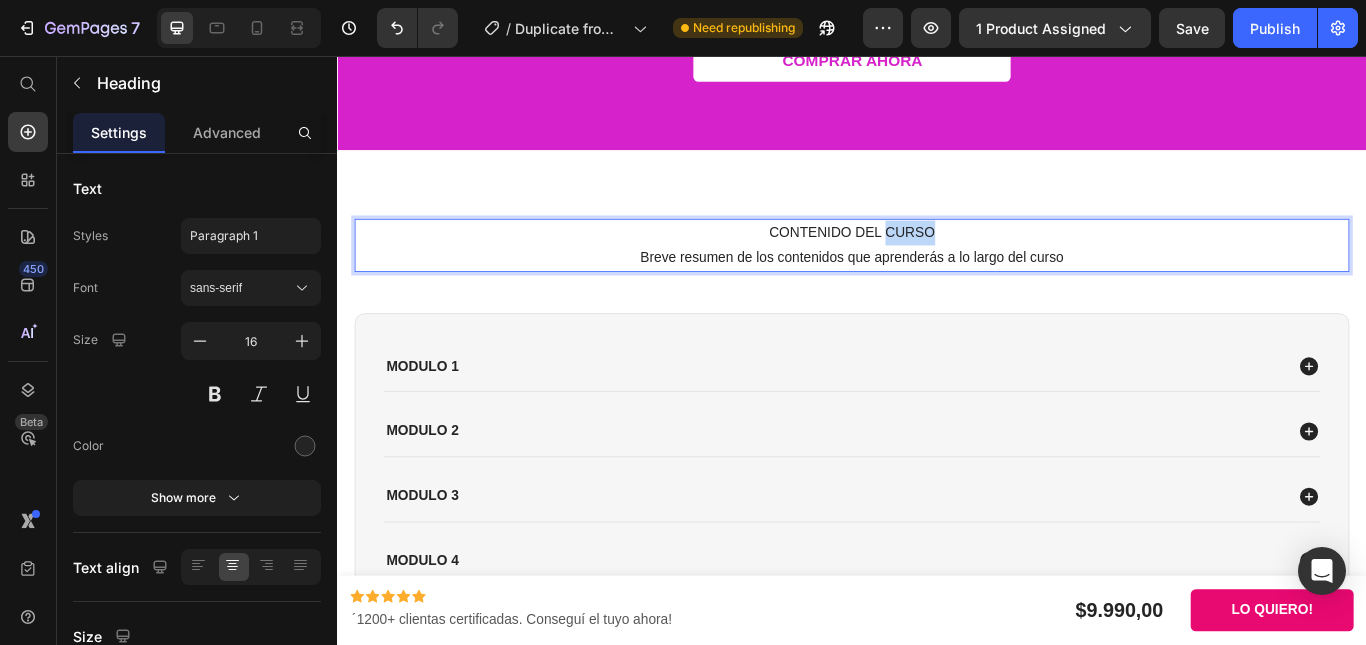 click on "CONTENIDO DEL CURSO Breve resumen de los contenidos que aprenderás a lo largo del curso" at bounding box center [937, 277] 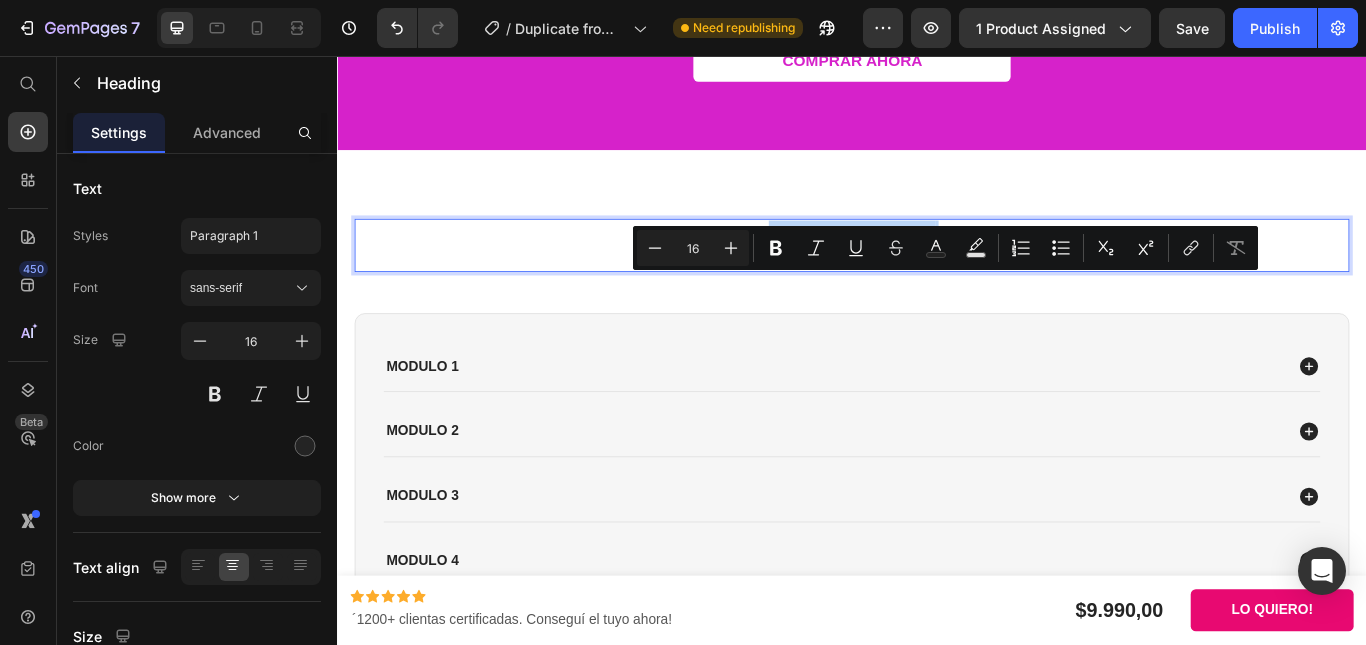 click on "CONTENIDO DEL CURSO Breve resumen de los contenidos que aprenderás a lo largo del curso" at bounding box center (937, 277) 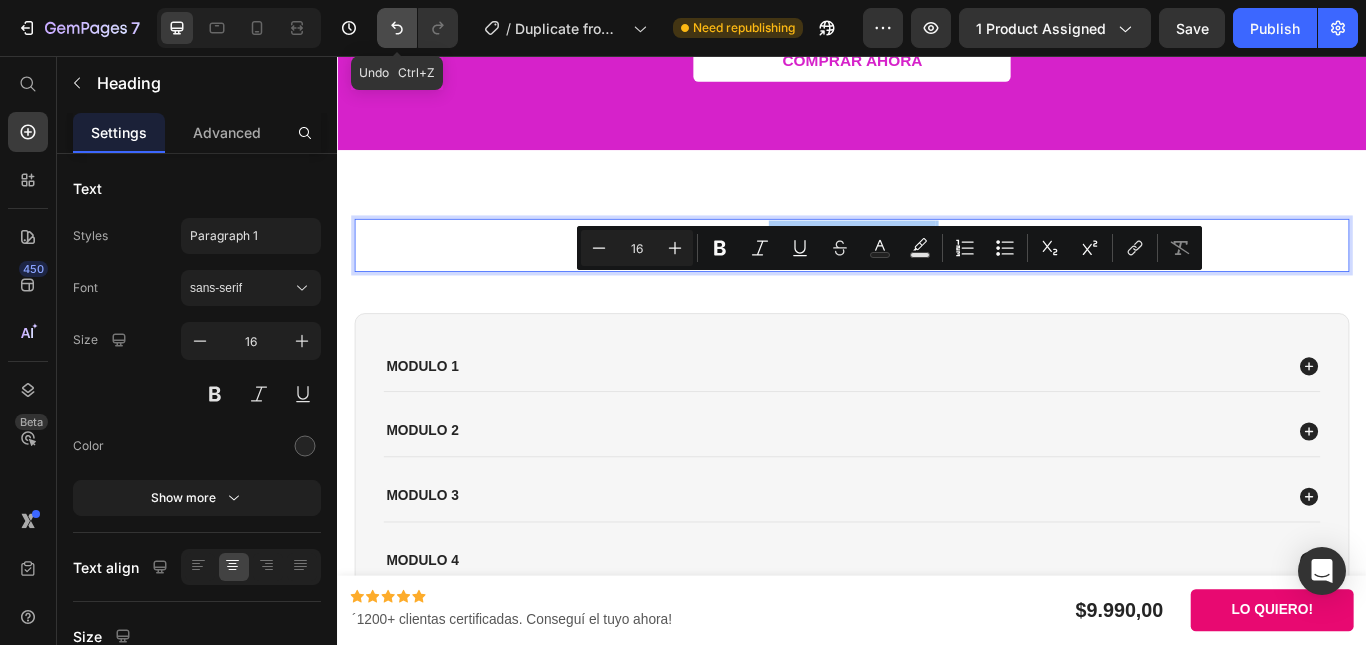 click 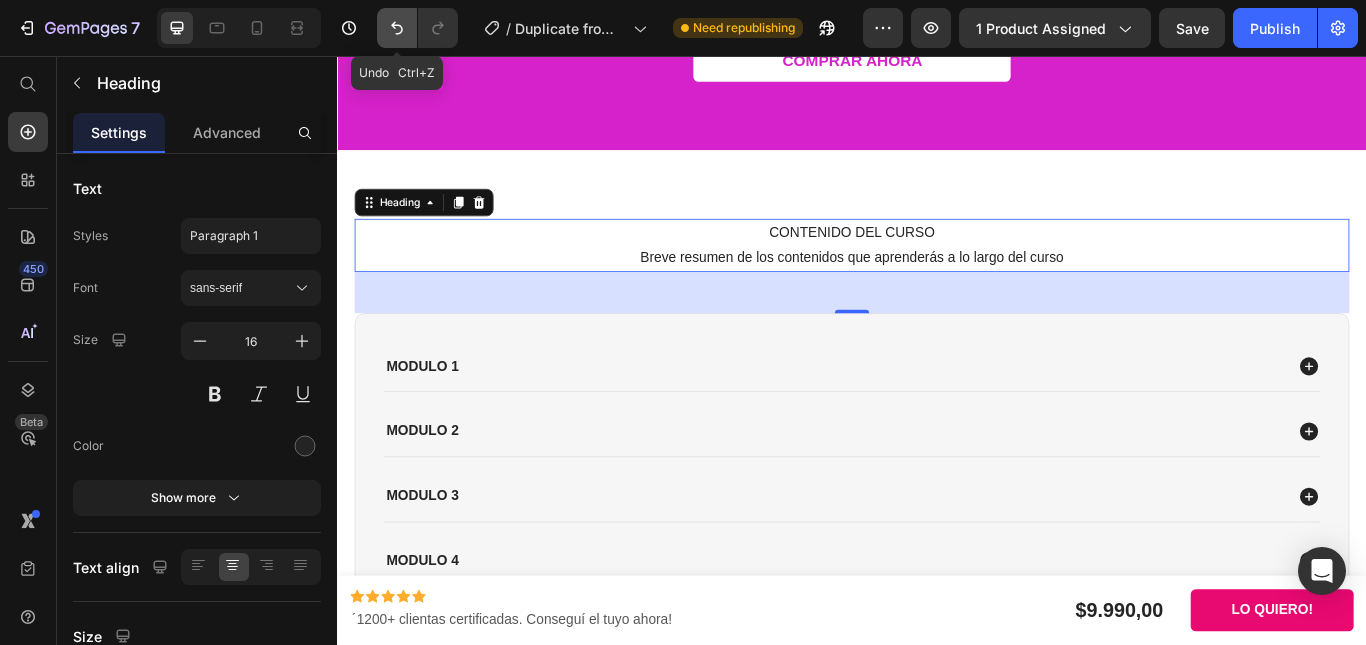 click 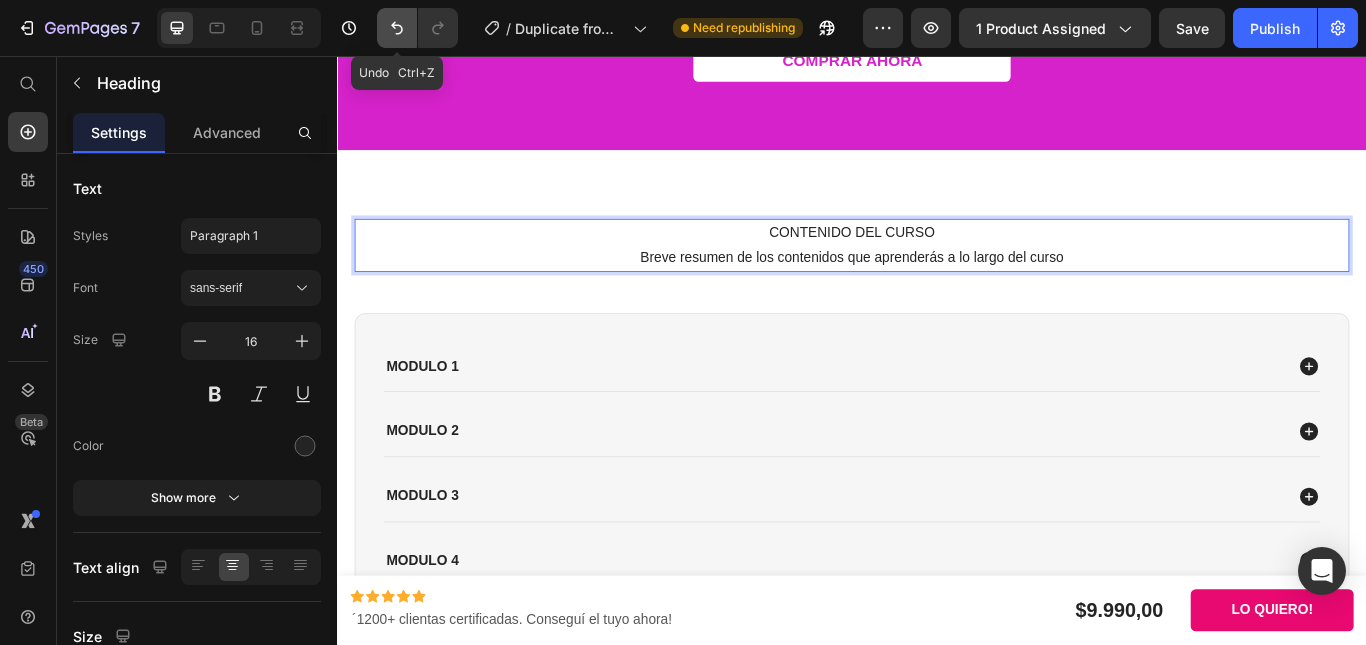 click 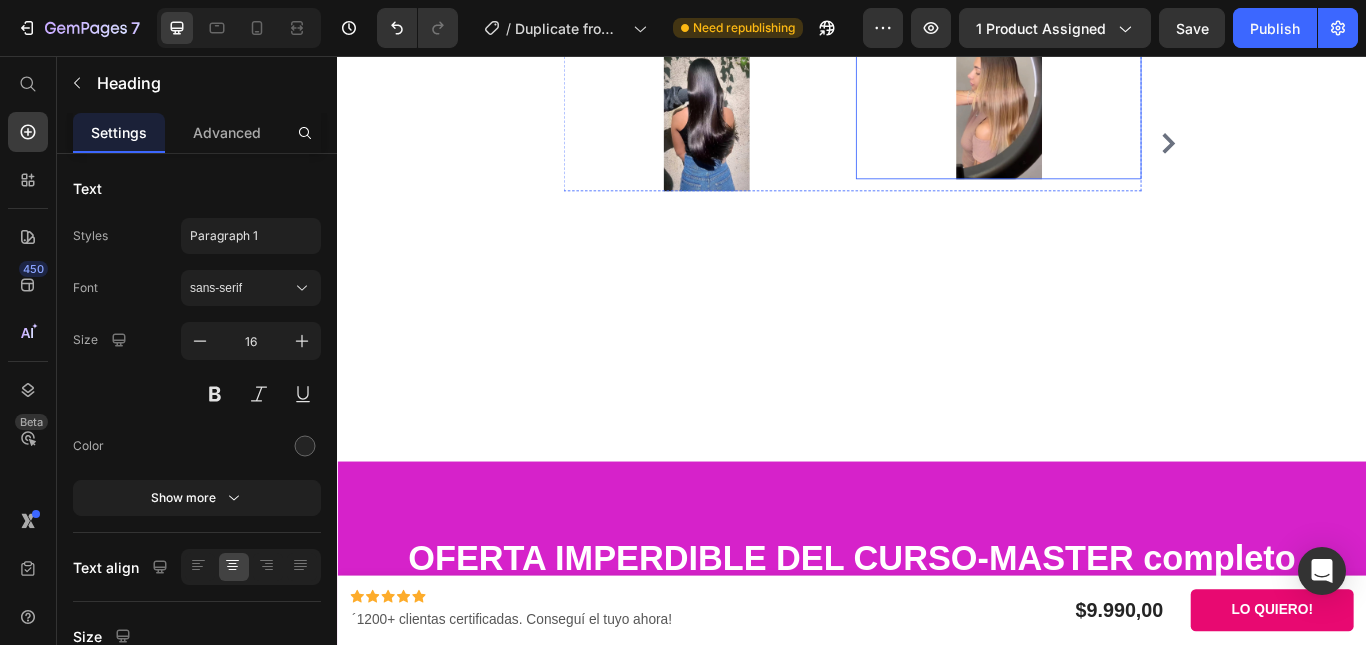 scroll, scrollTop: 3042, scrollLeft: 0, axis: vertical 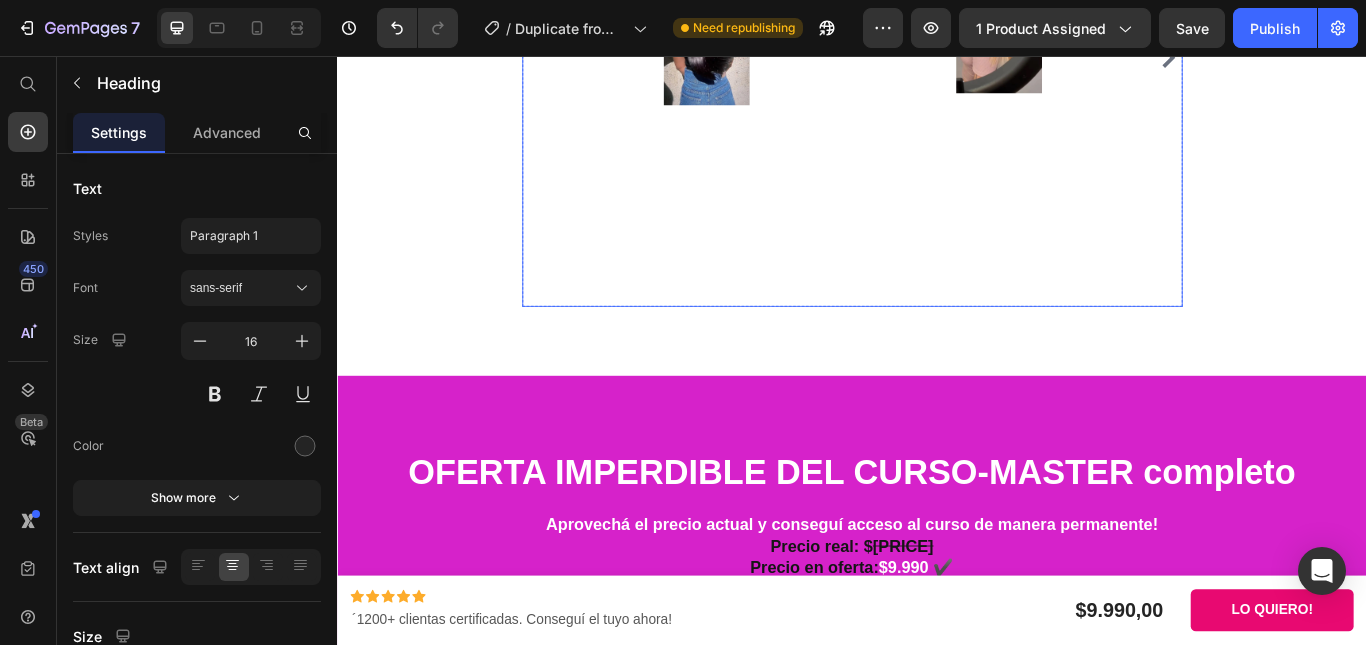 click at bounding box center (1306, 58) 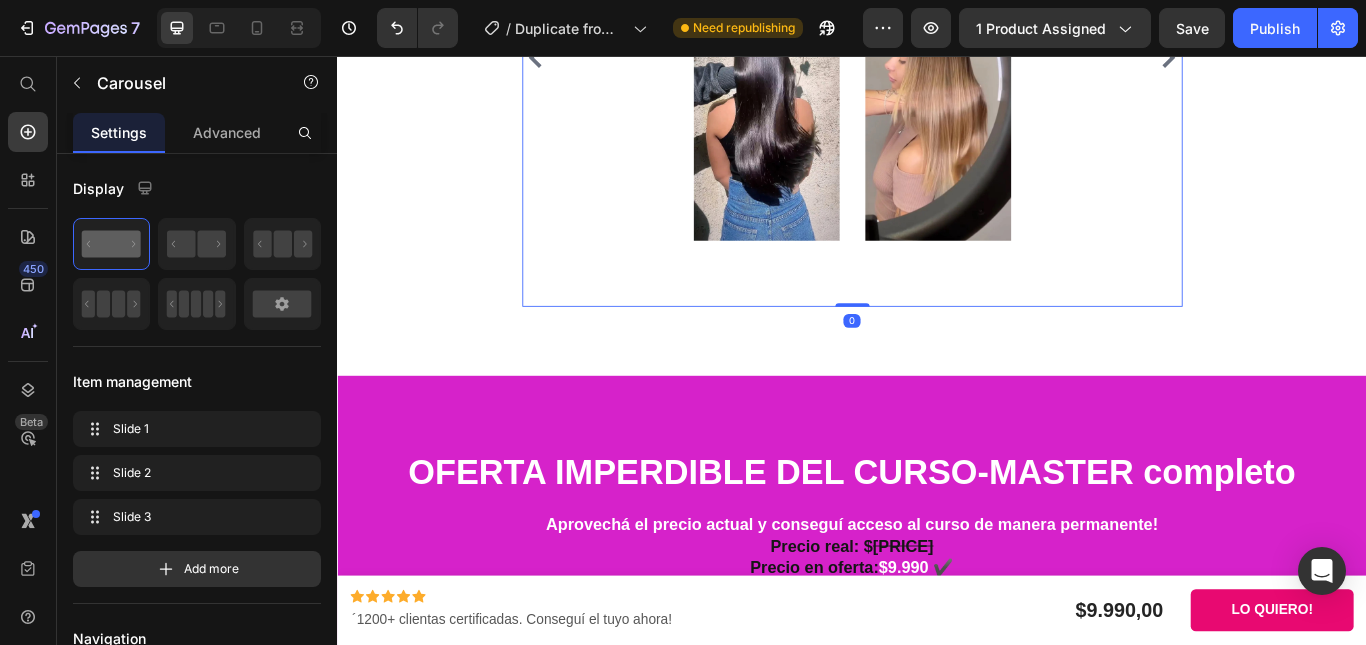click 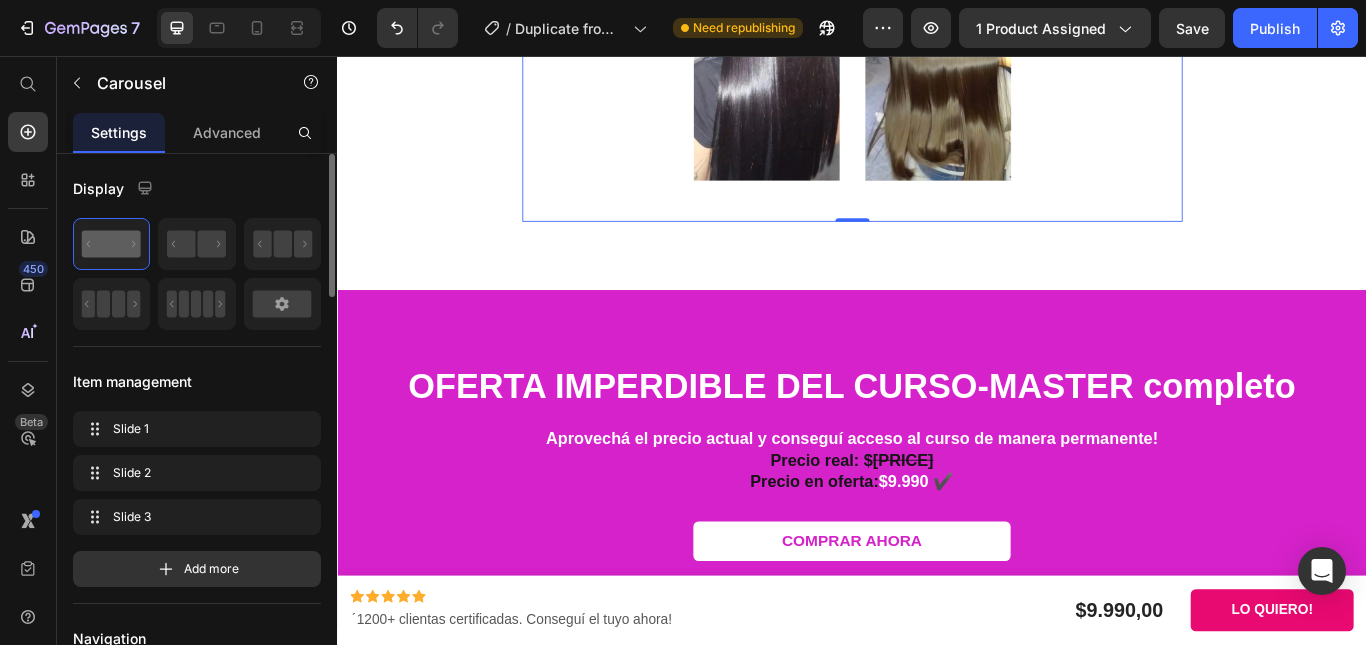 scroll, scrollTop: 2942, scrollLeft: 0, axis: vertical 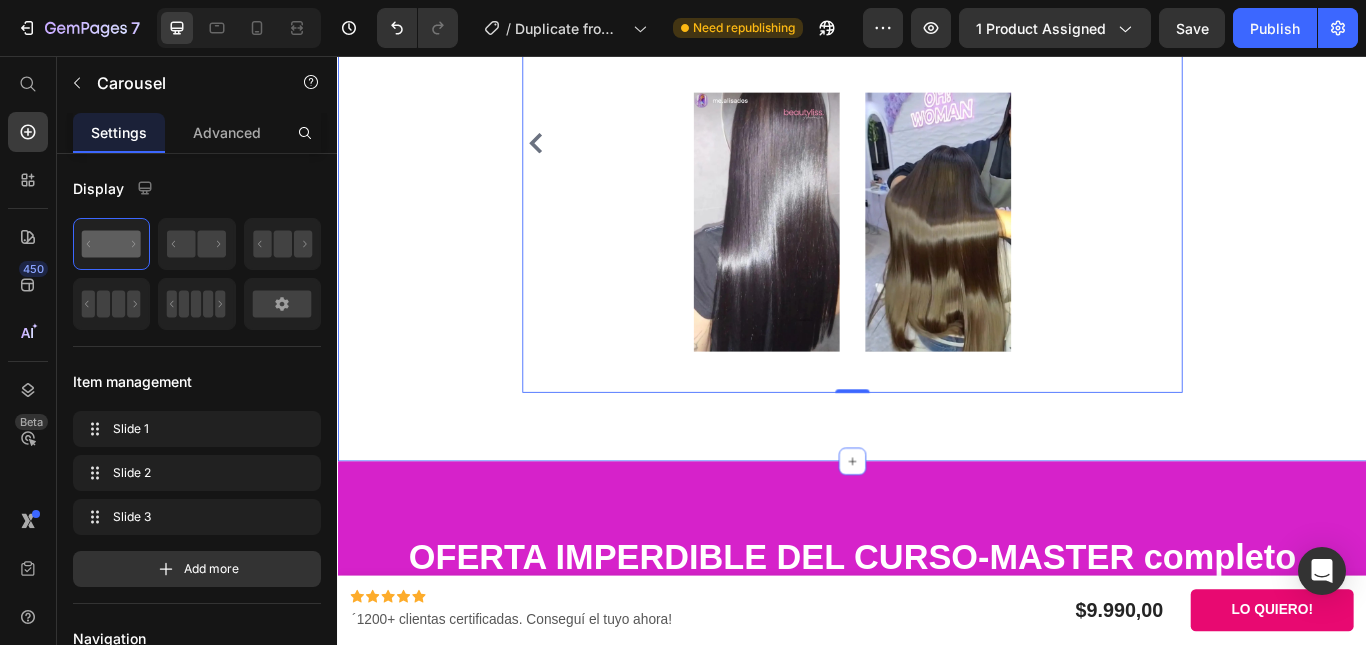 click 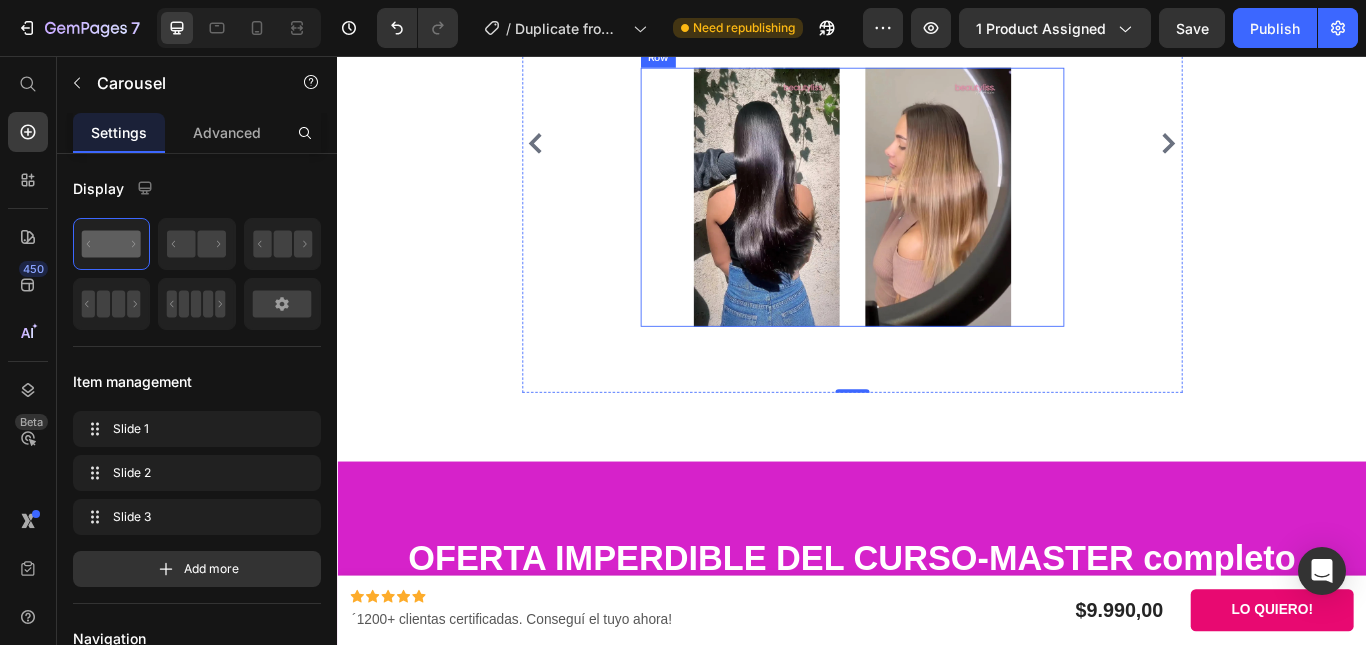 scroll, scrollTop: 3042, scrollLeft: 0, axis: vertical 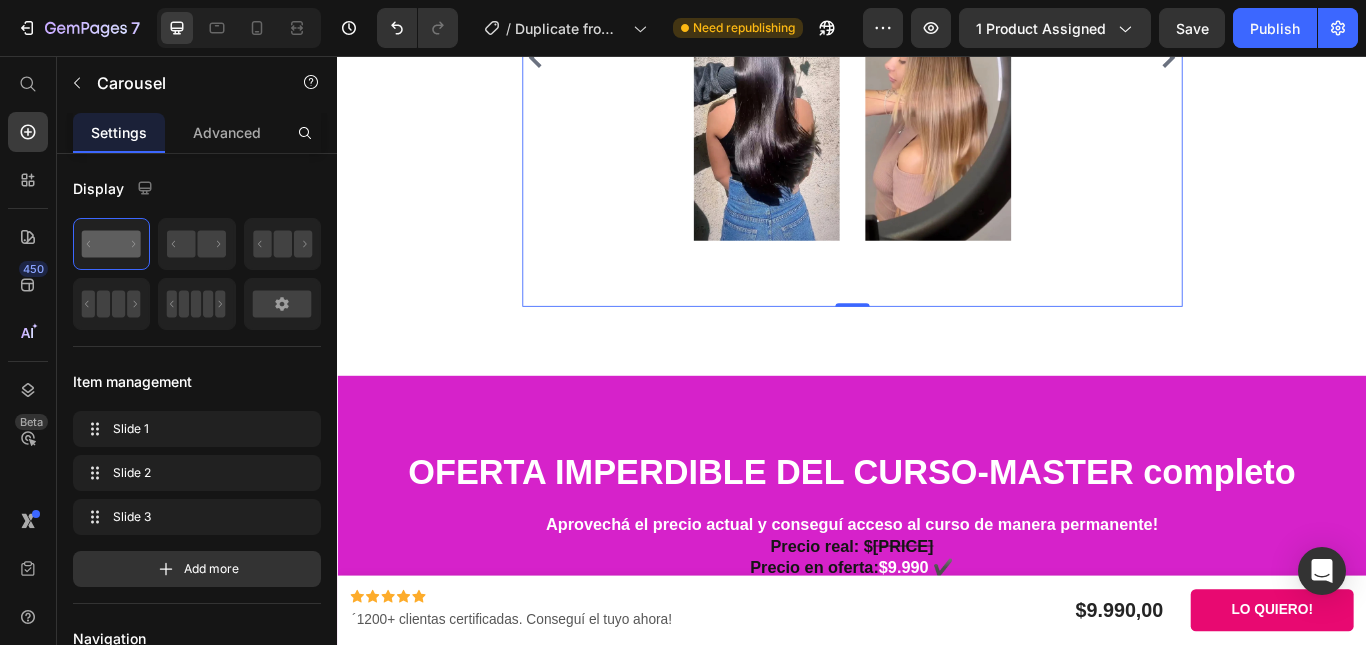 click 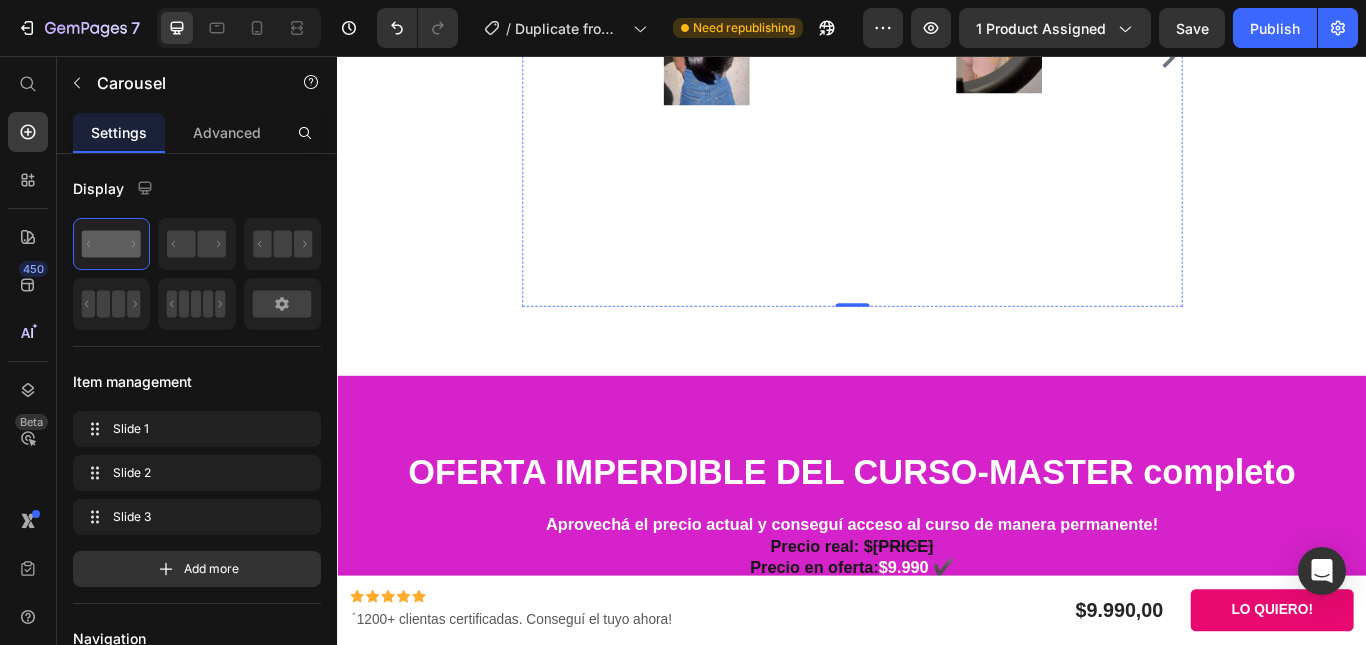 click on ""El precio es súper económico y tiene un montón de módulos muy útiles. Yo ya tenía cierta experiencia, pero me vino muy bien el tema de "vender" el emprendimiento. Gracias!!" at bounding box center [937, -202] 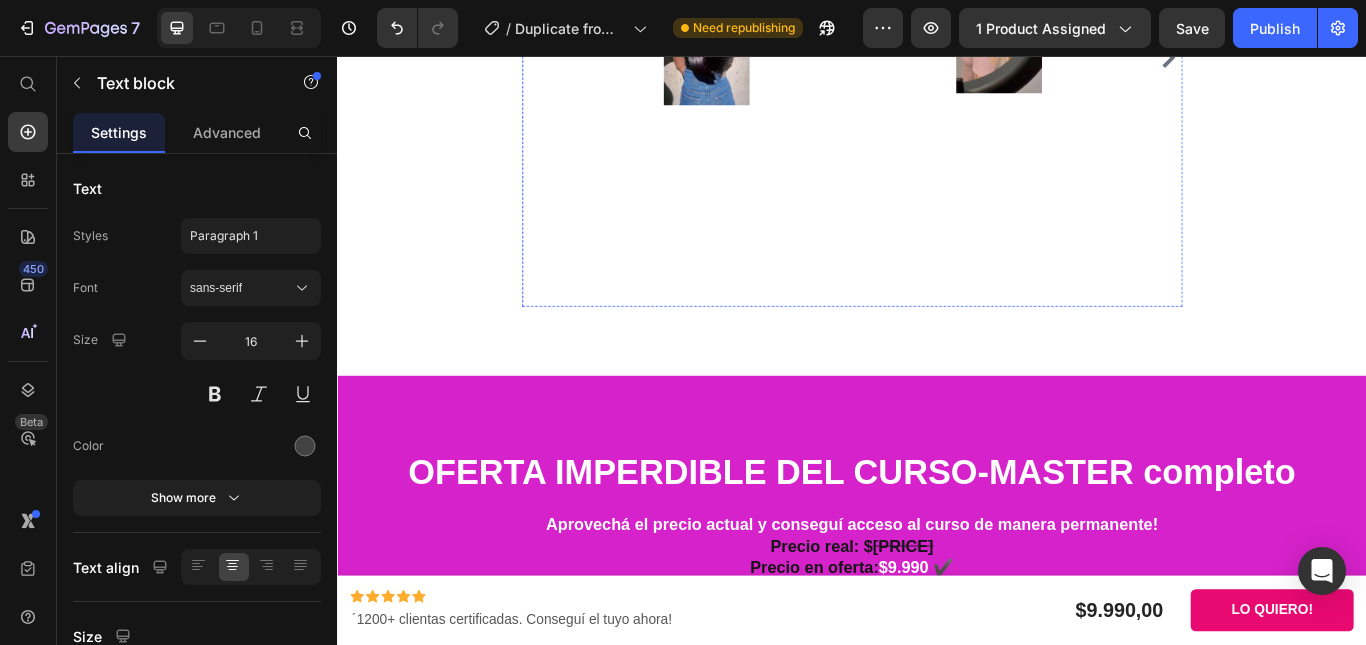 click on ""El precio es súper económico y tiene un montón de módulos muy útiles. Yo ya tenía cierta experiencia, pero me vino muy bien el tema de "vender" el emprendimiento. Gracias!! Text block   0 Image Carina - peluquera (Mendoza) Text block                Icon                Icon                Icon                Icon
Icon Image Image Row Icon List Hoz "El precio es súper económico y tiene un montón de módulos muy útiles. Yo ya tenía cierta experiencia, pero me vino muy bien el tema de "vender" el emprendimiento. Gracias!! Text block Image Carina - peluquera (Mendoza, ARG) Text block                Icon                Icon                Icon                Icon
Icon Icon List Hoz Image Image Row "Gracias!! aprendí un montón con el curso, ya estoy haciendo mis primeros alisados y mis clientas se van re contentas. Las técnicas que enseñan son muy buenas y fáciles de aprender. Lo recomiendo" Text block Image Nicole M. (Córdoba) Text block                Icon Icon Row" at bounding box center [937, 58] 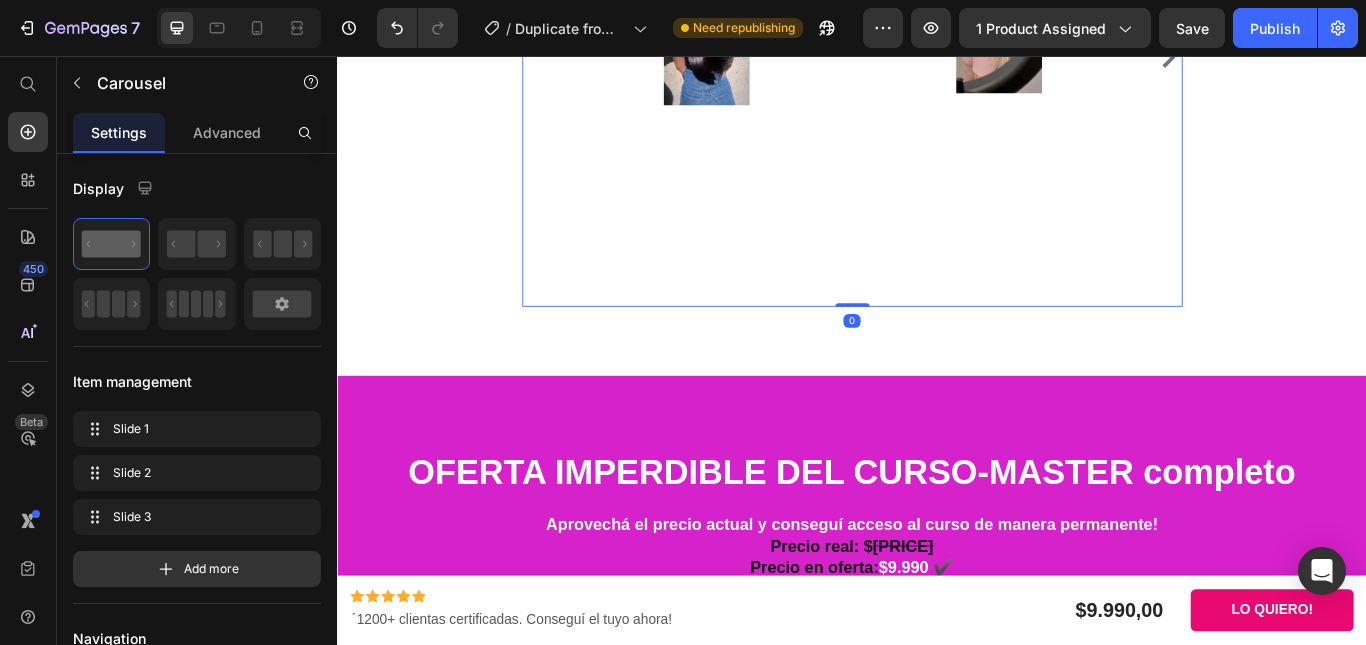 click on ""El precio es súper económico y tiene un montón de módulos muy útiles. Yo ya tenía cierta experiencia, pero me vino muy bien el tema de "vender" el emprendimiento. Gracias!! Text block Image Carina - peluquera (Mendoza) Text block                Icon                Icon                Icon                Icon
Icon Image Image Row Icon List Hoz "El precio es súper económico y tiene un montón de módulos muy útiles. Yo ya tenía cierta experiencia, pero me vino muy bien el tema de "vender" el emprendimiento. Gracias!! Text block Image Carina - peluquera (Mendoza, ARG) Text block                Icon                Icon                Icon                Icon
Icon Icon List Hoz Image Image Row "Gracias!! aprendí un montón con el curso, ya estoy haciendo mis primeros alisados y mis clientas se van re contentas. Las técnicas que enseñan son muy buenas y fáciles de aprender. Lo recomiendo" Text block Image Nicole M. (Córdoba) Text block                Icon Icon Icon" at bounding box center [937, 58] 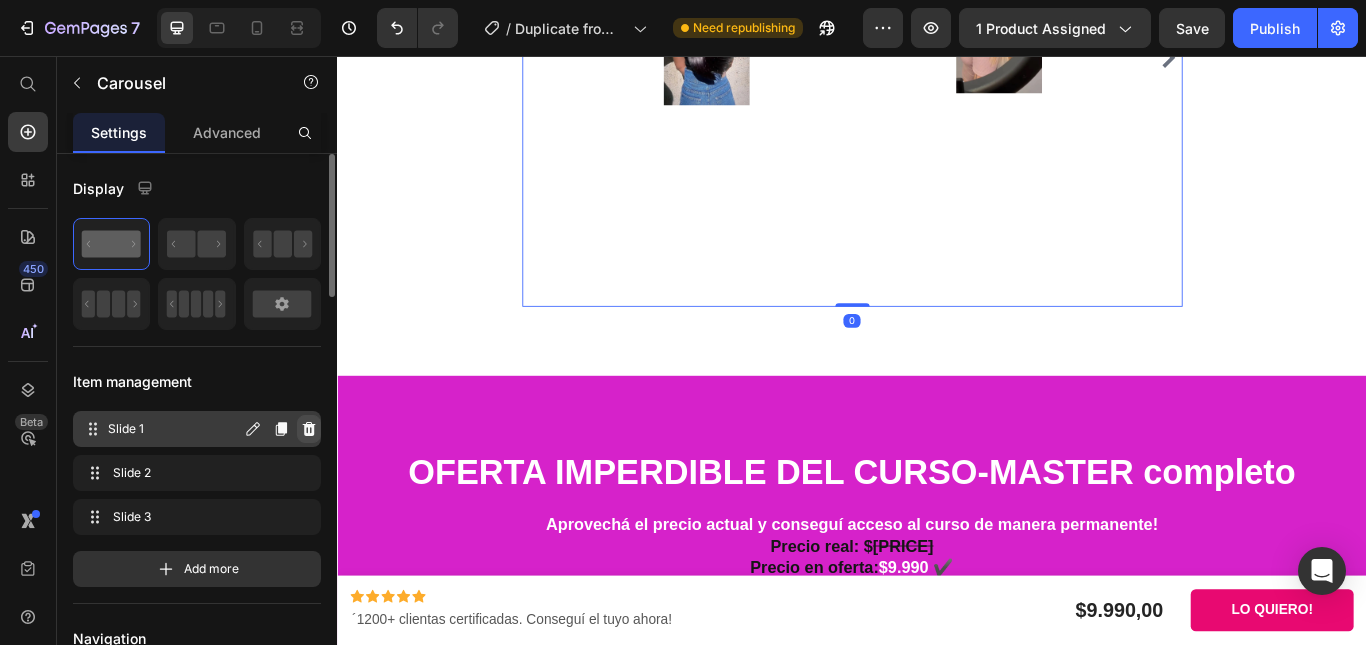click 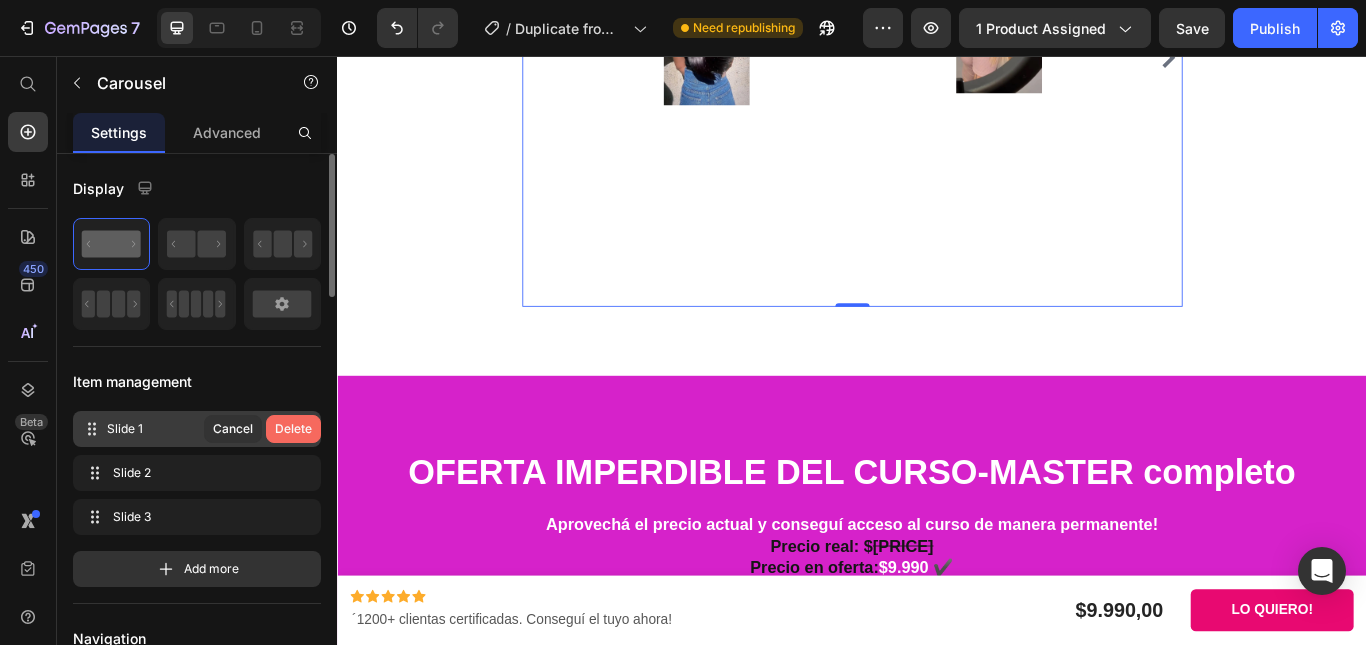 click on "Delete" at bounding box center [293, 429] 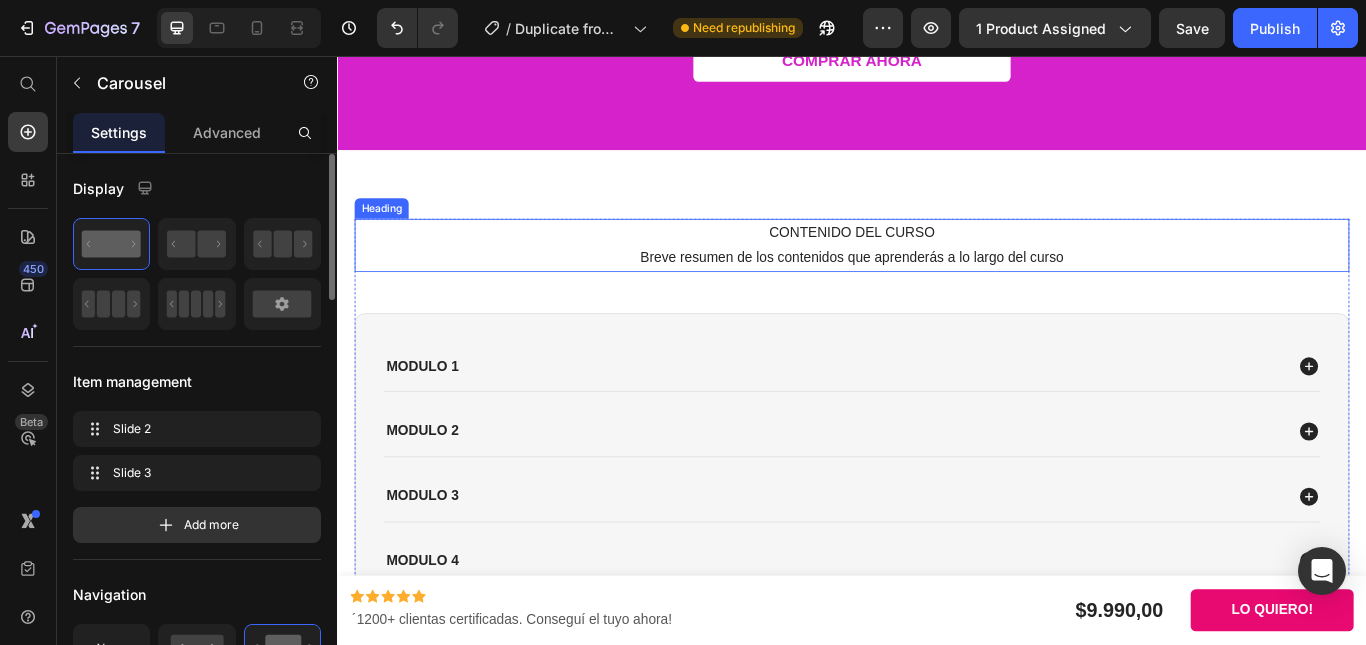 scroll, scrollTop: 4142, scrollLeft: 0, axis: vertical 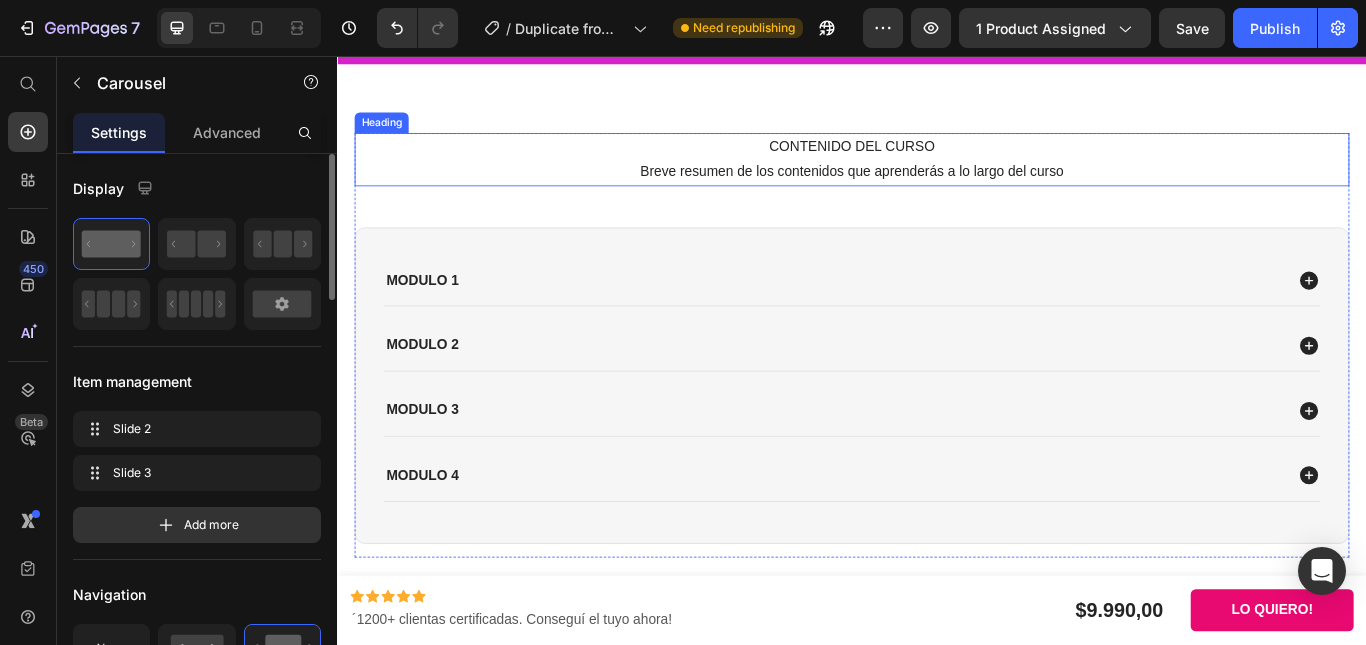 click on "CONTENIDO DEL CURSO Breve resumen de los contenidos que aprenderás a lo largo del curso" at bounding box center [937, 177] 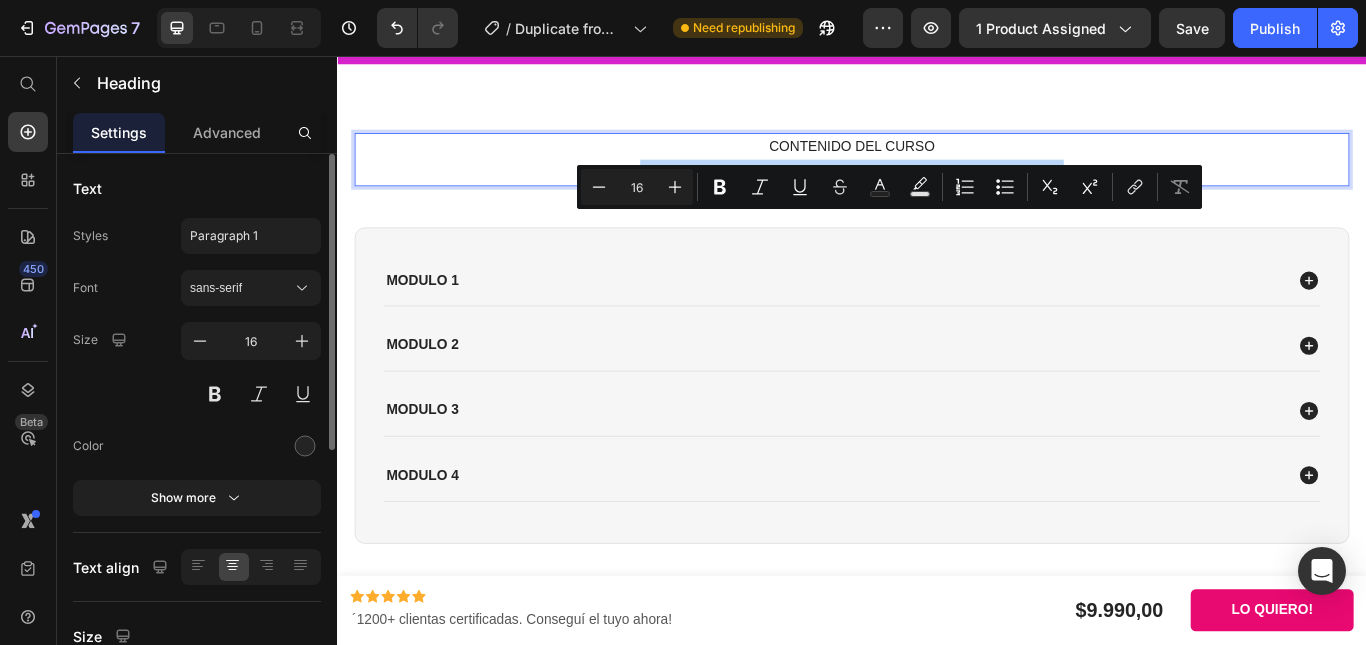 click on "CONTENIDO DEL CURSO Breve resumen de los contenidos que aprenderás a lo largo del curso" at bounding box center (937, 177) 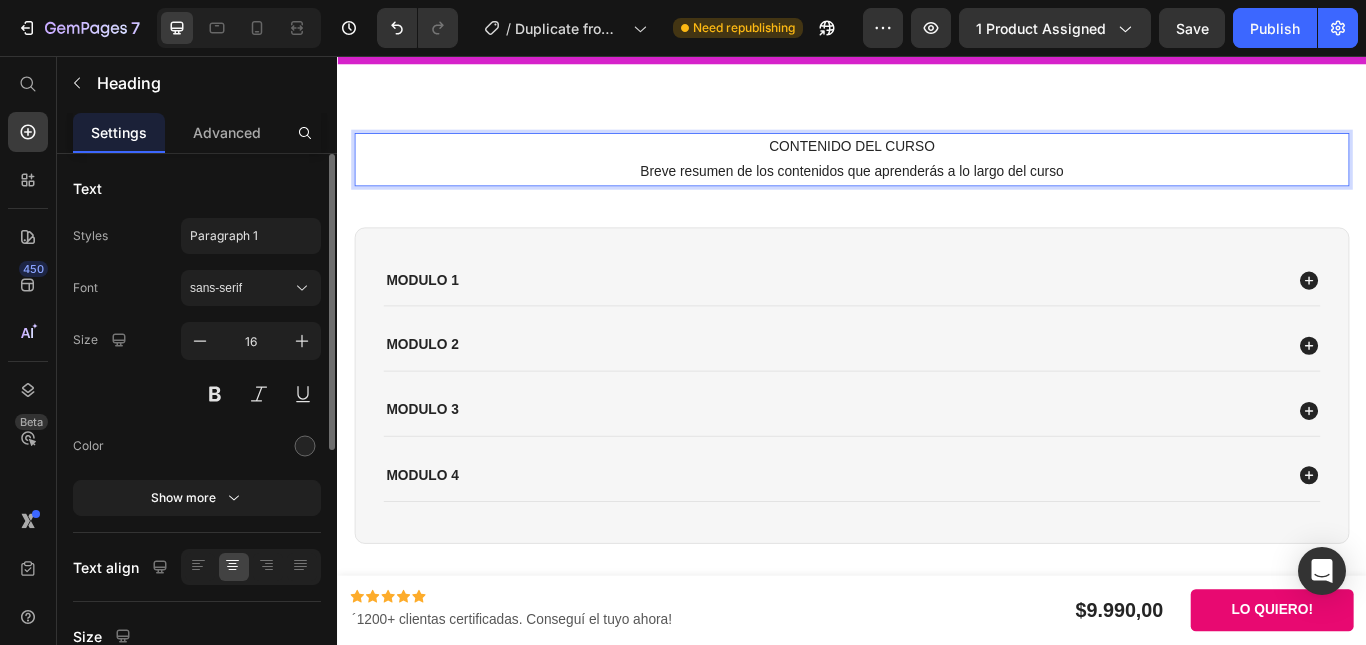click on "CONTENIDO DEL CURSO Breve resumen de los contenidos que aprenderás a lo largo del curso" at bounding box center [937, 177] 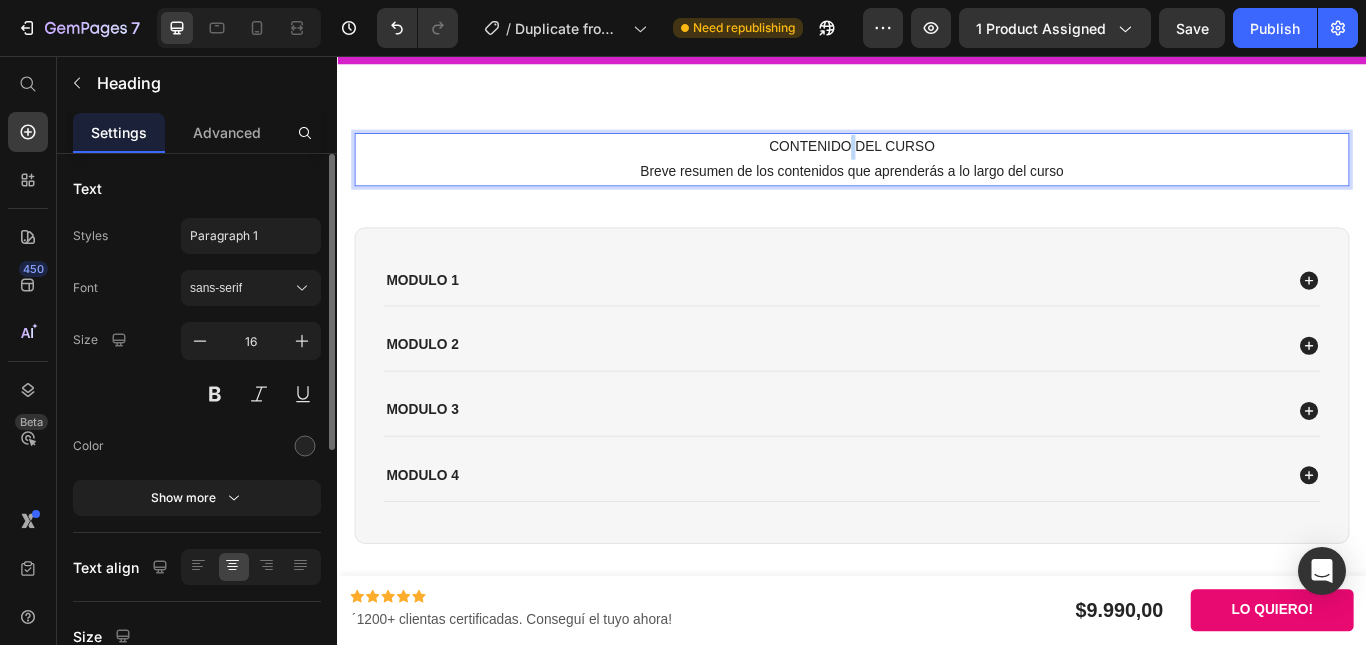 click on "CONTENIDO DEL CURSO Breve resumen de los contenidos que aprenderás a lo largo del curso" at bounding box center (937, 177) 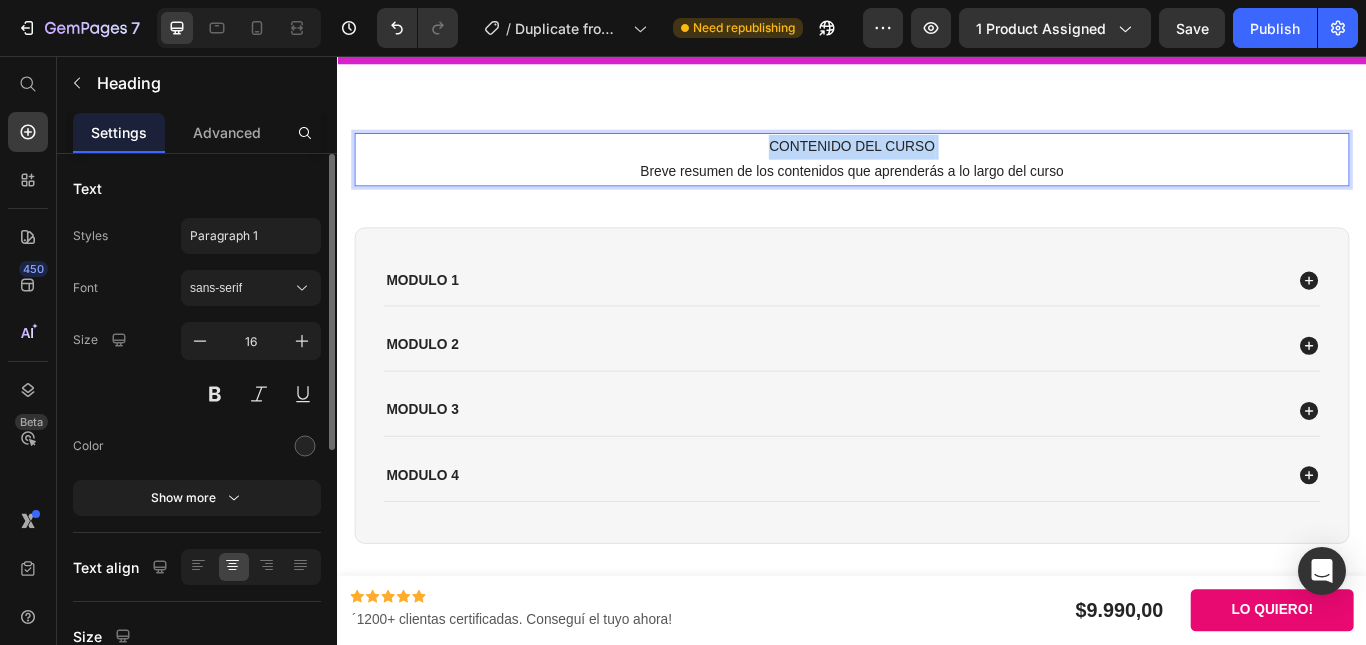 click on "CONTENIDO DEL CURSO Breve resumen de los contenidos que aprenderás a lo largo del curso" at bounding box center [937, 177] 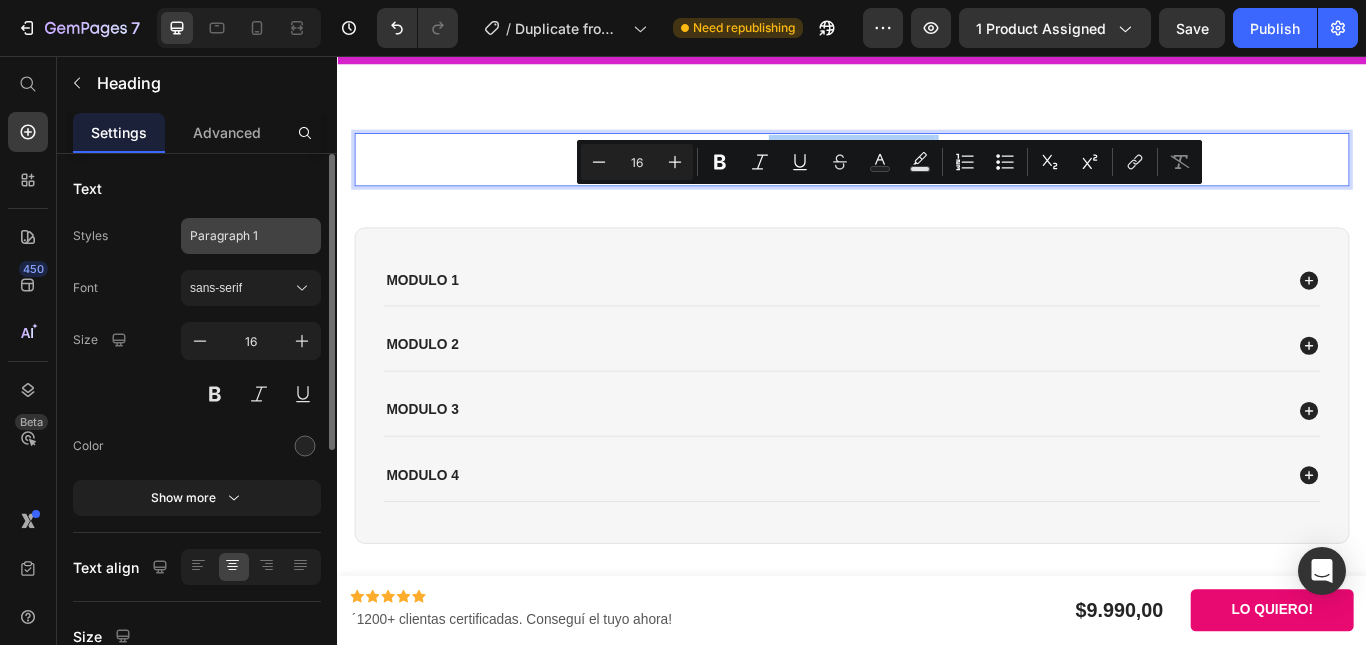 click on "Paragraph 1" at bounding box center (239, 236) 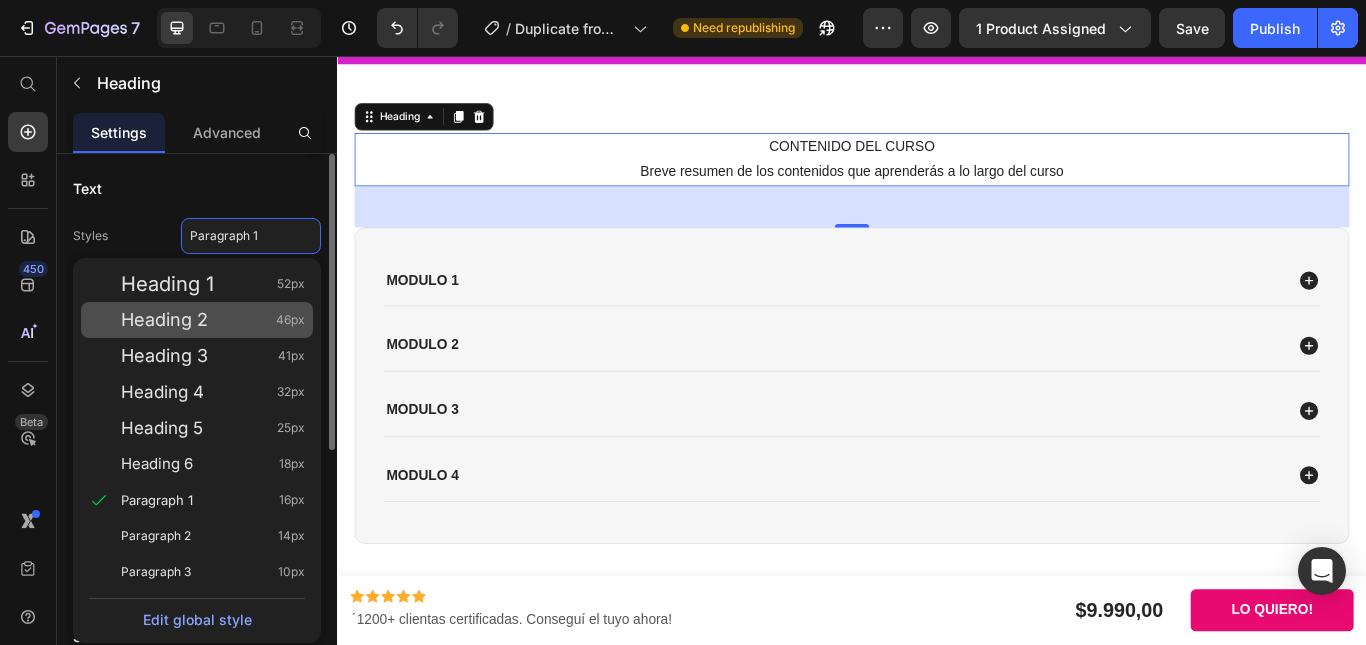 click on "Heading 2 46px" at bounding box center (213, 320) 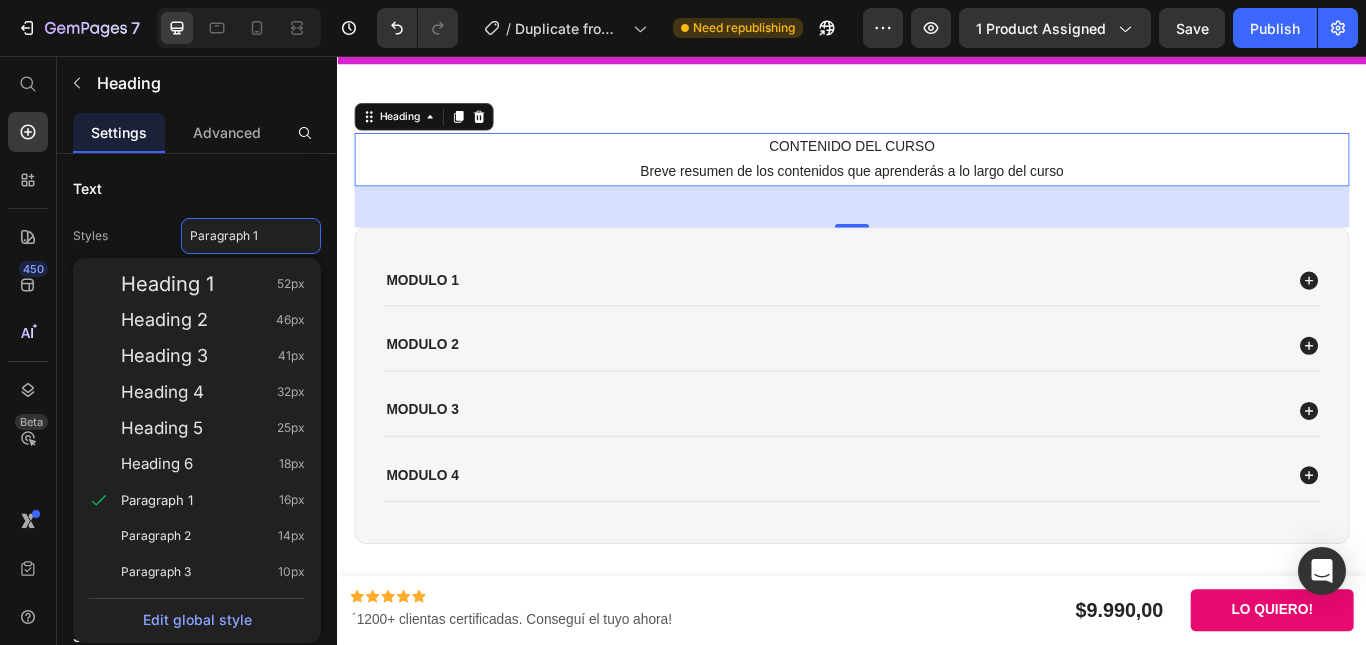 type on "46" 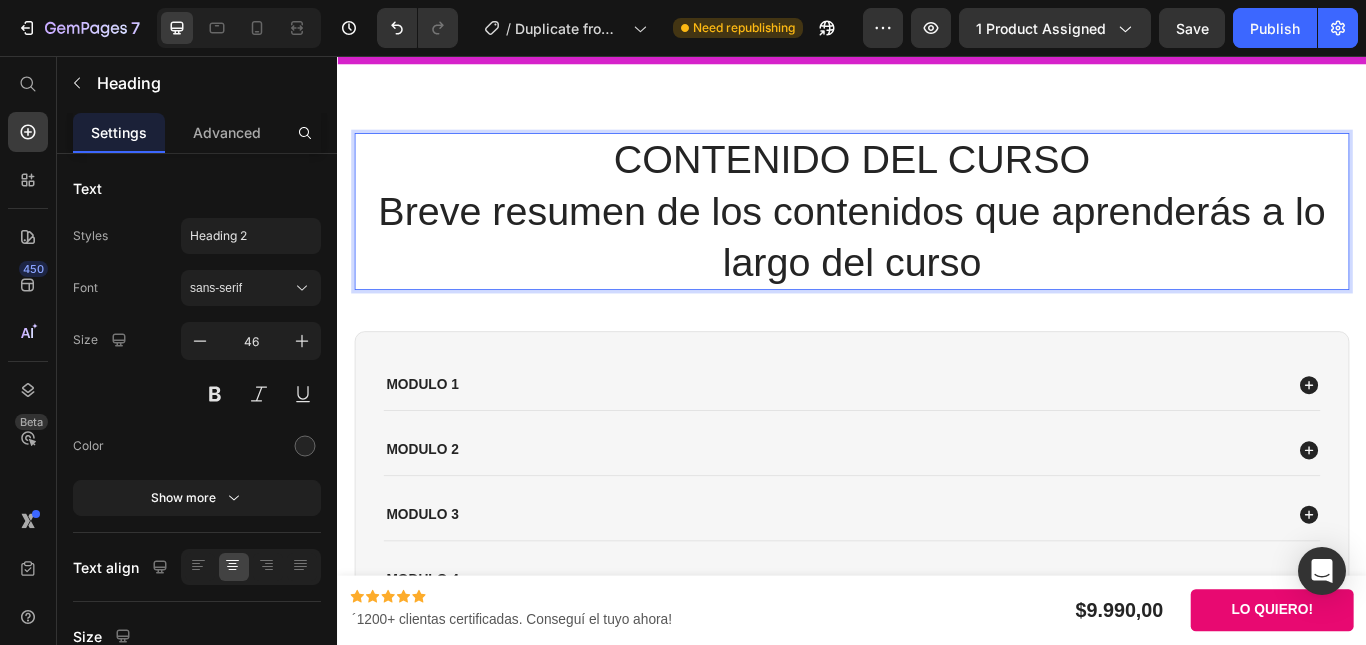 click on "CONTENIDO DEL CURSO Breve resumen de los contenidos que aprenderás a lo largo del curso" at bounding box center (937, 237) 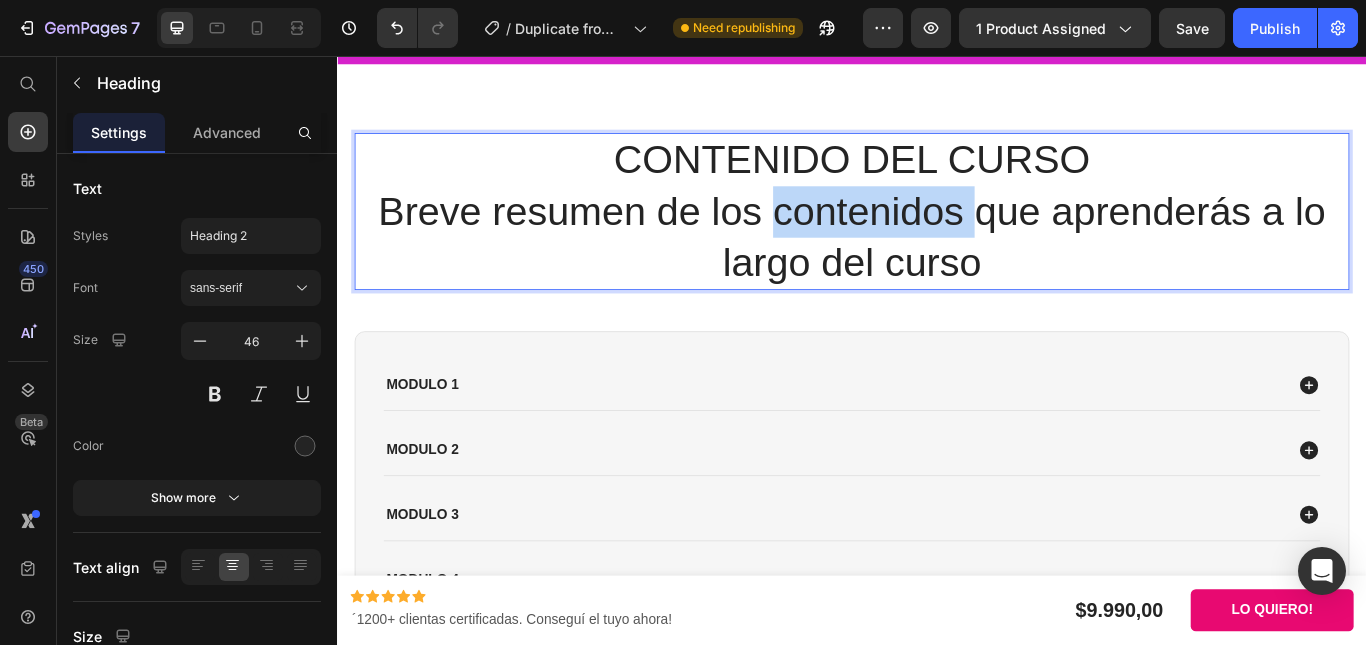 click on "CONTENIDO DEL CURSO Breve resumen de los contenidos que aprenderás a lo largo del curso" at bounding box center (937, 237) 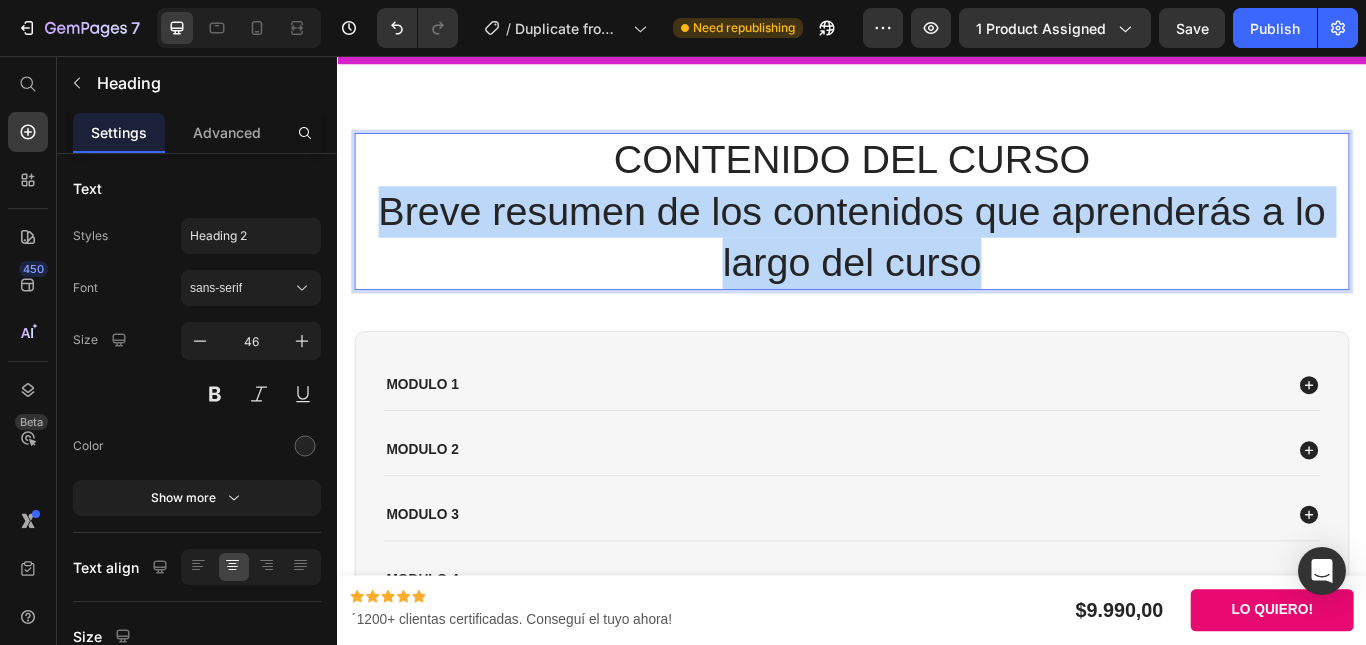 click on "CONTENIDO DEL CURSO Breve resumen de los contenidos que aprenderás a lo largo del curso" at bounding box center (937, 237) 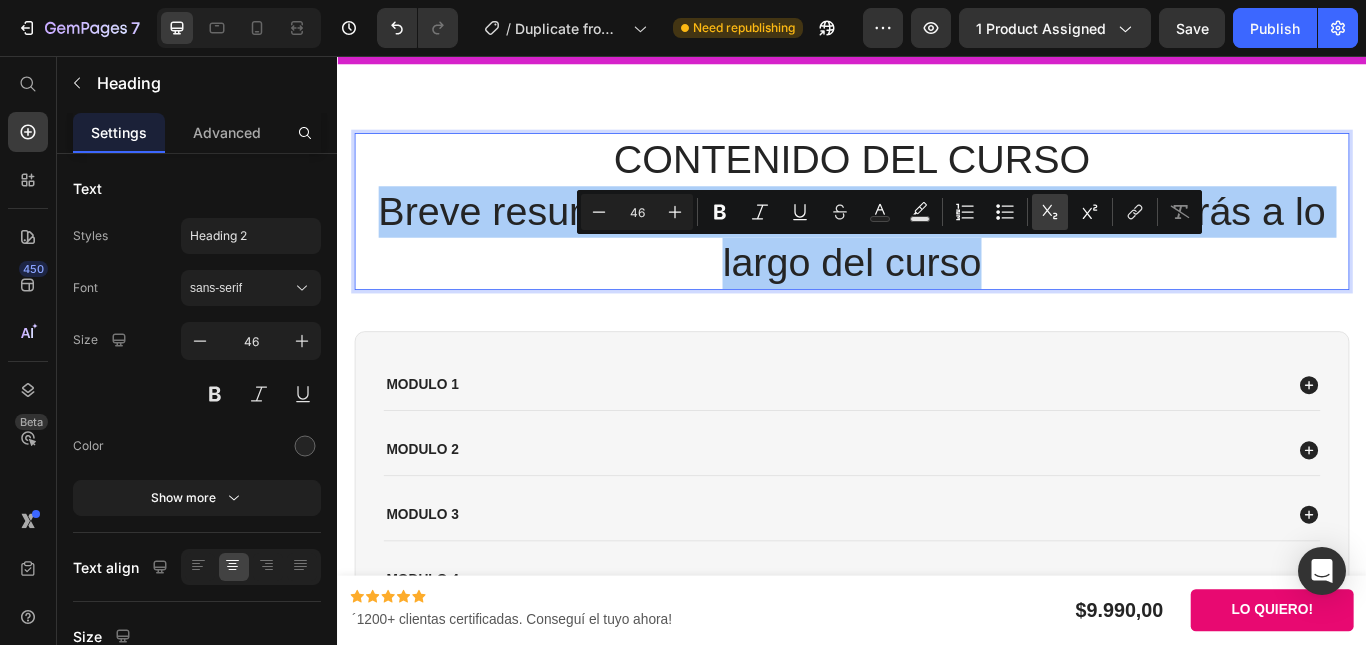 click 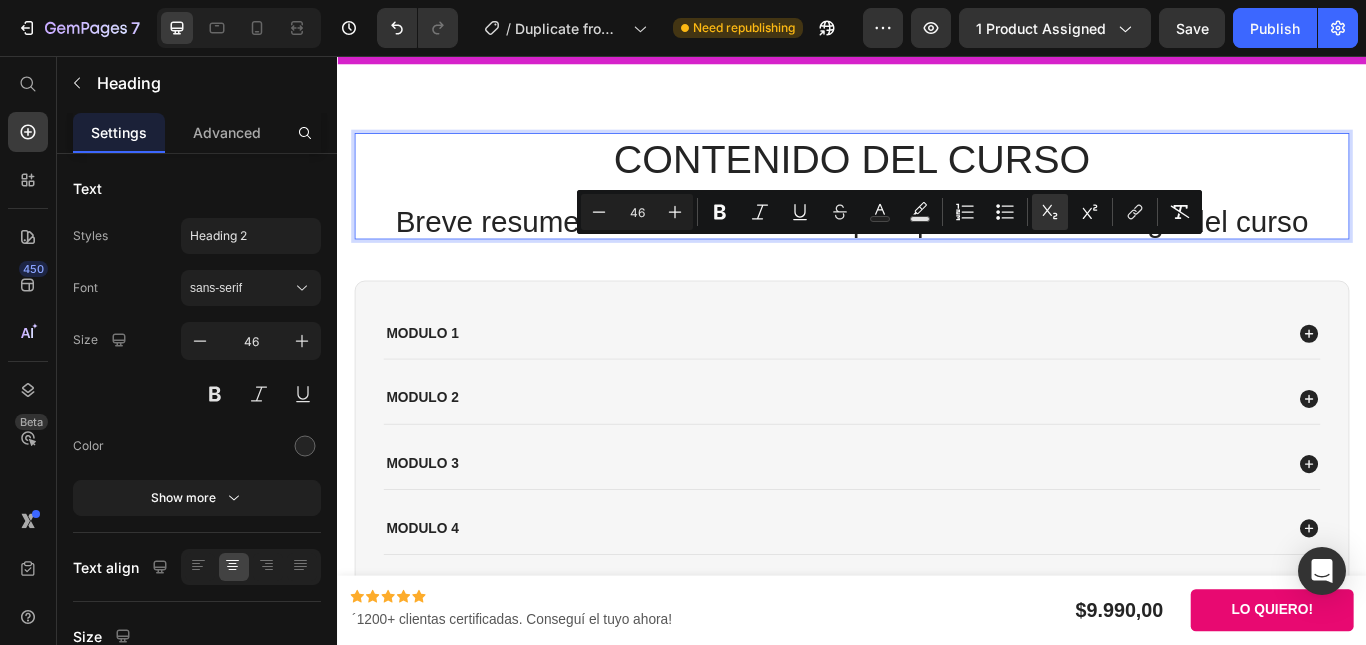 click on "CONTENIDO DEL CURSO Breve resumen de los contenidos que aprenderás a lo largo del curso" at bounding box center (937, 208) 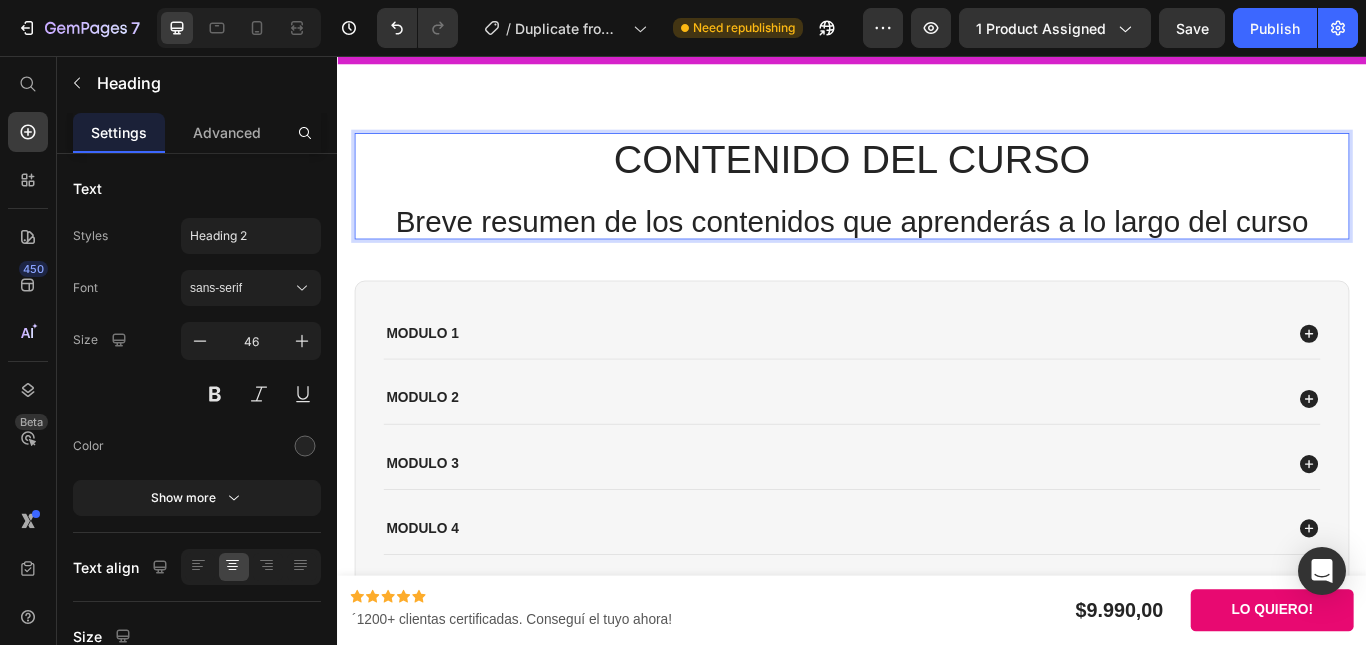 click on "Breve resumen de los contenidos que aprenderás a lo largo del curso" at bounding box center (937, 249) 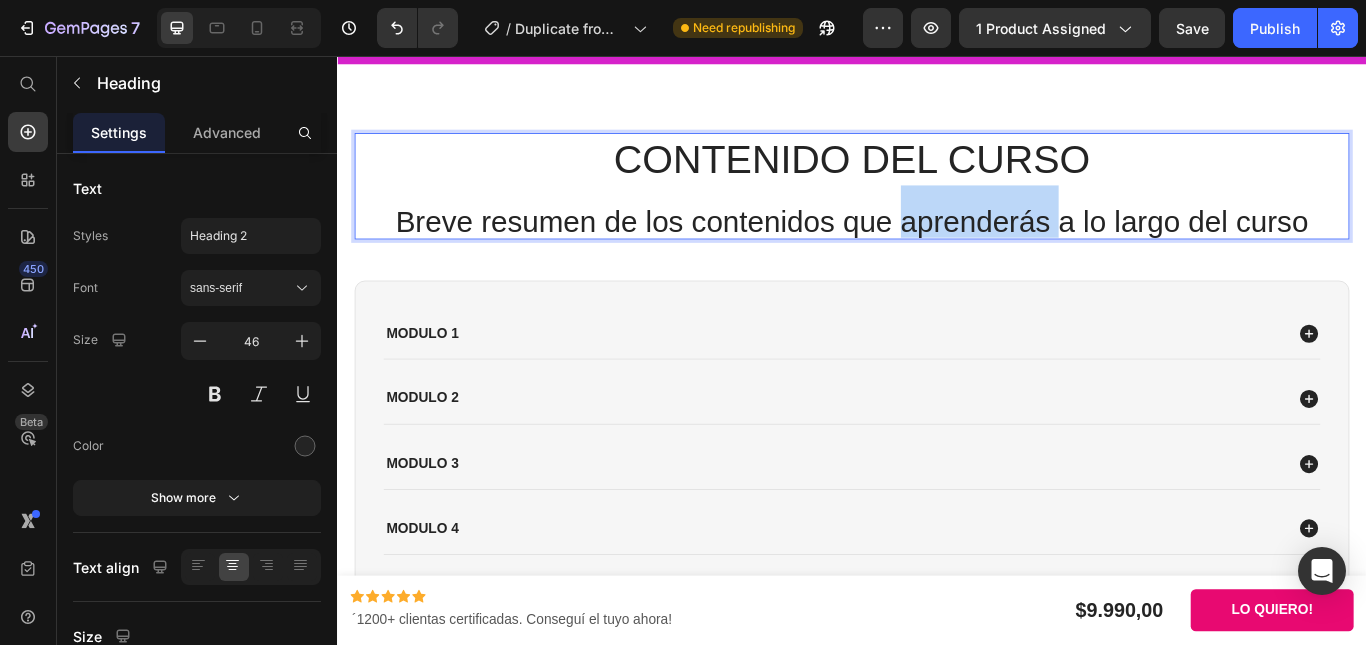 click on "Breve resumen de los contenidos que aprenderás a lo largo del curso" at bounding box center (937, 249) 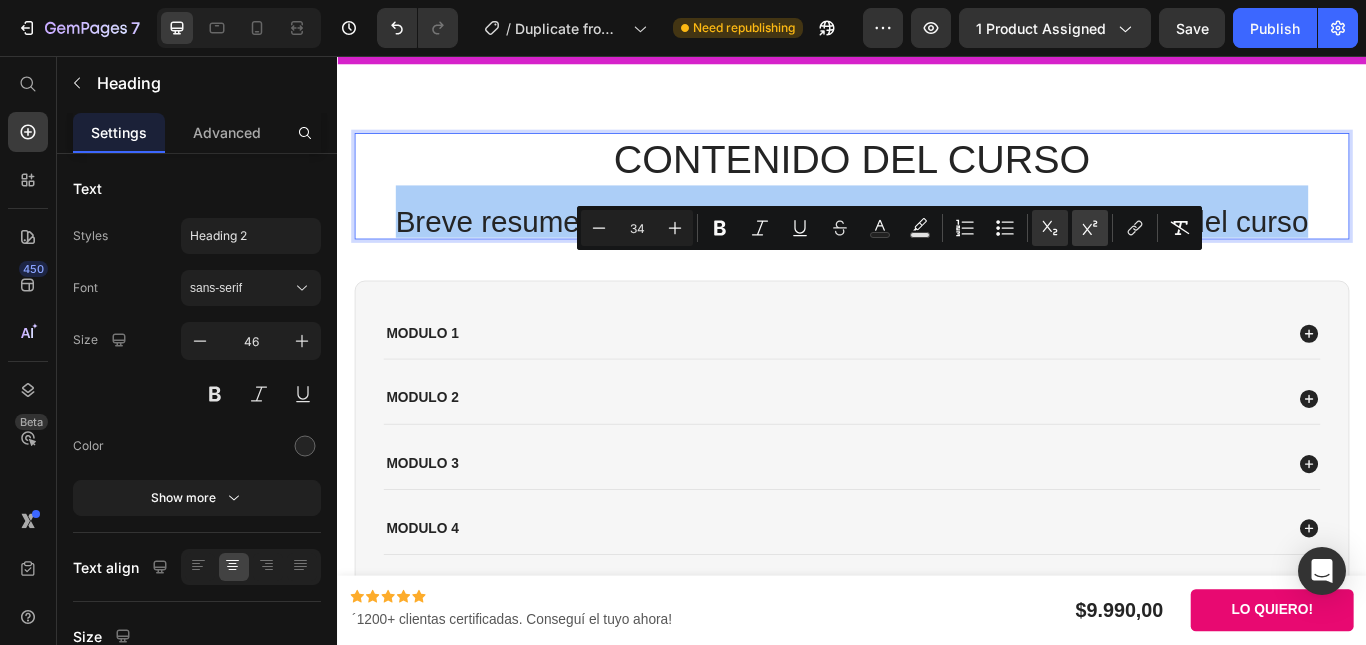 click on "Superscript" at bounding box center [1090, 228] 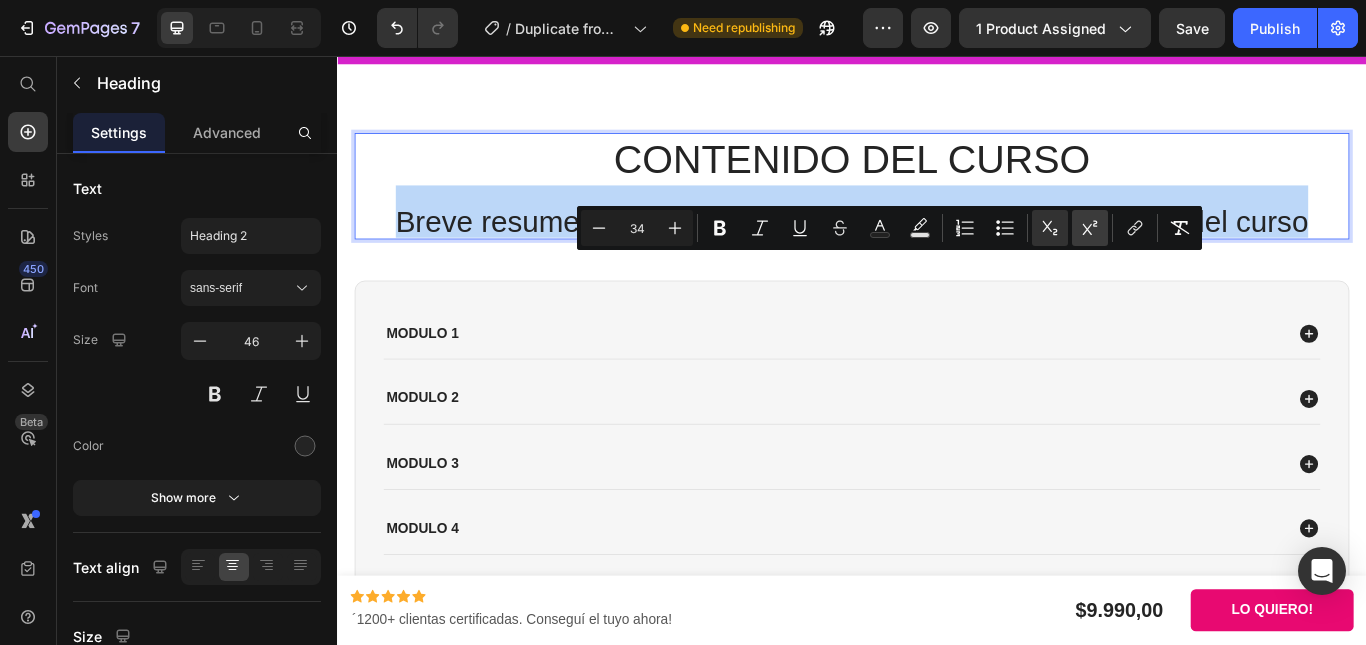 type on "46" 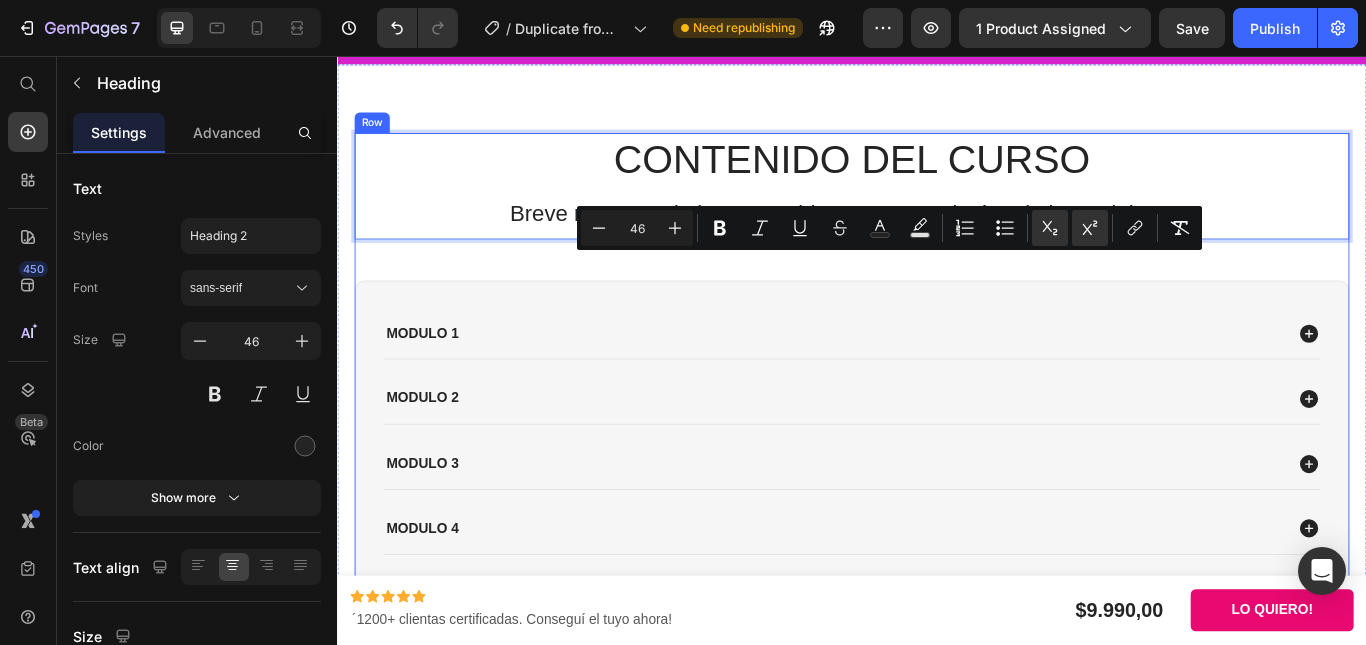 click on "CONTENIDO DEL CURSO Breve resumen de los contenidos que aprenderás a lo largo del curso Heading   48
modulo 1
modulo 2
modulo 3
modulo 4 Accordion Row" at bounding box center [937, 424] 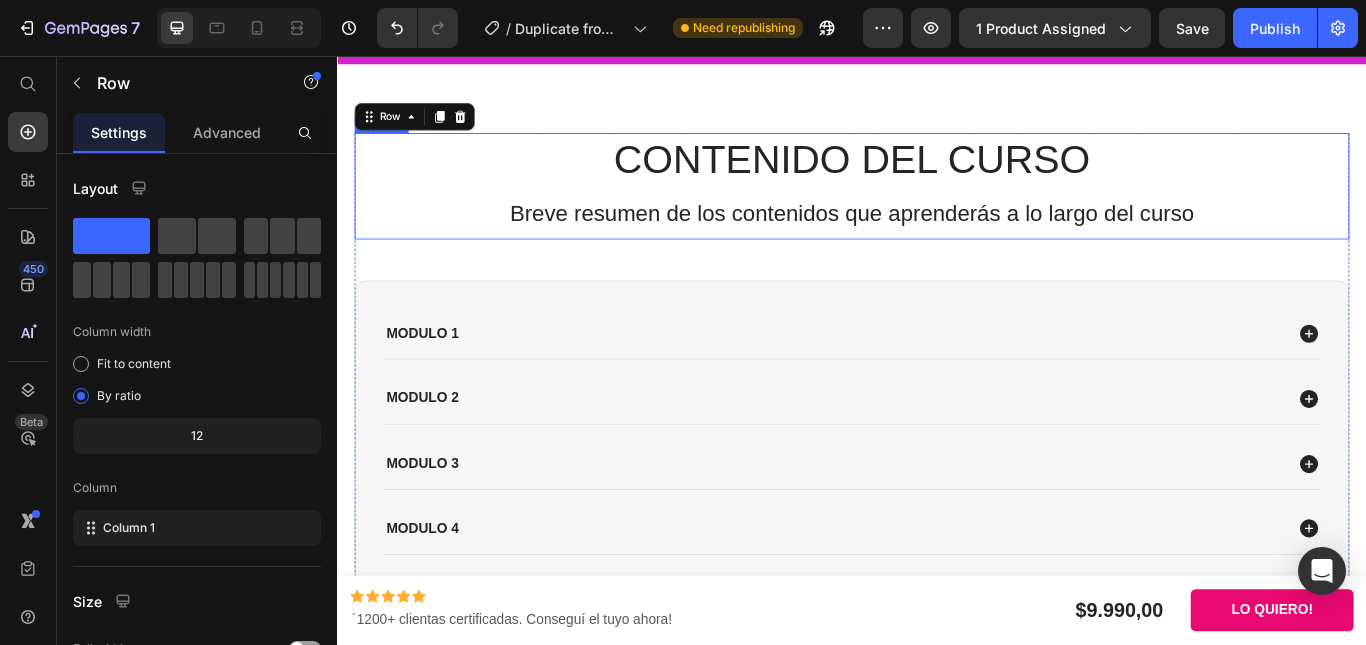 click on "Breve resumen de los contenidos que aprenderás a lo largo del curso" at bounding box center (937, 239) 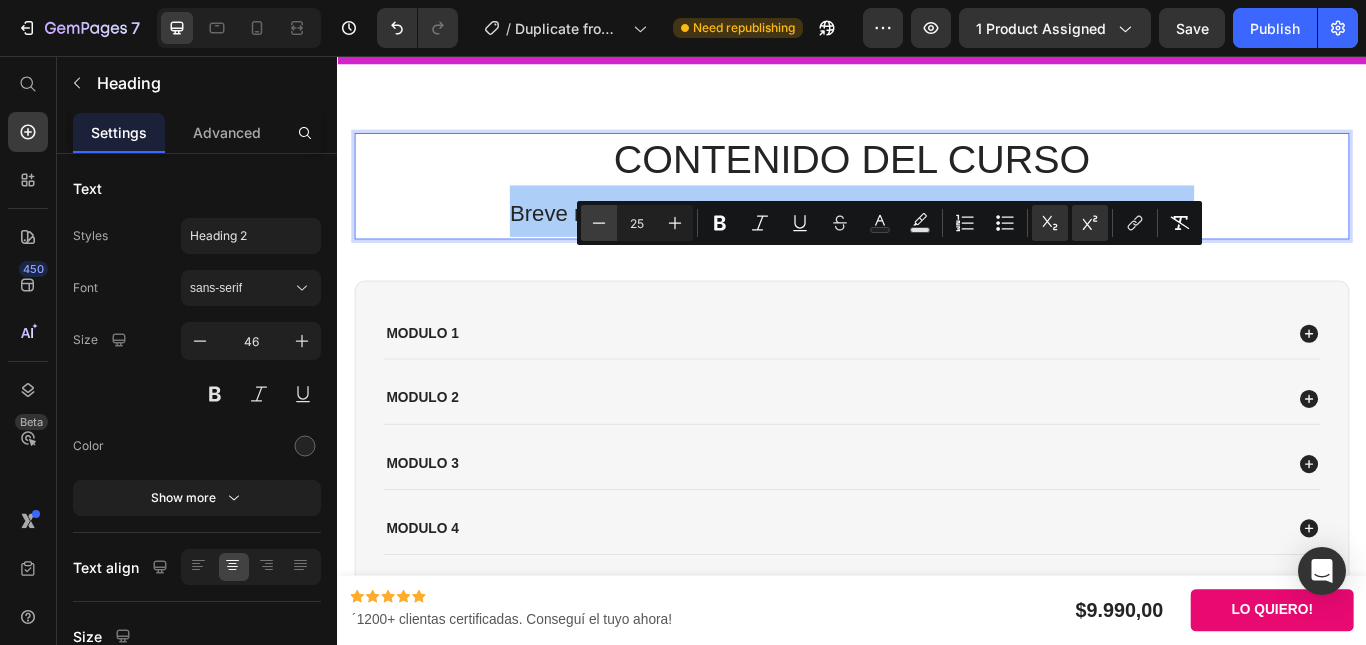 click 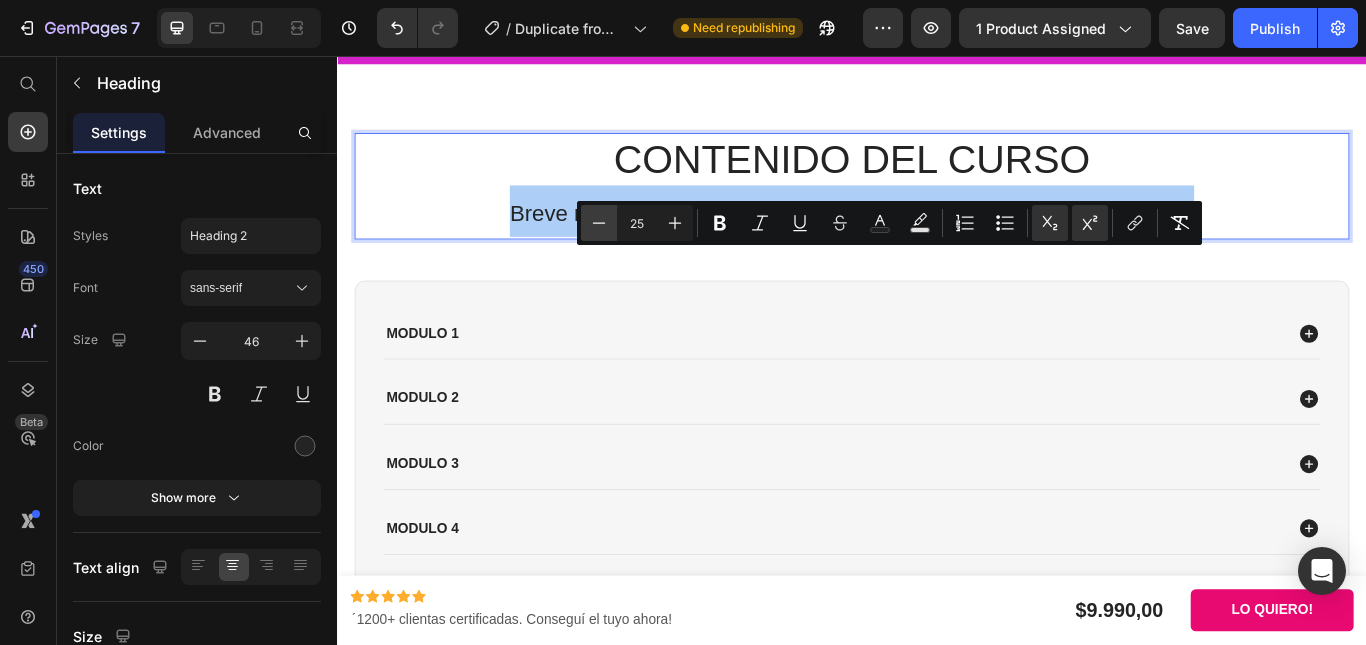 click 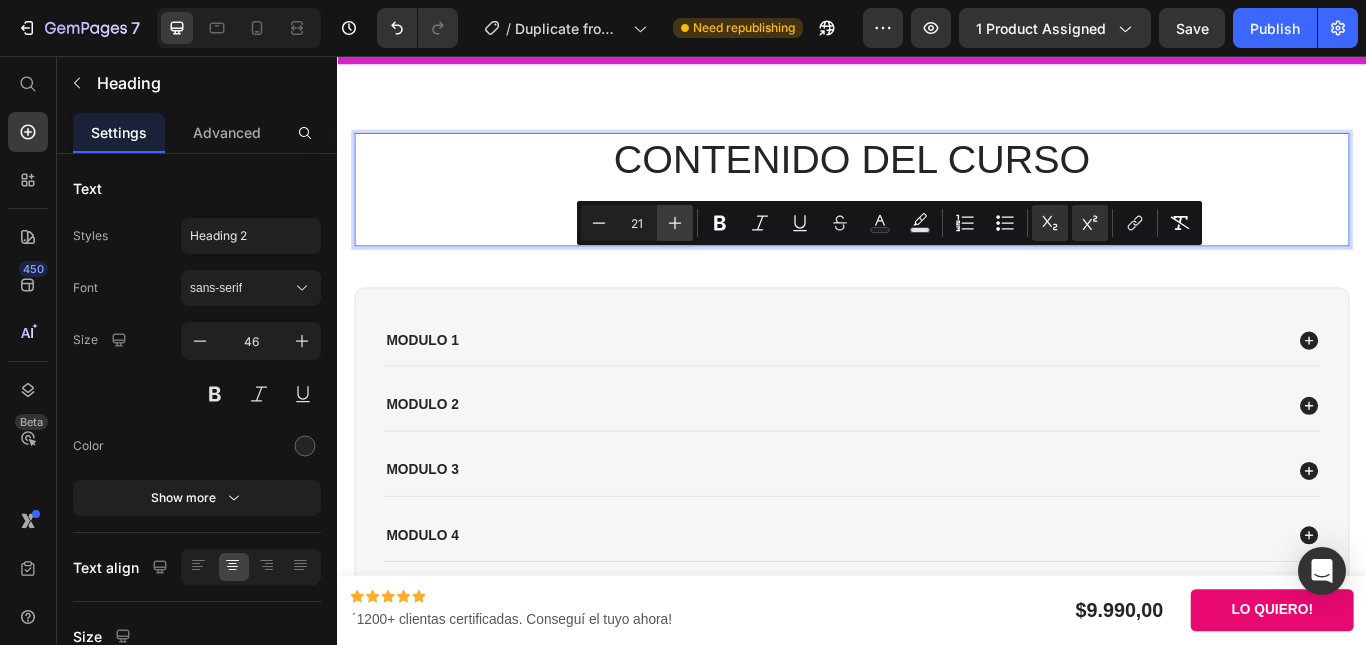 click 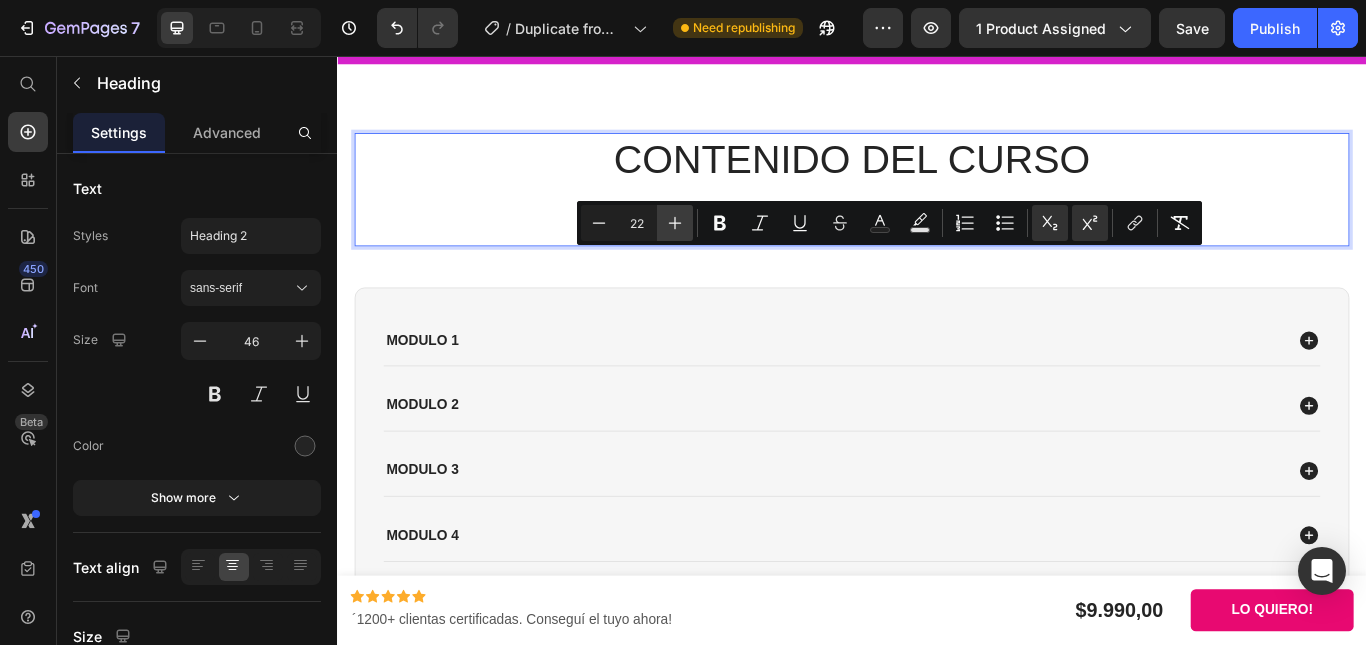 click 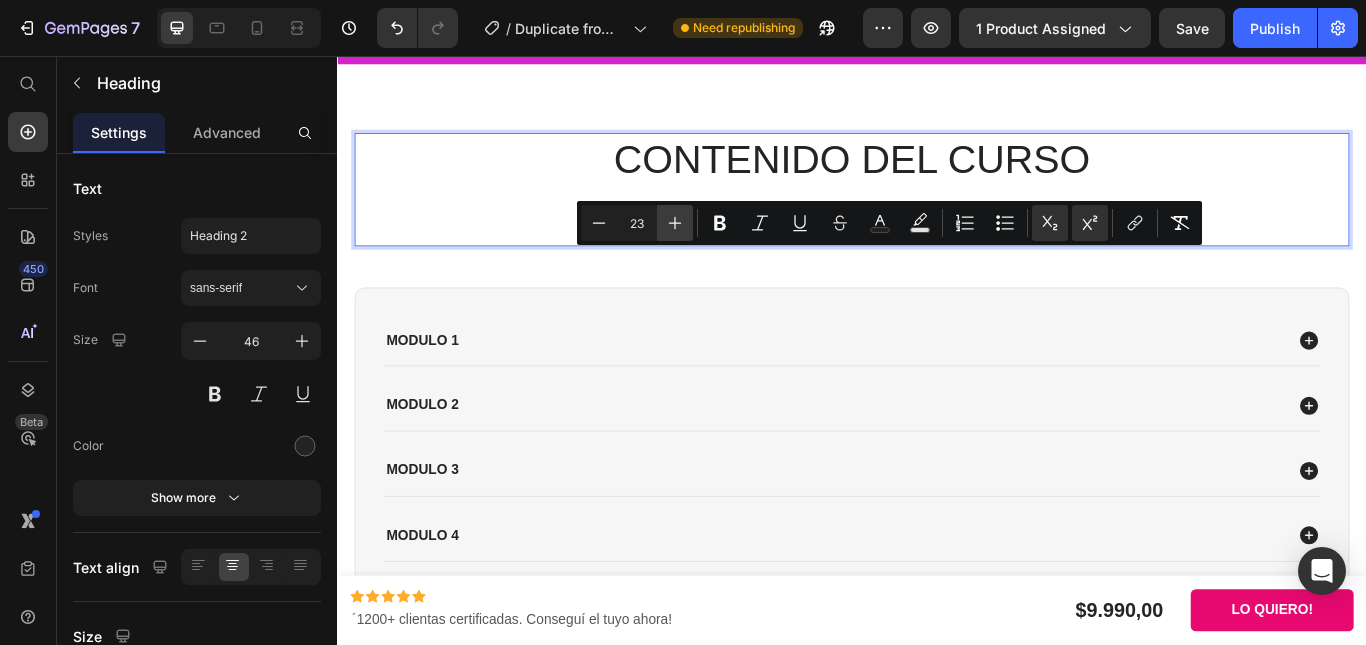 click 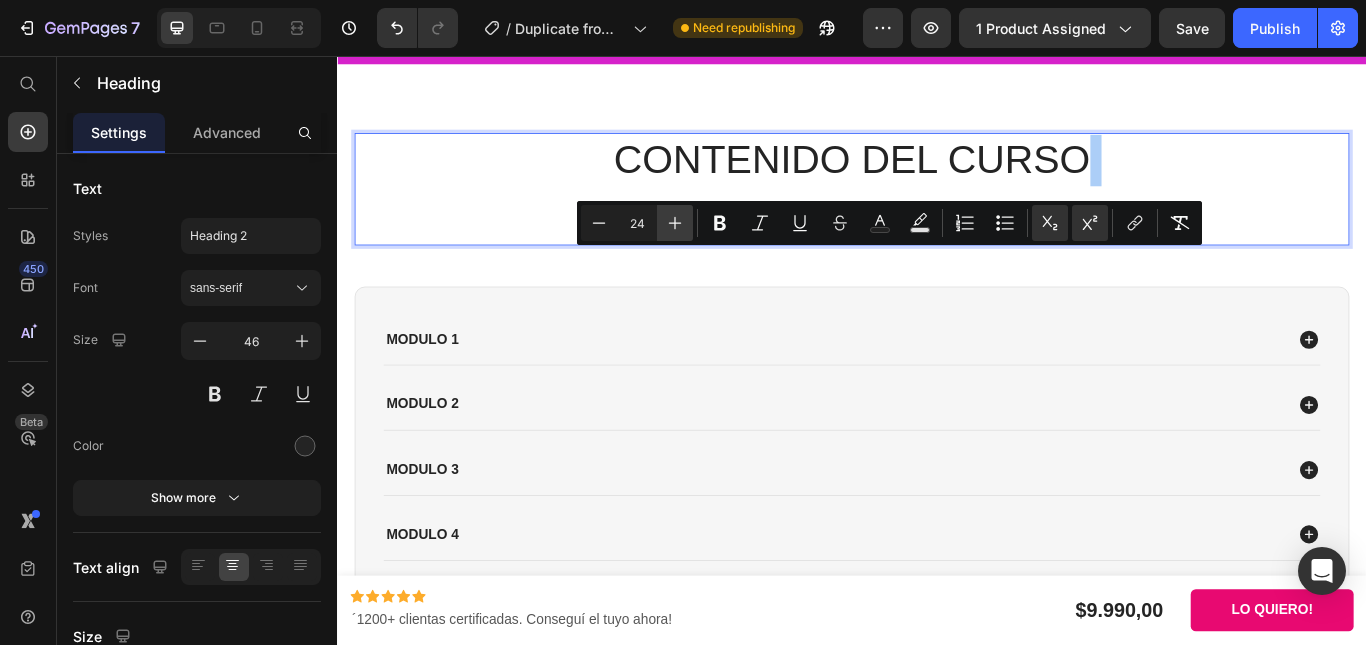 click 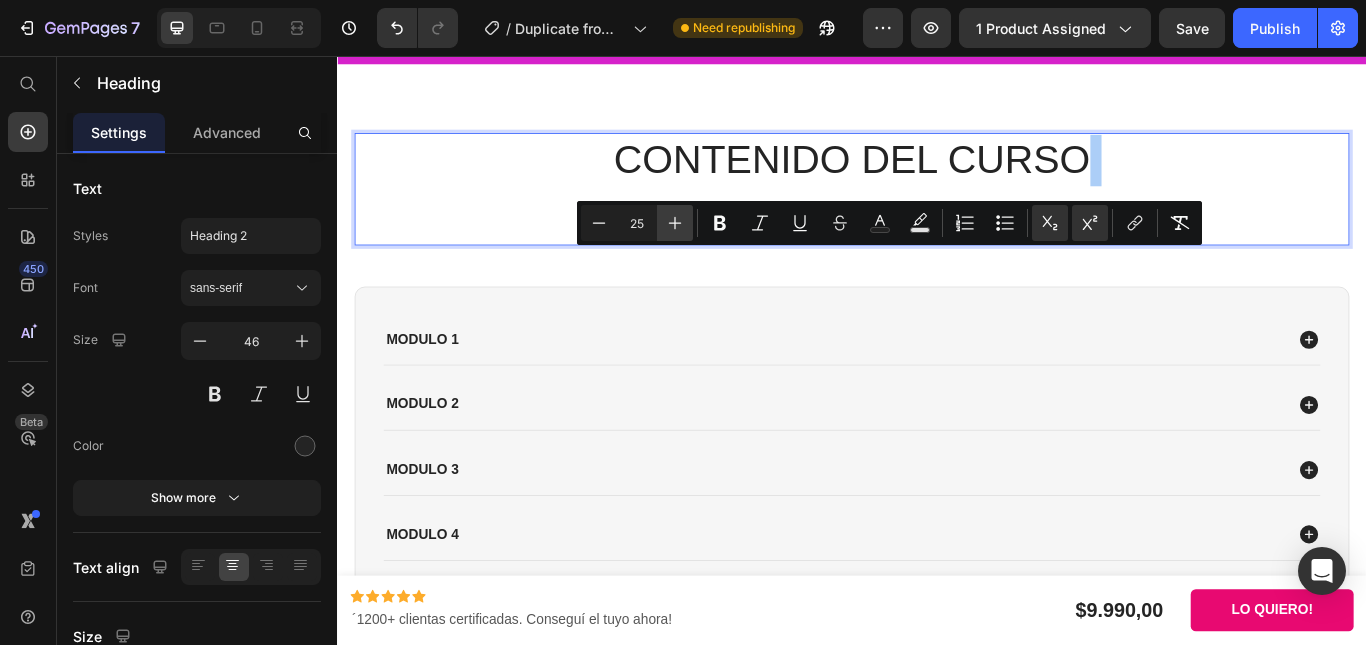 click 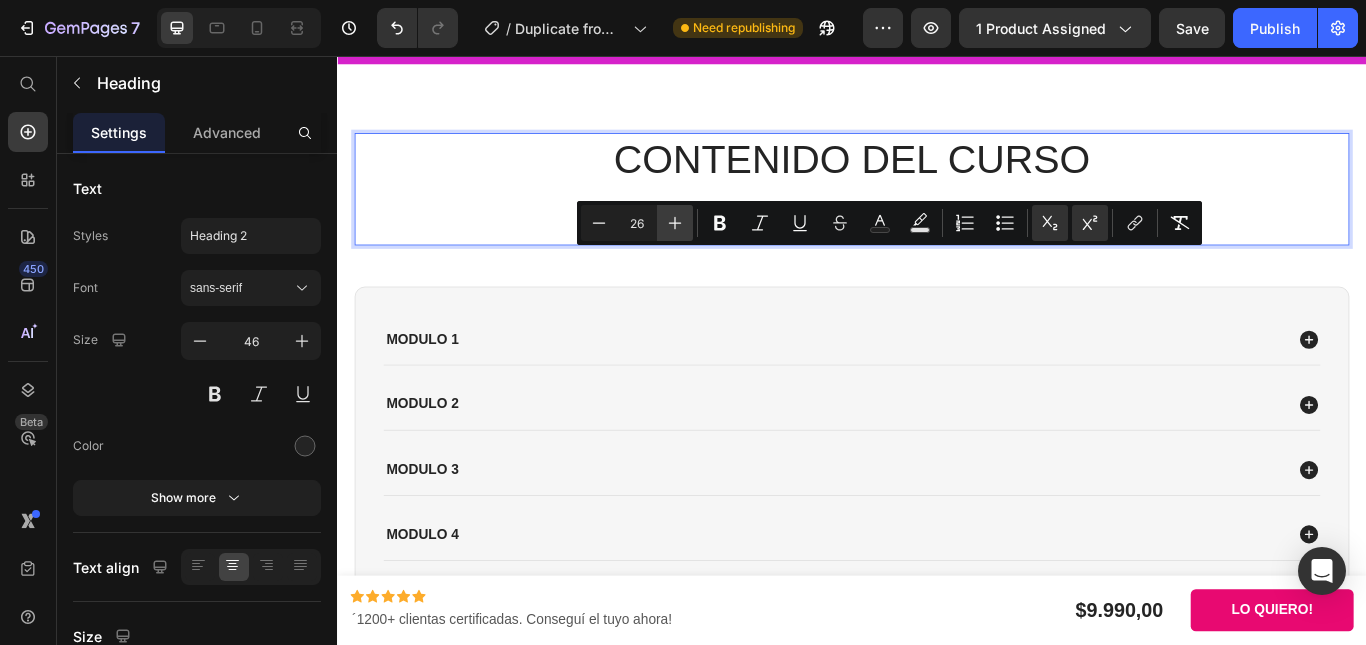 click 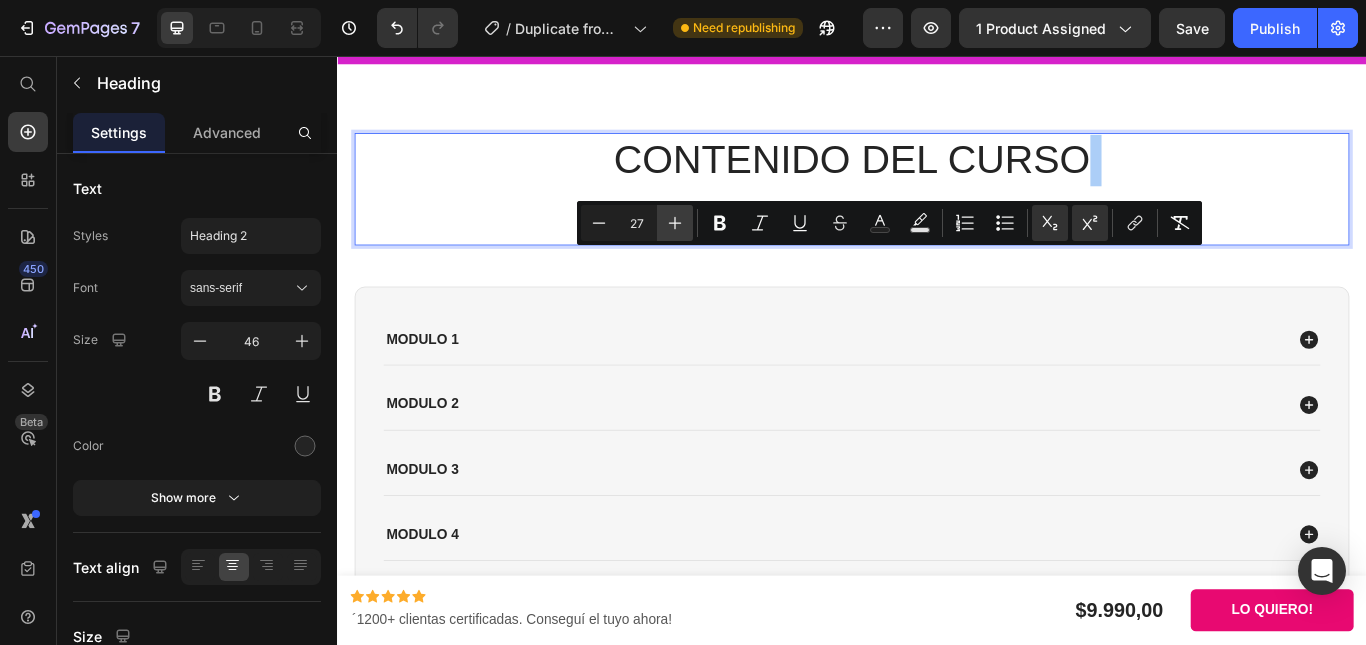 click 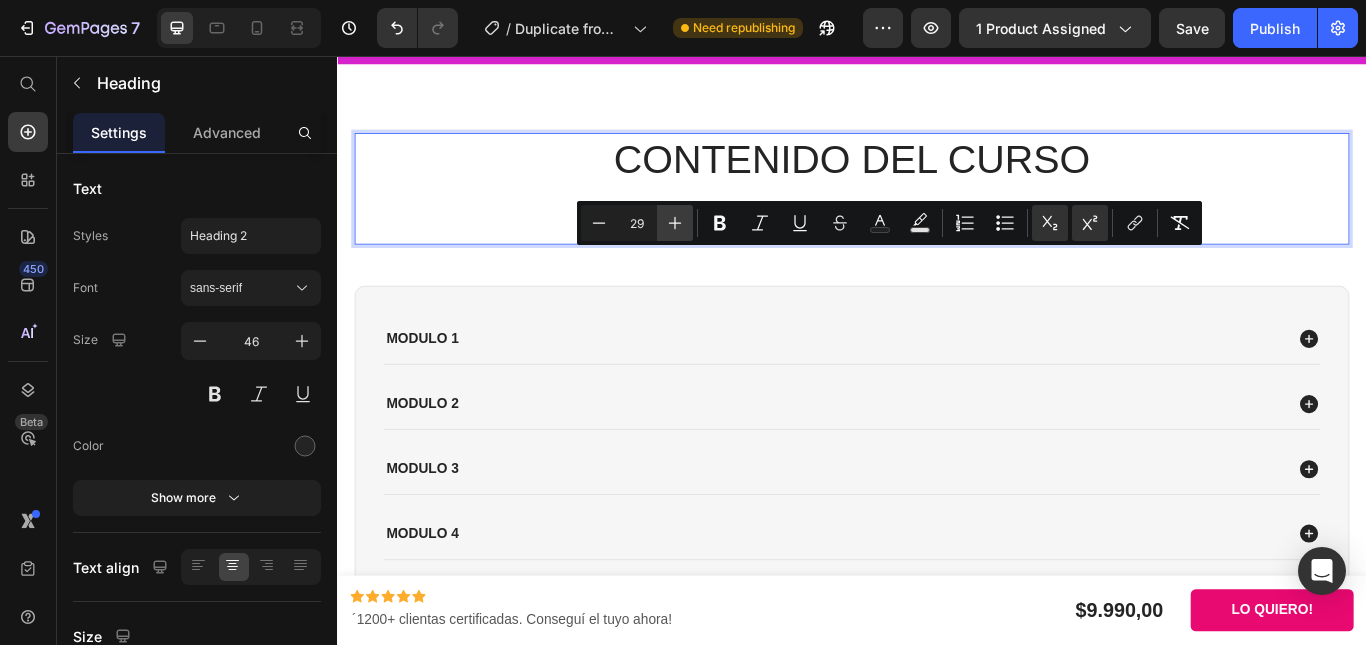 click 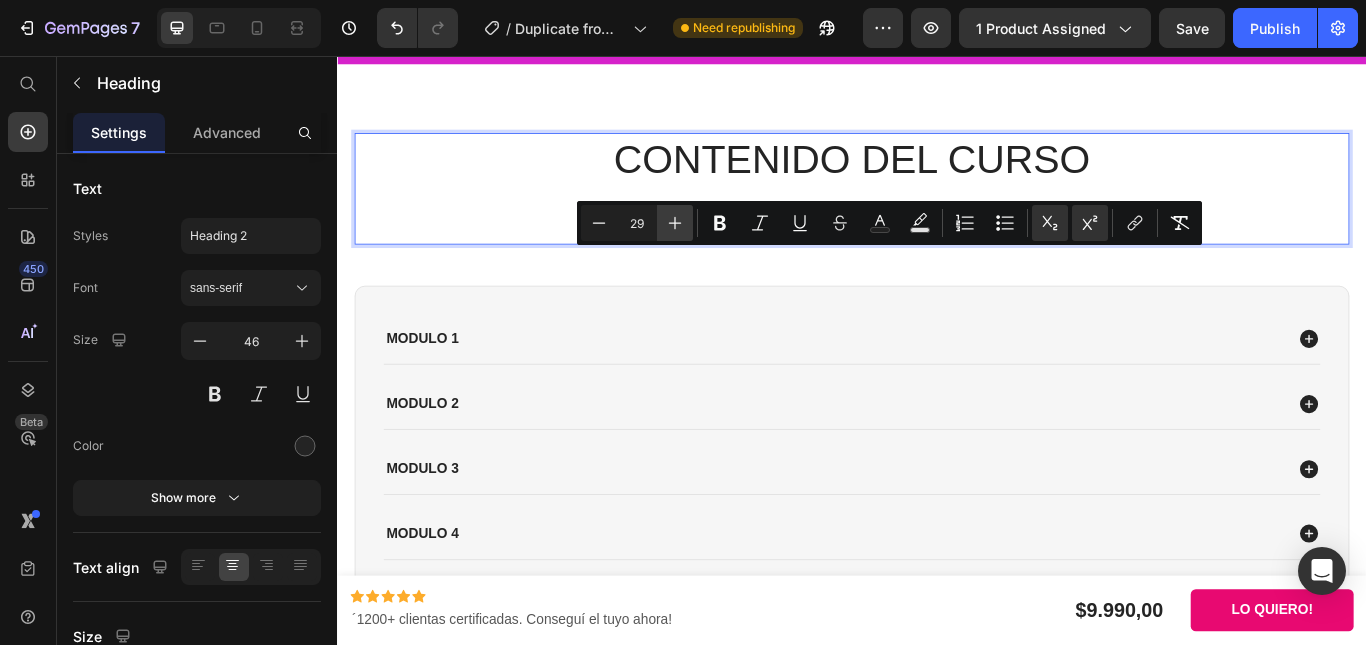type on "30" 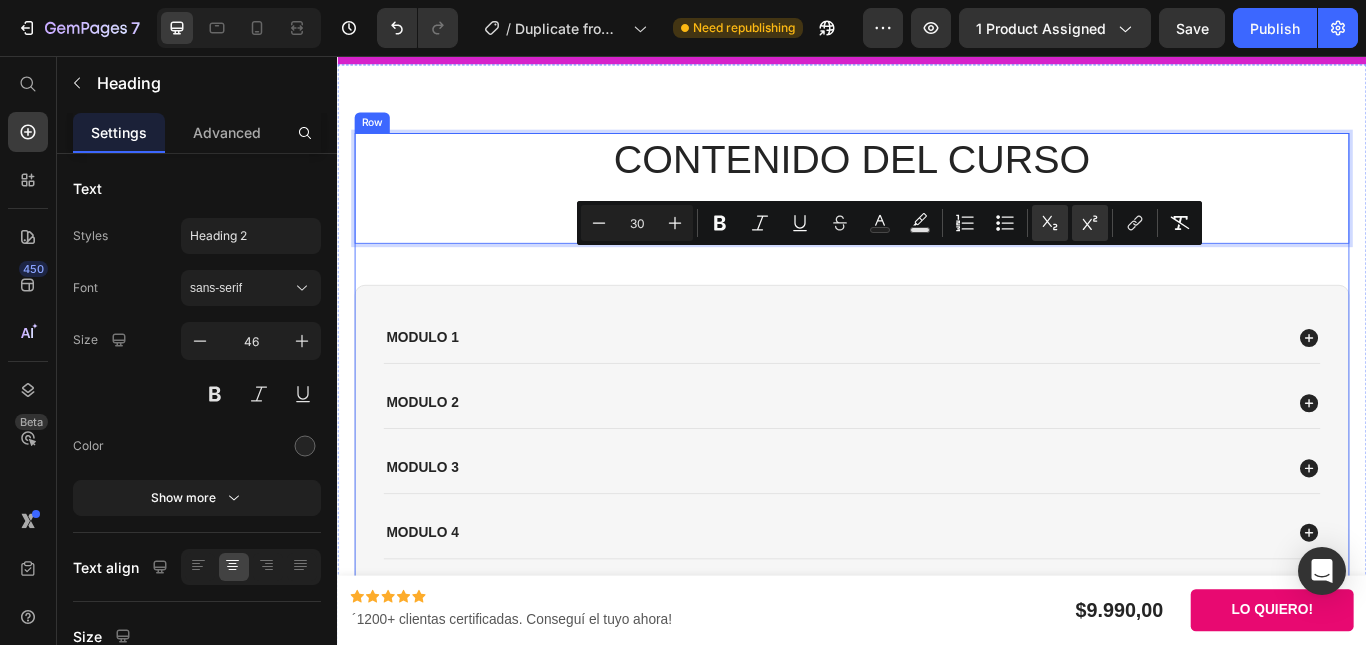 click on "CONTENIDO DEL CURSO Breve resumen de los contenidos que aprenderás a lo largo del curso Heading   48
modulo 1
modulo 2
modulo 3
modulo 4 Accordion Row" at bounding box center (937, 427) 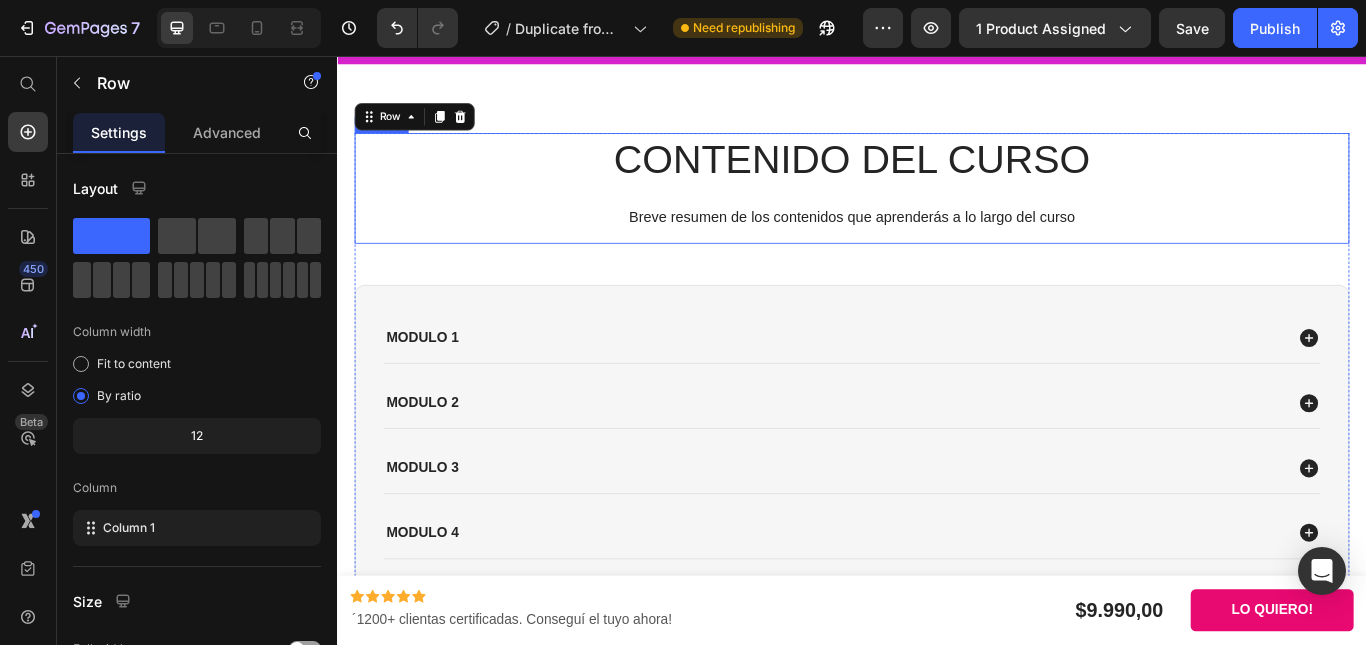 click on "Breve resumen de los contenidos que aprenderás a lo largo del curso" at bounding box center [937, 244] 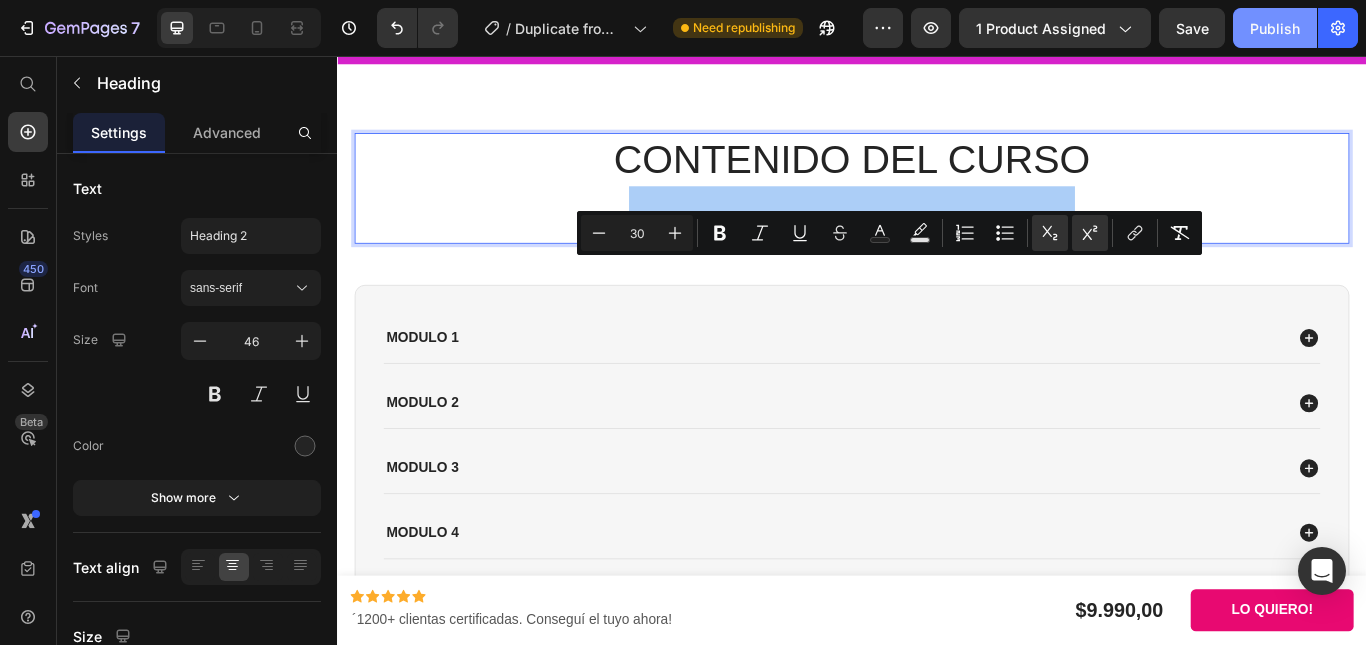 drag, startPoint x: 1272, startPoint y: 29, endPoint x: 625, endPoint y: 110, distance: 652.0506 